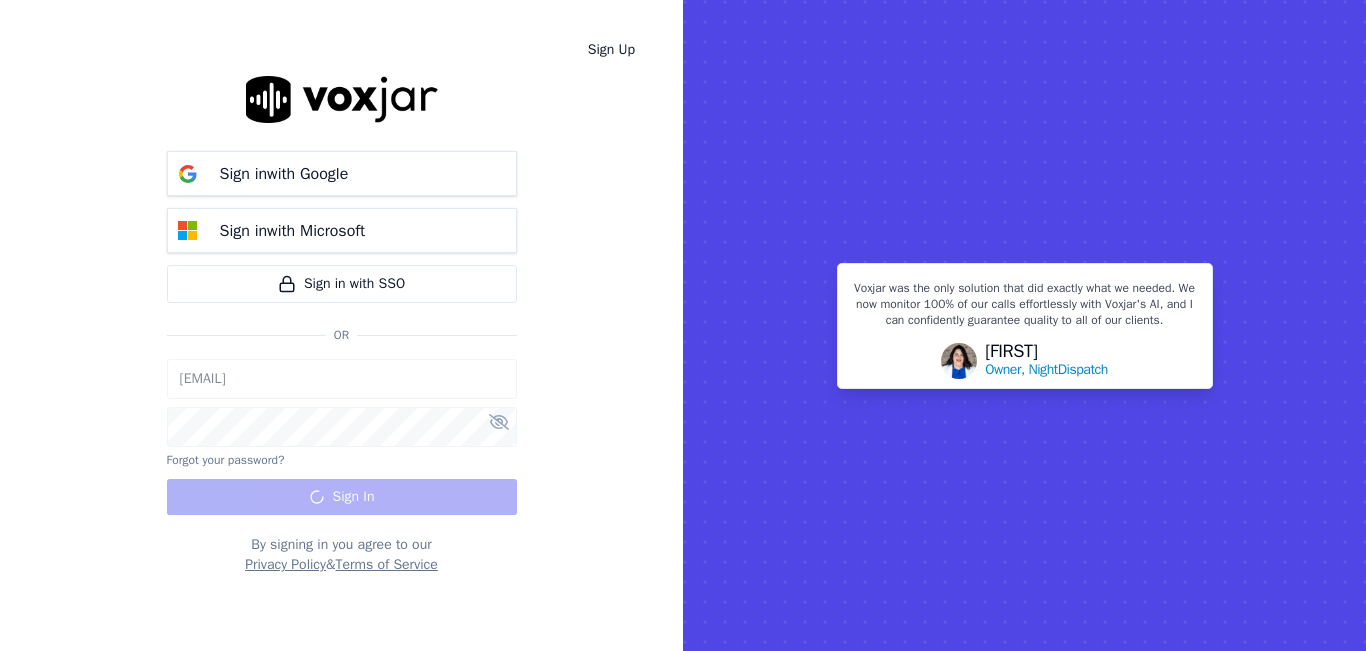 scroll, scrollTop: 0, scrollLeft: 0, axis: both 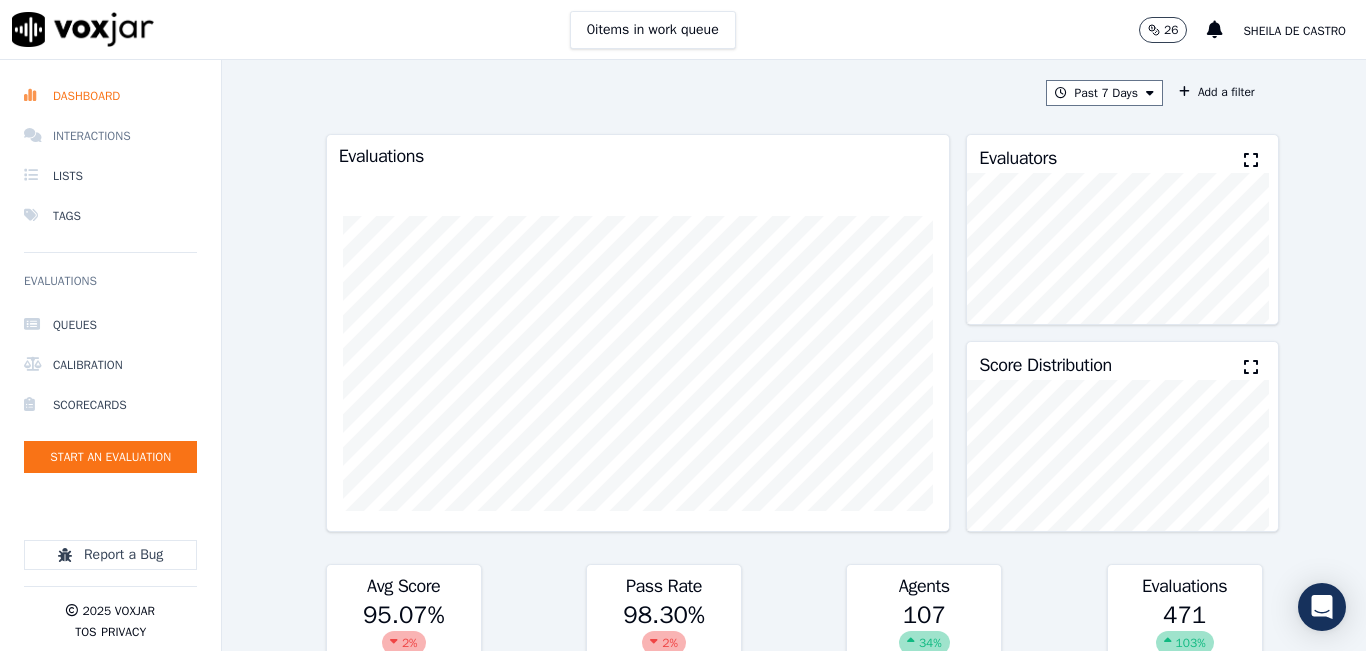 click on "Interactions" at bounding box center [110, 136] 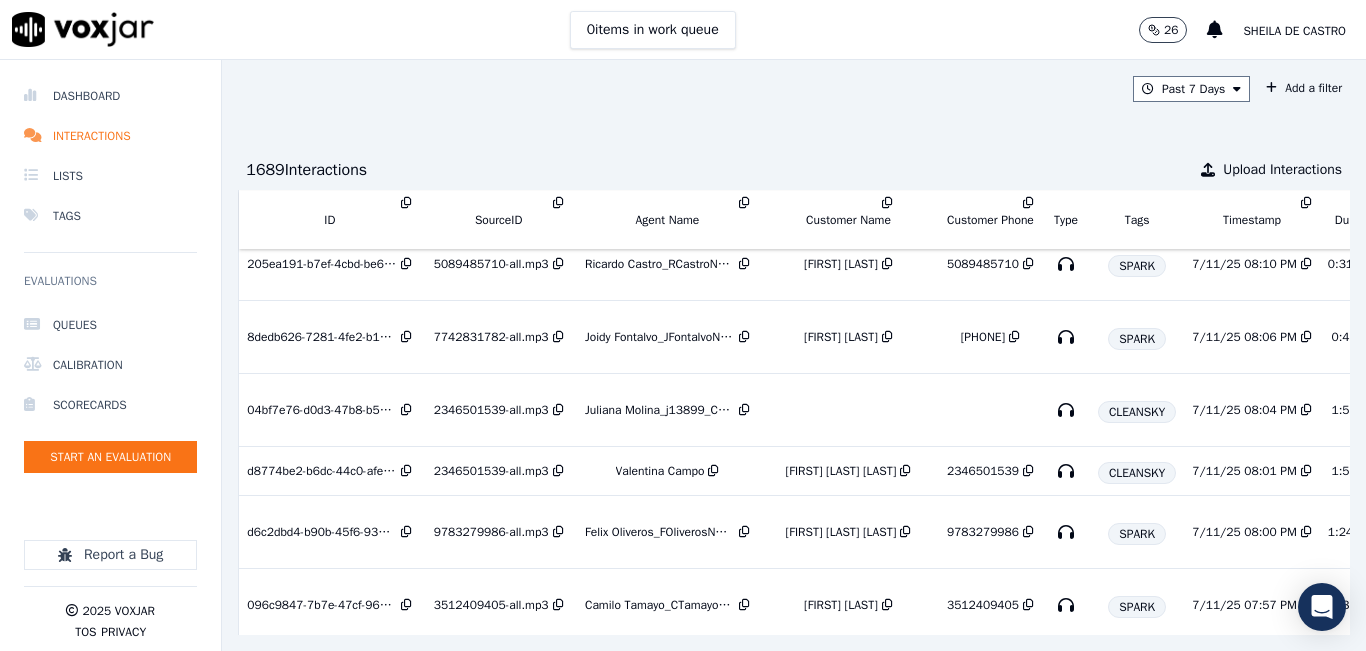scroll, scrollTop: 300, scrollLeft: 0, axis: vertical 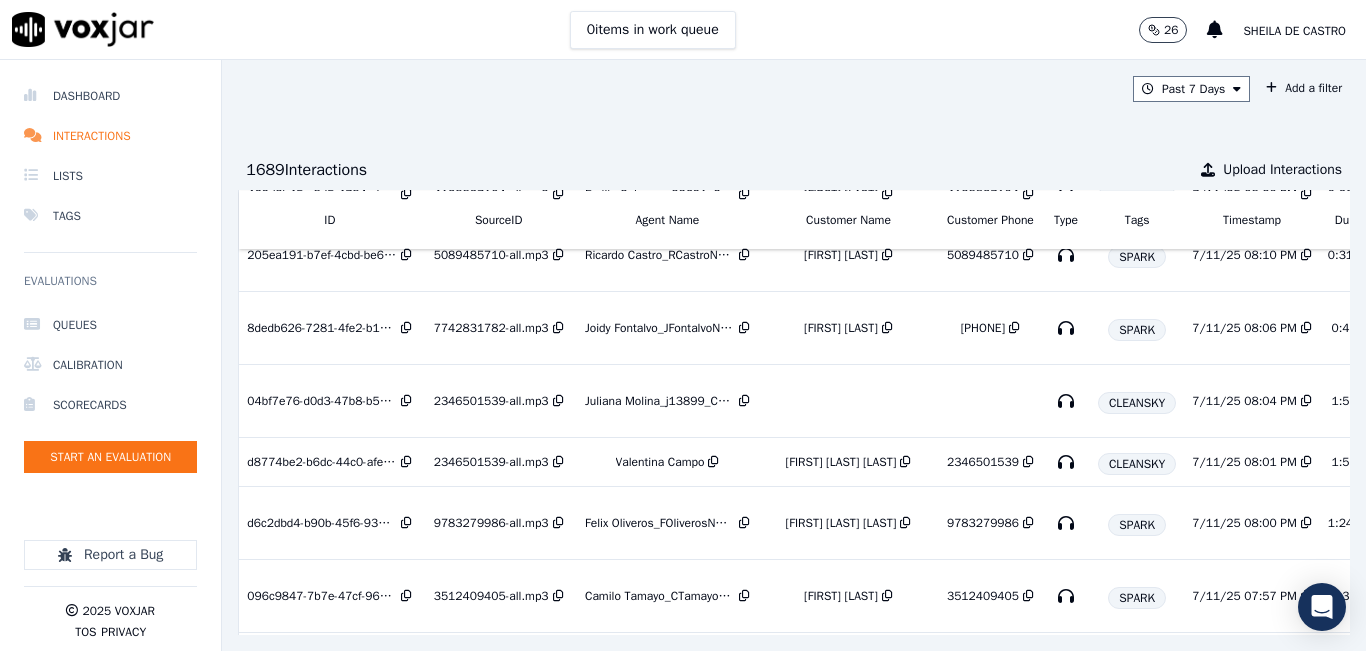 click on "Sheila De Castro" at bounding box center [1294, 31] 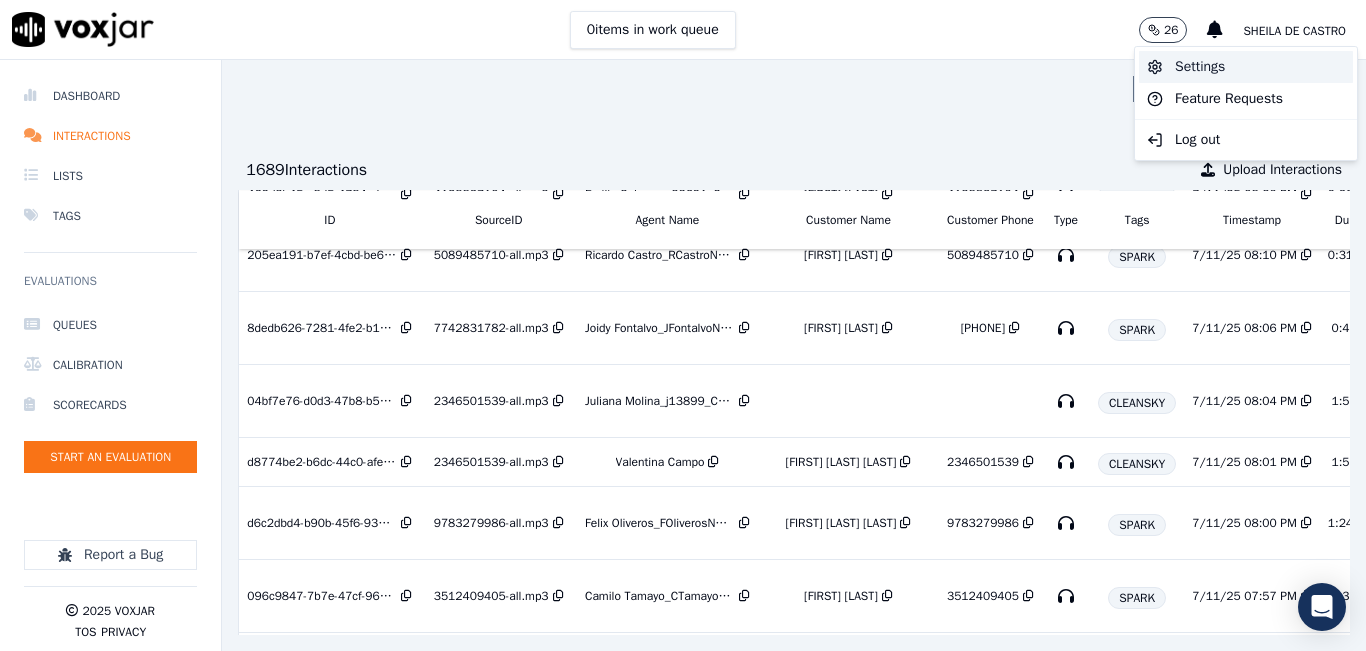 click on "Settings" at bounding box center [1246, 67] 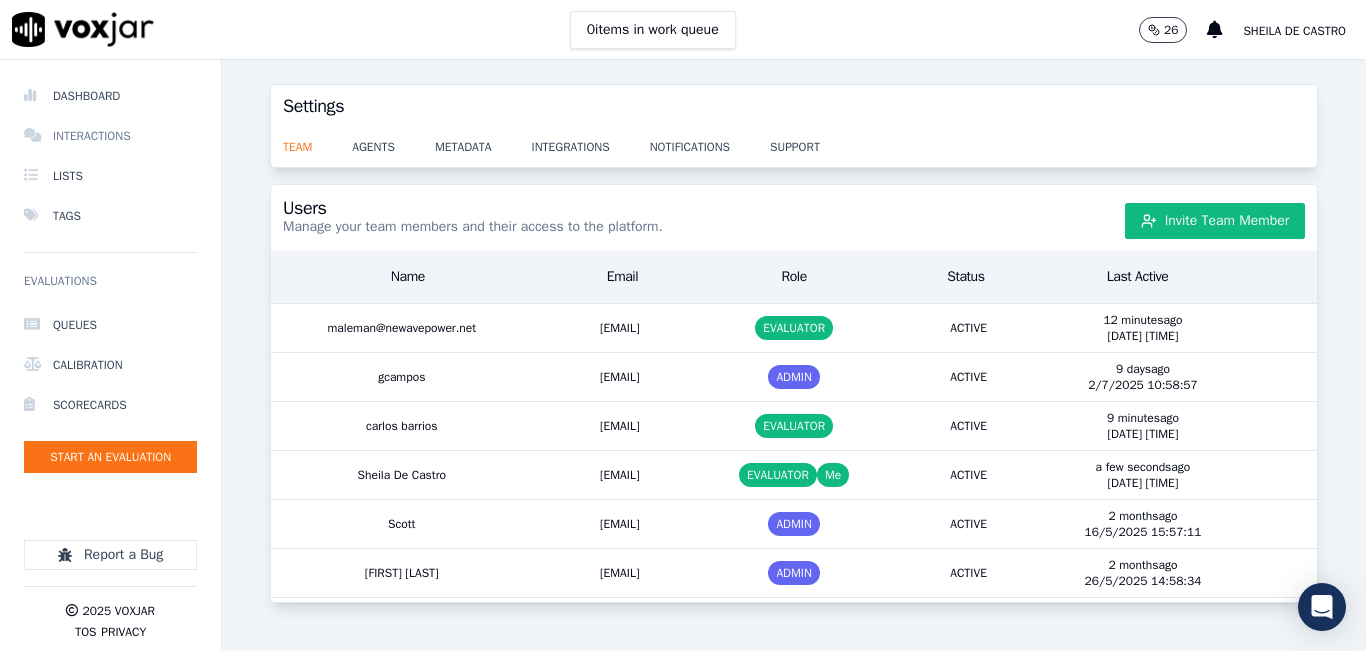 click on "Interactions" at bounding box center (110, 136) 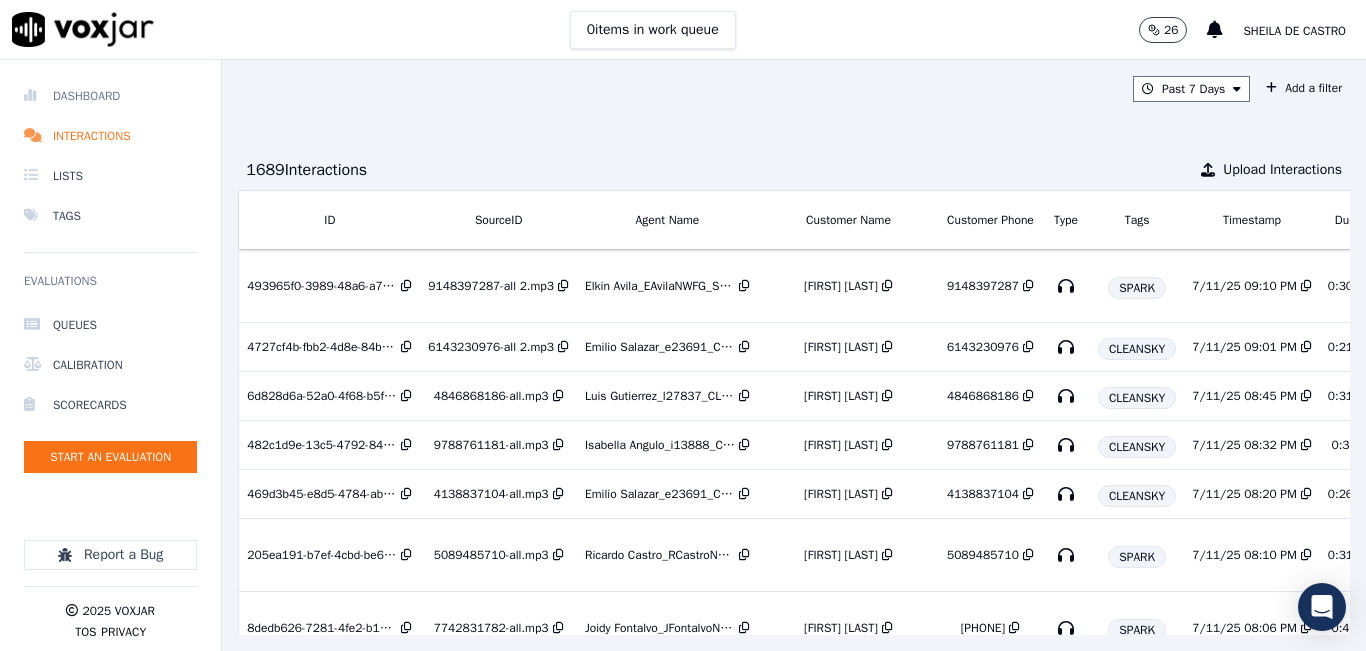 click on "Dashboard" at bounding box center (110, 96) 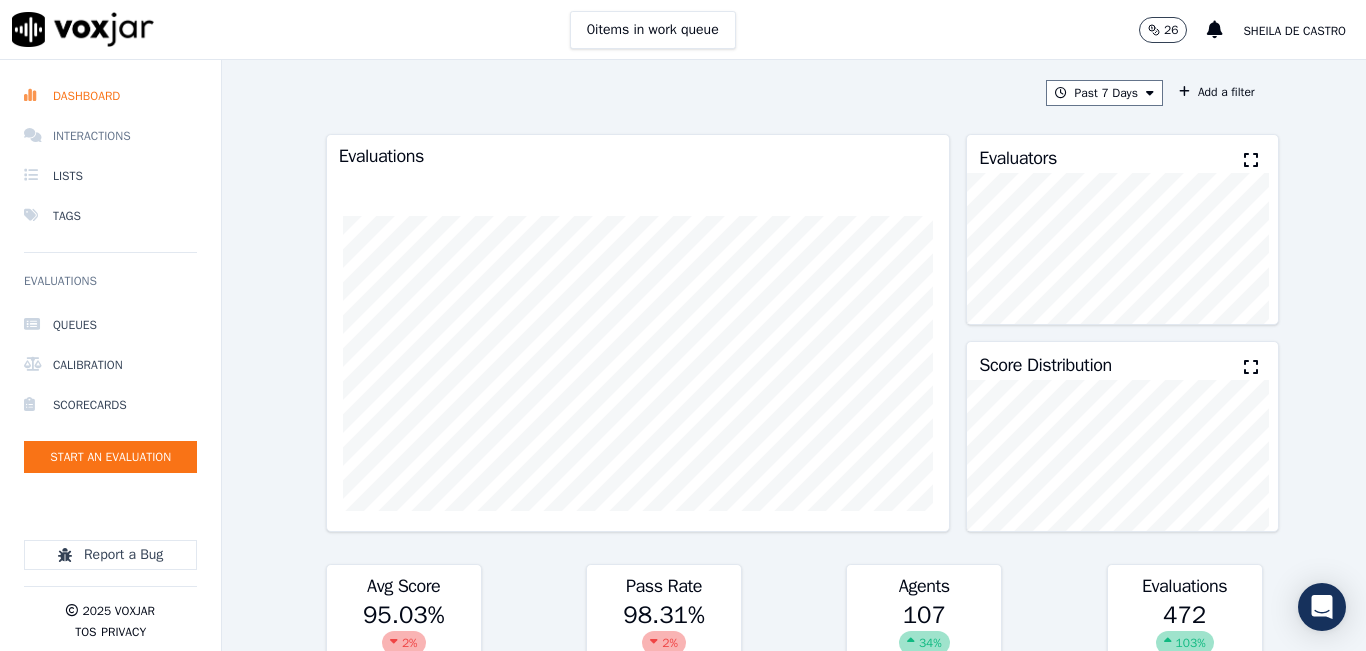 click on "Interactions" at bounding box center [110, 136] 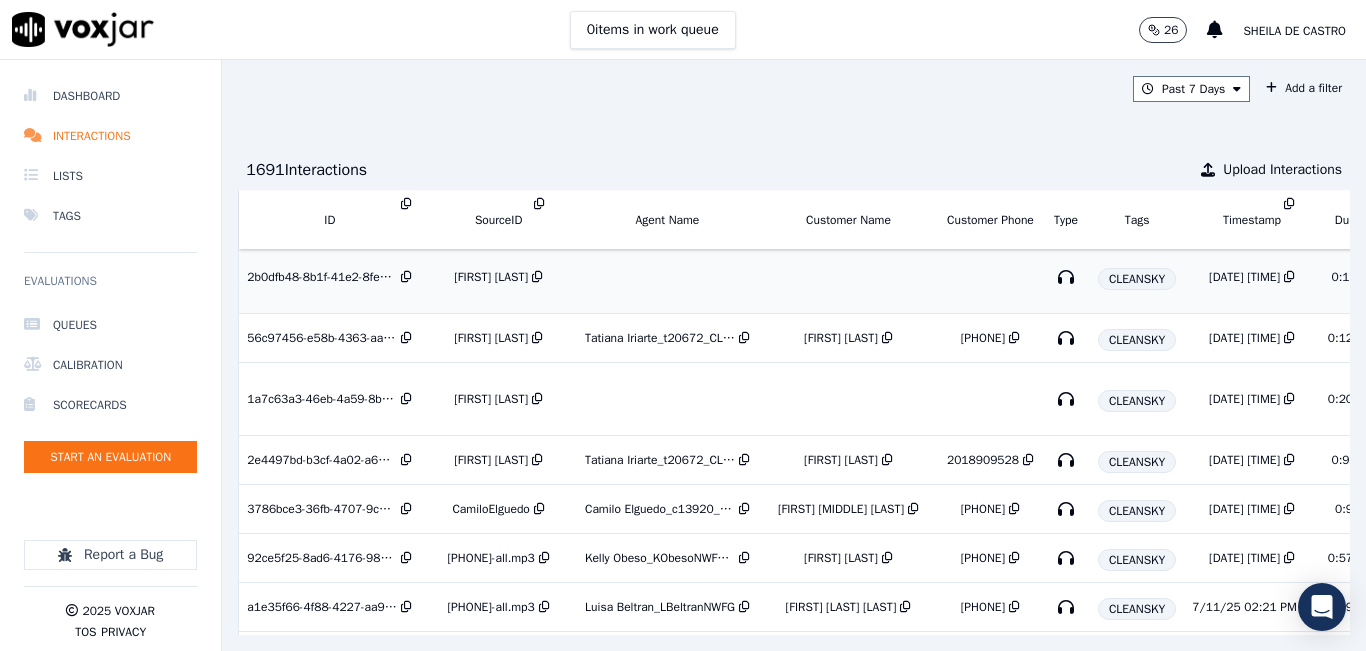 scroll, scrollTop: 2491, scrollLeft: 0, axis: vertical 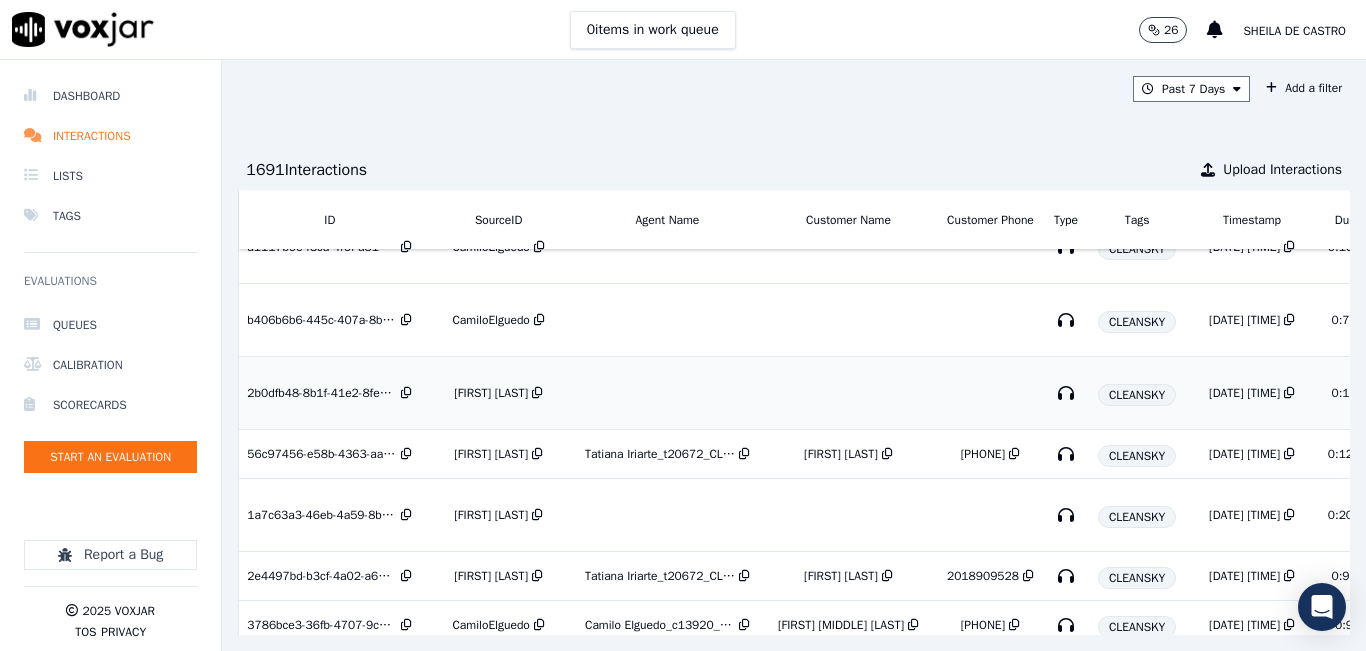 click on "[FIRST] [LAST]" at bounding box center [491, 393] 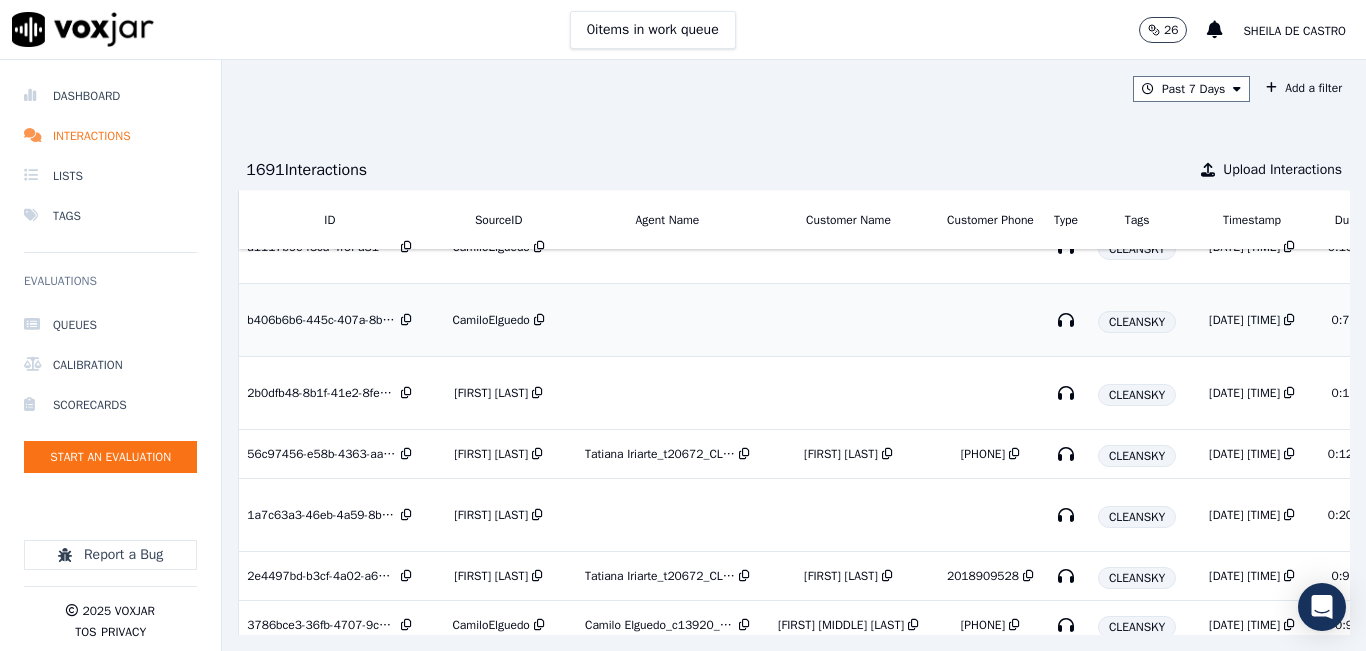 click on "CamiloElguedo" at bounding box center [490, 320] 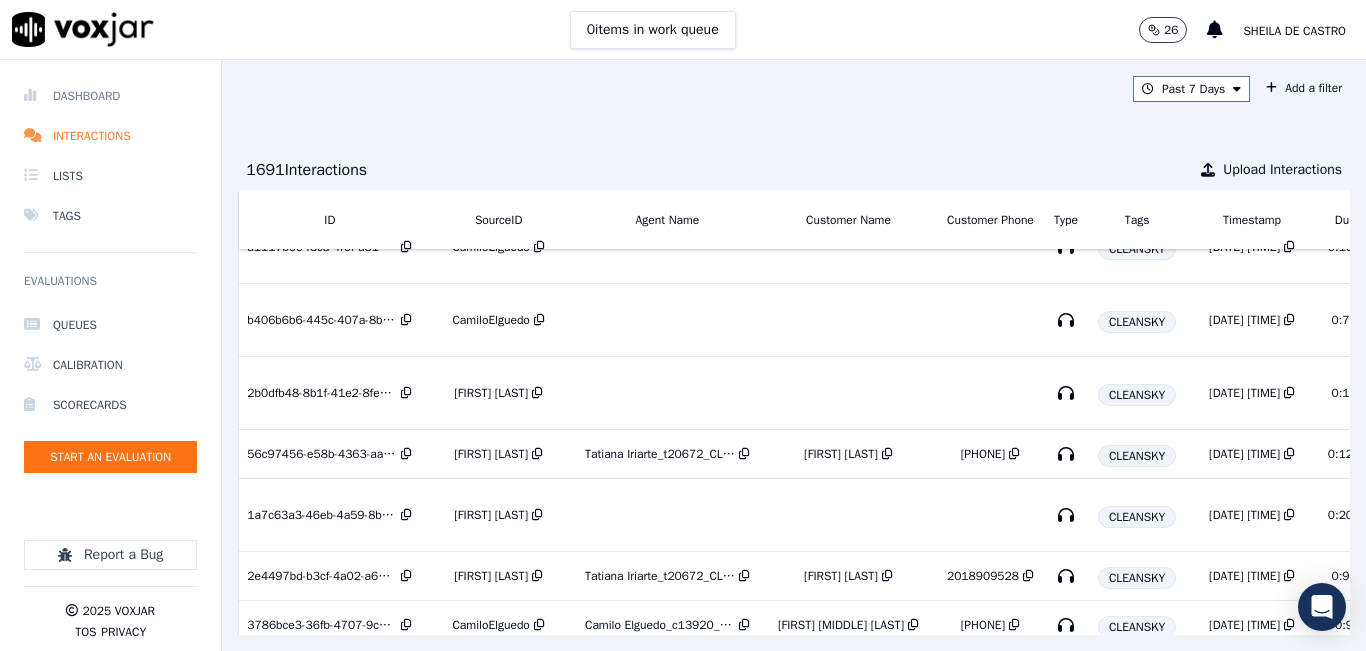 click on "Dashboard" at bounding box center (110, 96) 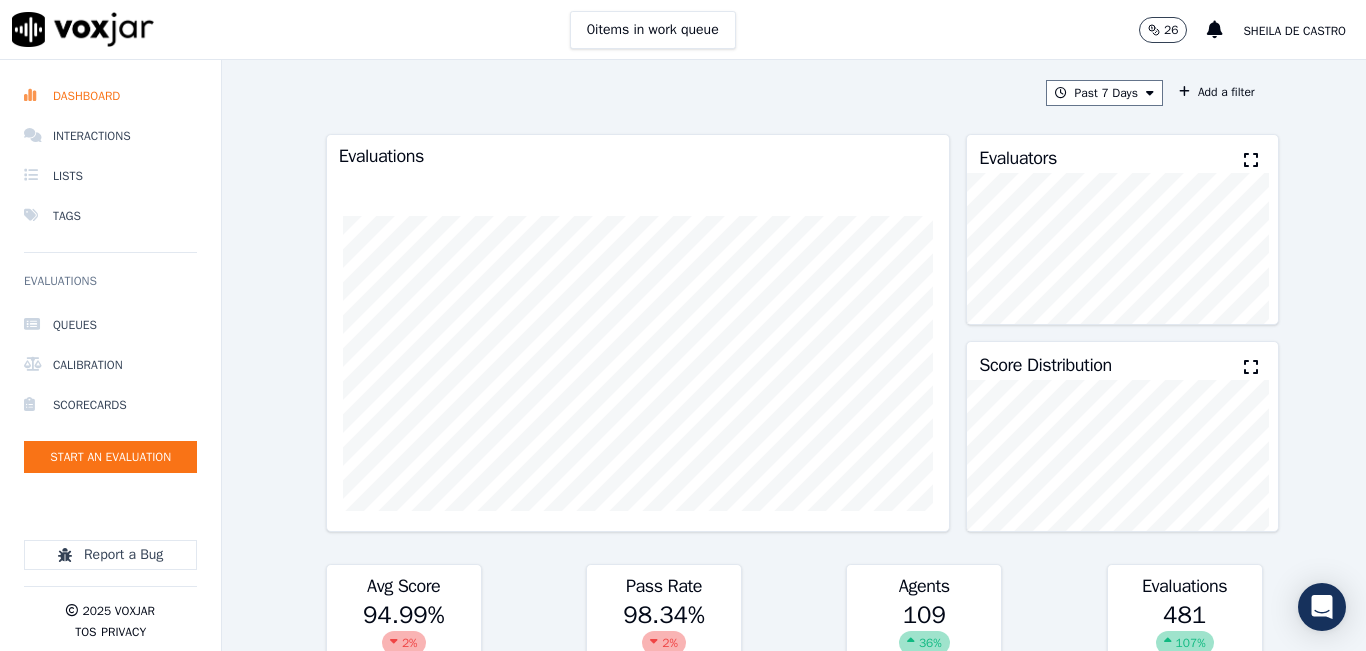 click on "Evaluators" at bounding box center (1122, 154) 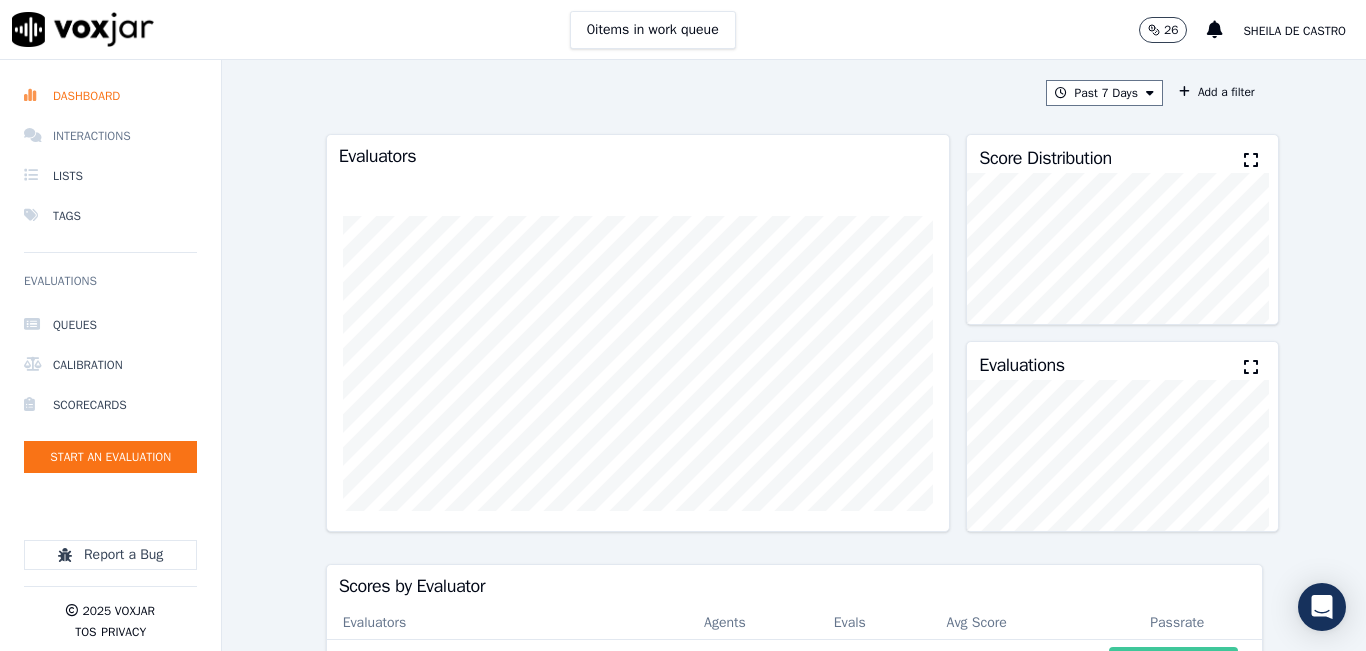 click on "Interactions" at bounding box center (110, 136) 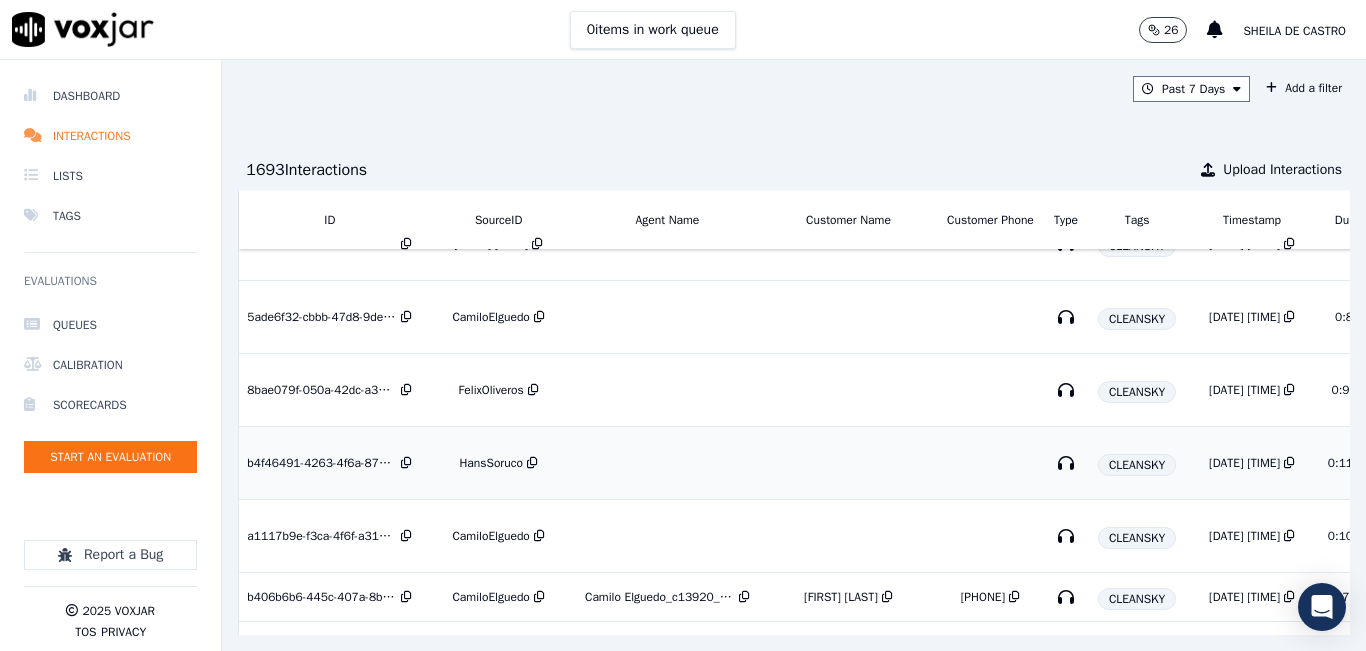 scroll, scrollTop: 2371, scrollLeft: 0, axis: vertical 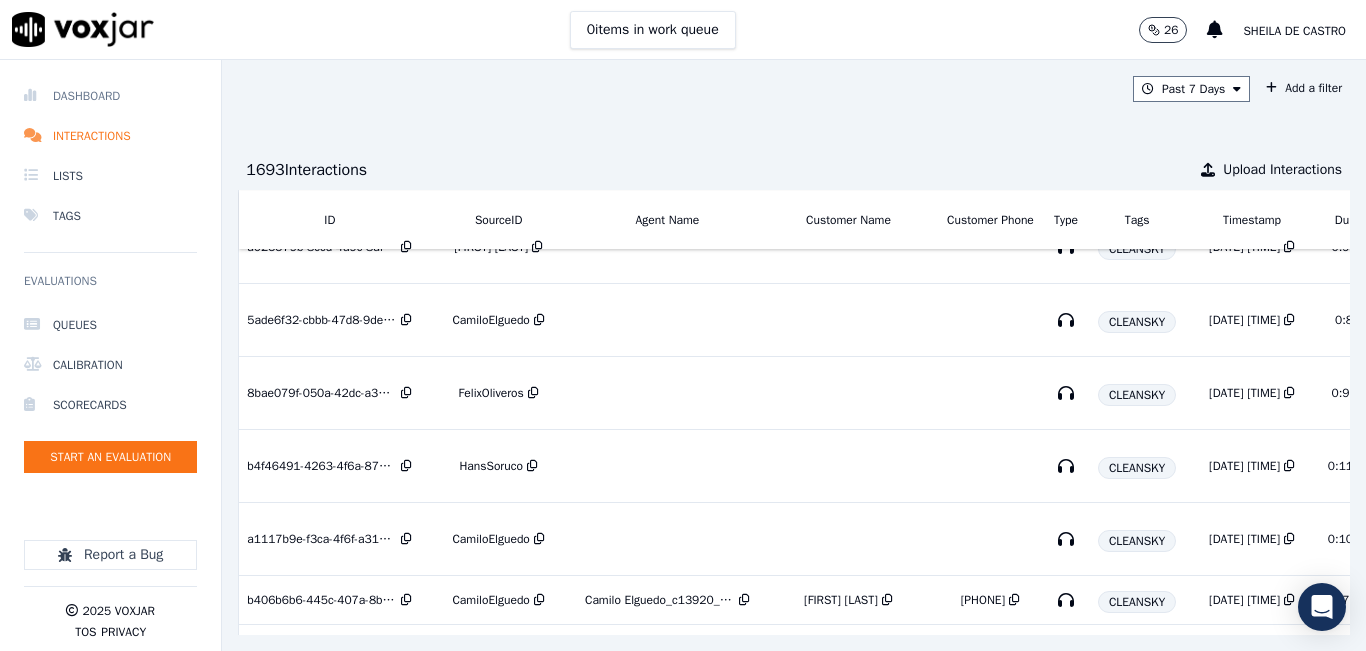 click on "Dashboard" at bounding box center (110, 96) 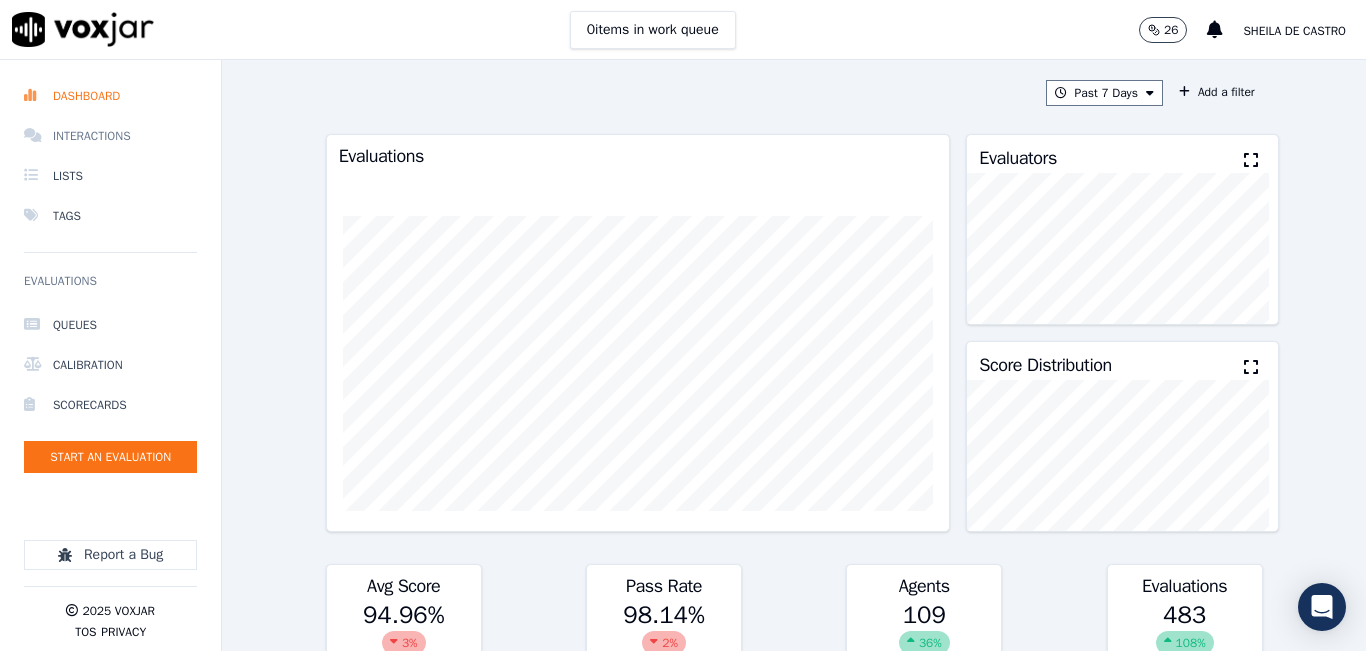 click on "Interactions" at bounding box center [110, 136] 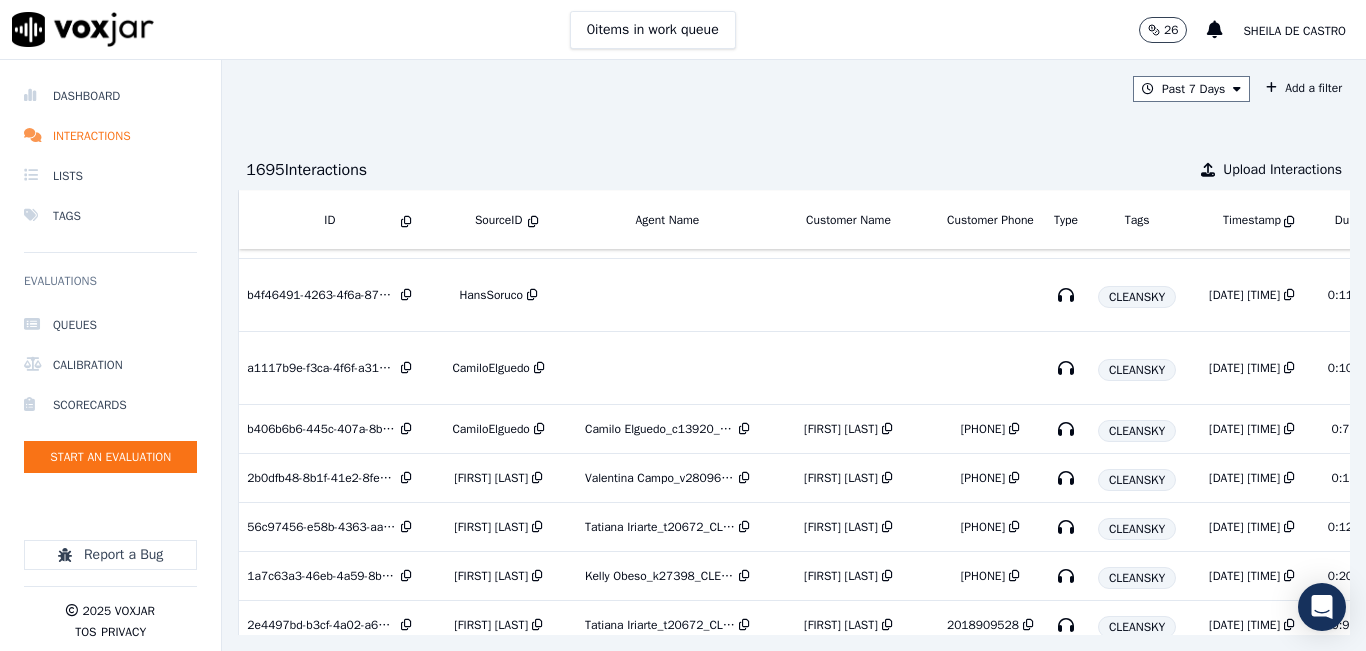 scroll, scrollTop: 2595, scrollLeft: 0, axis: vertical 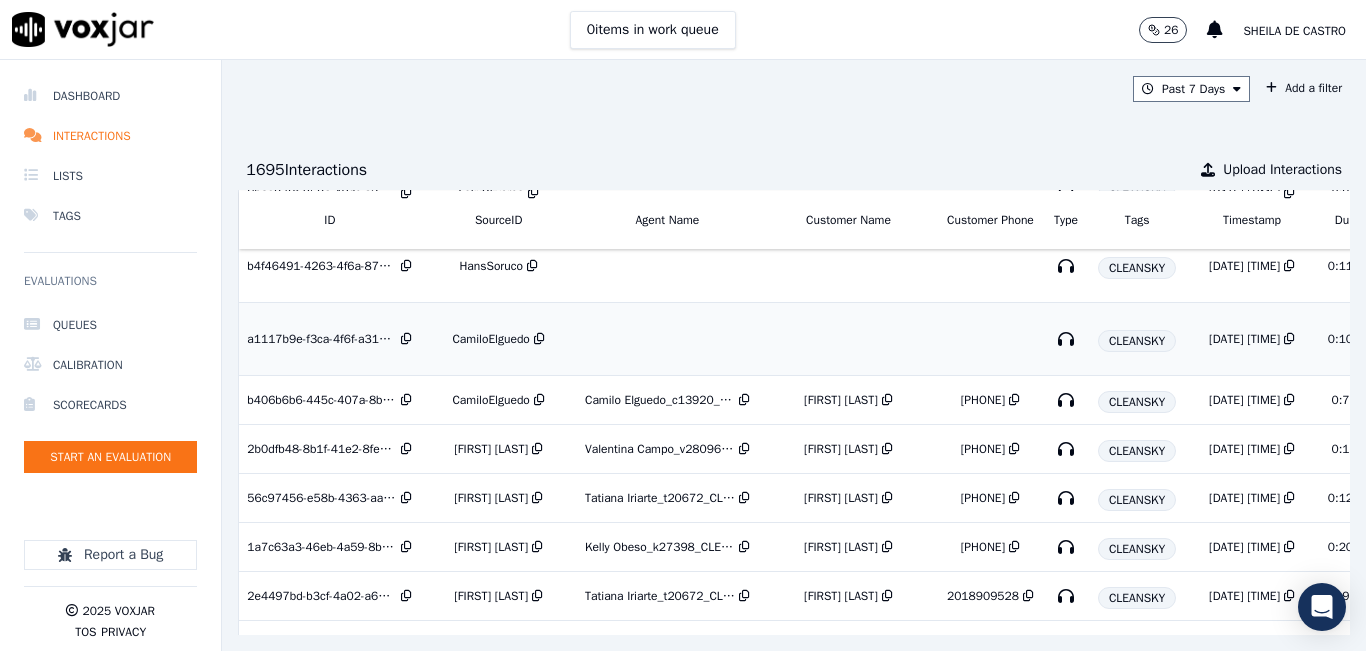 click on "CamiloElguedo" at bounding box center (490, 339) 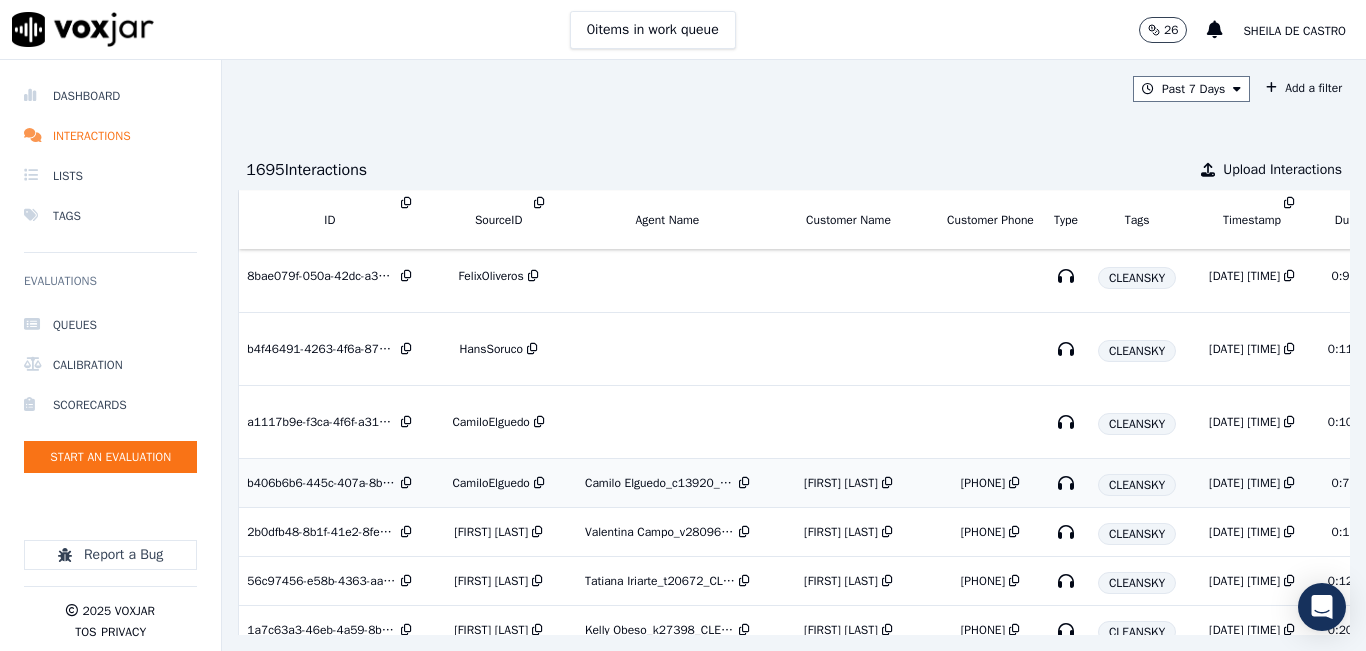 scroll, scrollTop: 2495, scrollLeft: 0, axis: vertical 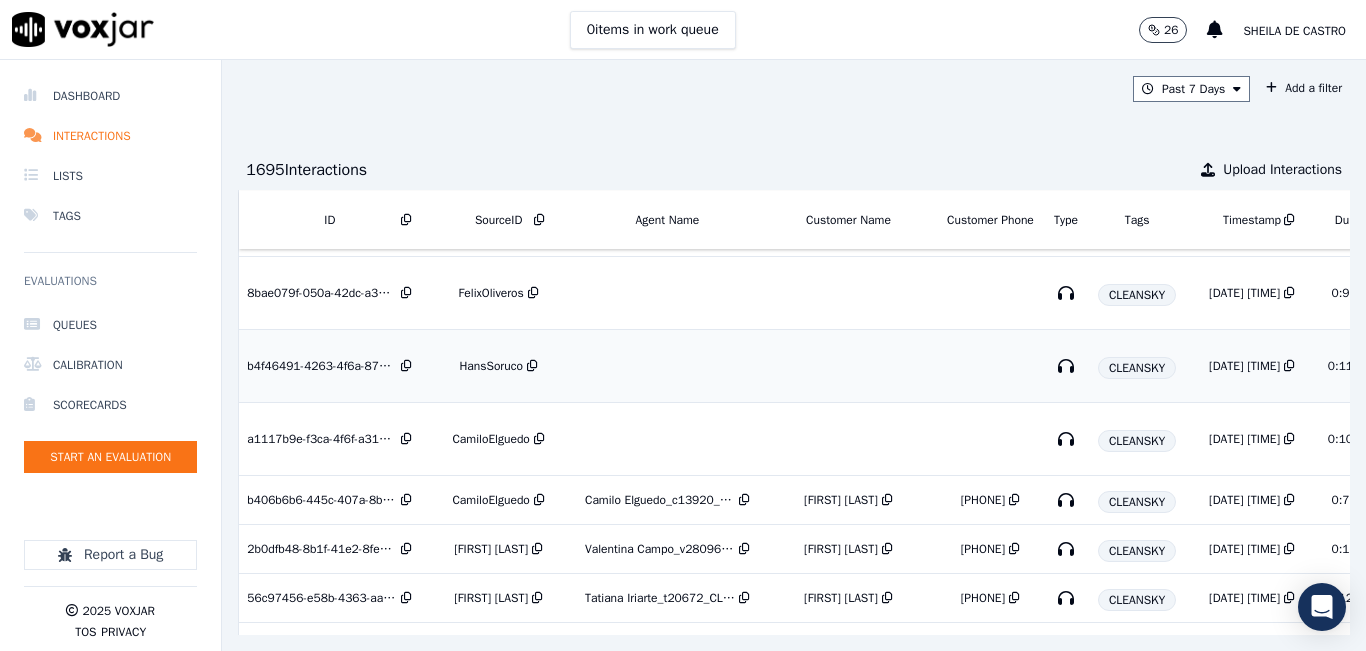 click on "HansSoruco" at bounding box center [491, 366] 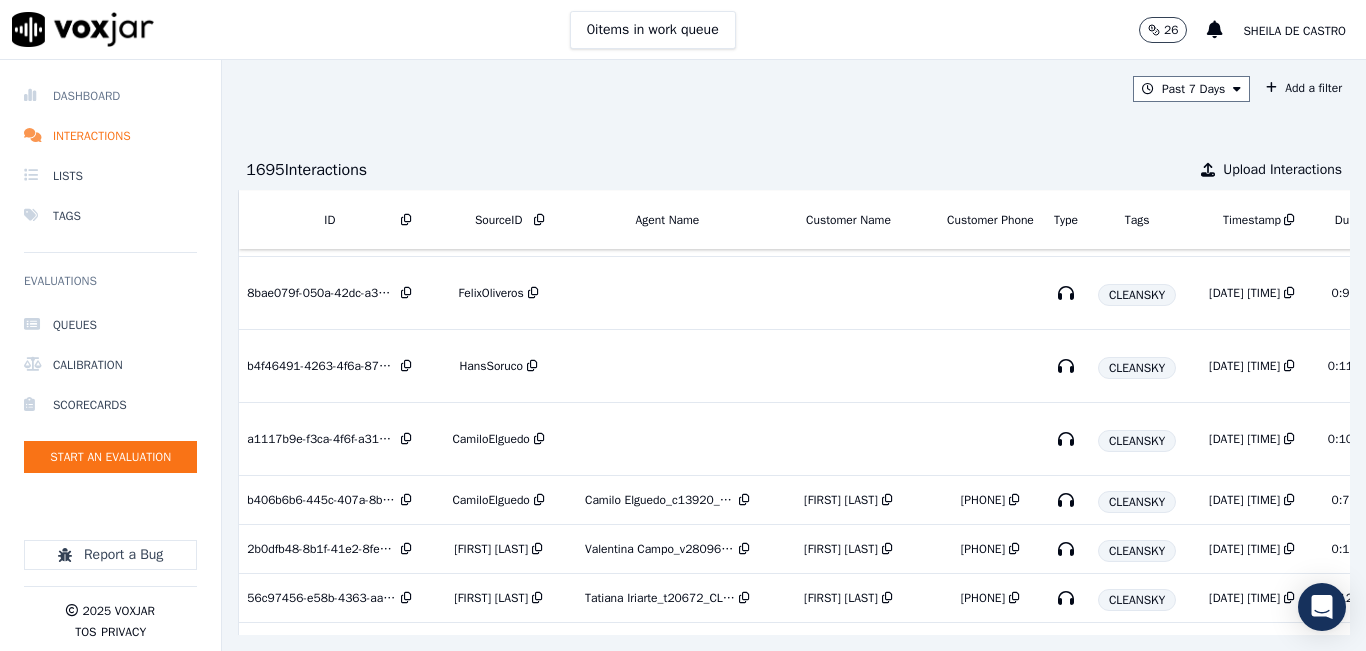 click on "Dashboard" at bounding box center (110, 96) 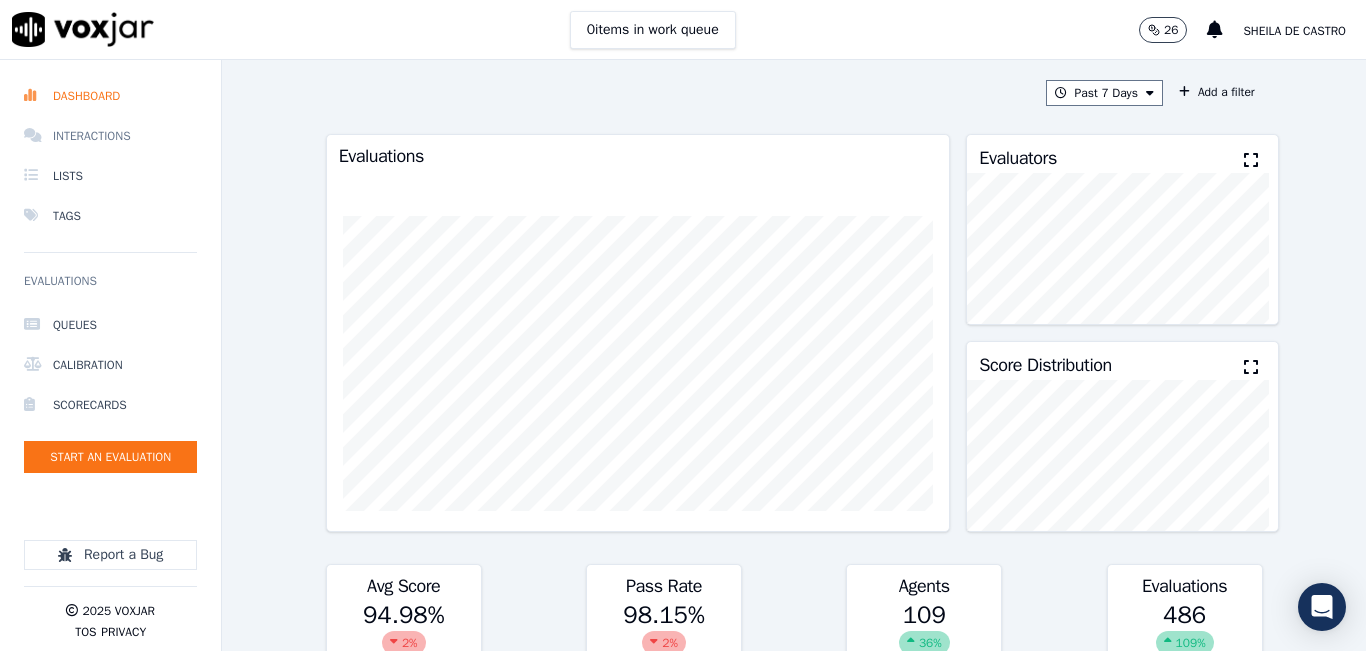 click on "Interactions" at bounding box center (110, 136) 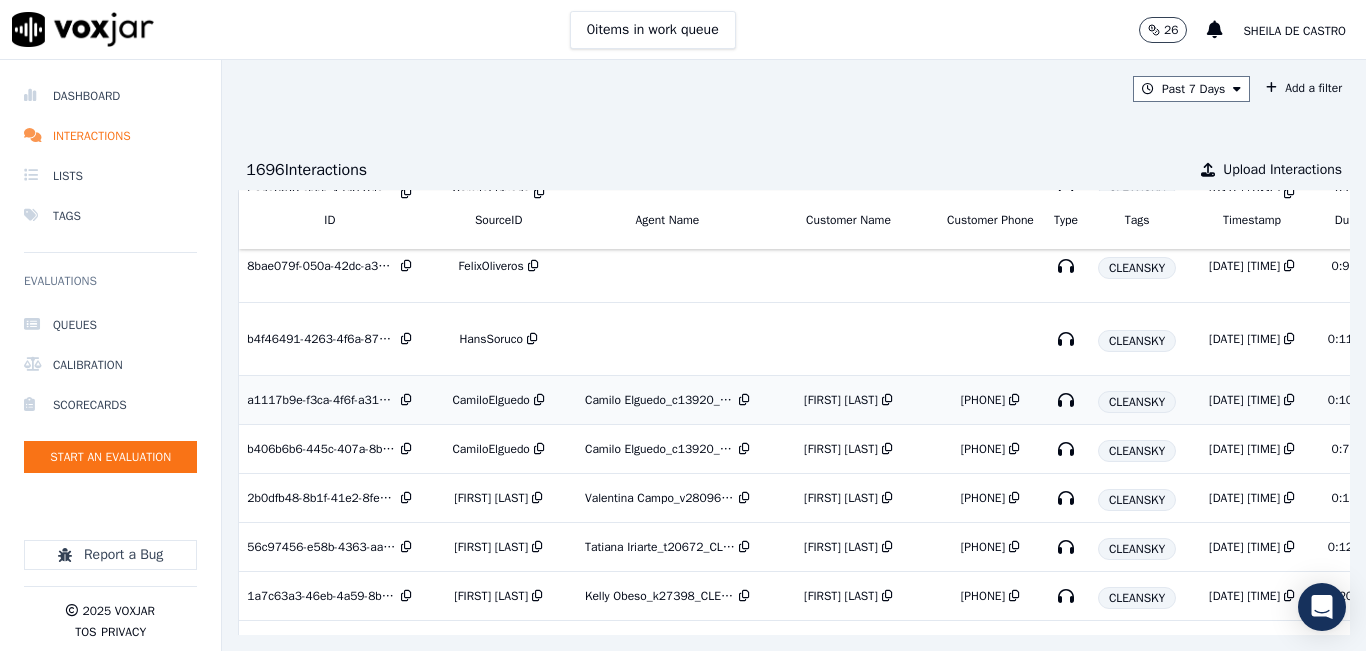 scroll, scrollTop: 2471, scrollLeft: 0, axis: vertical 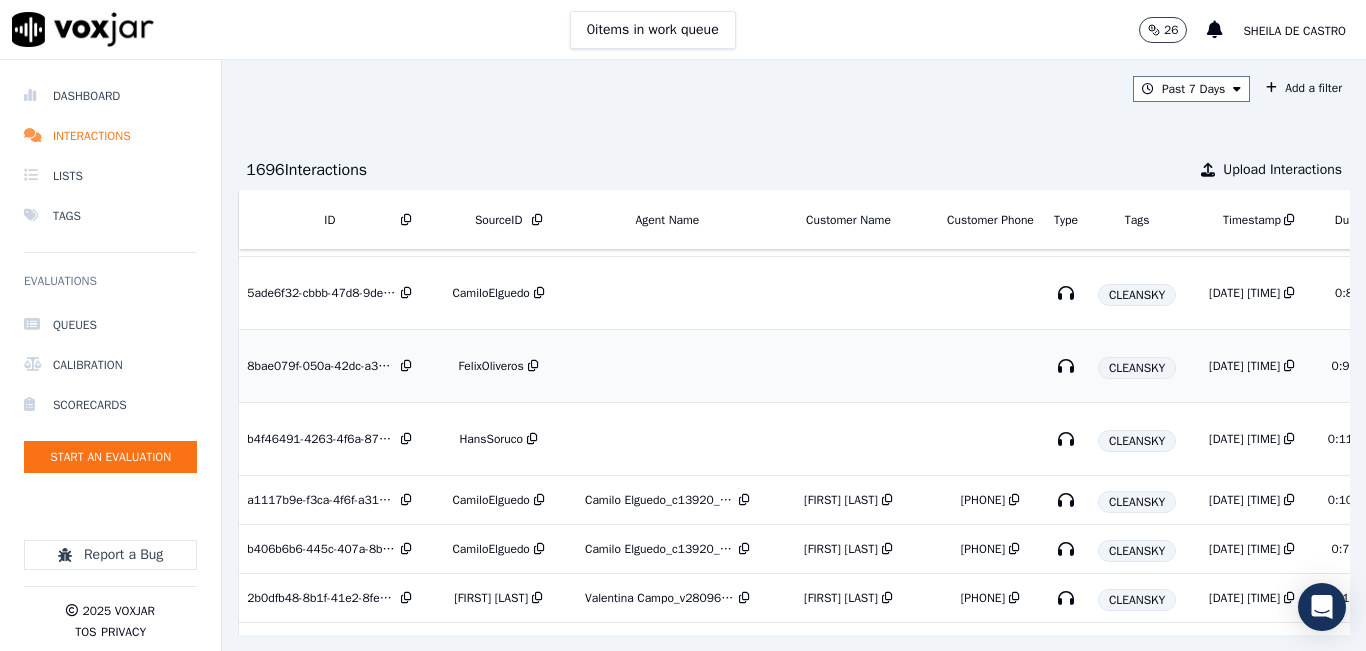 click on "FelixOliveros" at bounding box center [491, 366] 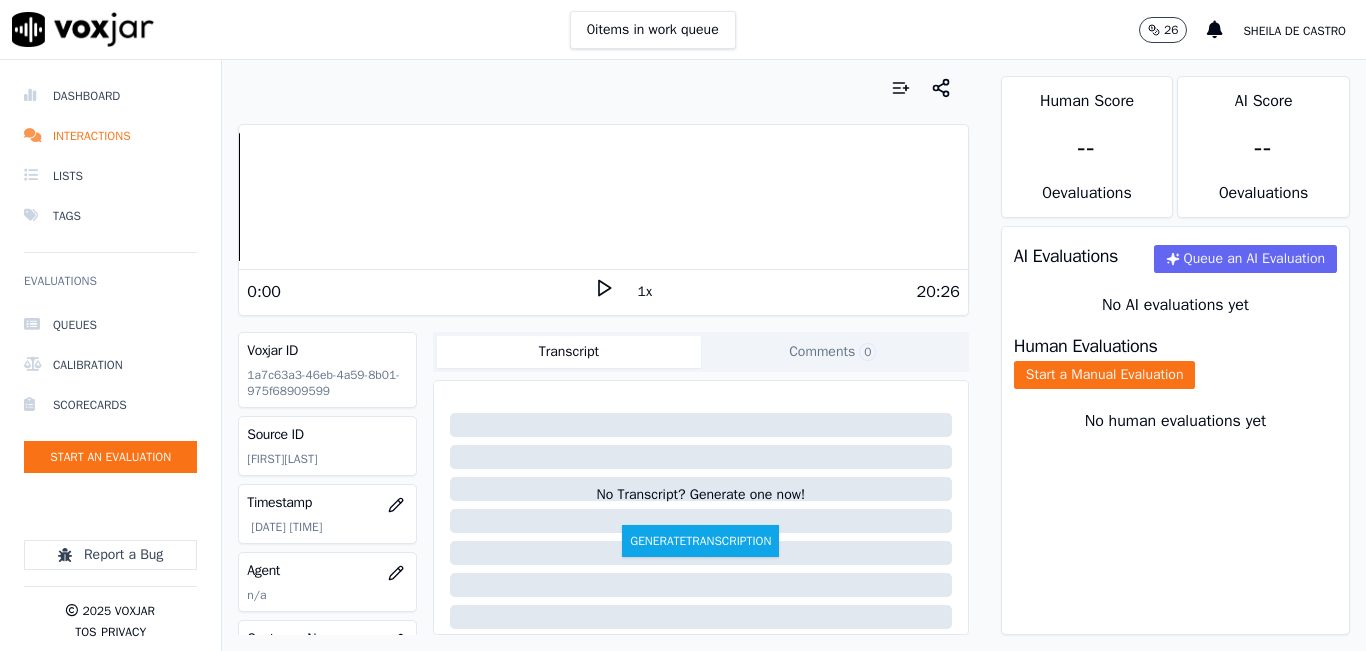scroll, scrollTop: 0, scrollLeft: 0, axis: both 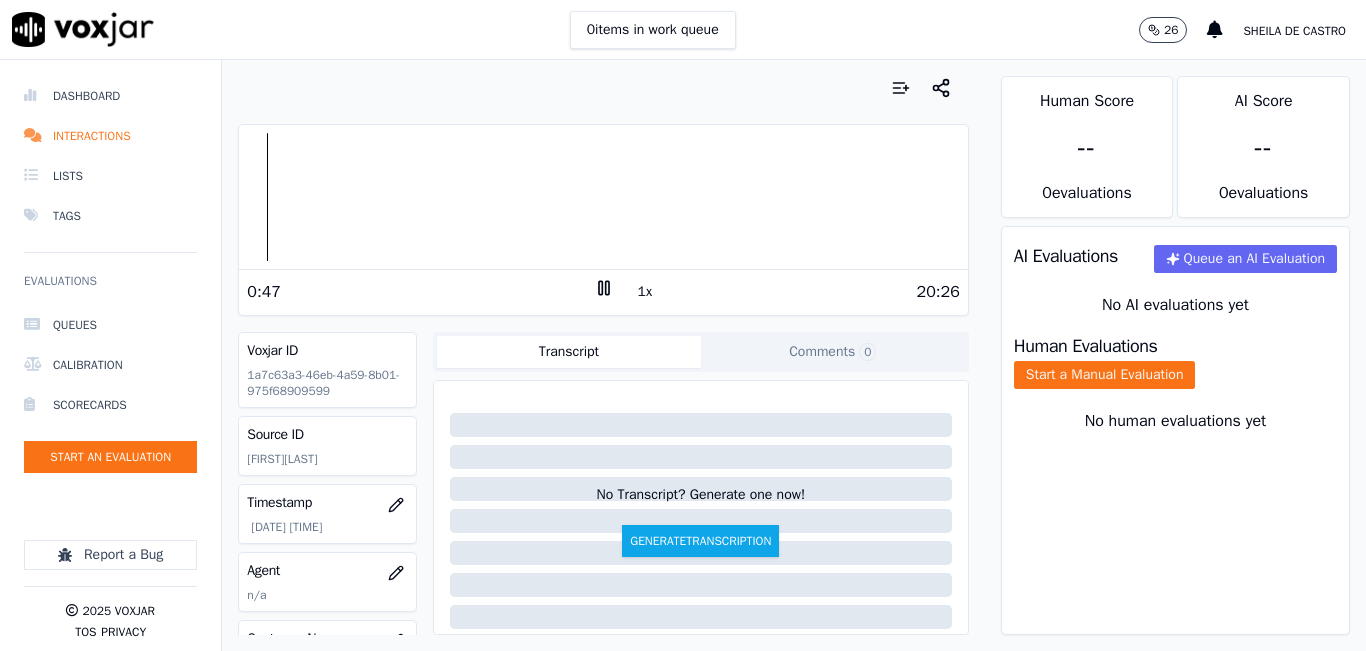 click 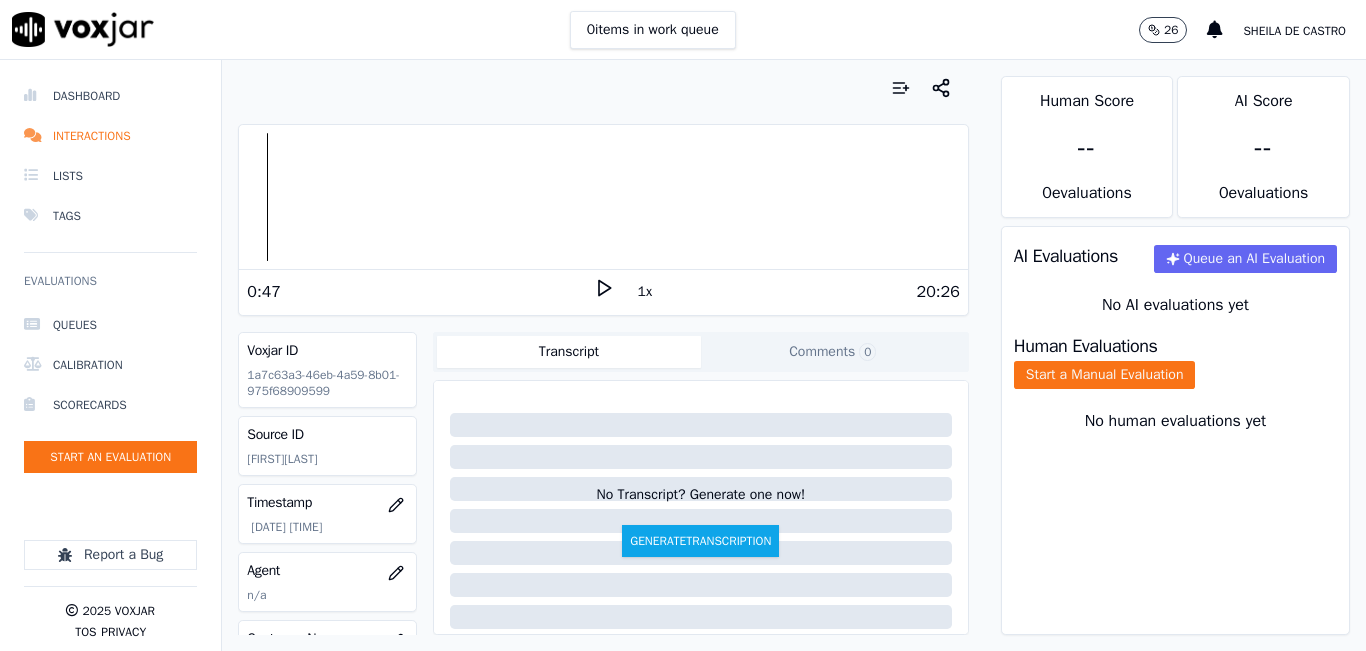 click 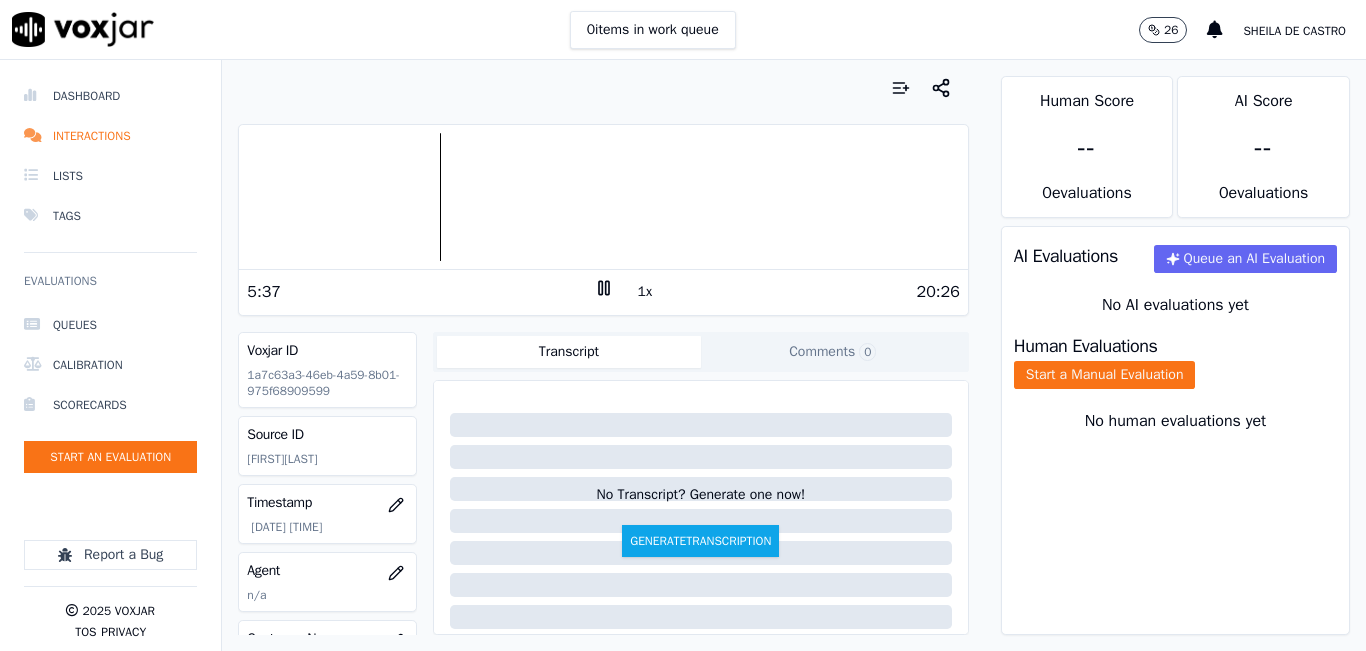 click at bounding box center (603, 197) 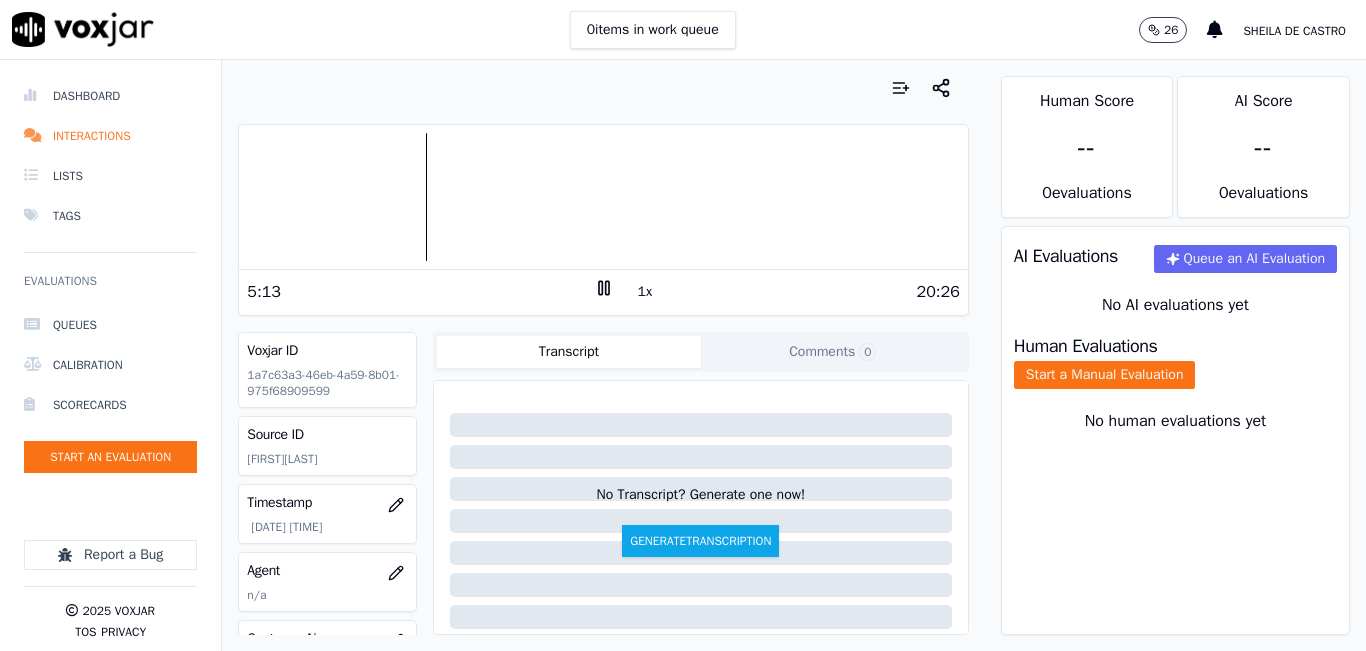 click at bounding box center [603, 197] 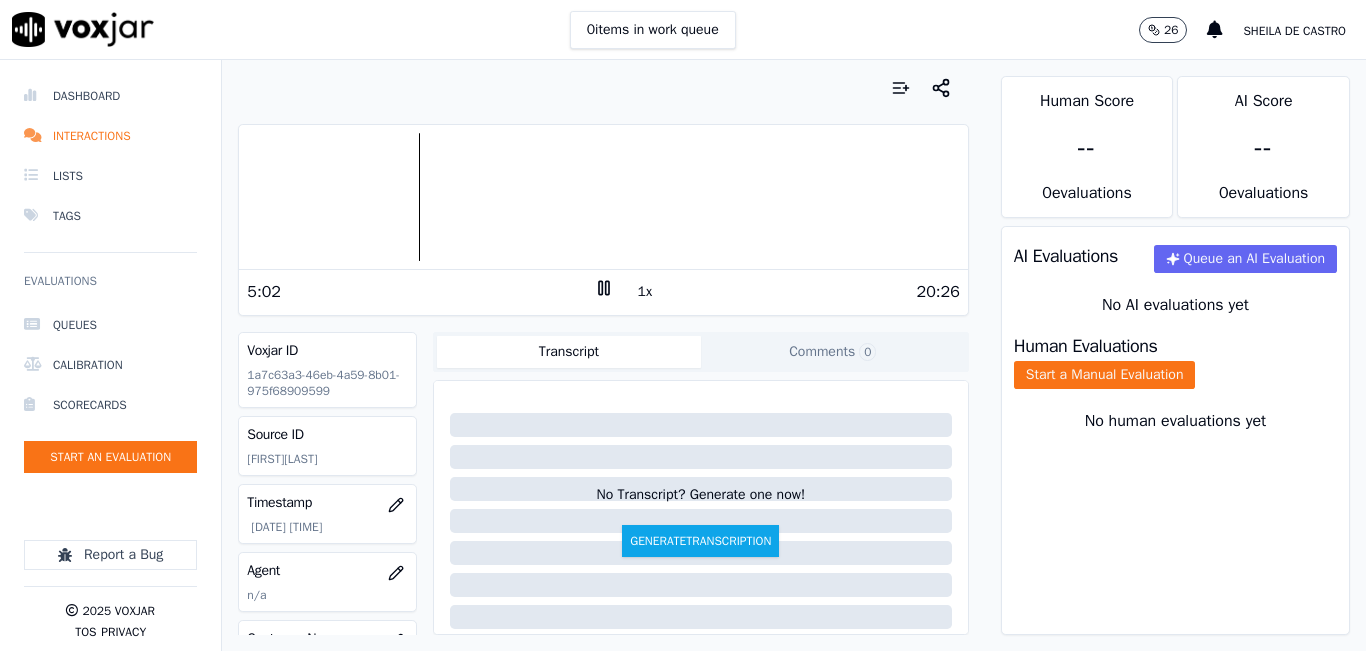 click at bounding box center (603, 197) 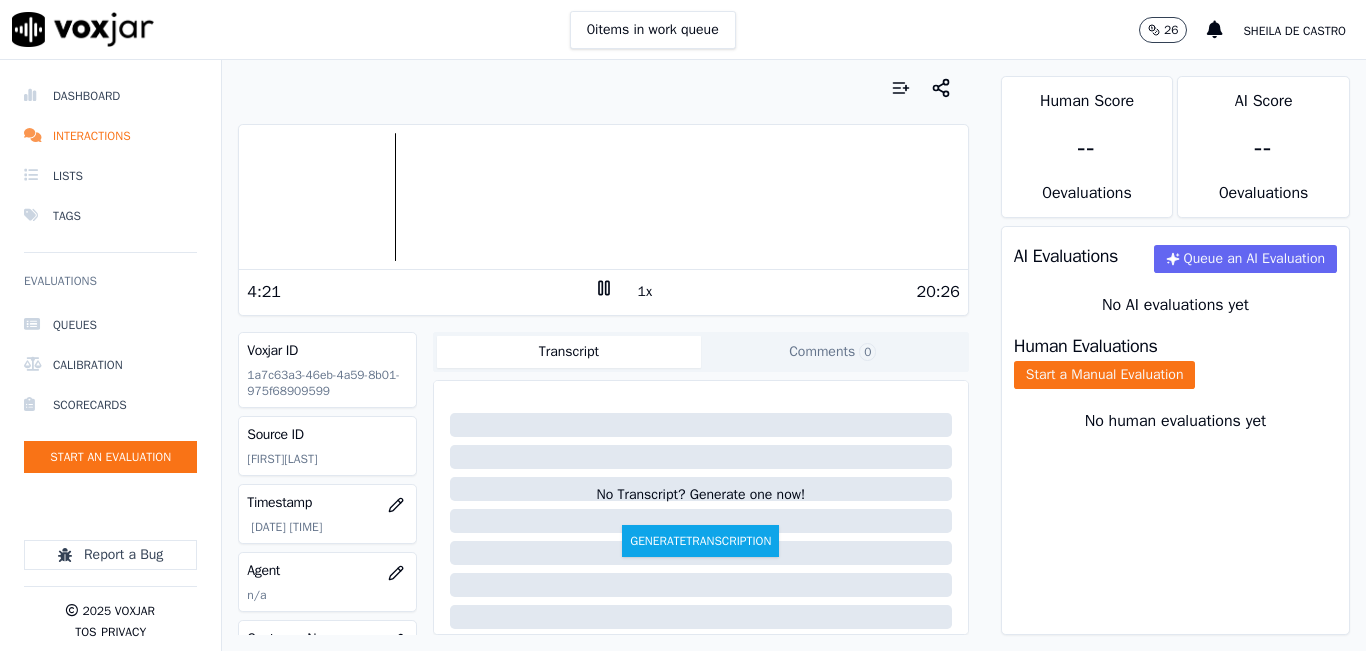 click at bounding box center (603, 197) 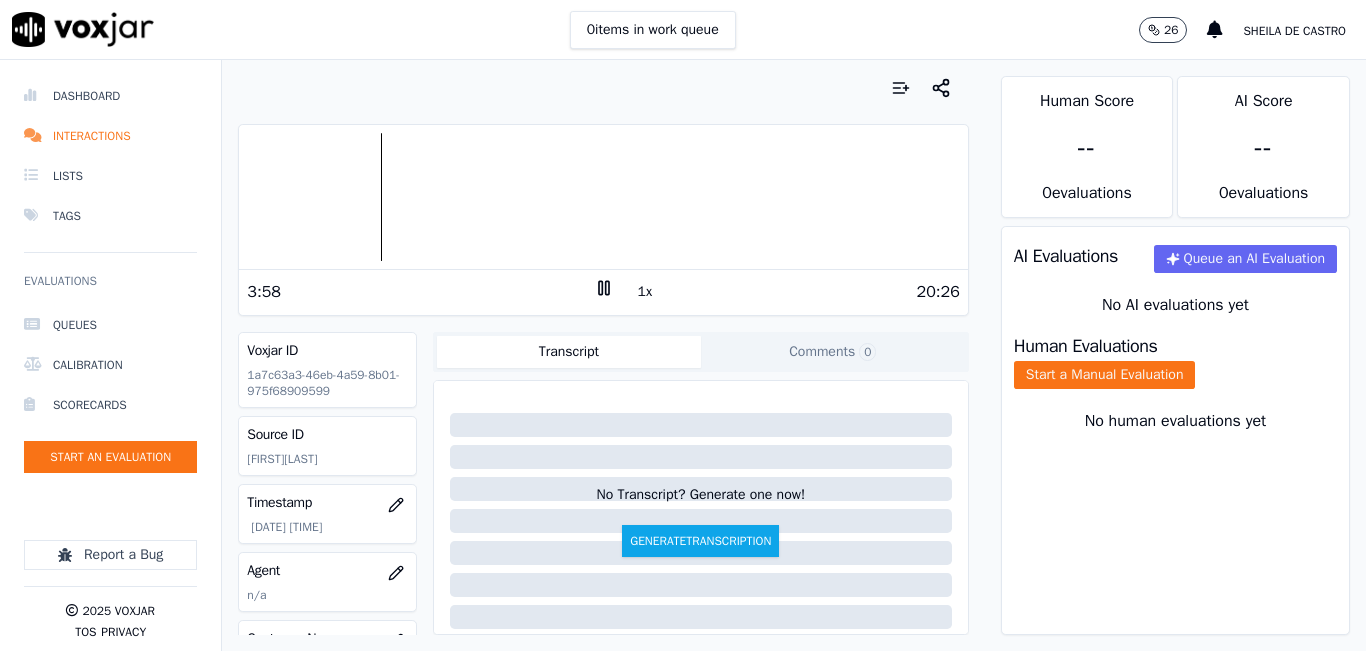 click at bounding box center (603, 197) 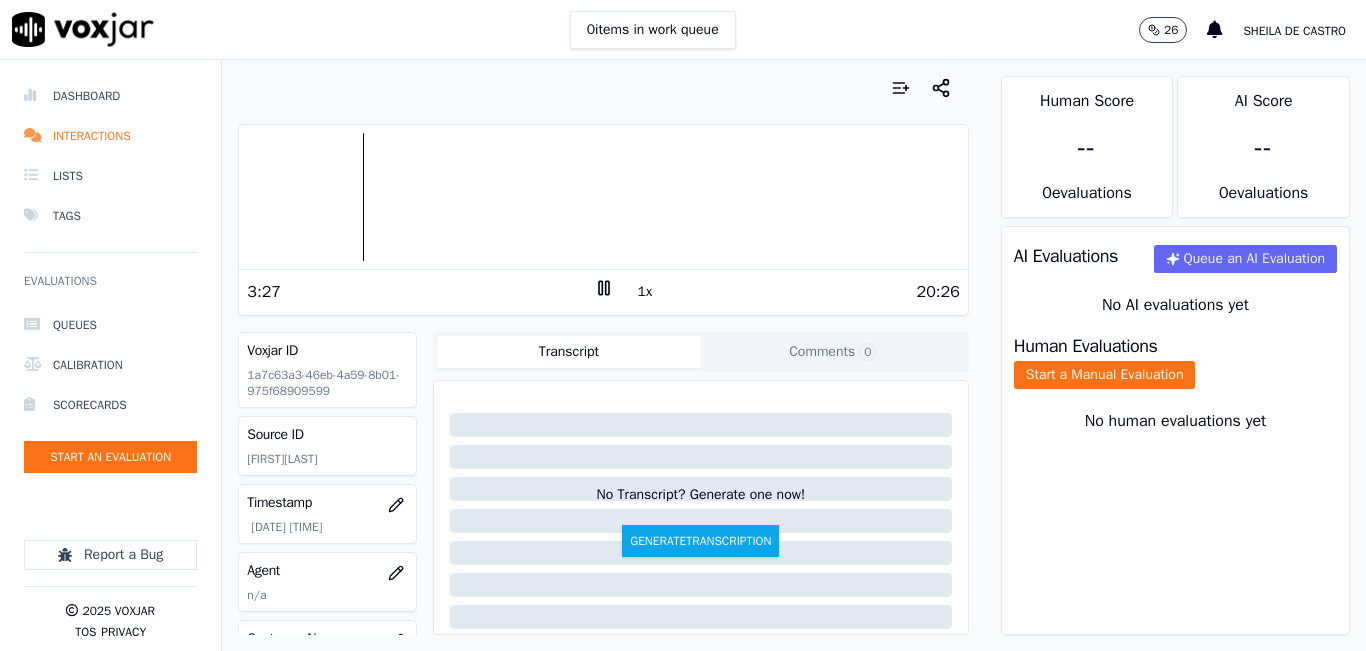 click at bounding box center [603, 197] 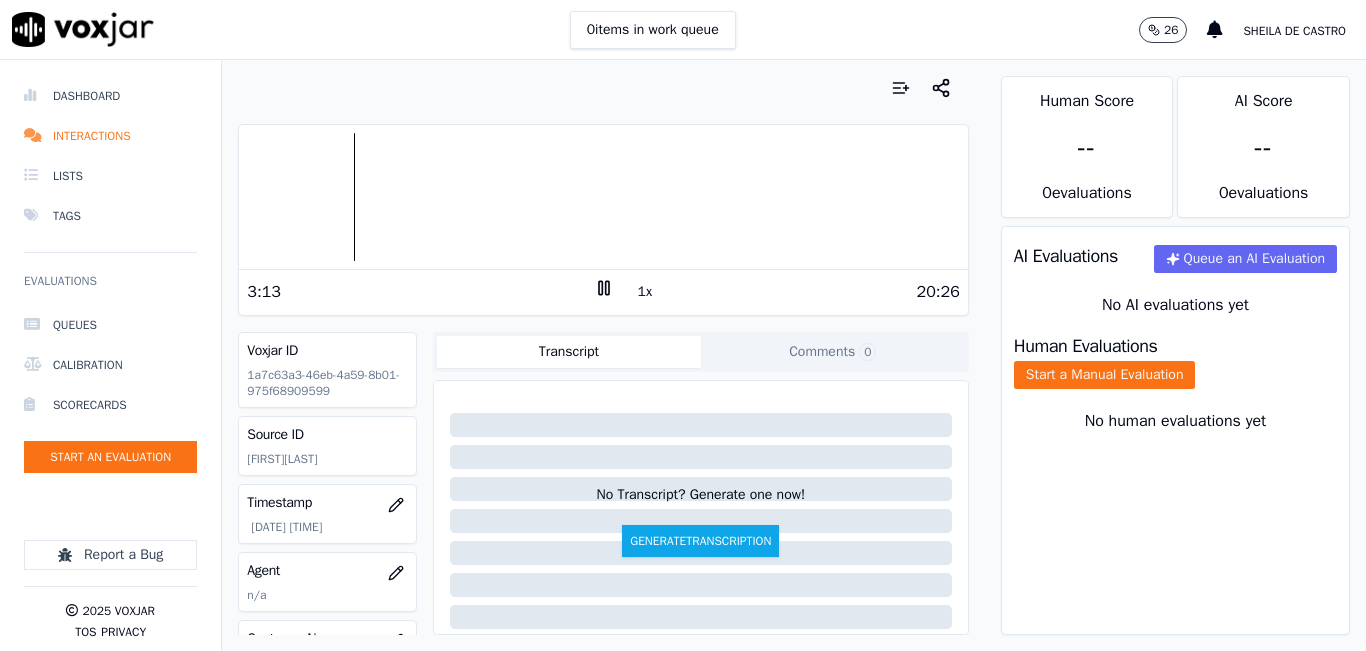 click at bounding box center (603, 197) 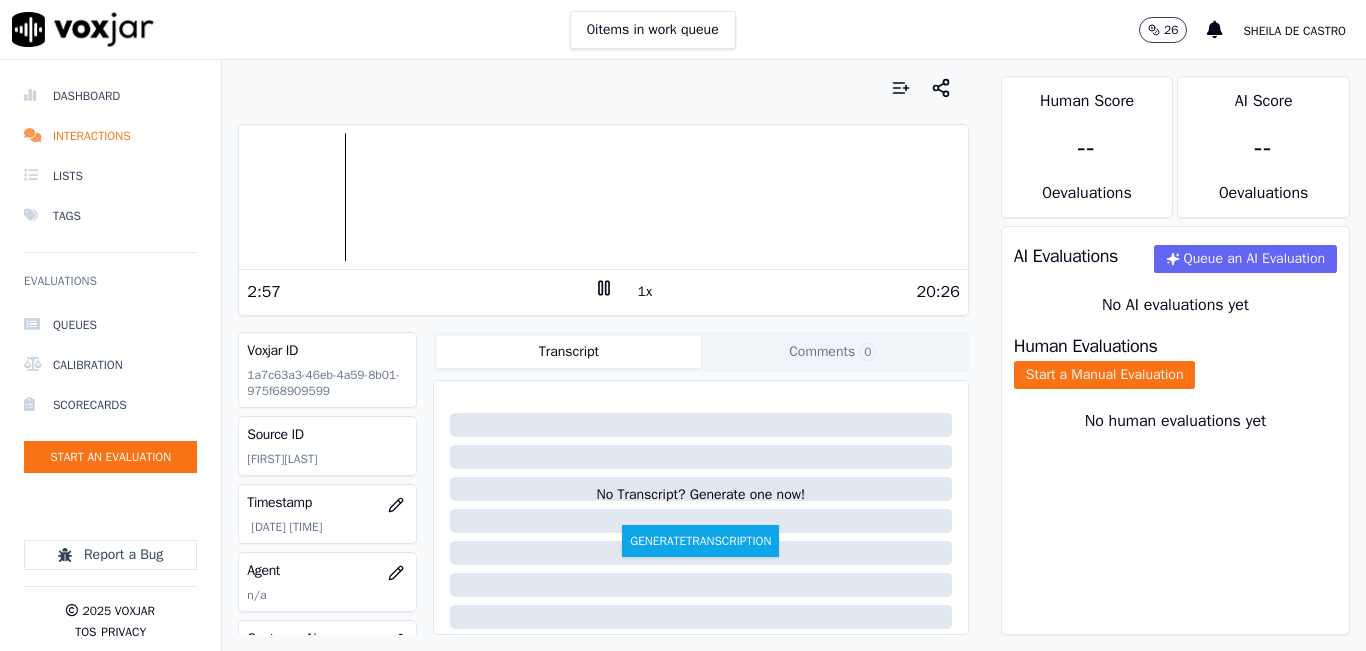 click 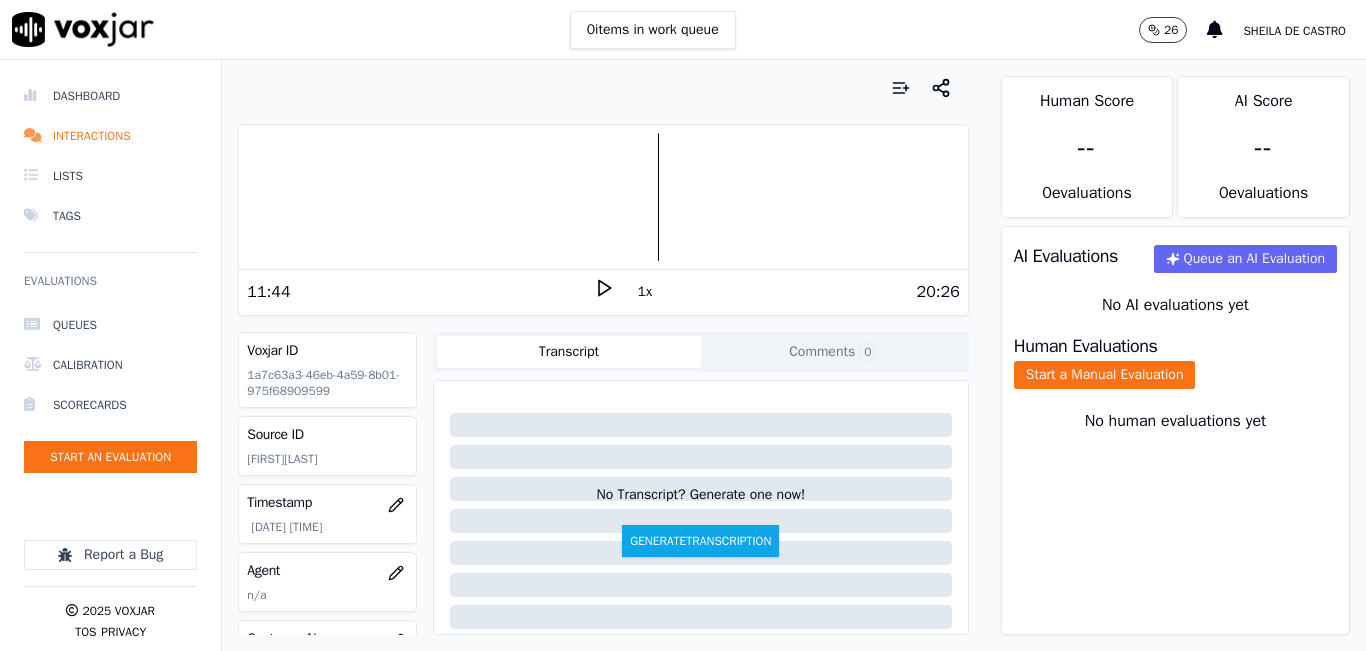 click at bounding box center [603, 197] 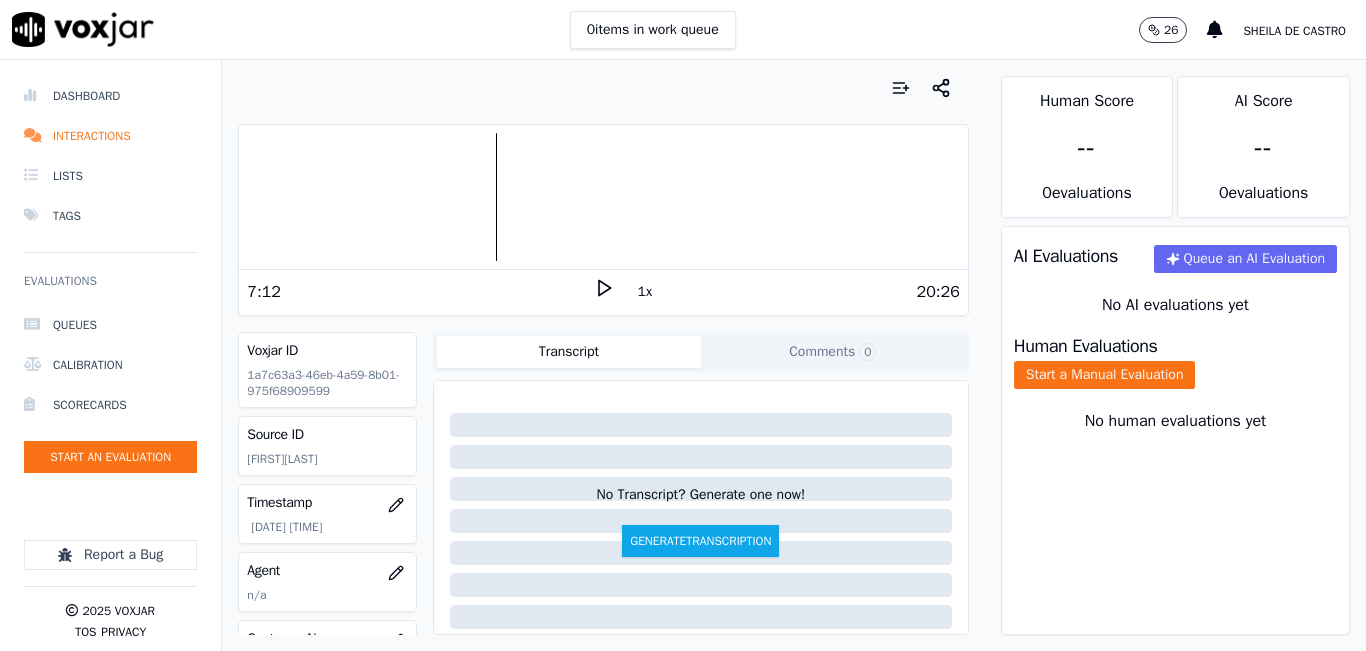 click on "7:12" at bounding box center [420, 292] 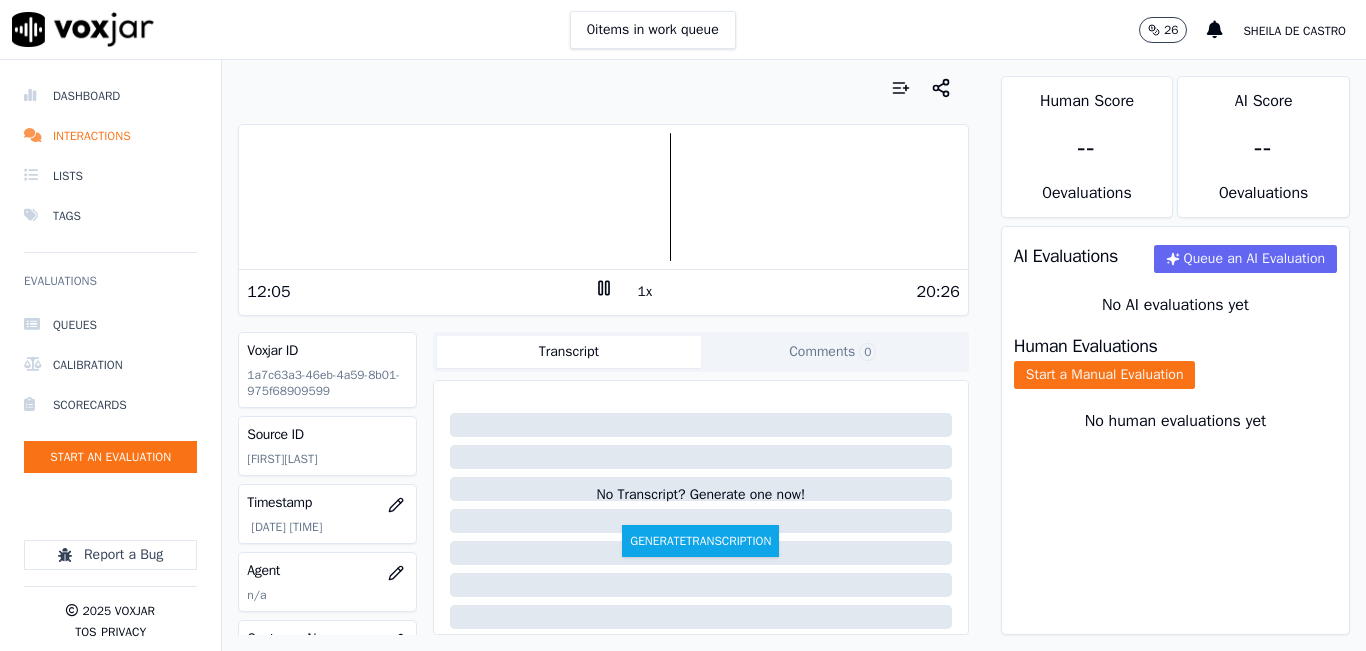 click 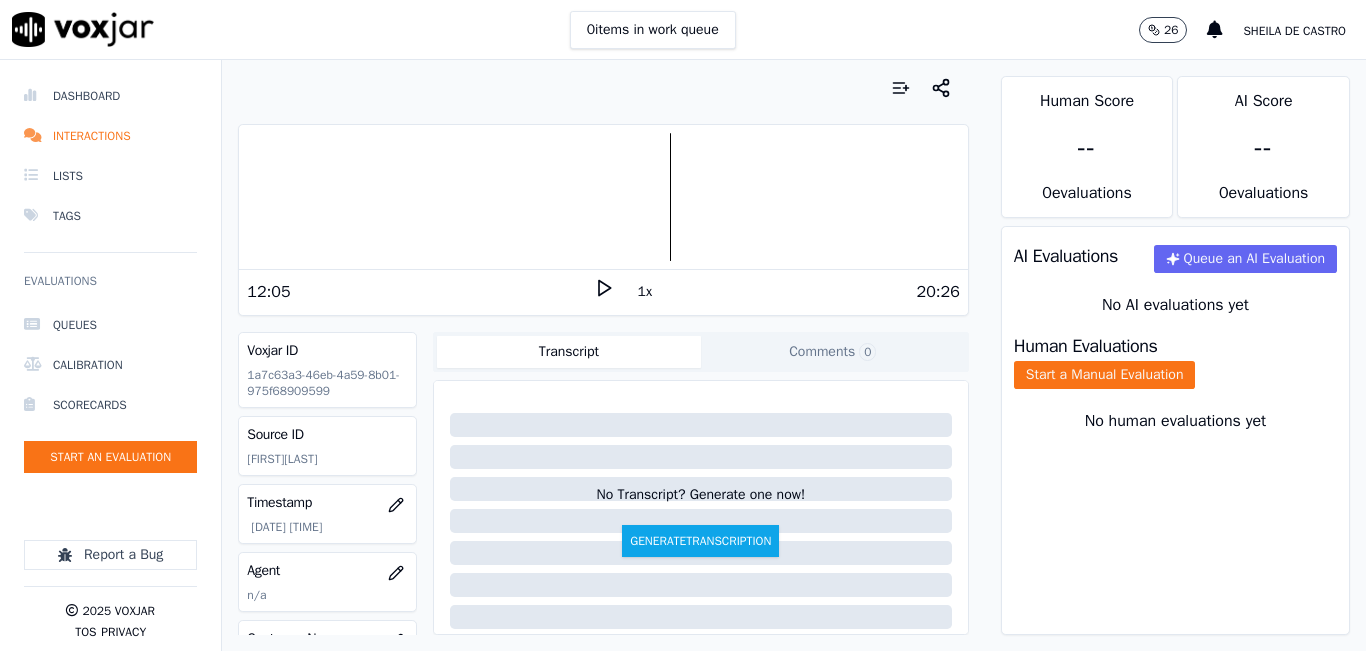 click 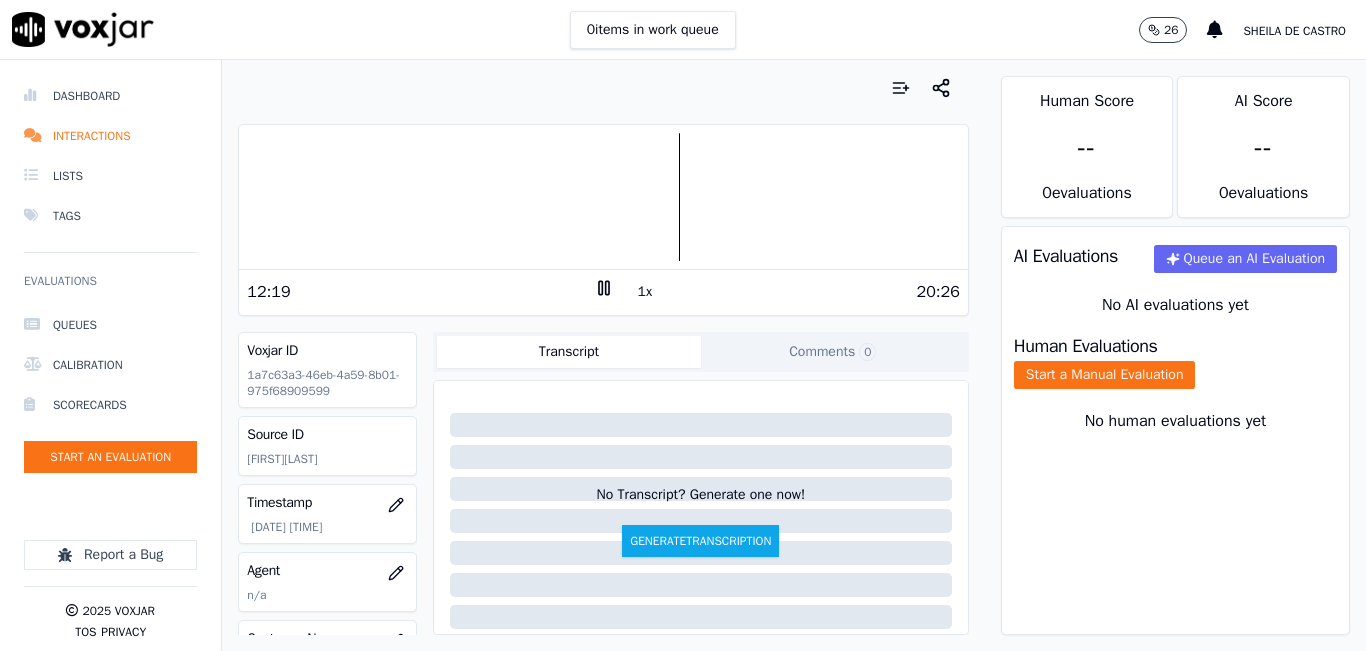 click 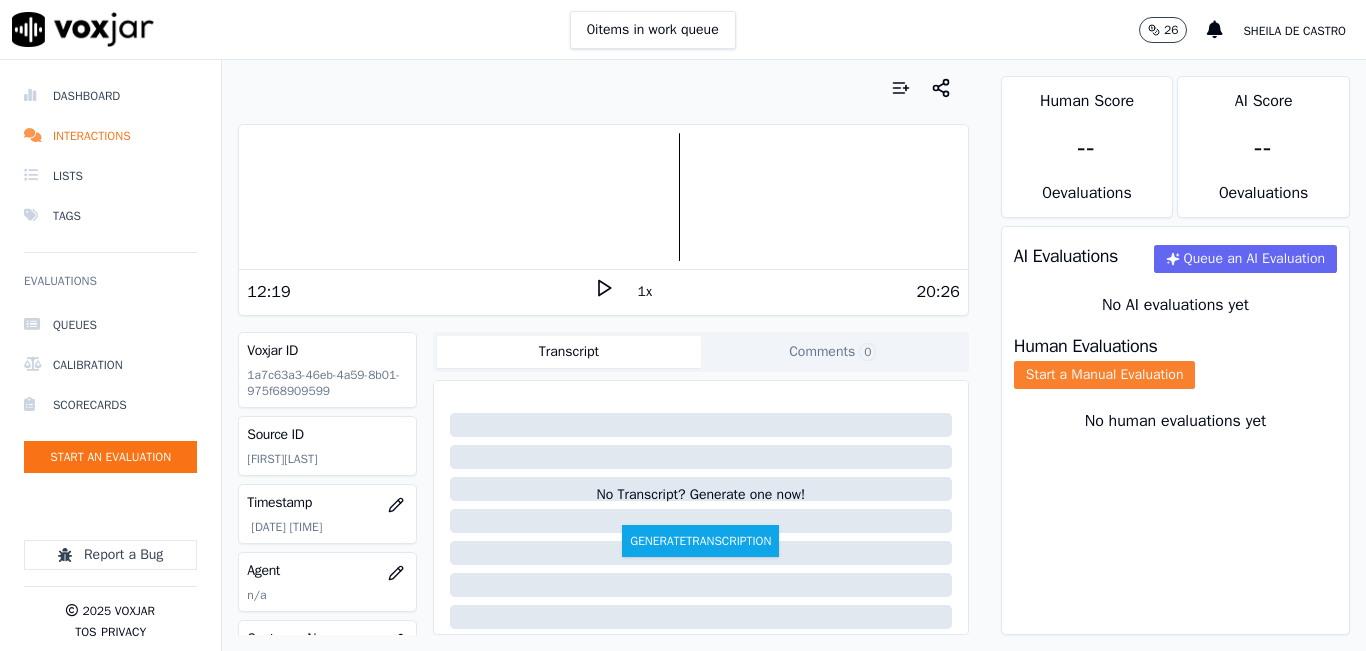 click on "Start a Manual Evaluation" 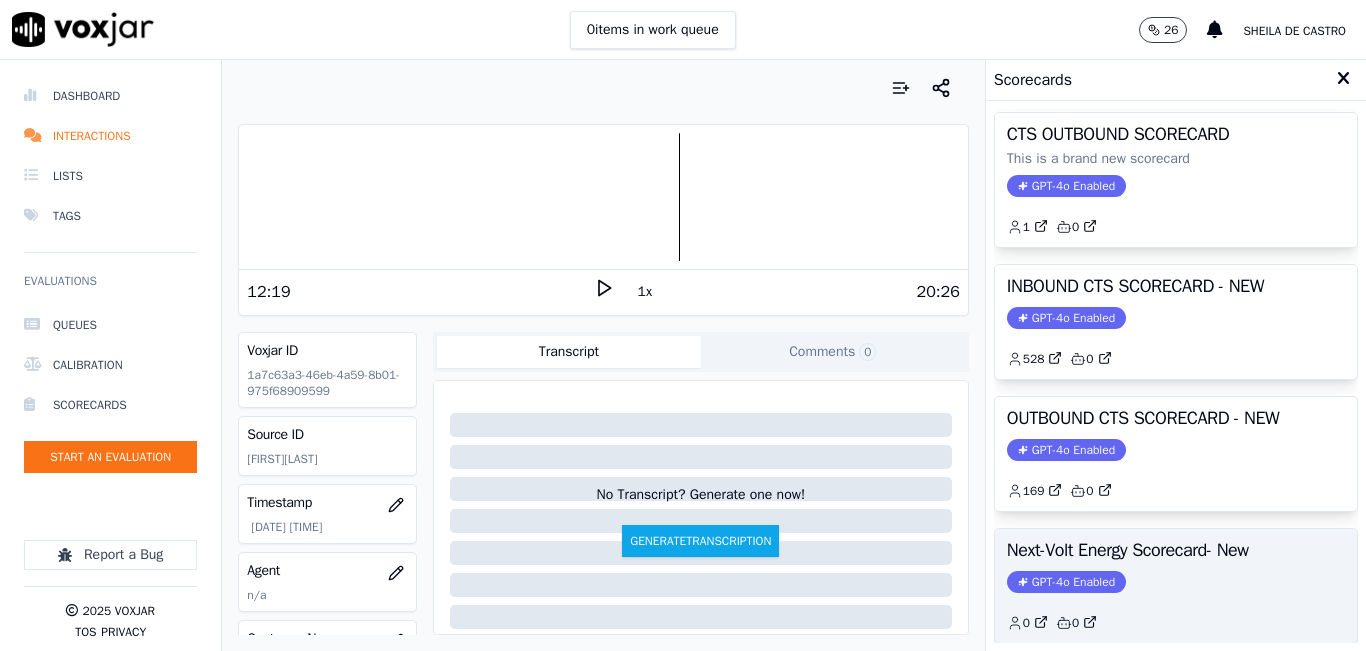 scroll, scrollTop: 200, scrollLeft: 0, axis: vertical 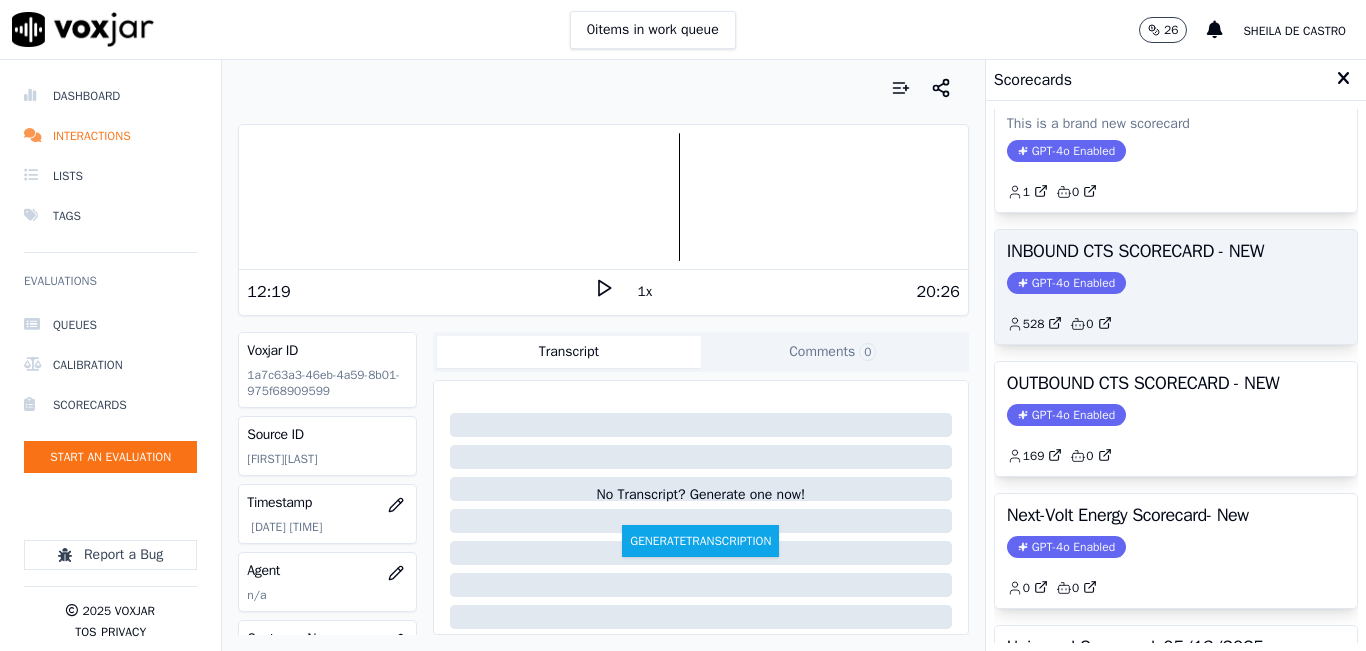 click on "GPT-4o Enabled" 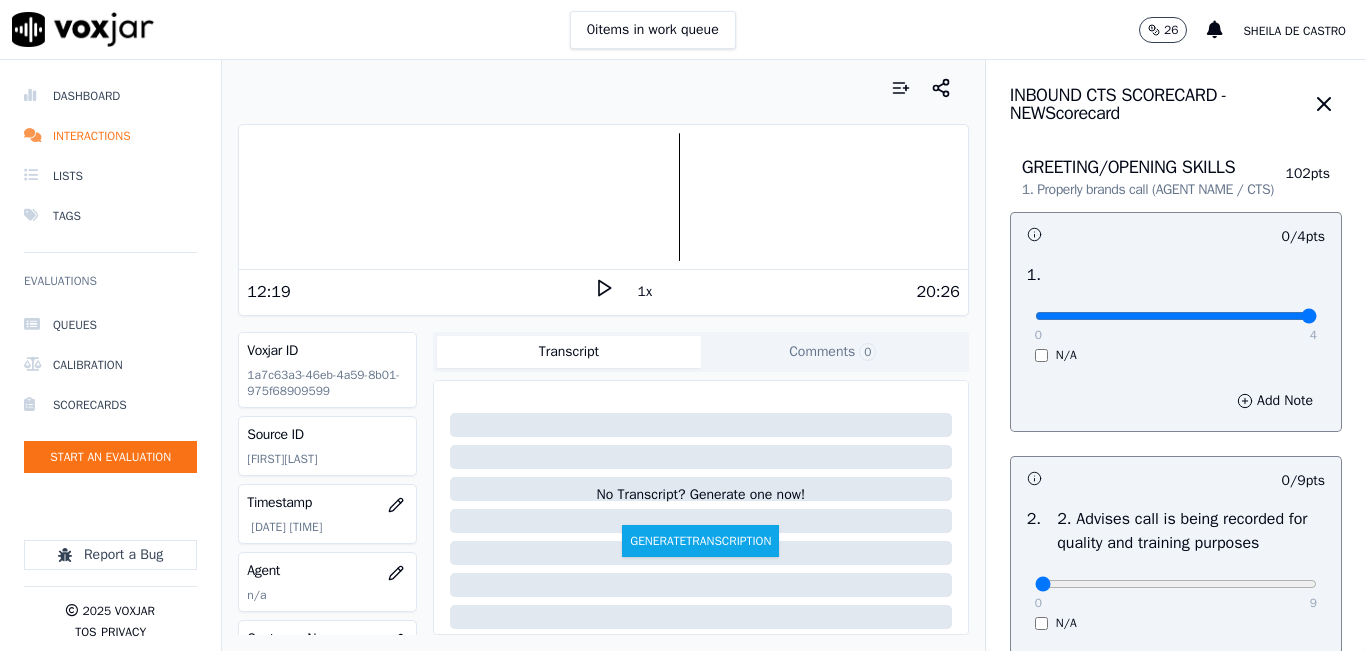 type on "4" 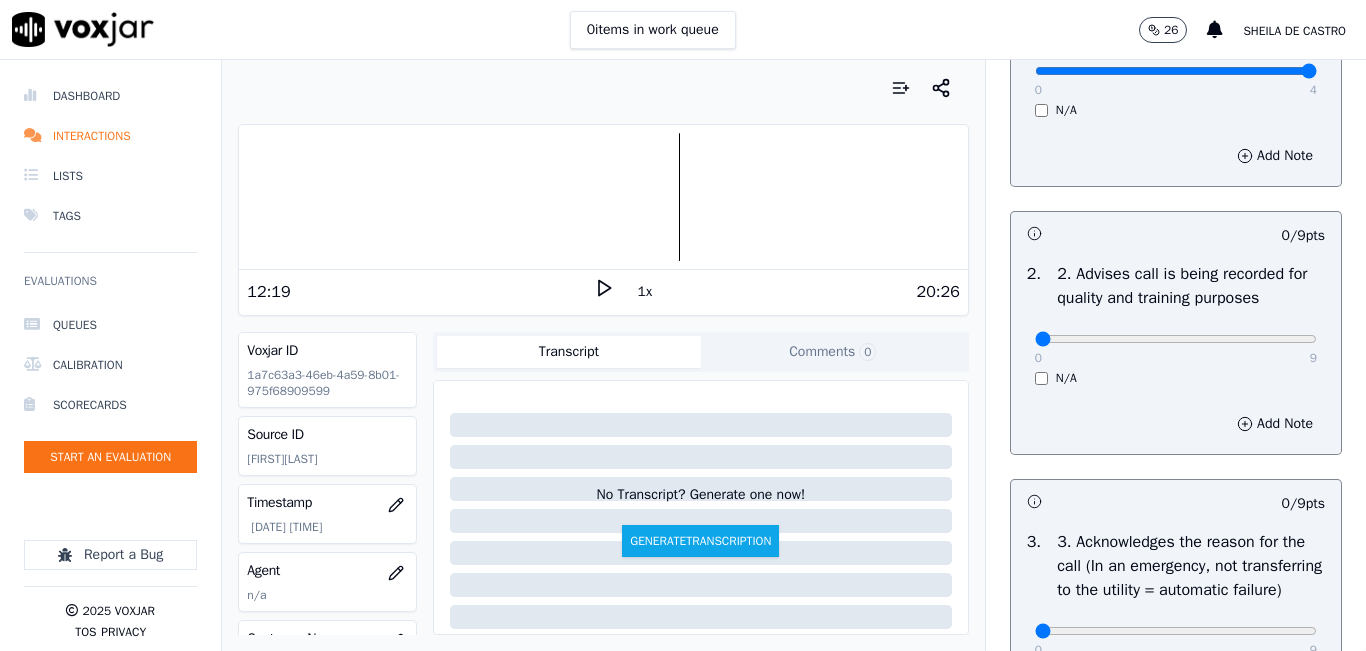 scroll, scrollTop: 300, scrollLeft: 0, axis: vertical 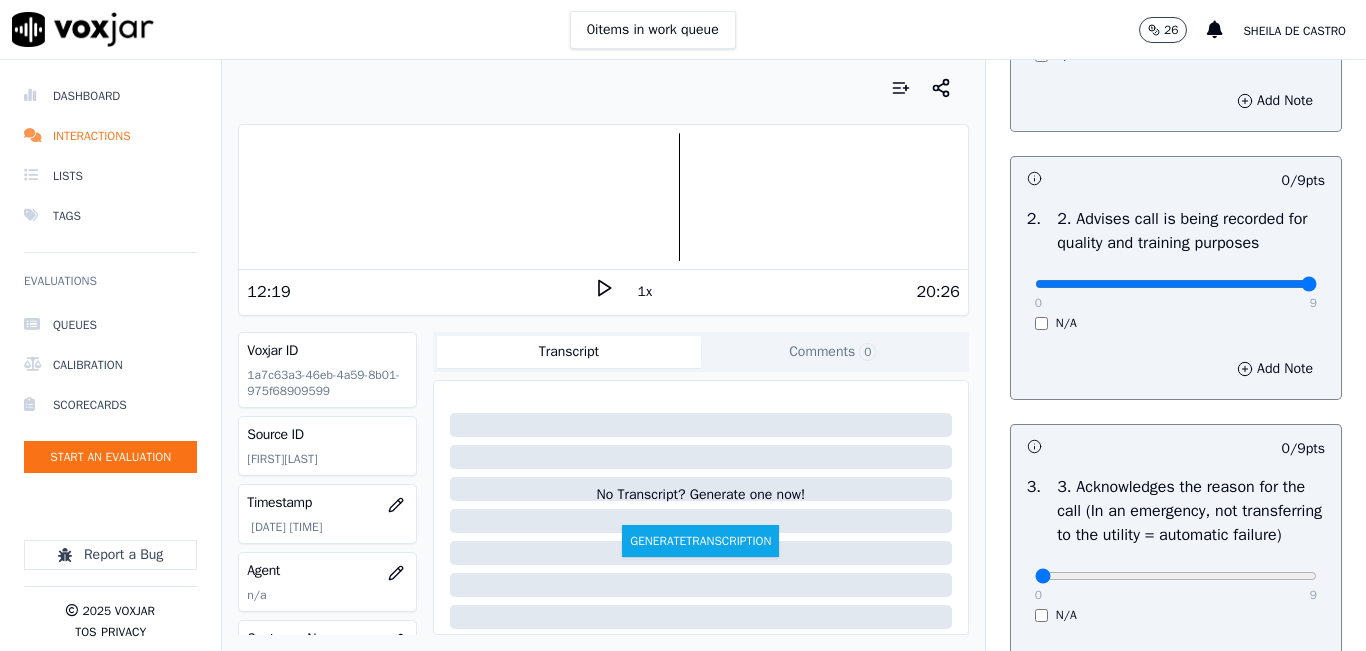 type on "9" 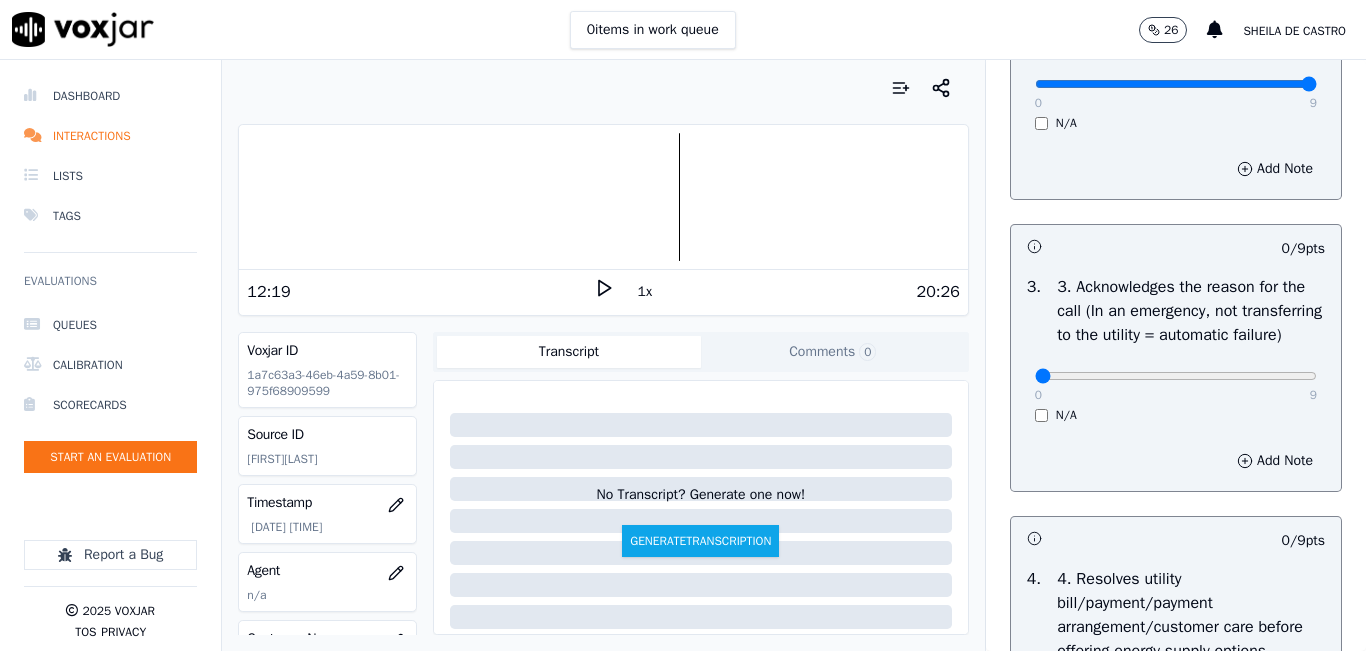 scroll, scrollTop: 600, scrollLeft: 0, axis: vertical 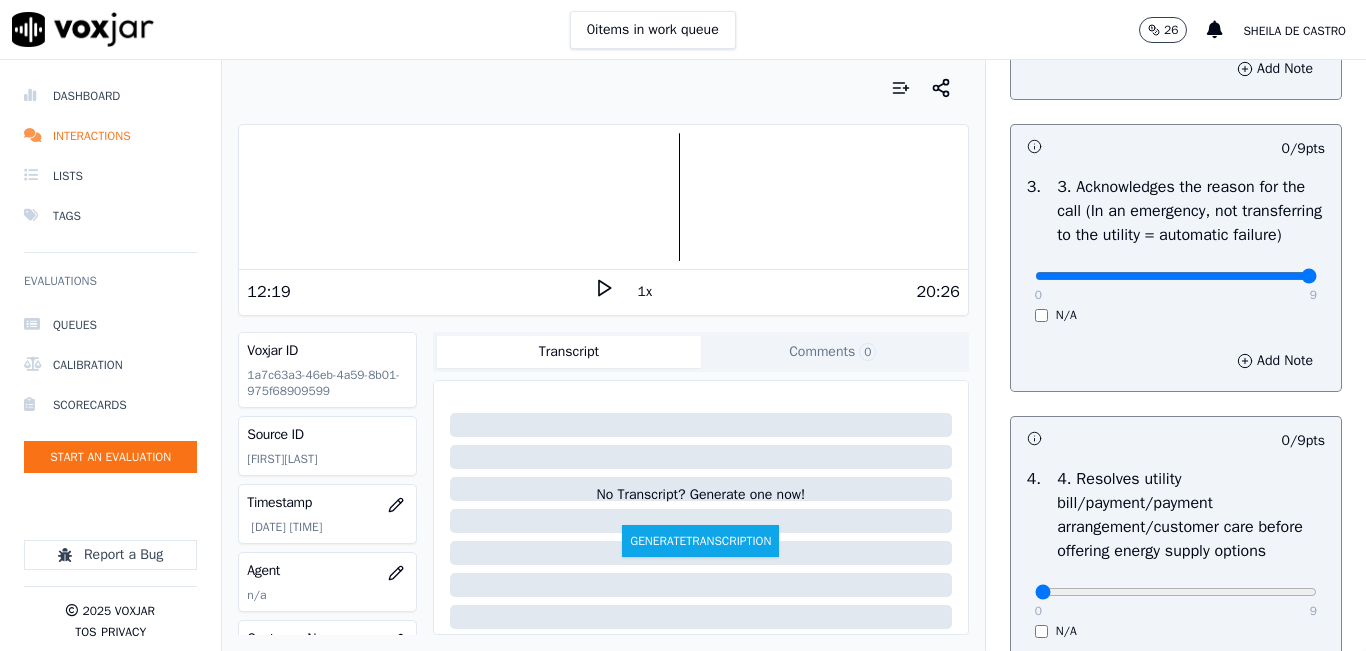 type on "9" 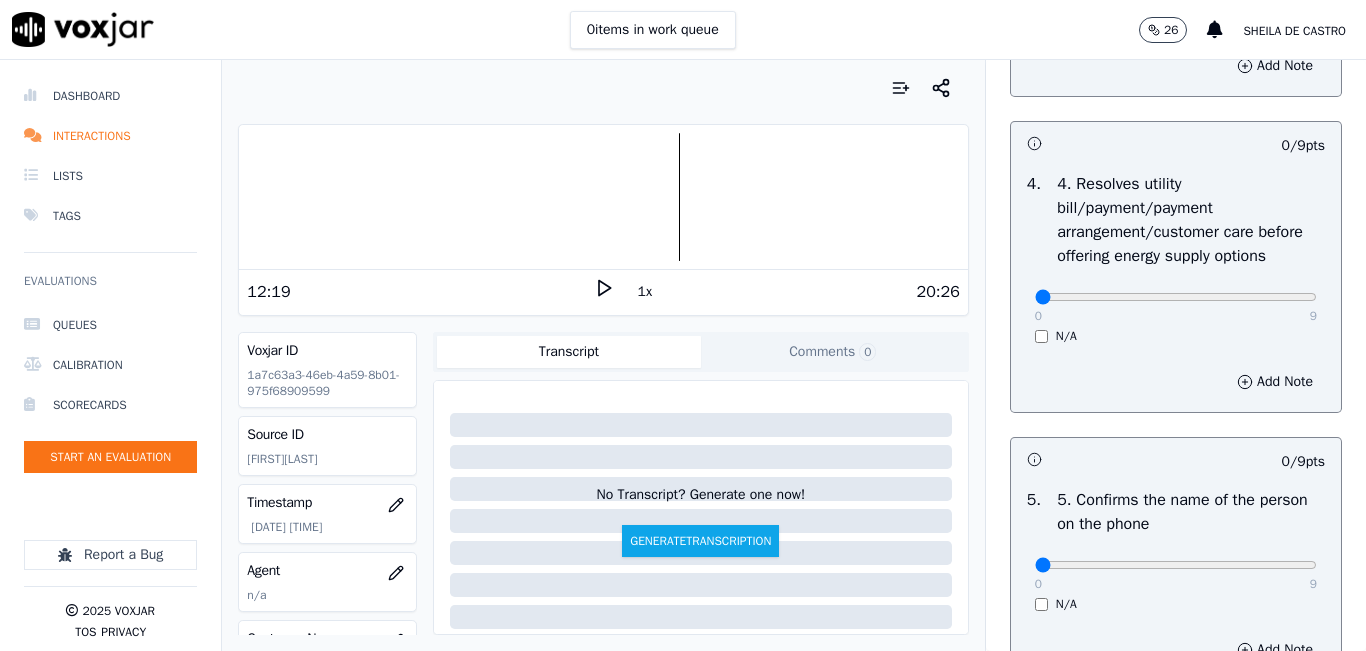 scroll, scrollTop: 900, scrollLeft: 0, axis: vertical 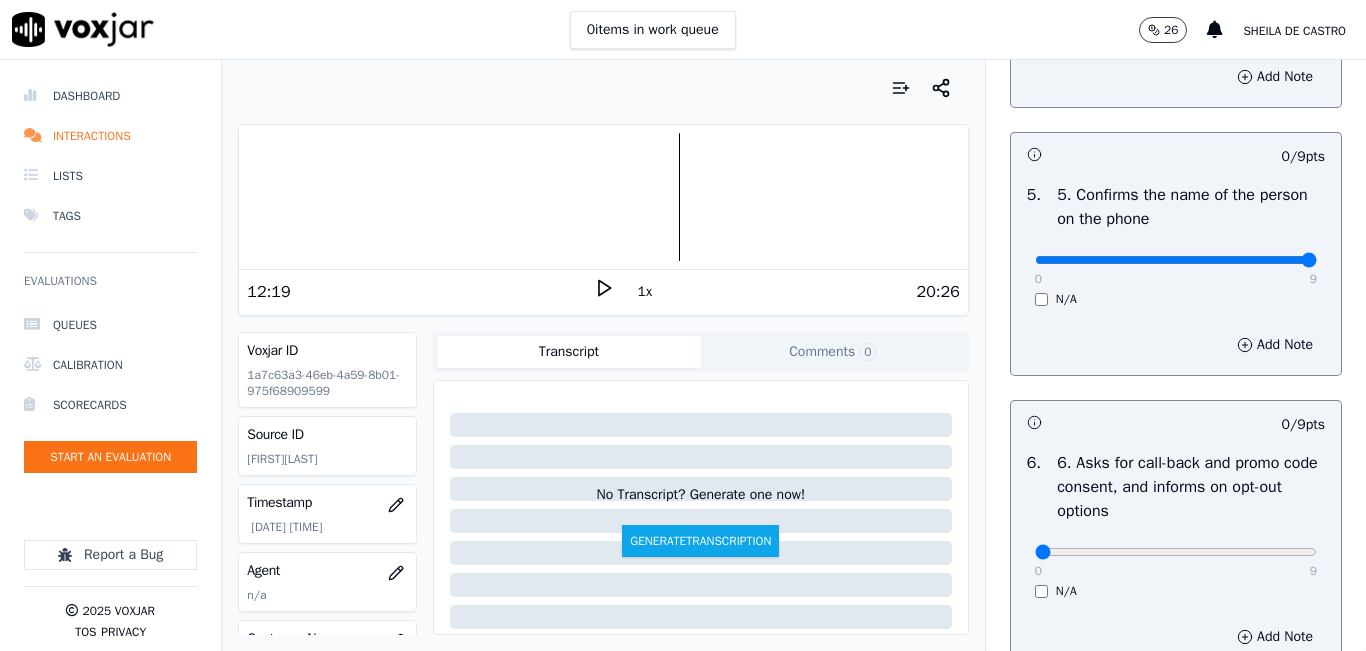type on "9" 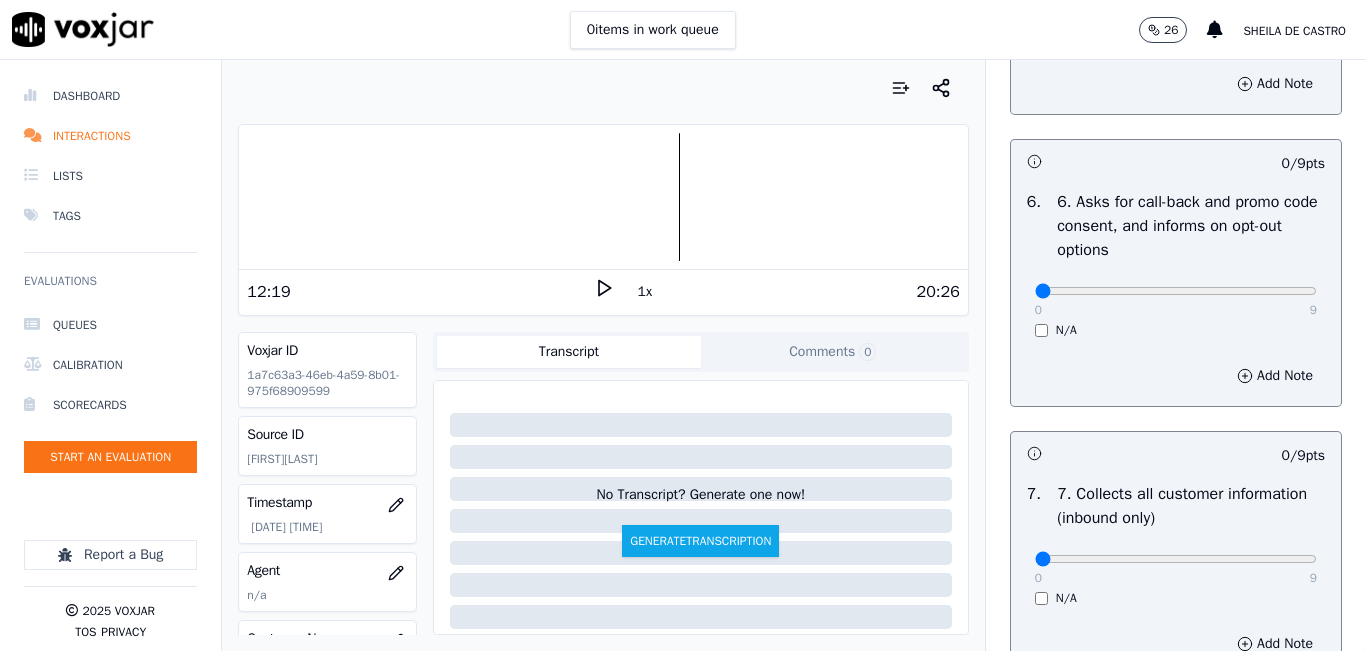 scroll, scrollTop: 1500, scrollLeft: 0, axis: vertical 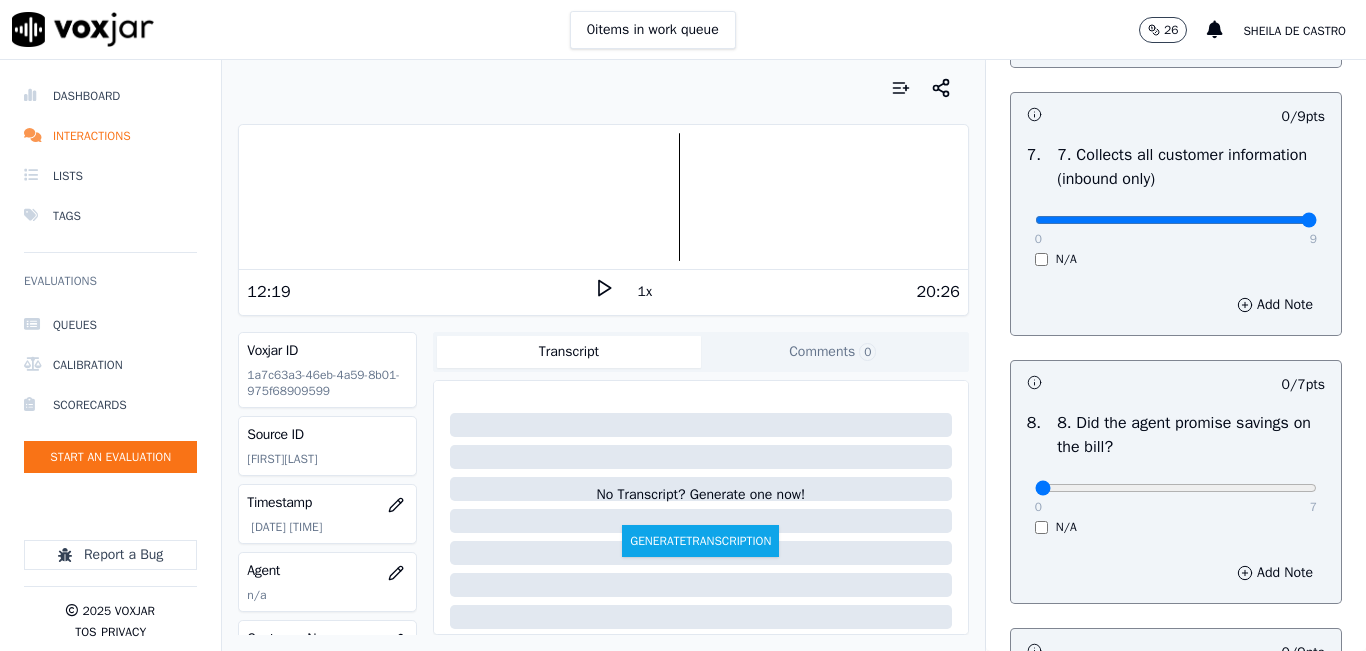 type on "9" 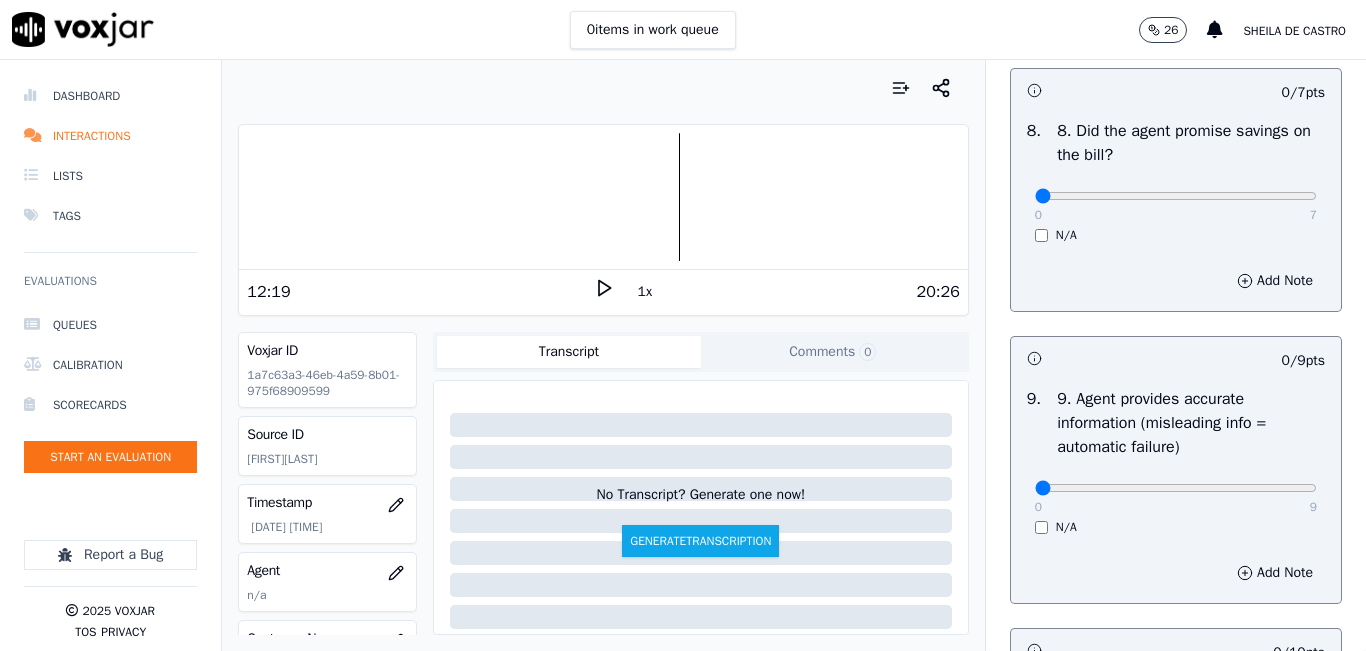 scroll, scrollTop: 2100, scrollLeft: 0, axis: vertical 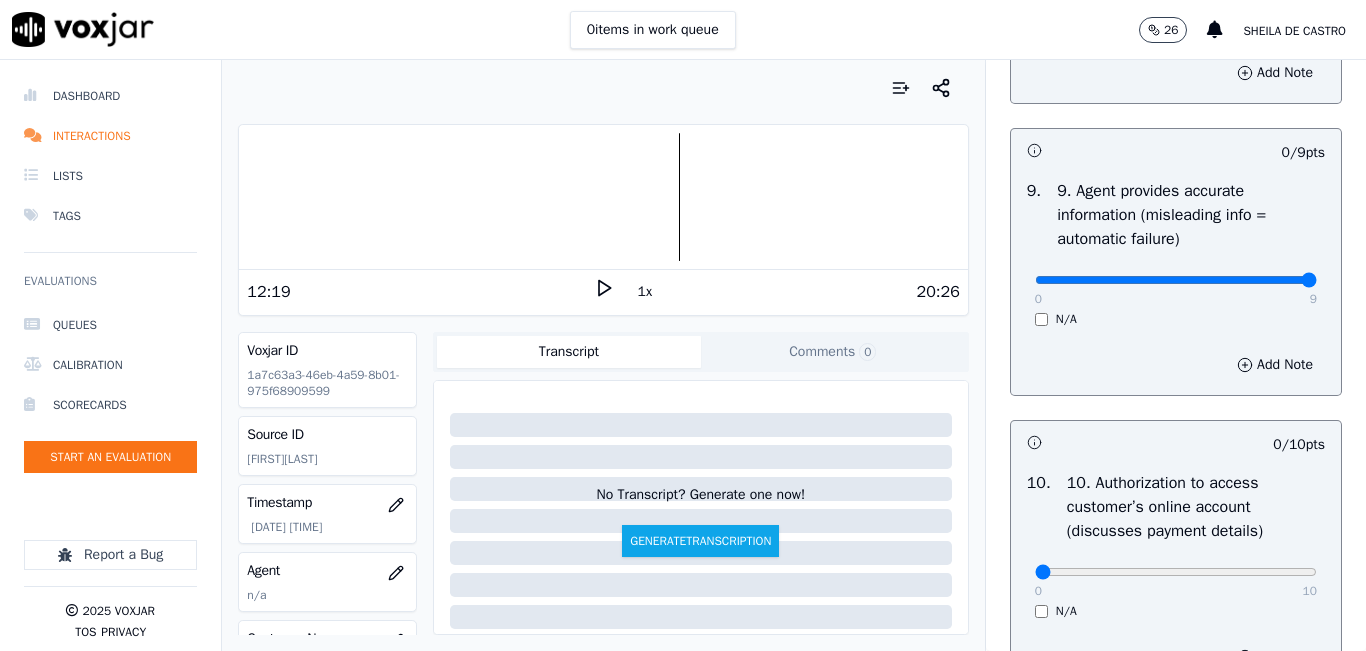 type on "9" 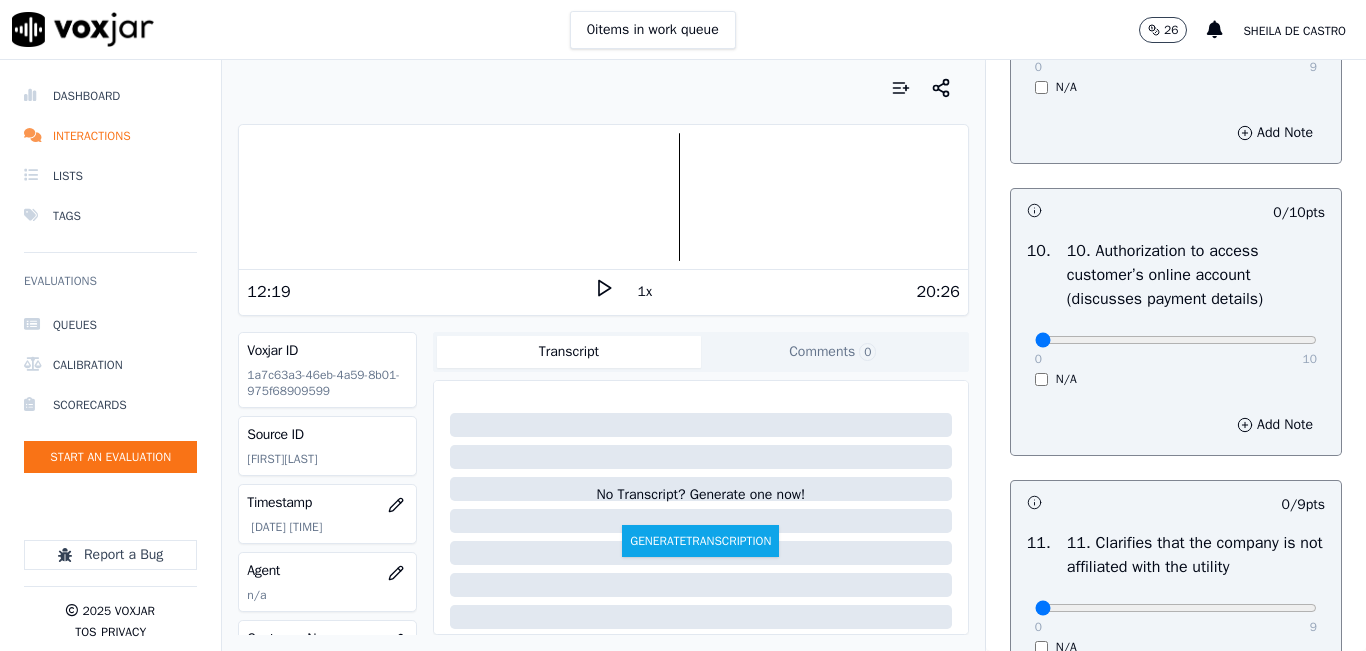 scroll, scrollTop: 2600, scrollLeft: 0, axis: vertical 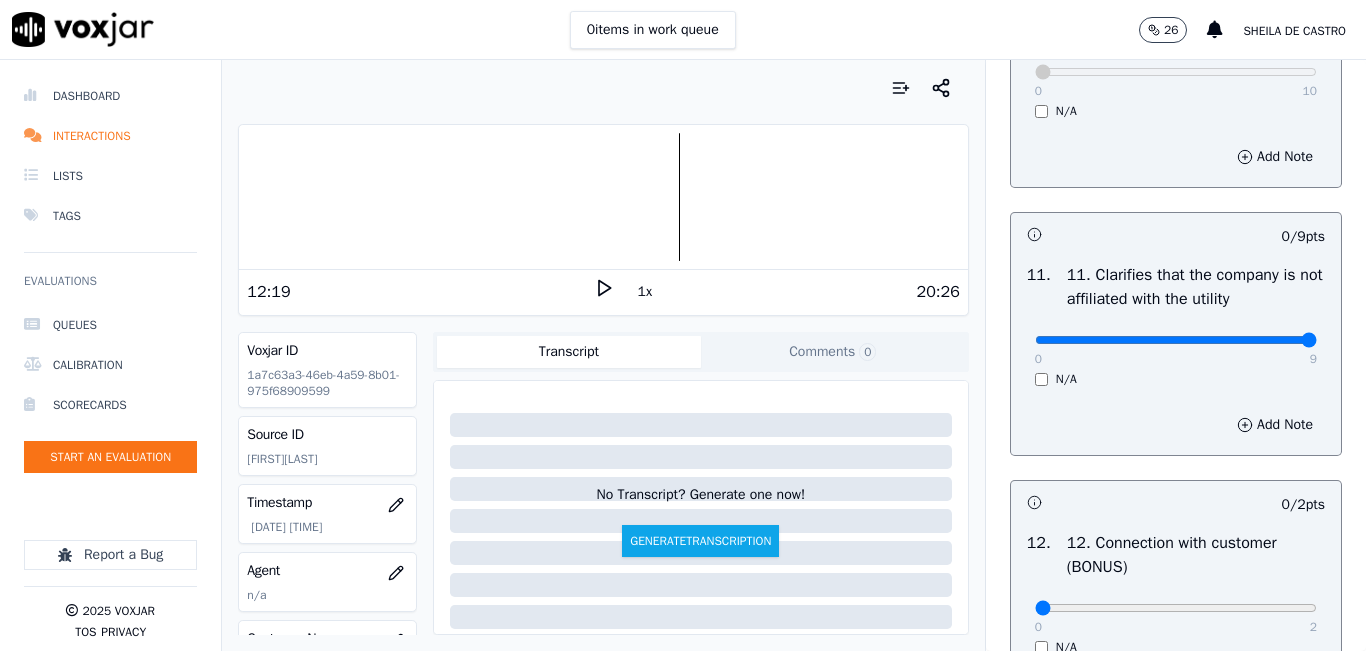 type on "9" 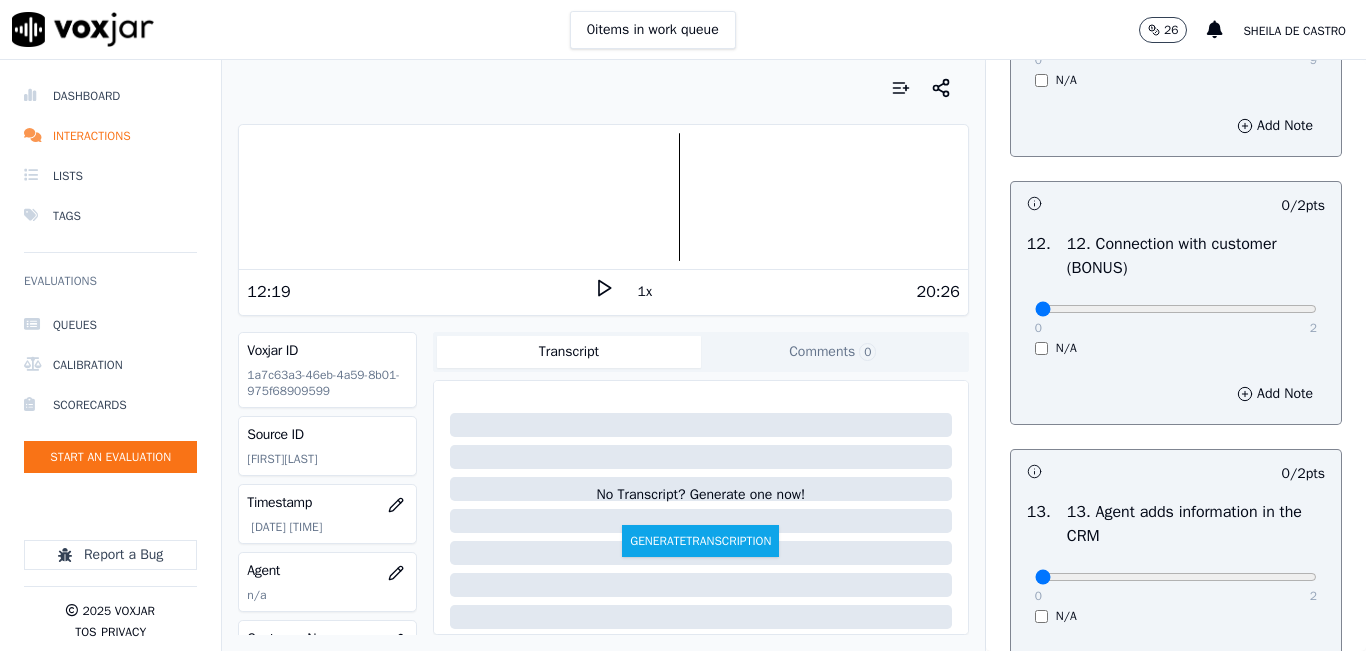 scroll, scrollTop: 3100, scrollLeft: 0, axis: vertical 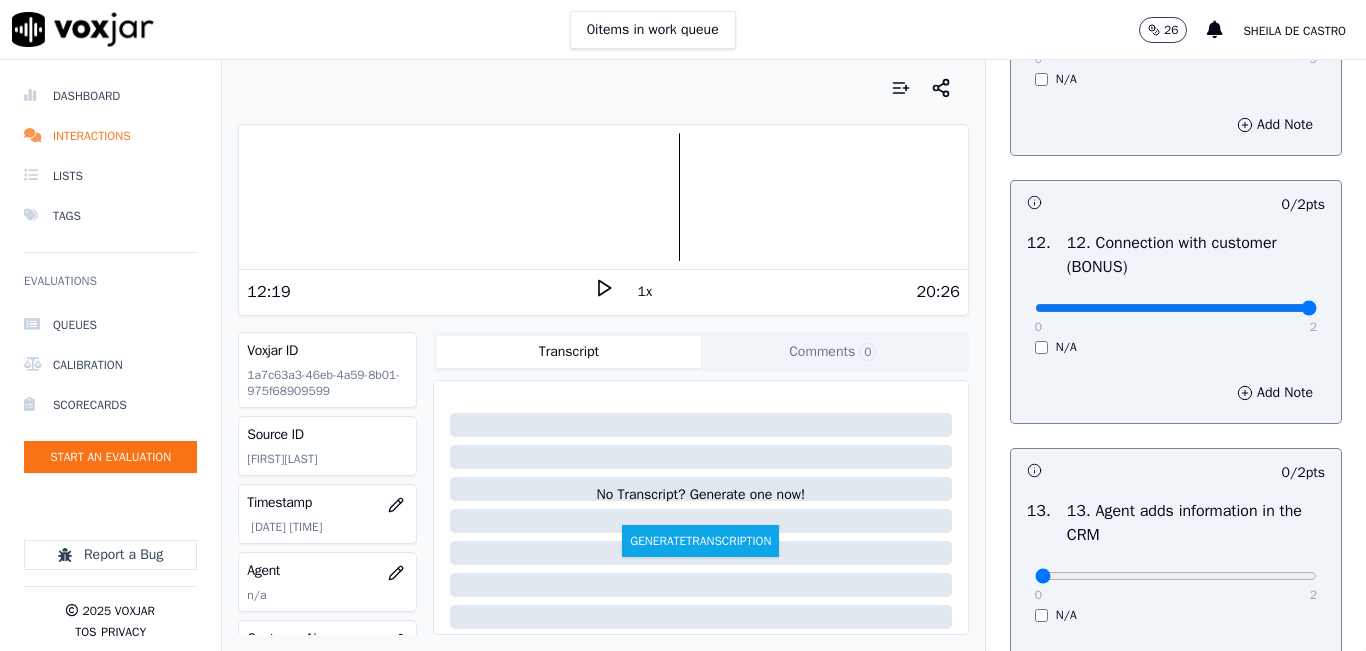 type on "2" 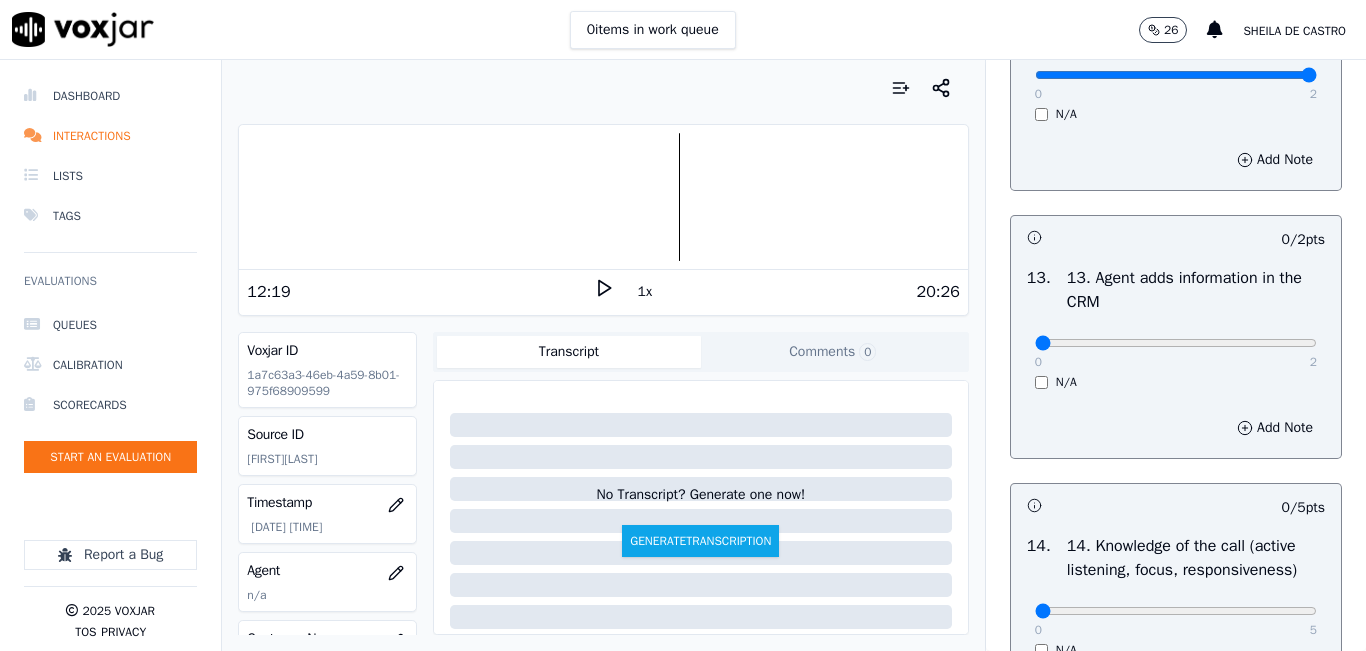 scroll, scrollTop: 3400, scrollLeft: 0, axis: vertical 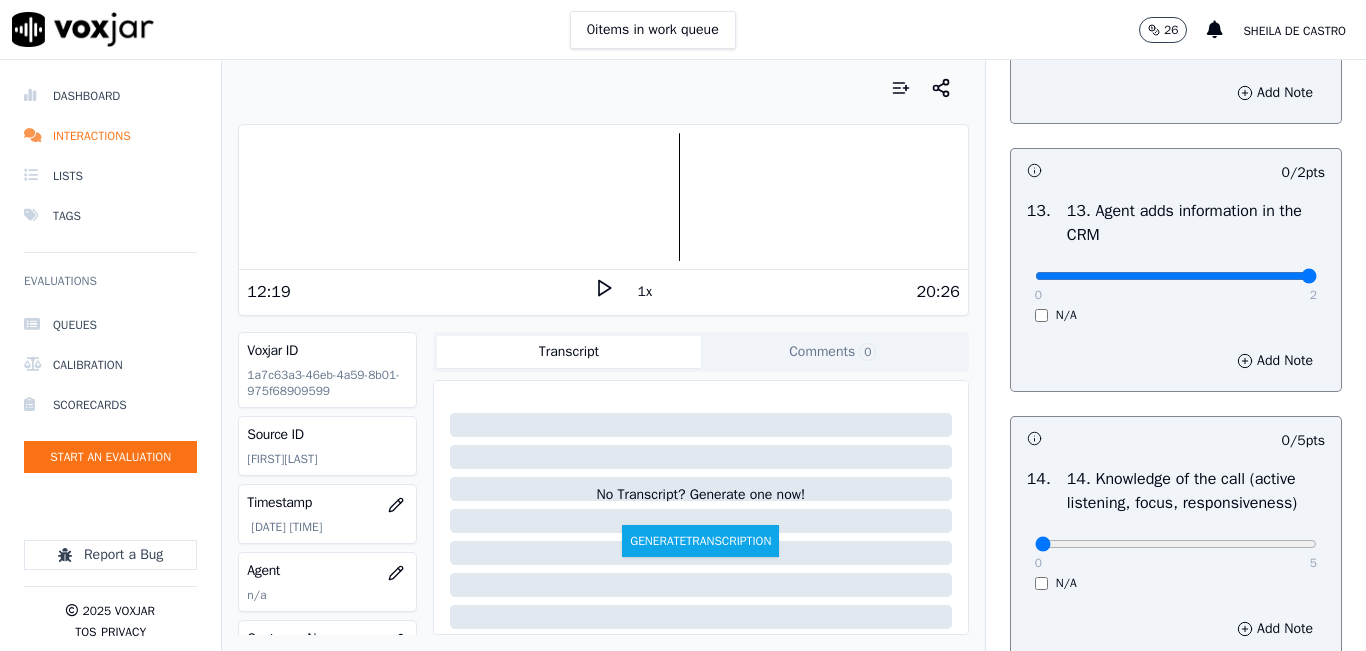 type on "2" 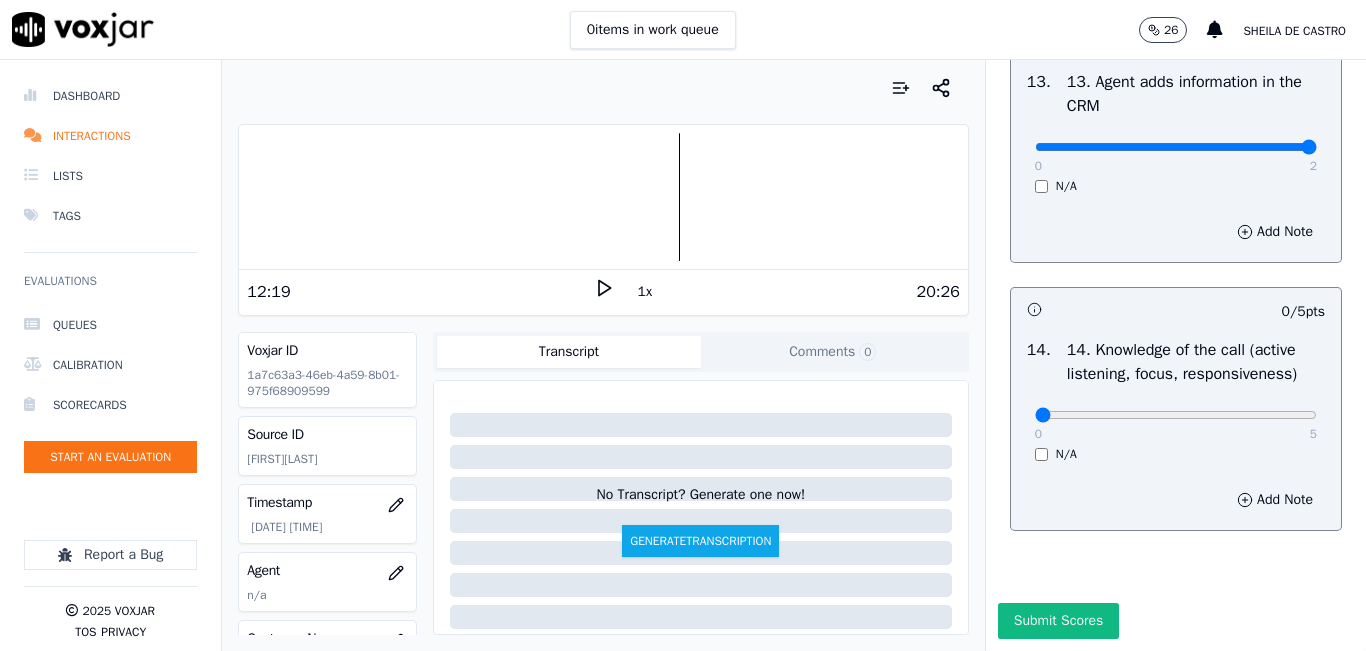 scroll, scrollTop: 3642, scrollLeft: 0, axis: vertical 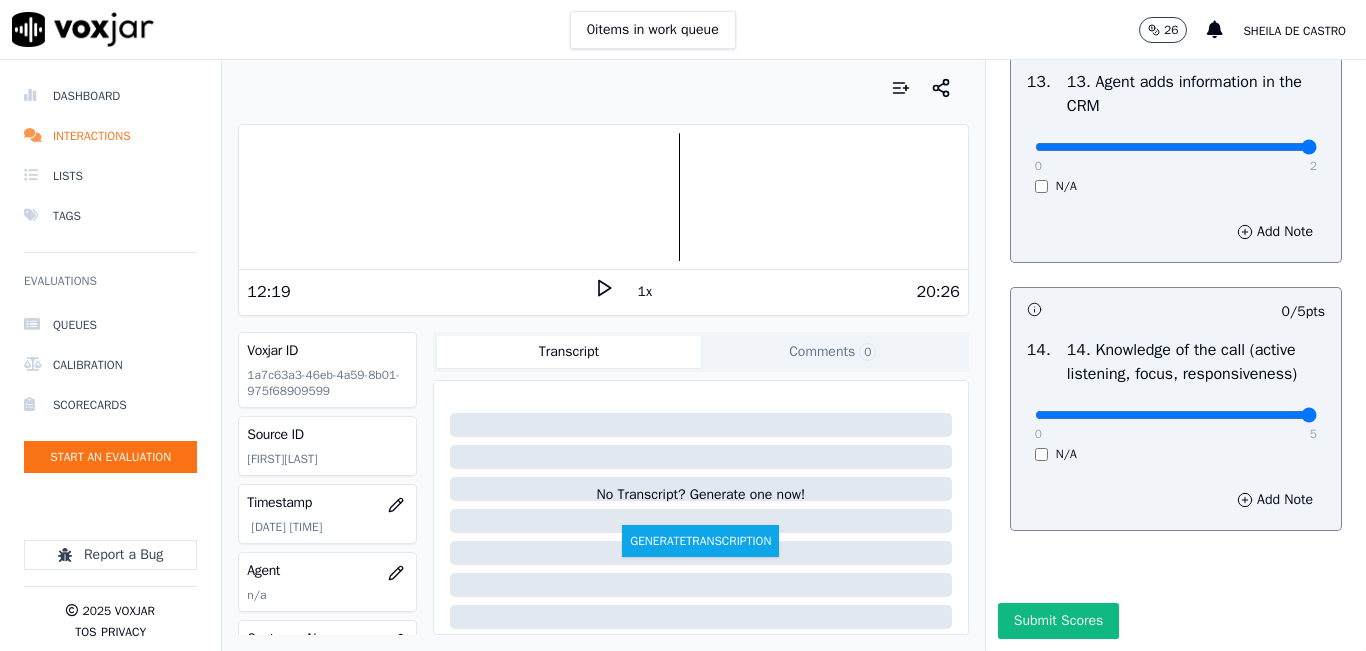 drag, startPoint x: 1265, startPoint y: 370, endPoint x: 1184, endPoint y: 417, distance: 93.64828 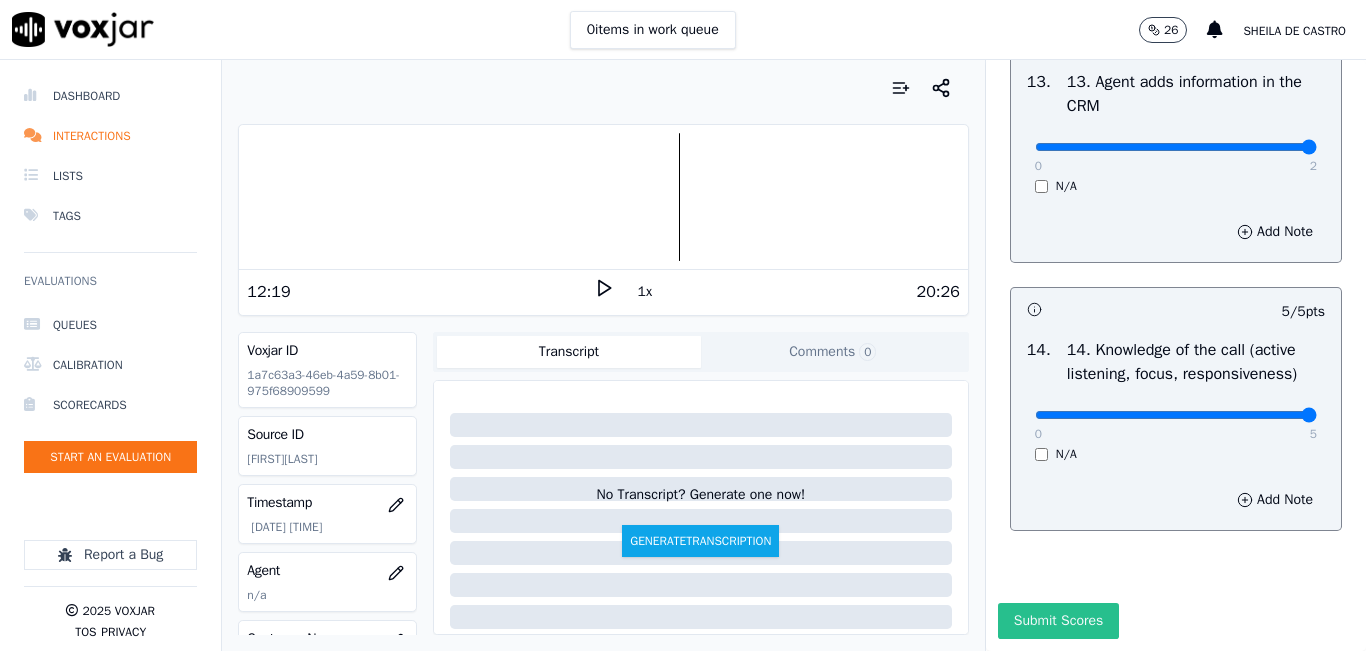 click on "Submit Scores" at bounding box center (1058, 621) 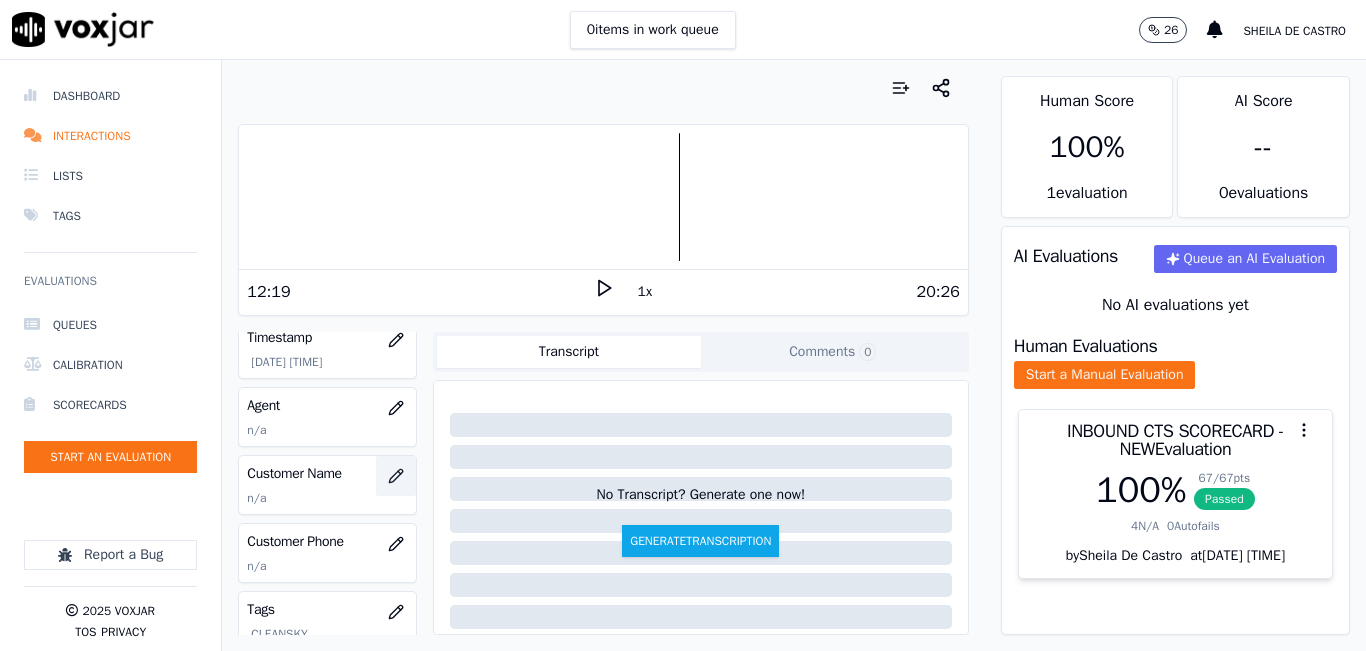 scroll, scrollTop: 200, scrollLeft: 0, axis: vertical 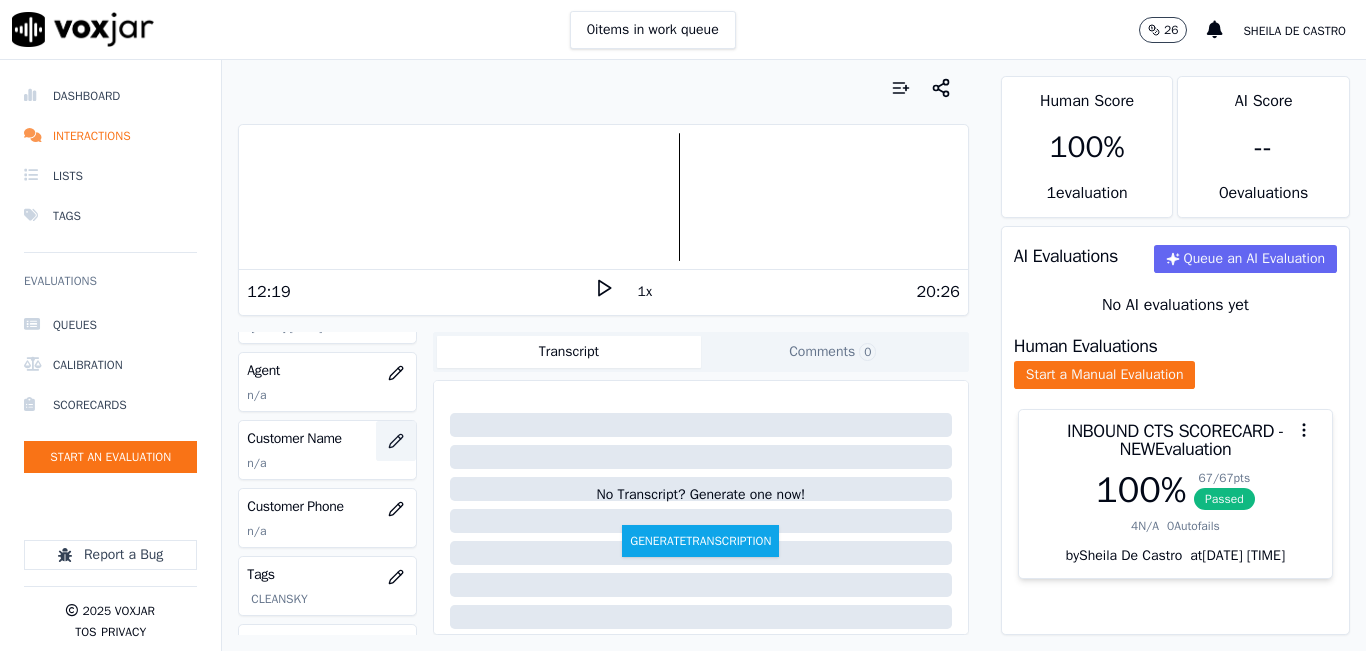 click at bounding box center (396, 441) 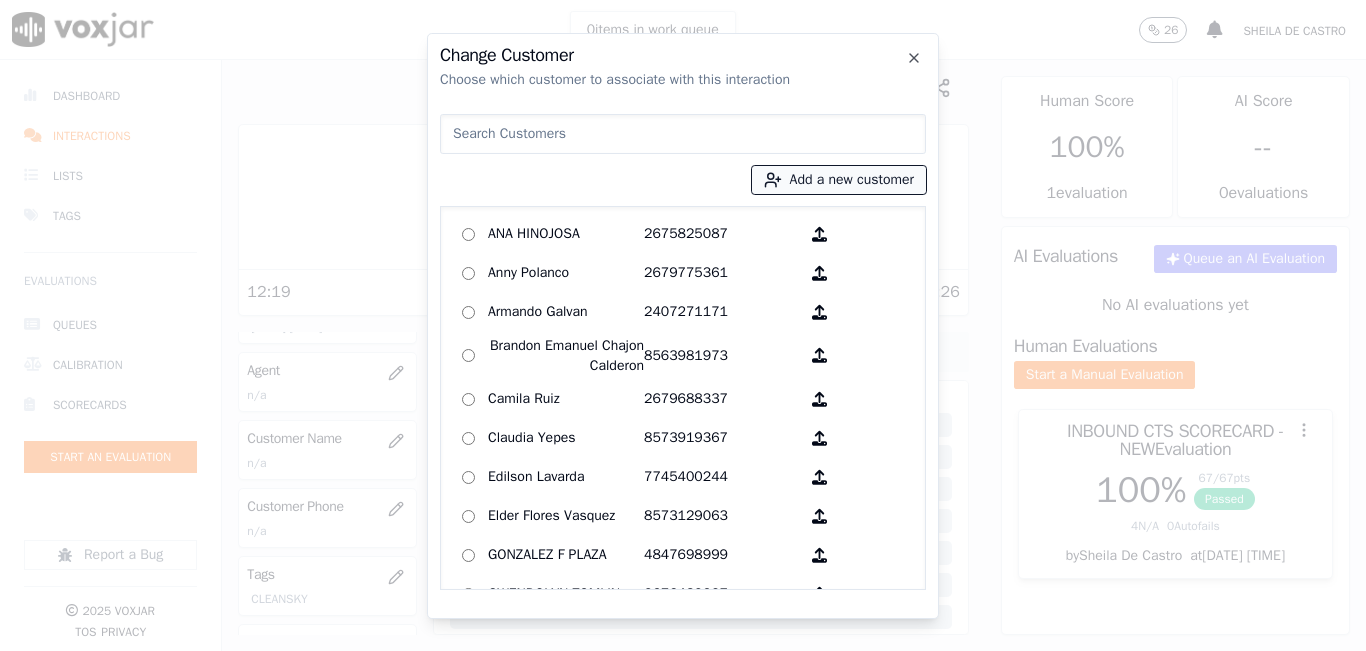drag, startPoint x: 798, startPoint y: 163, endPoint x: 797, endPoint y: 188, distance: 25.019993 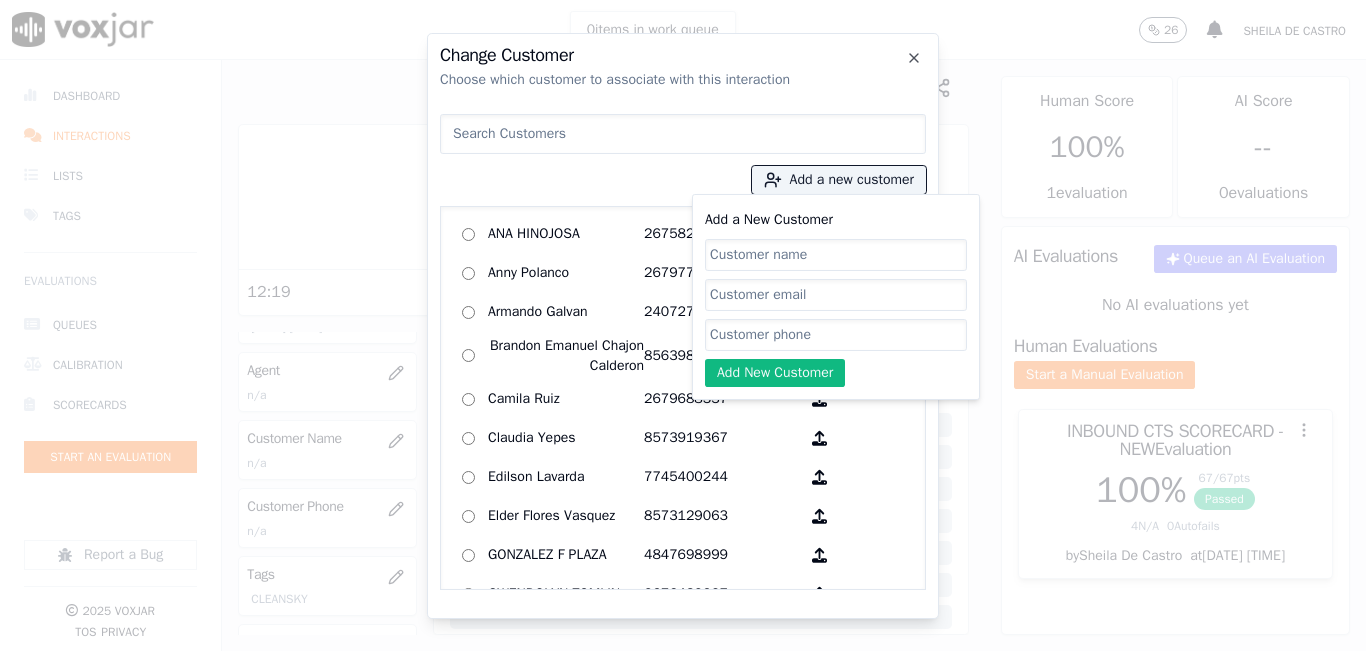 click on "Add a New Customer" 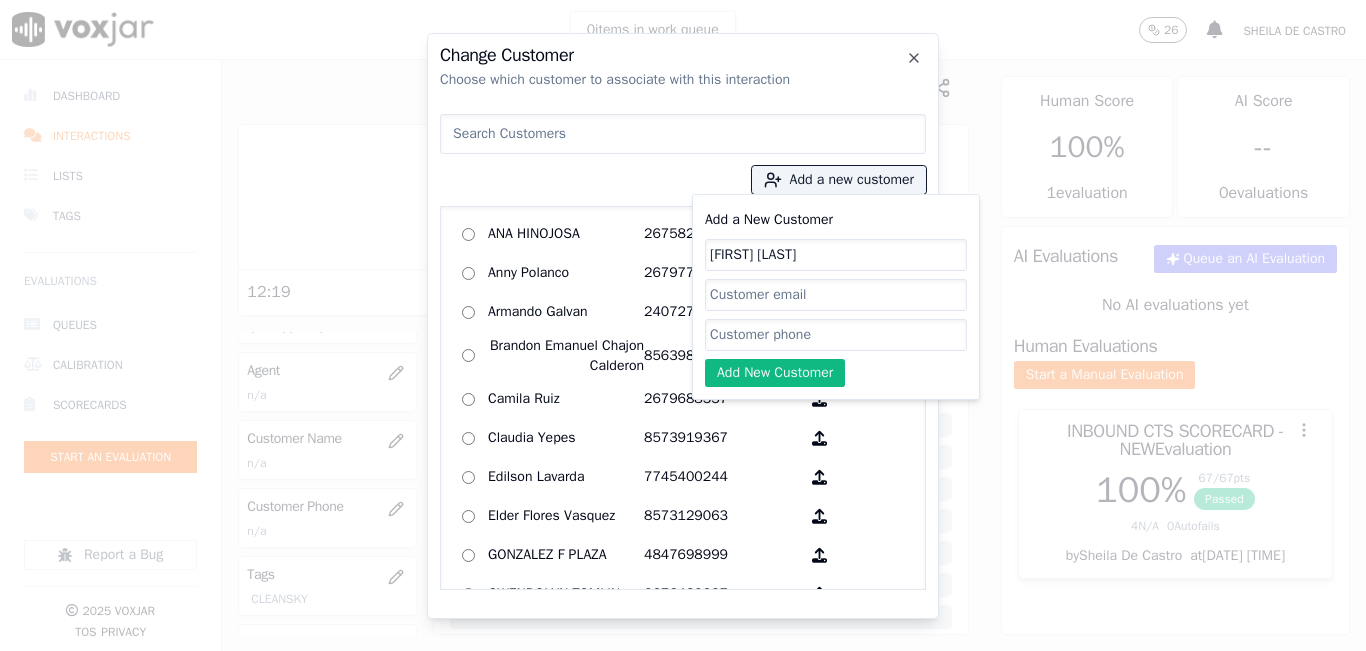 type on "Carl Harris" 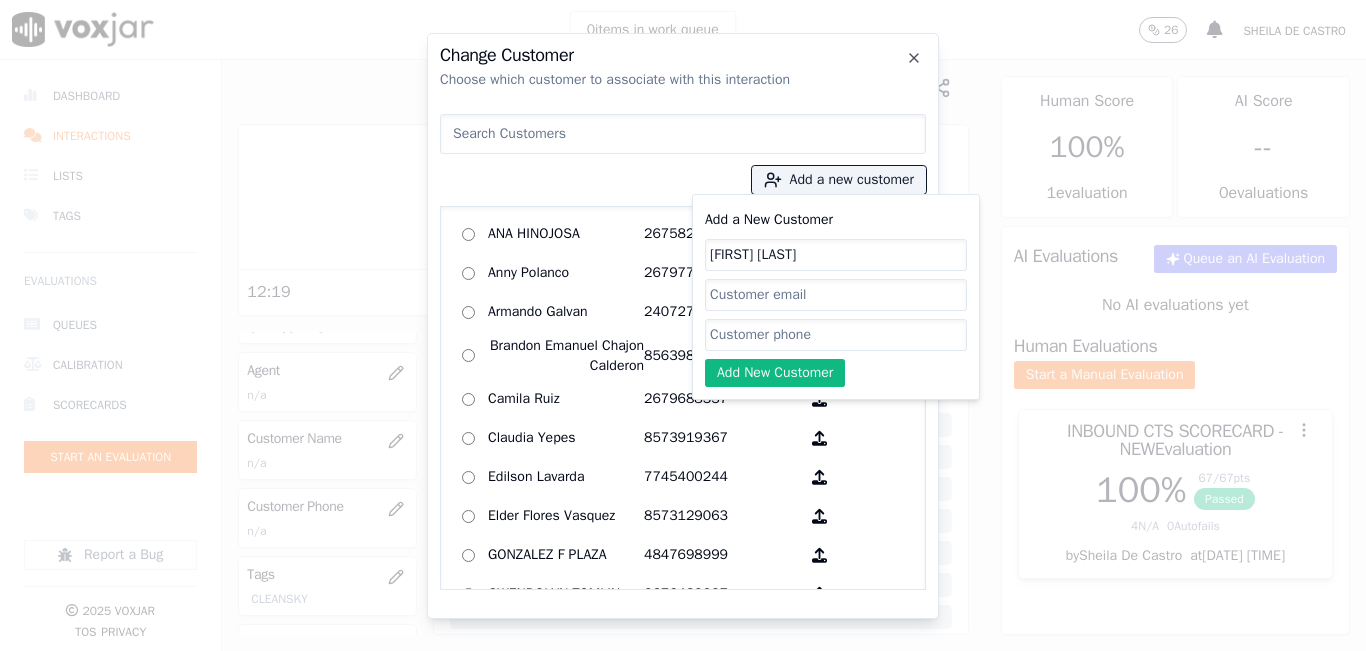 click on "Add a New Customer" 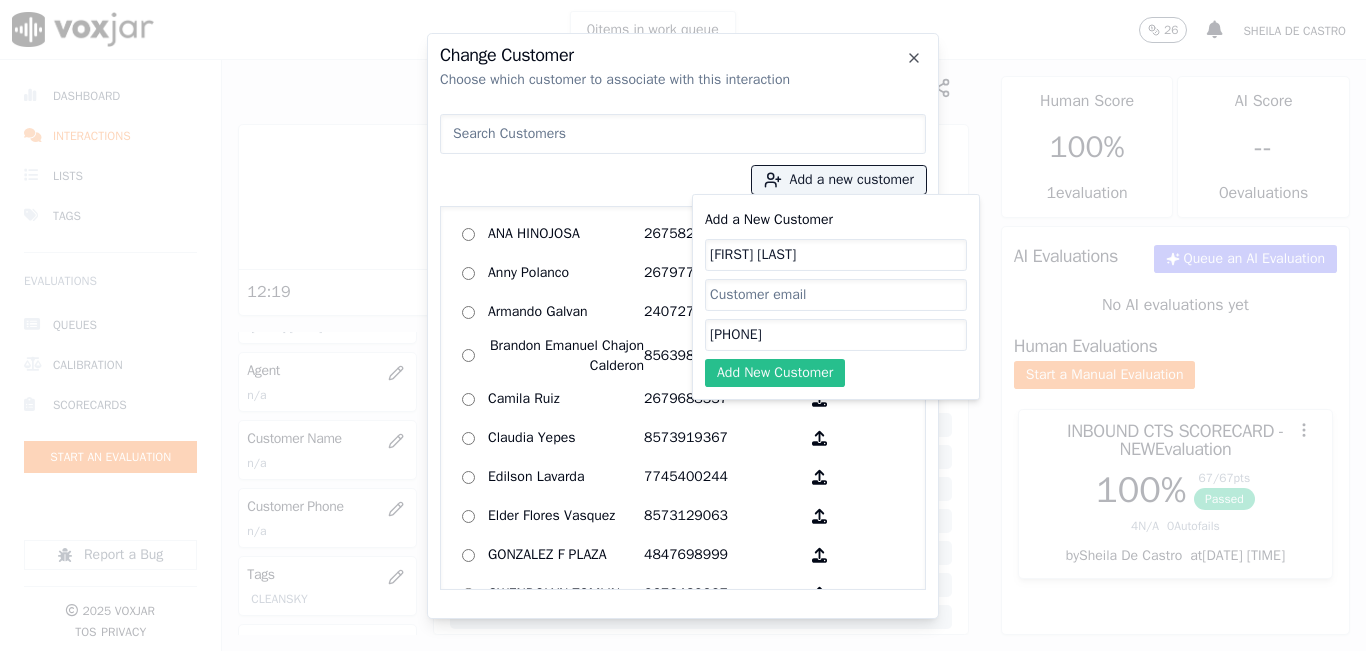 type on "2546813867" 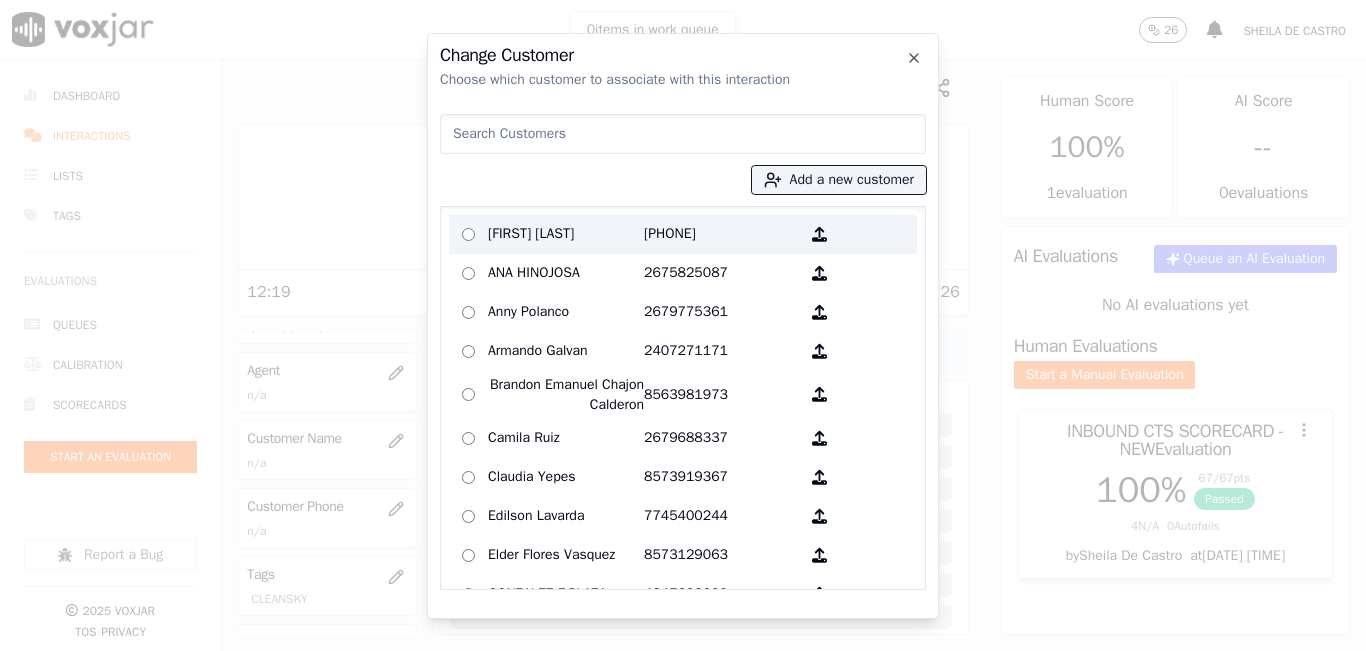 click on "Carl Harris" at bounding box center [566, 234] 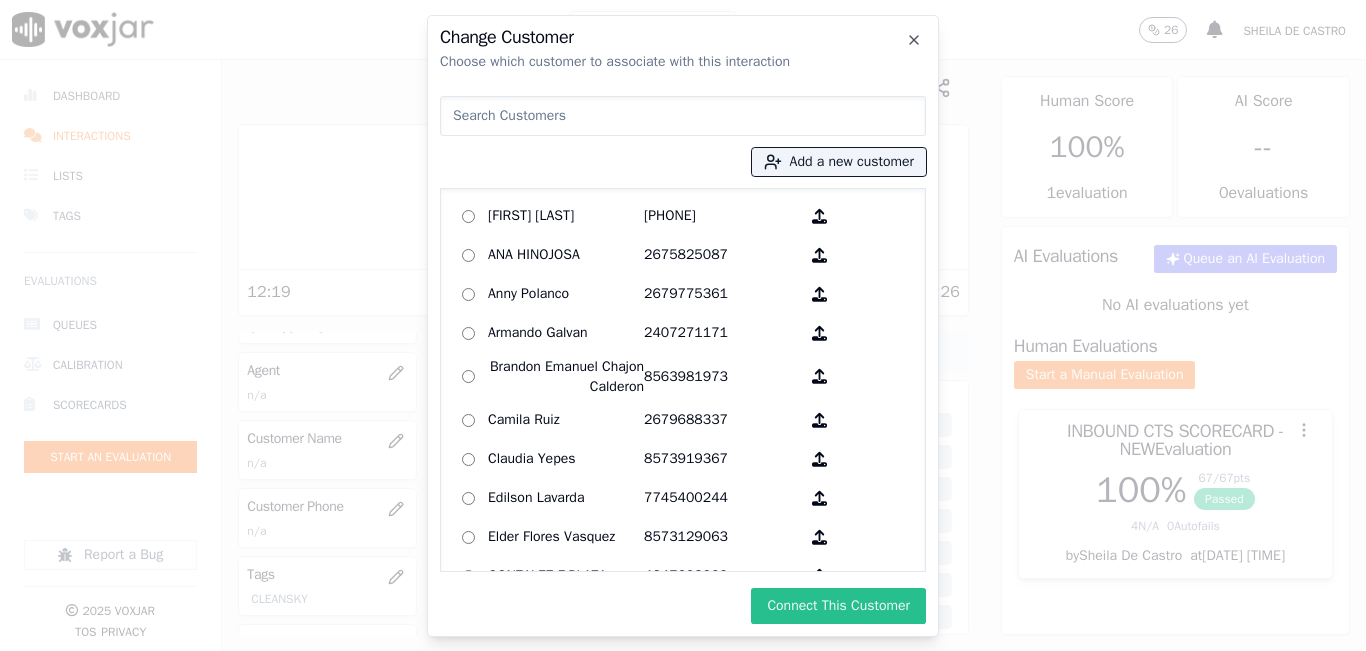 click on "Connect This Customer" at bounding box center [838, 606] 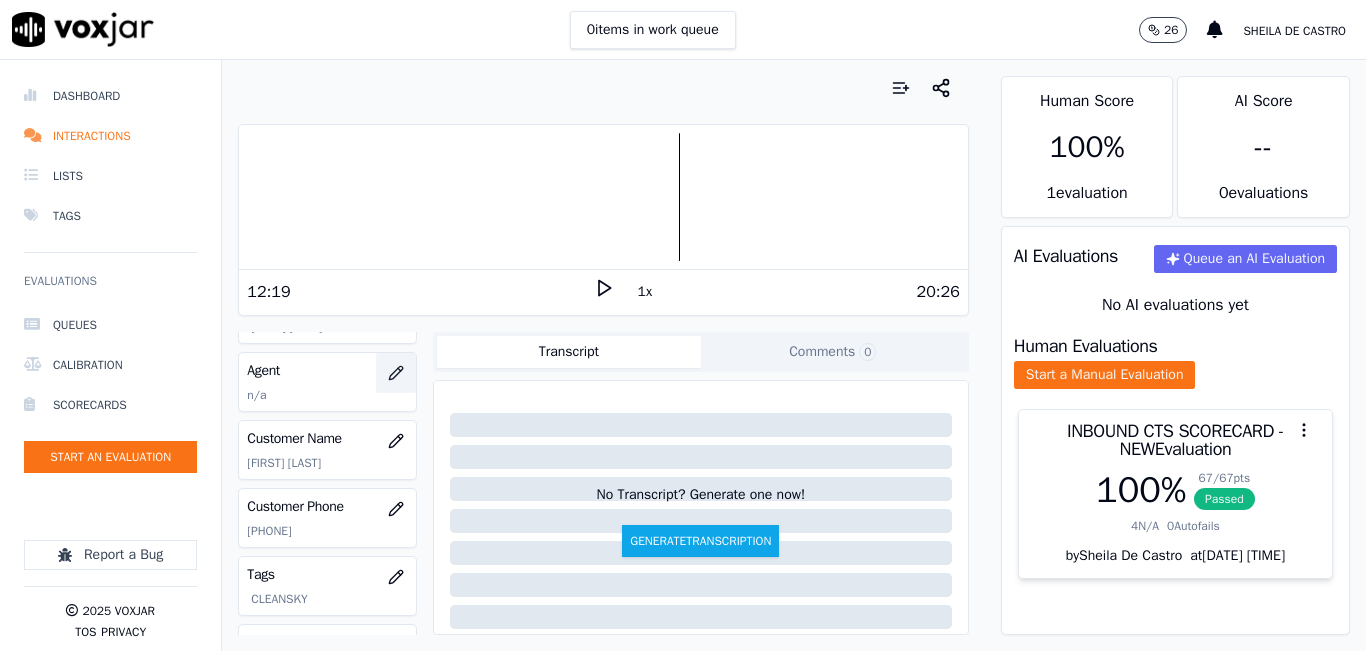 click at bounding box center [396, 373] 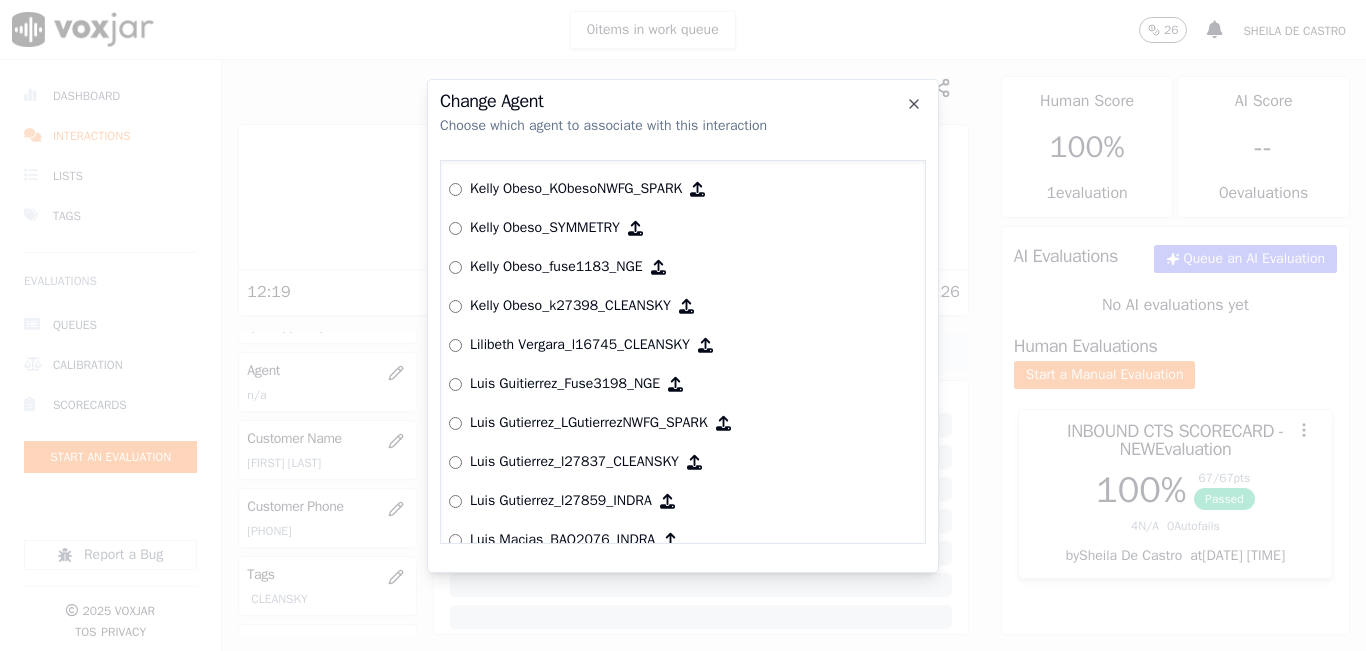 scroll, scrollTop: 5699, scrollLeft: 0, axis: vertical 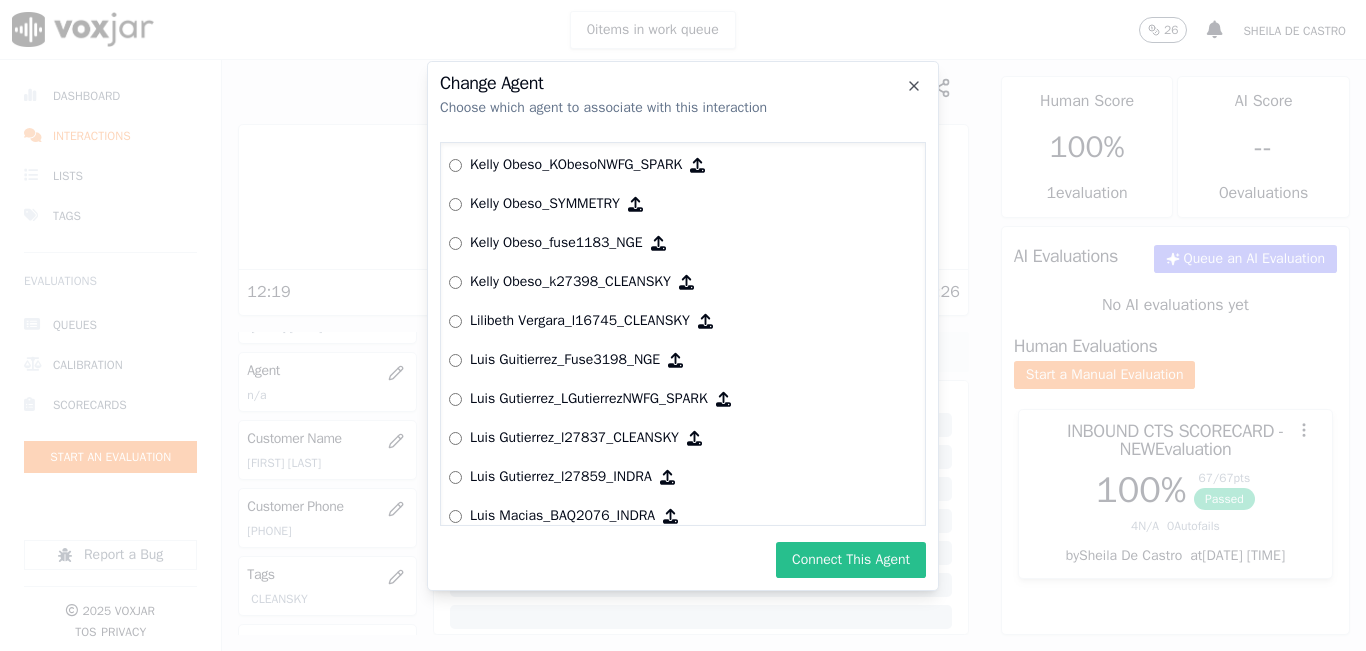 click on "Connect This Agent" at bounding box center [851, 560] 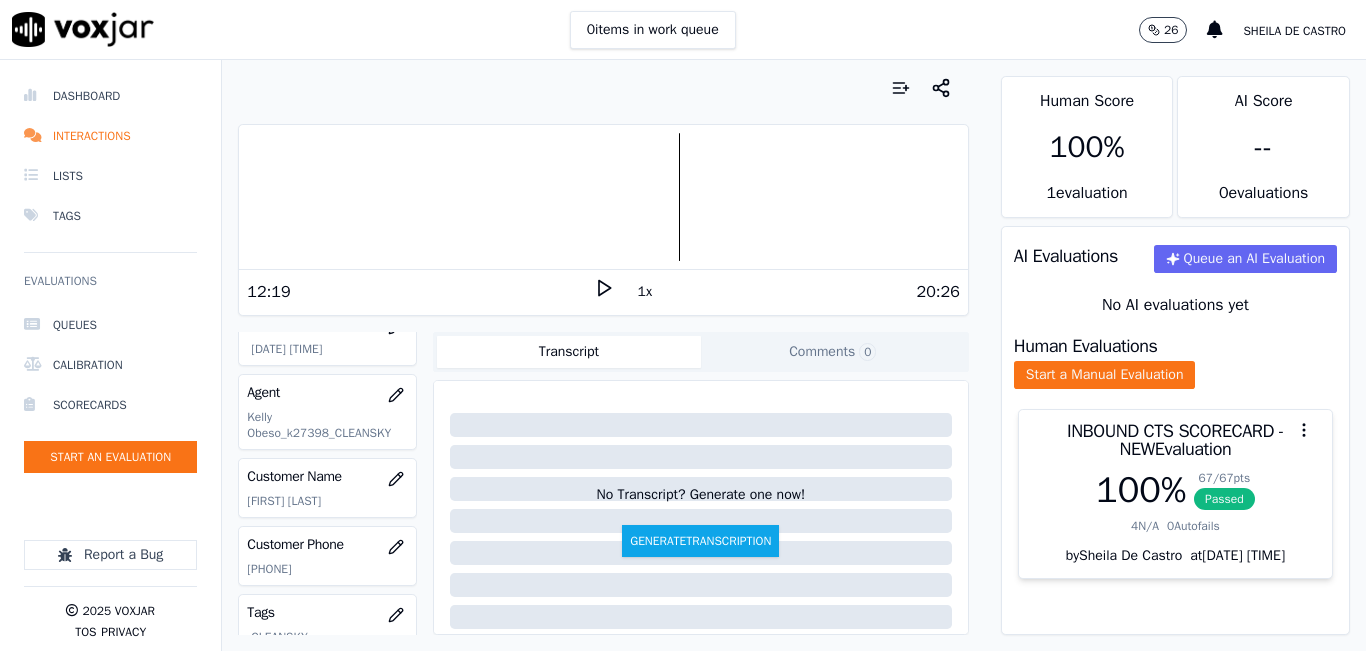 scroll, scrollTop: 0, scrollLeft: 0, axis: both 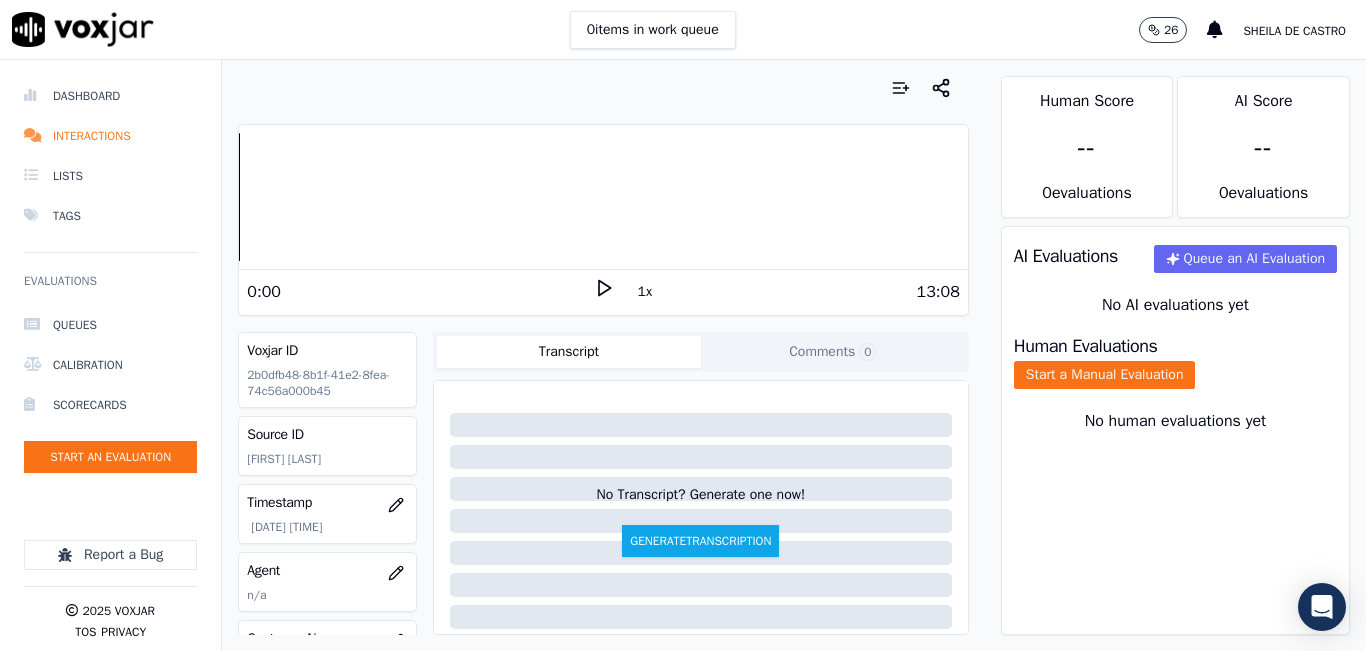 click on "0  items in work queue     26         Sheila De Castro" at bounding box center [683, 30] 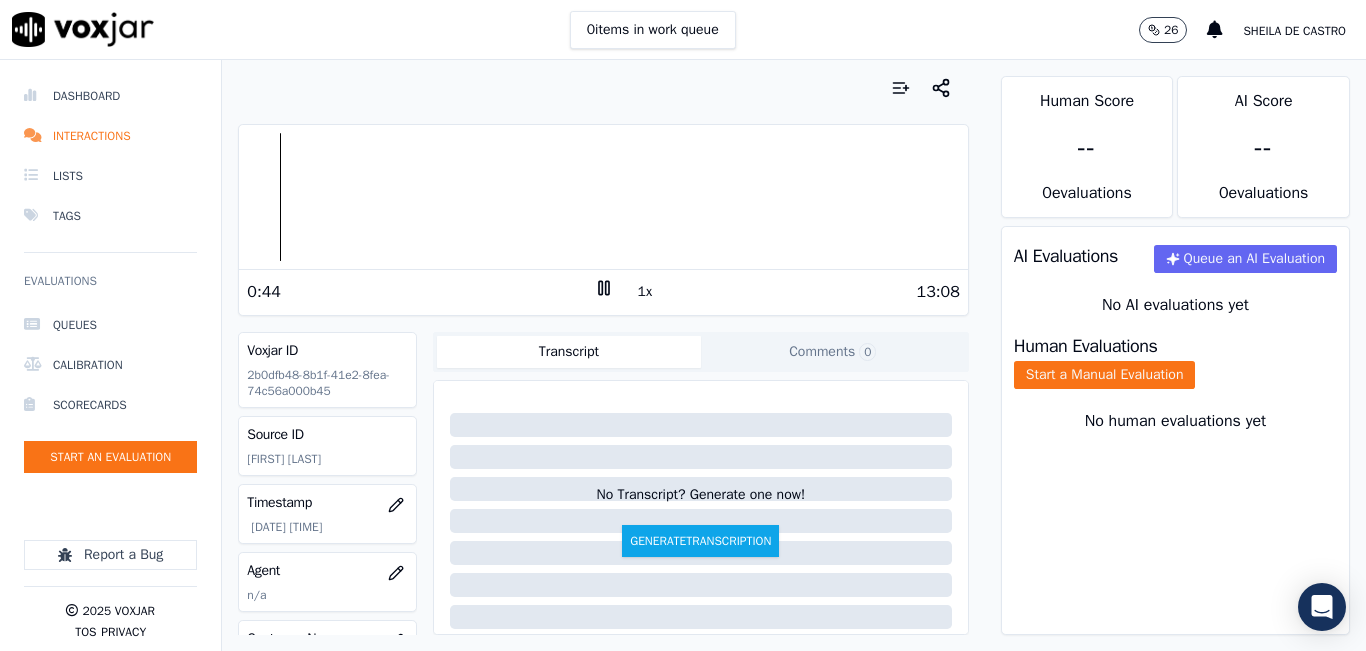 click on "Comments  0" 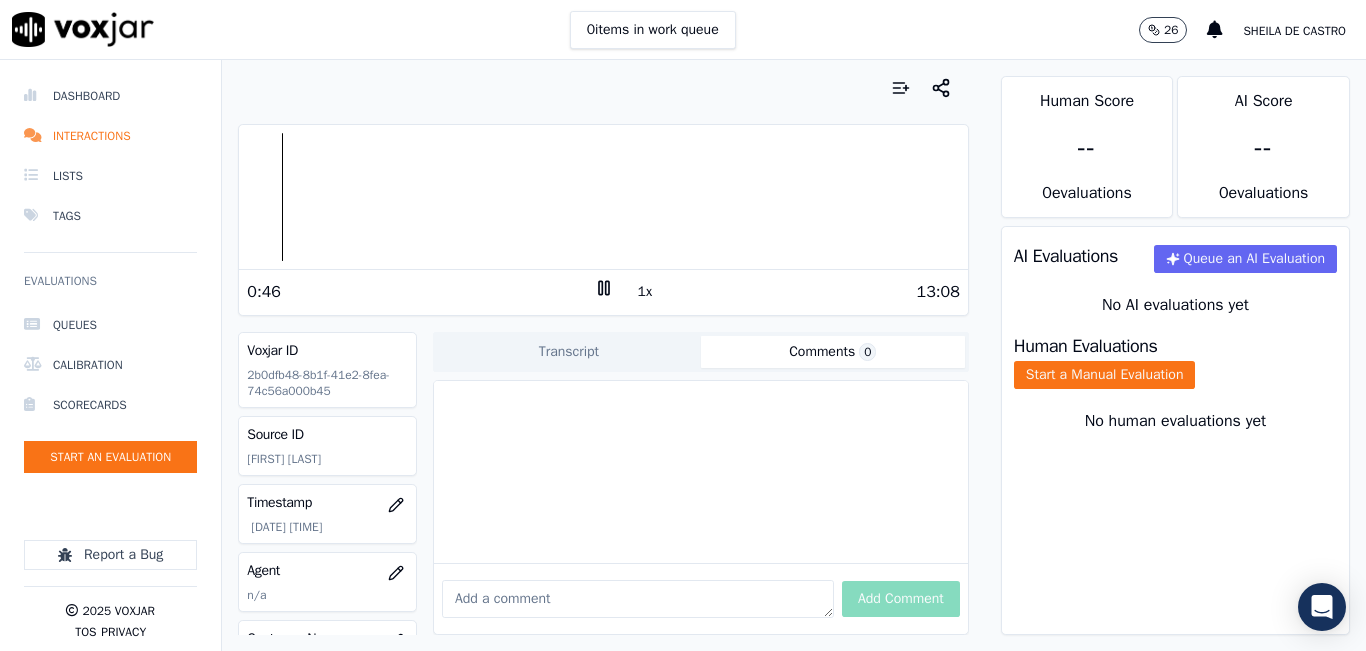 click at bounding box center [638, 599] 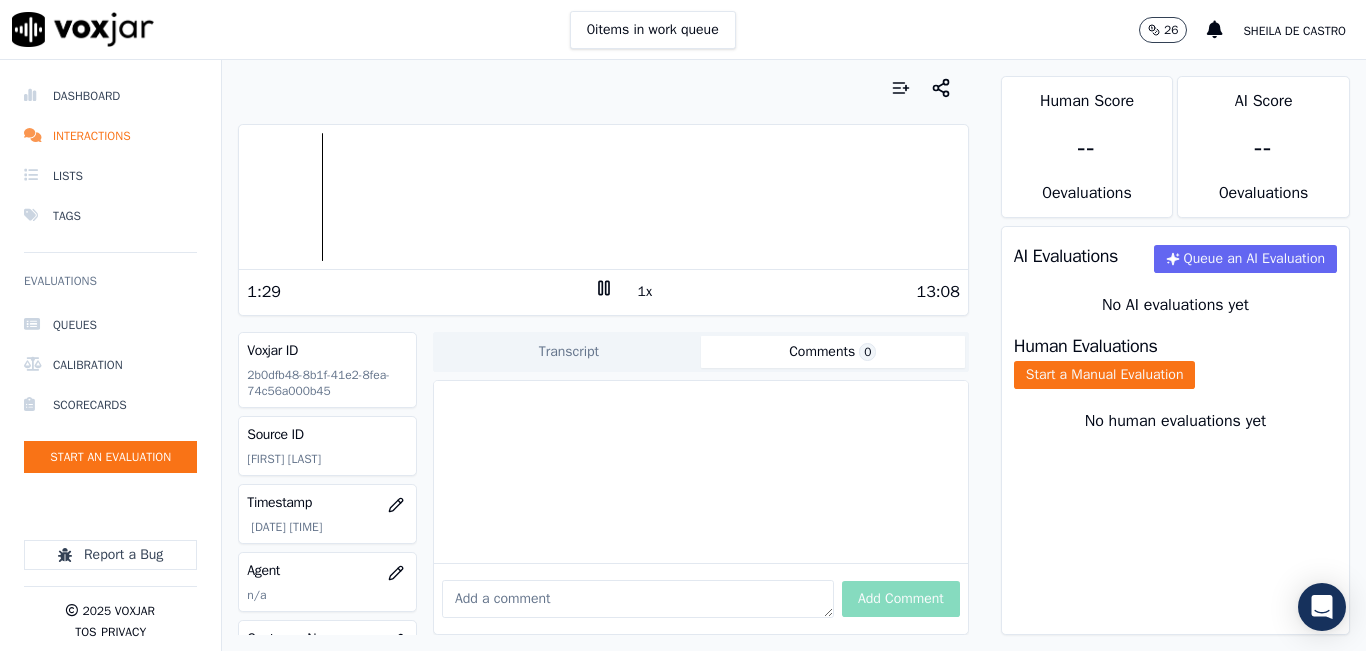 click on "1:29     1x   13:08" at bounding box center (603, 291) 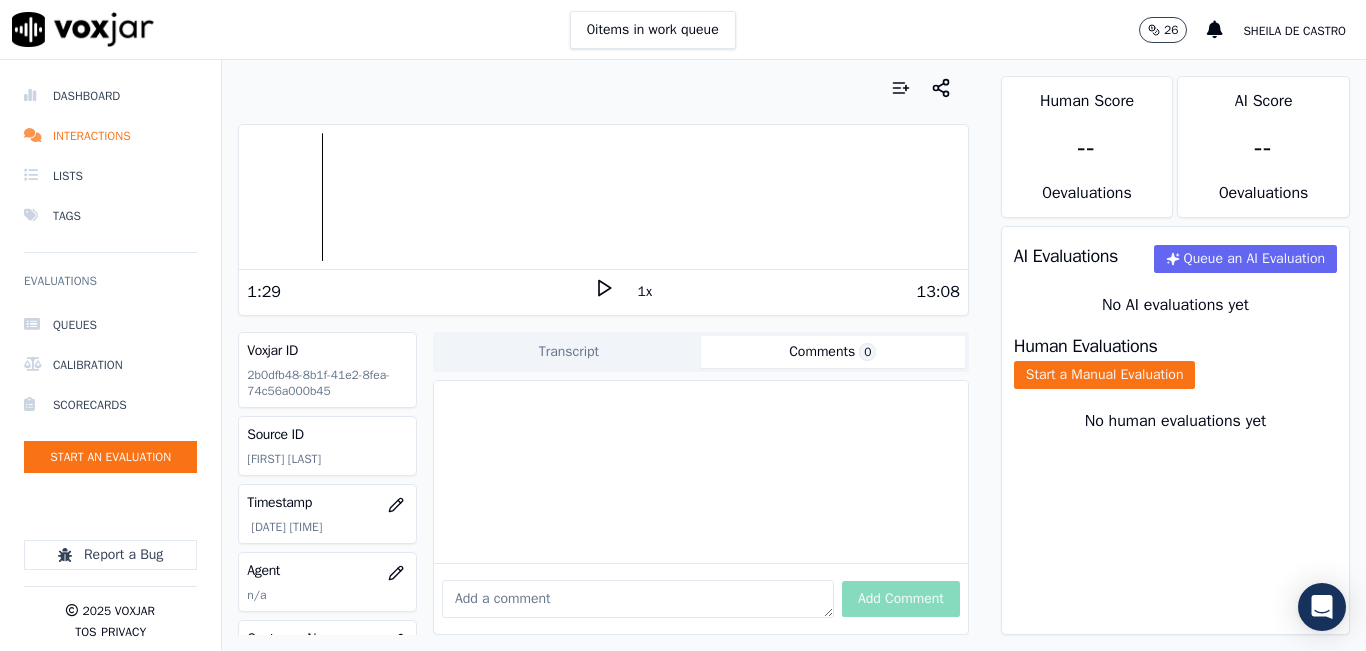 click 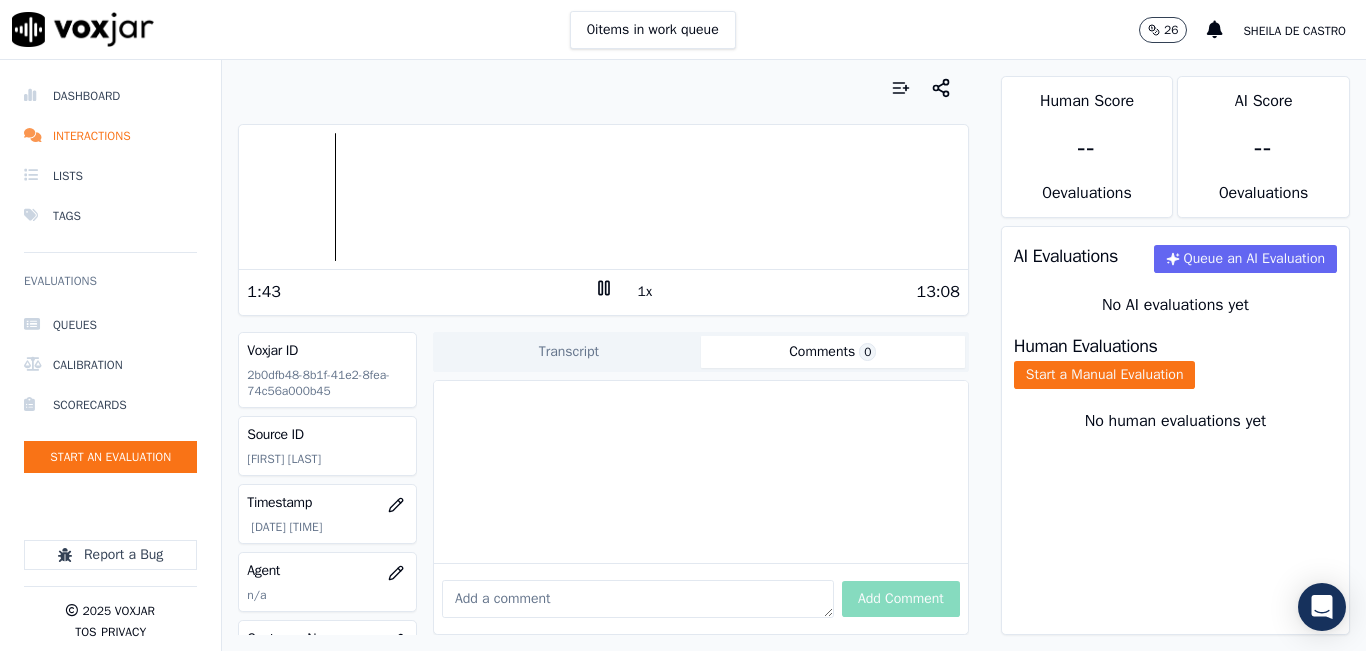 click at bounding box center (638, 599) 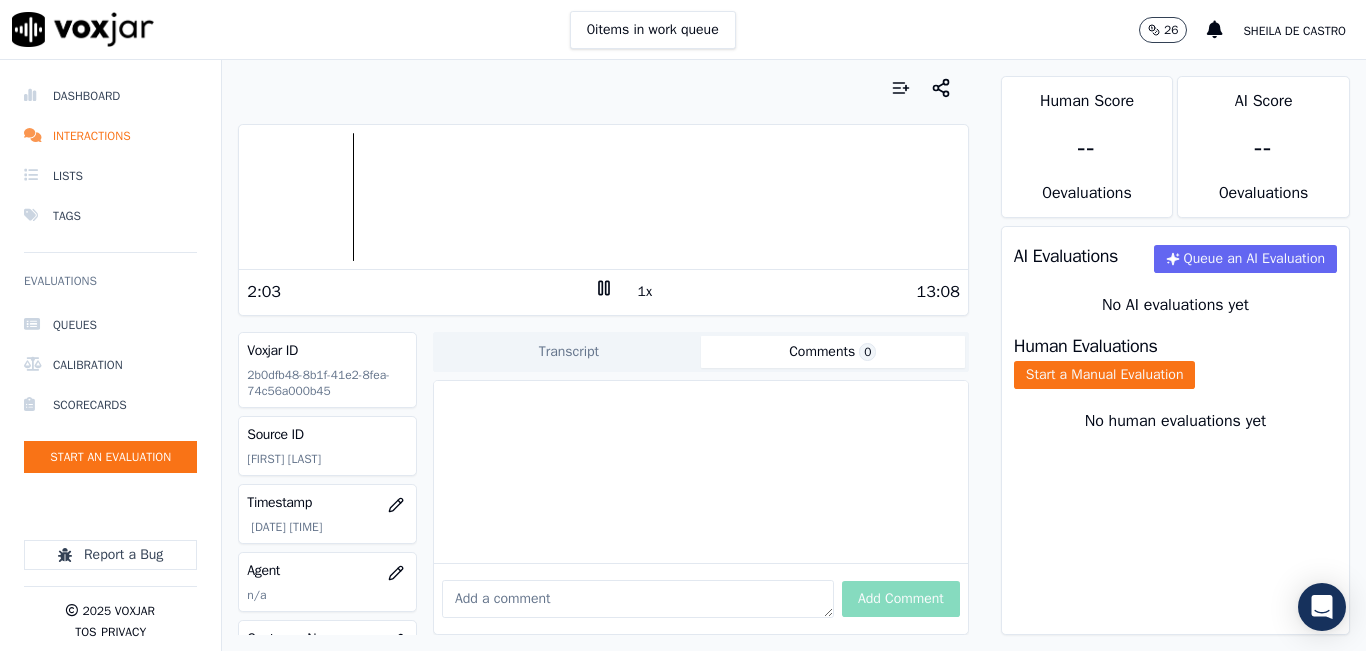 click 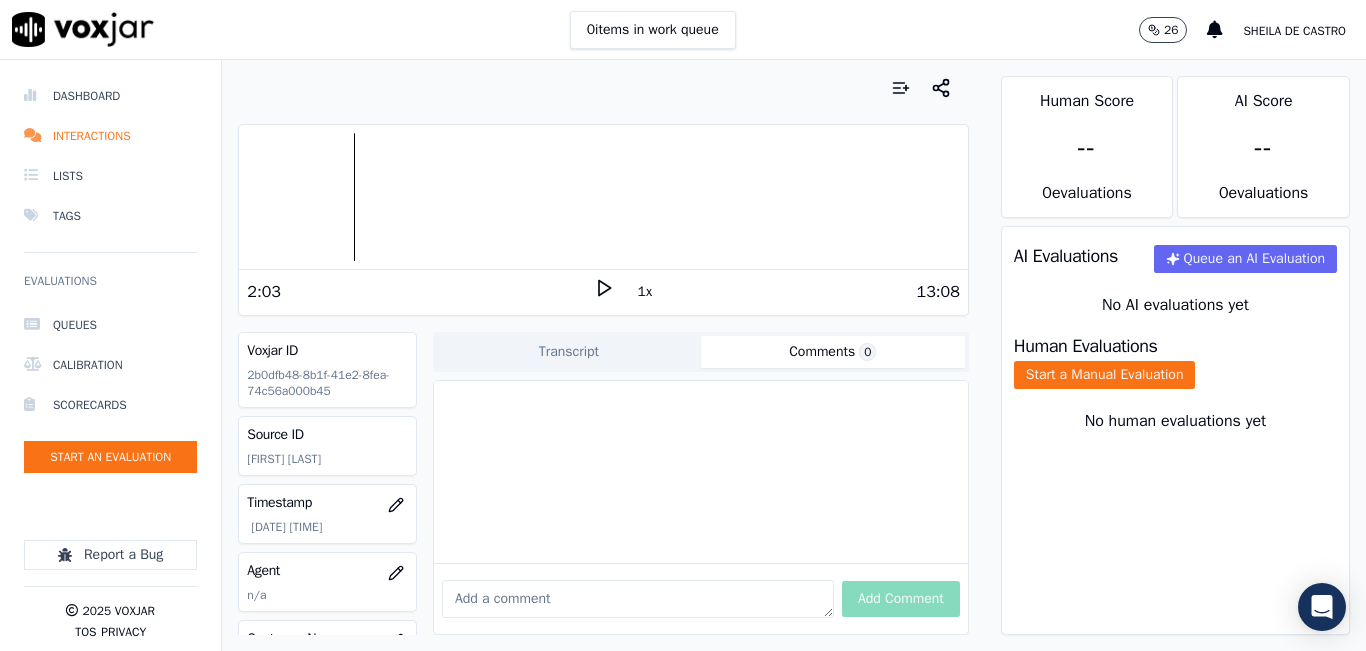 click 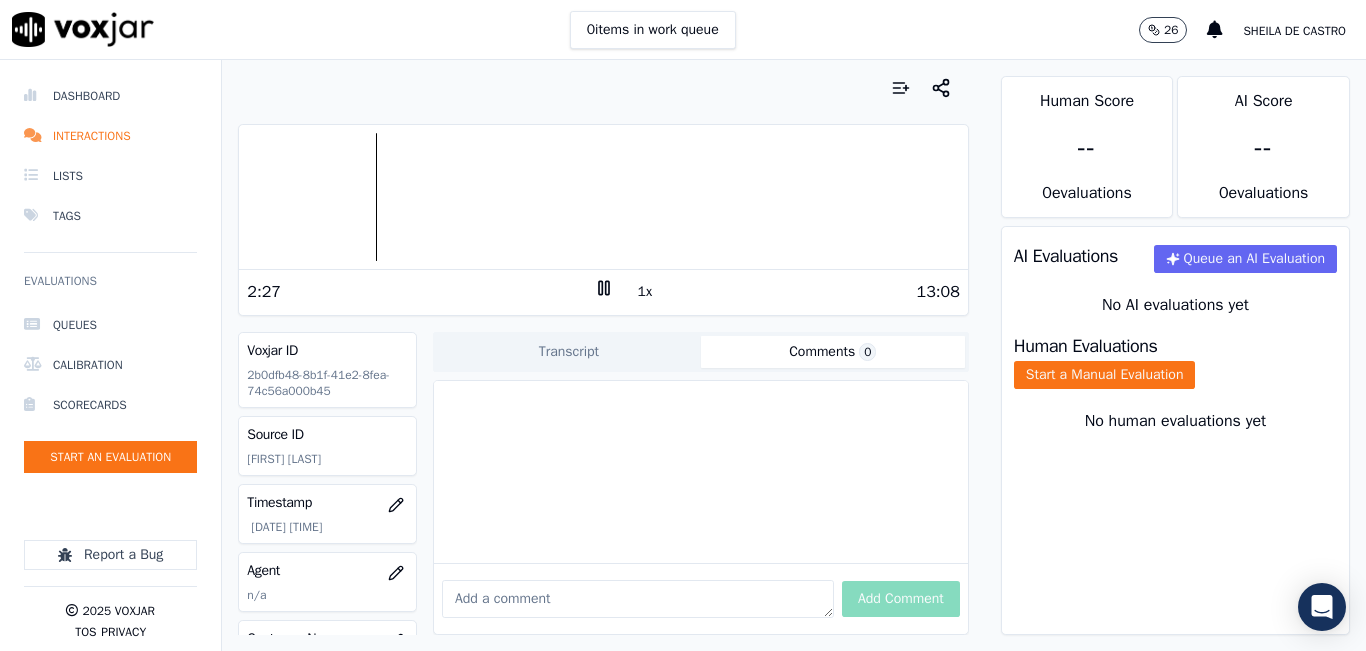 click at bounding box center (638, 599) 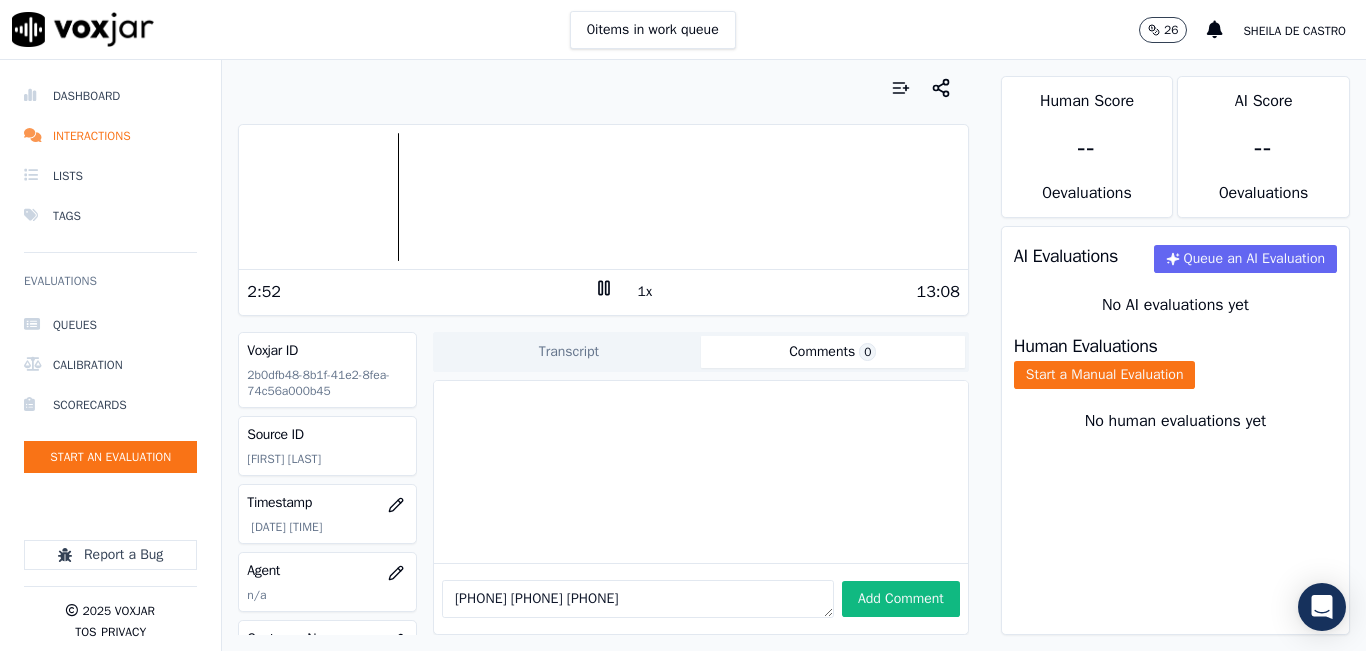 click at bounding box center (603, 197) 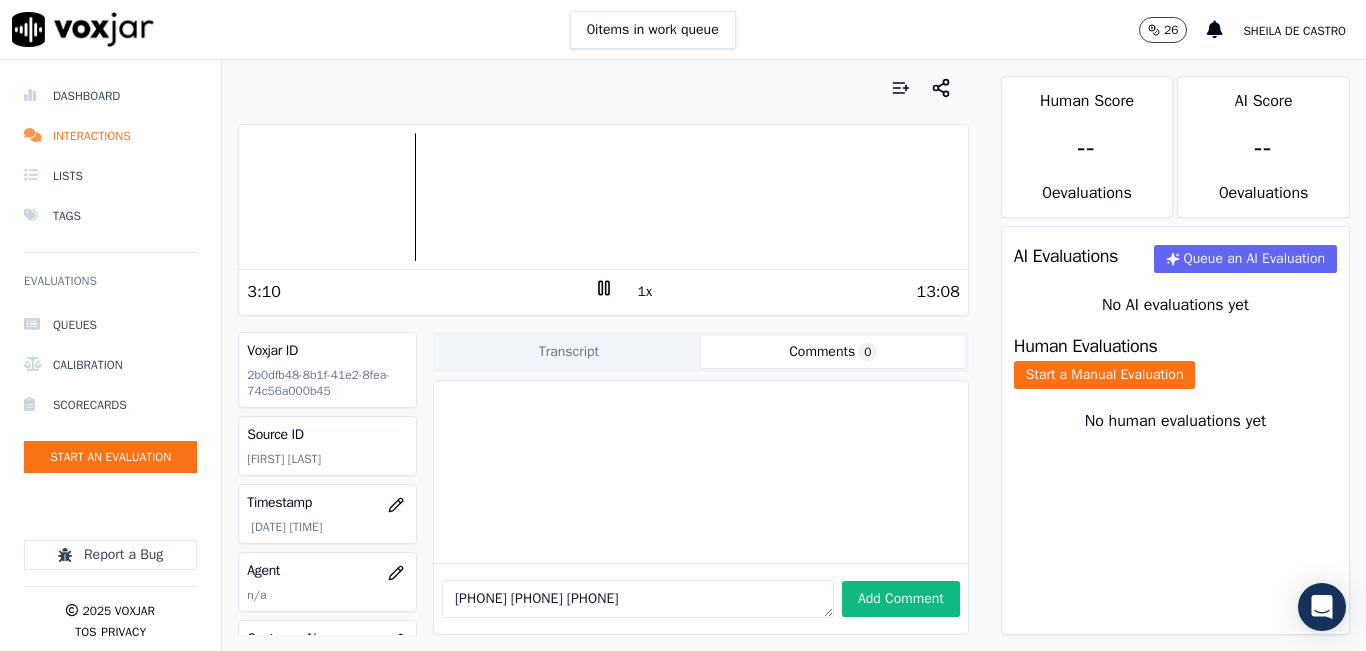 click 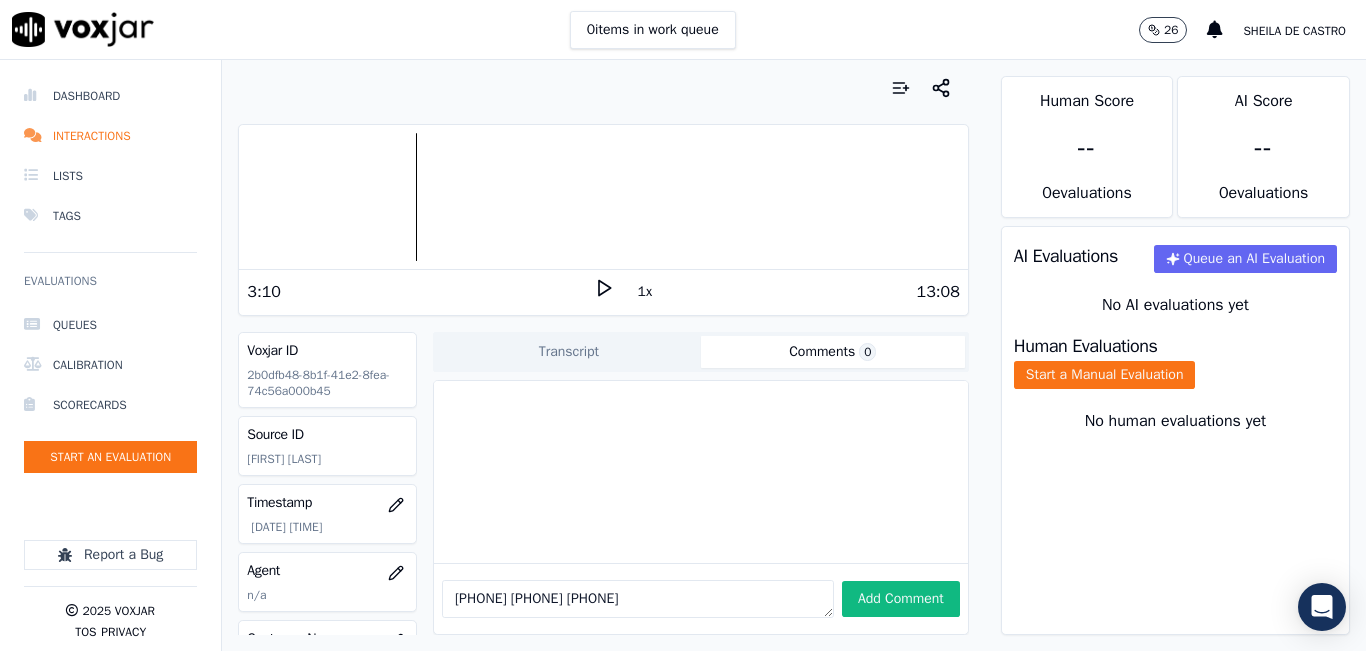 drag, startPoint x: 702, startPoint y: 565, endPoint x: 607, endPoint y: 606, distance: 103.4698 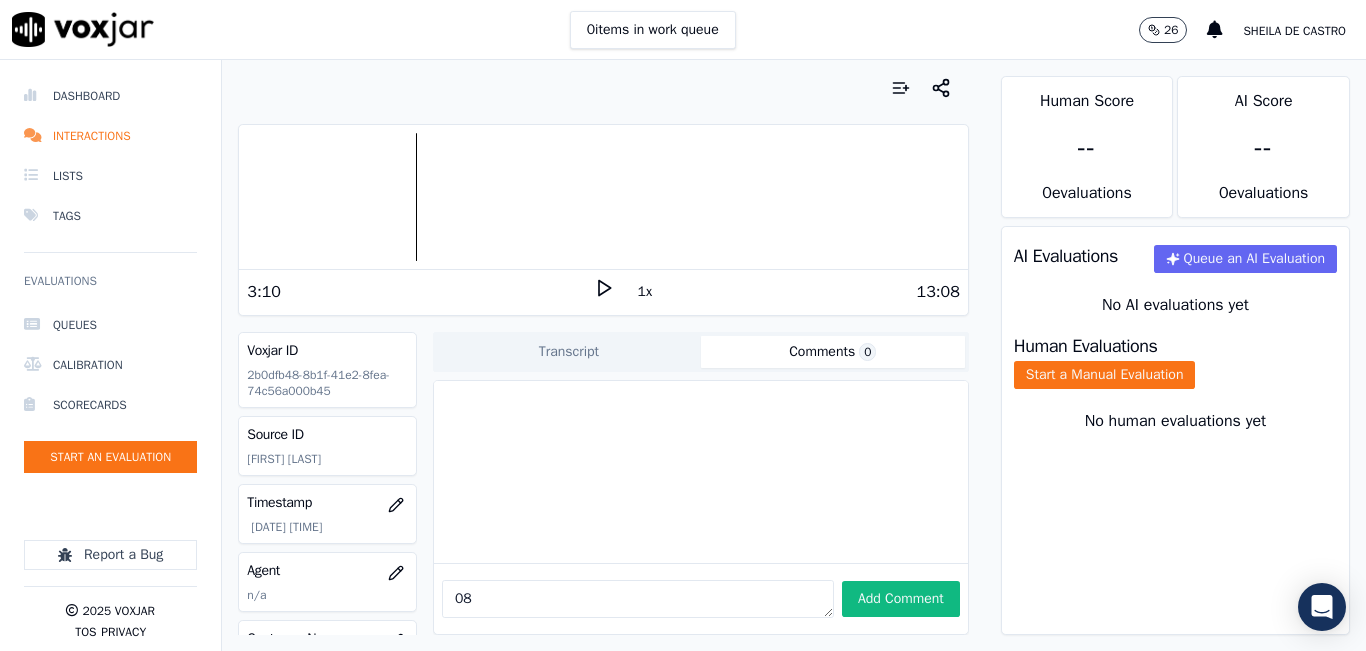 type on "0" 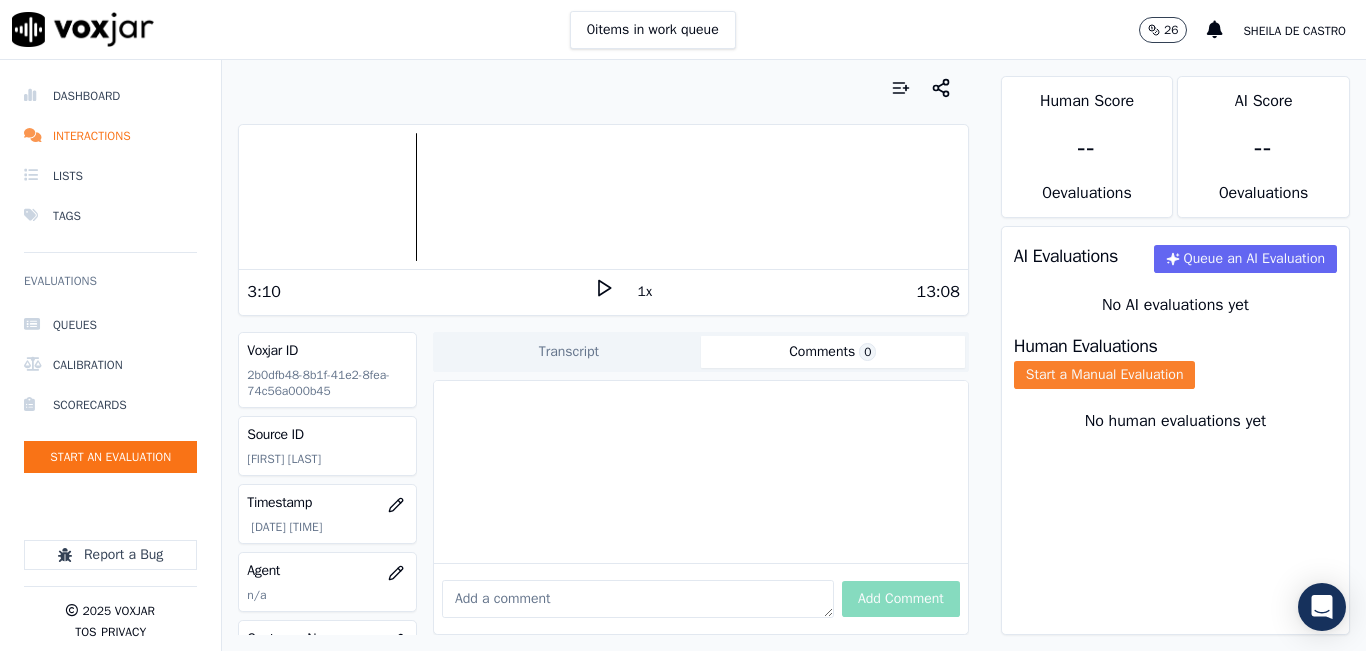 type 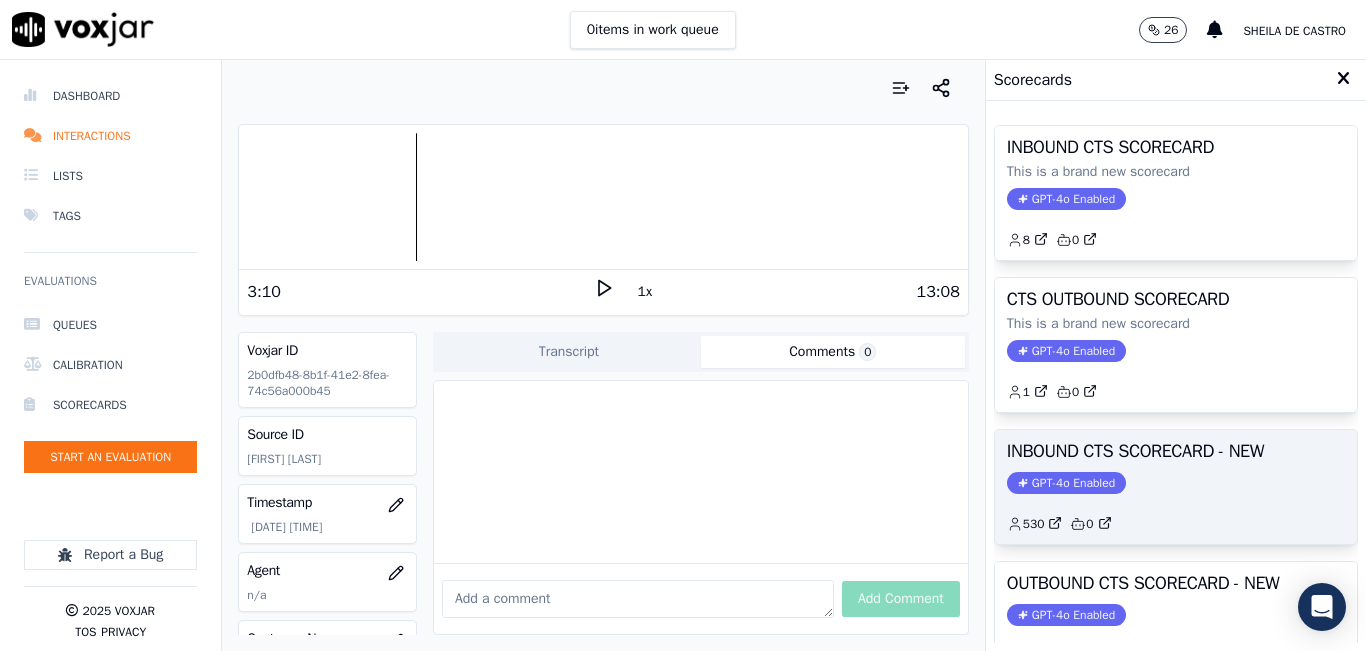 click on "INBOUND CTS SCORECARD - NEW        GPT-4o Enabled       530         0" at bounding box center (1176, 487) 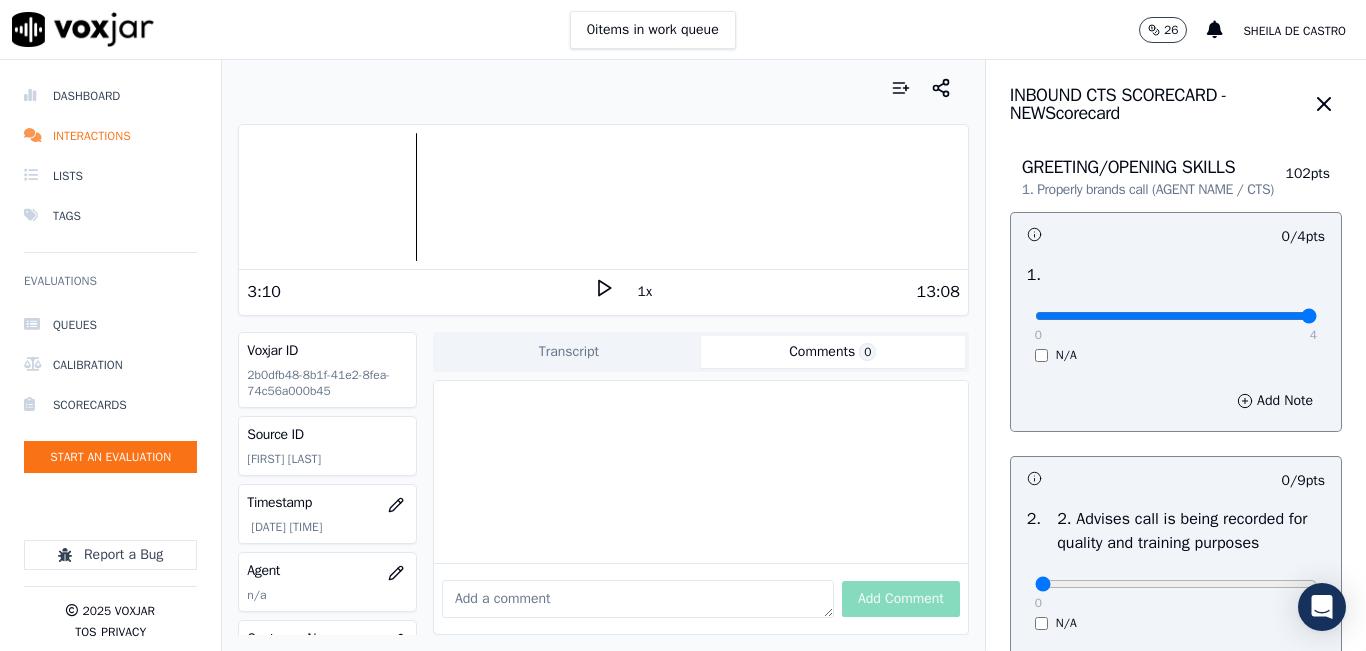 type on "4" 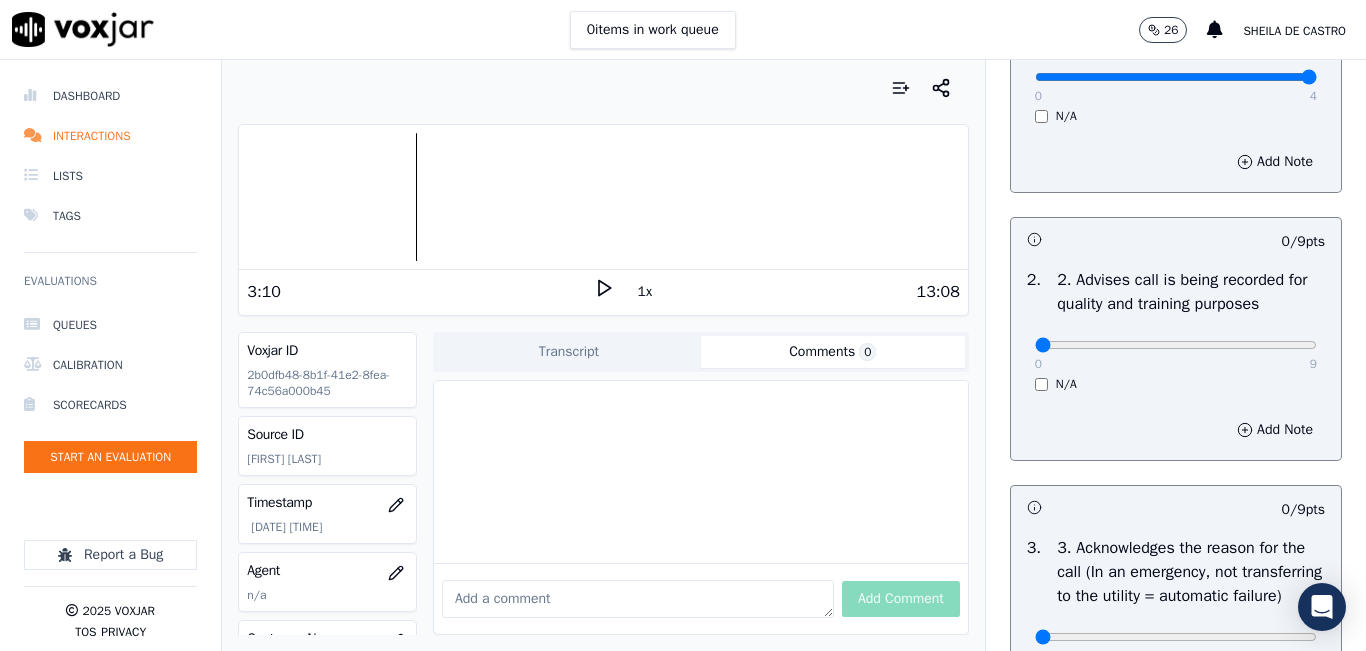 scroll, scrollTop: 300, scrollLeft: 0, axis: vertical 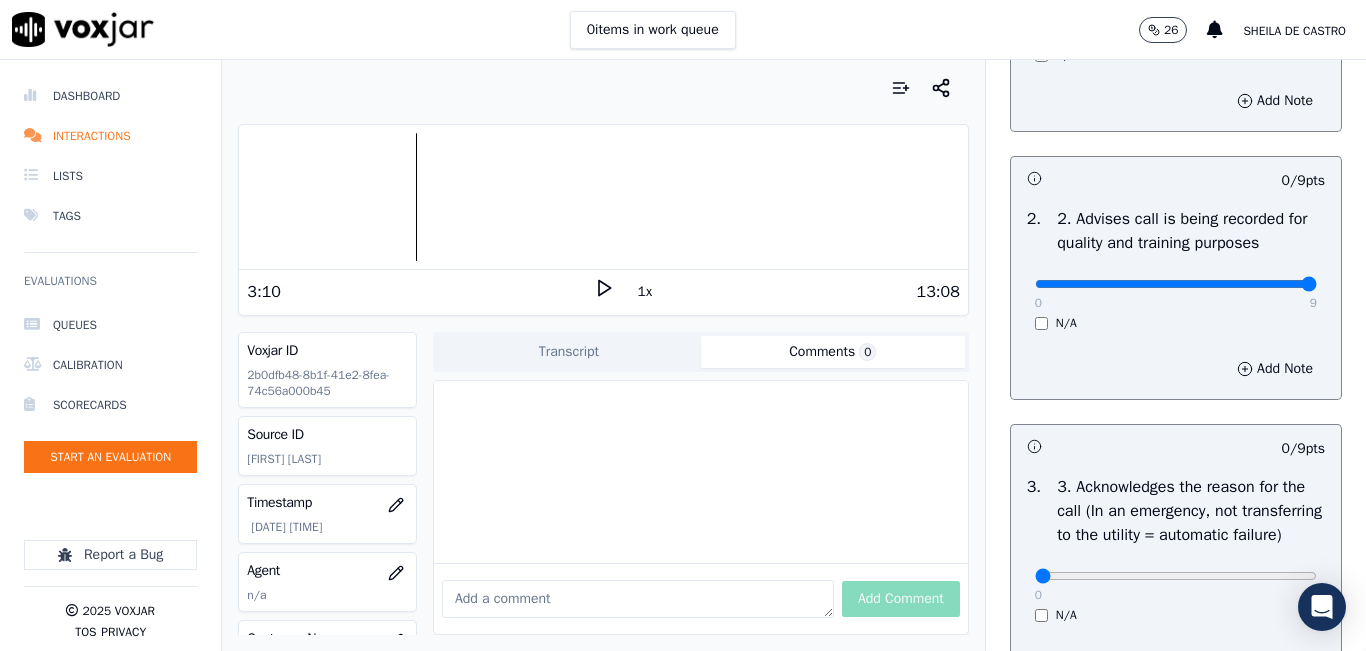 type on "9" 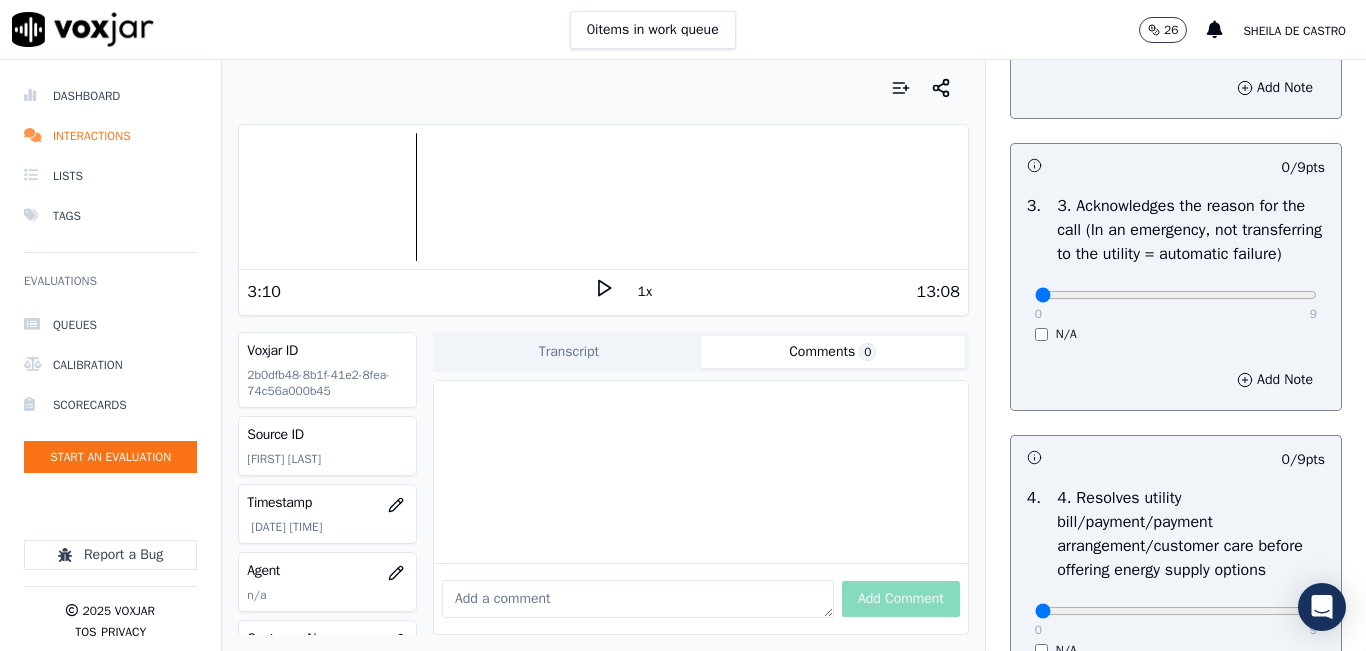 scroll, scrollTop: 600, scrollLeft: 0, axis: vertical 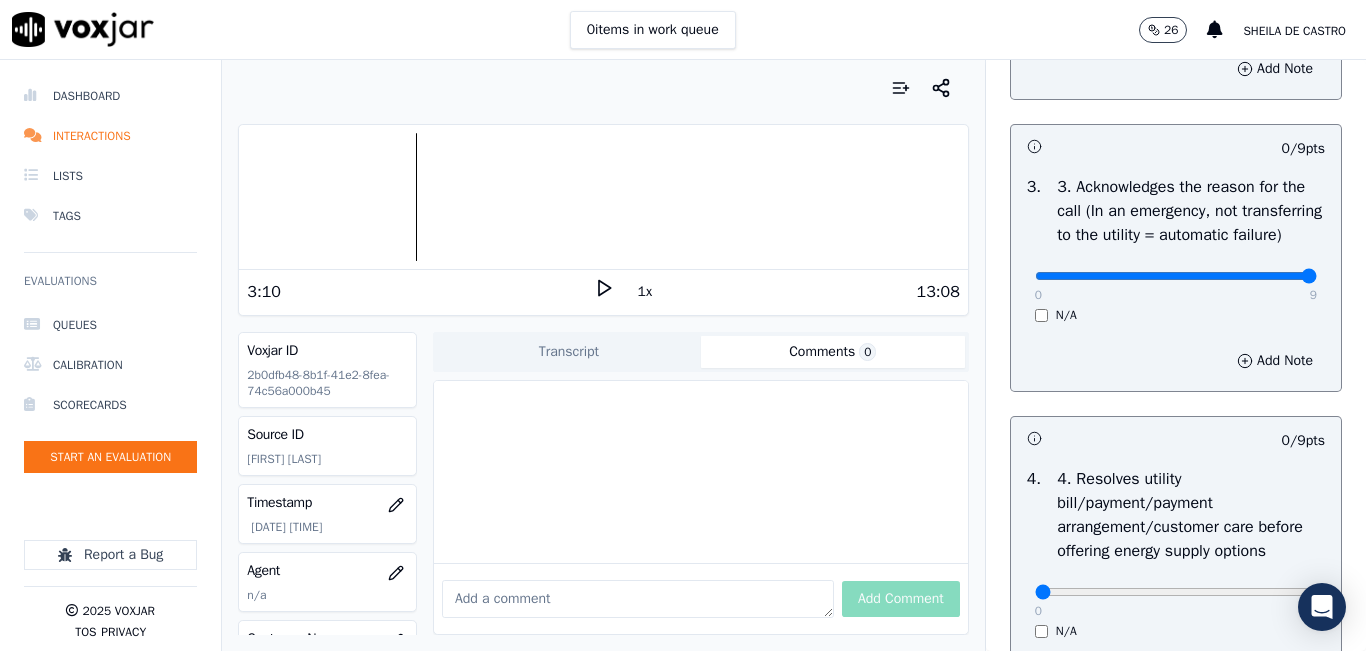 type on "9" 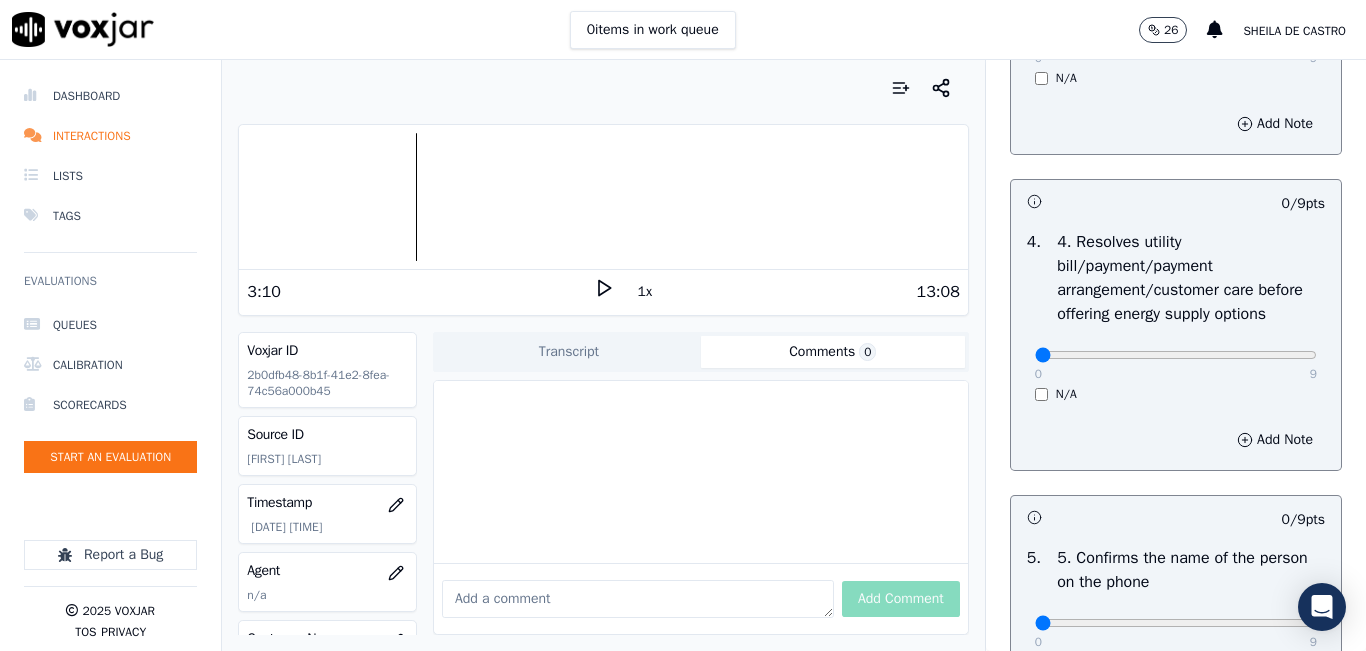 scroll, scrollTop: 900, scrollLeft: 0, axis: vertical 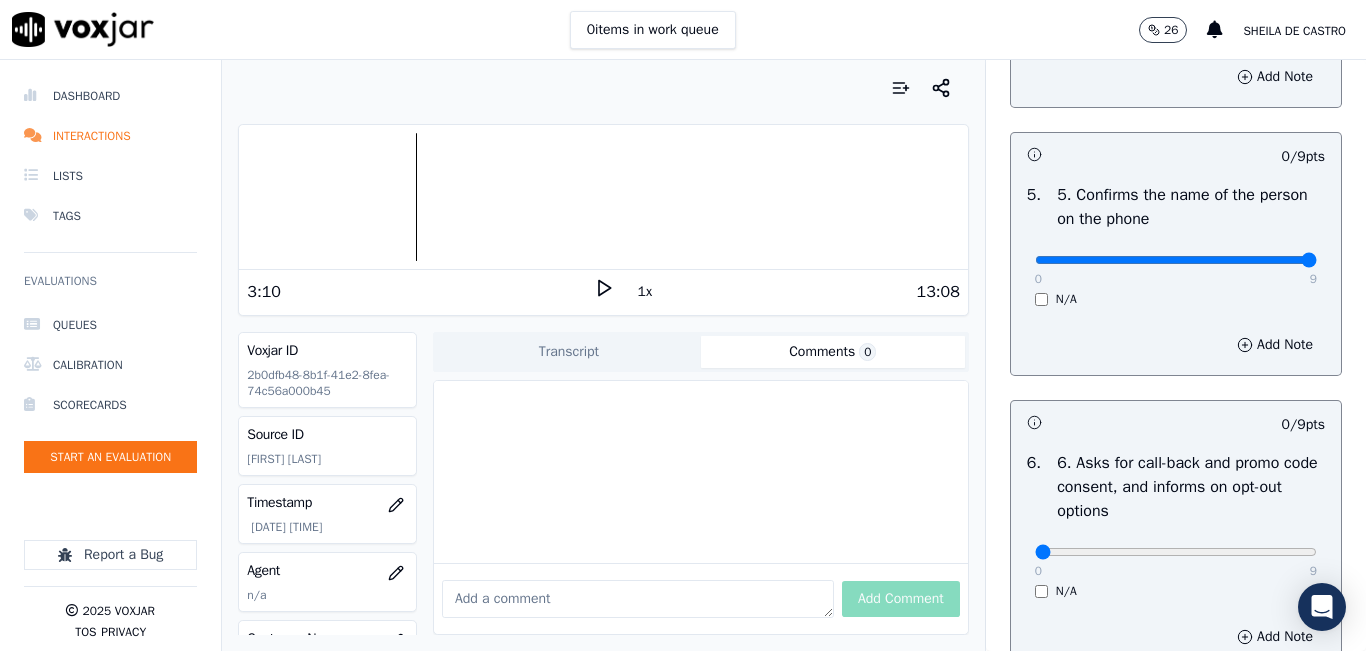 type on "9" 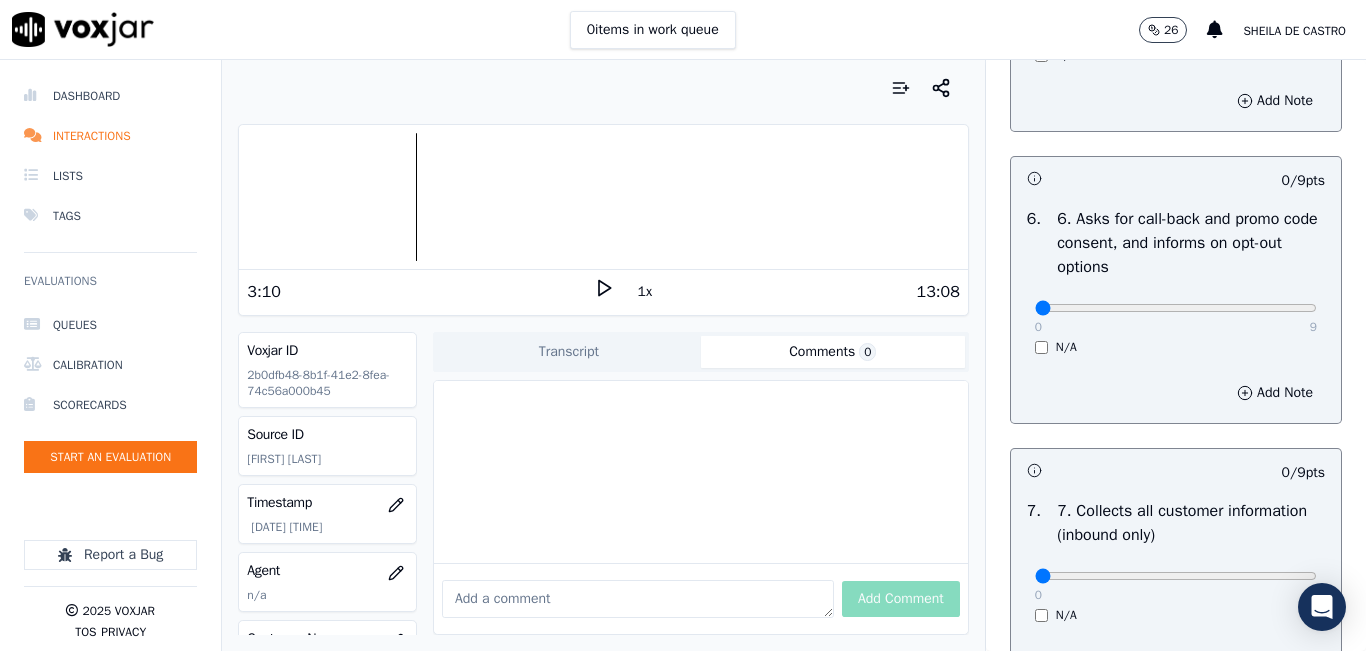 scroll, scrollTop: 1500, scrollLeft: 0, axis: vertical 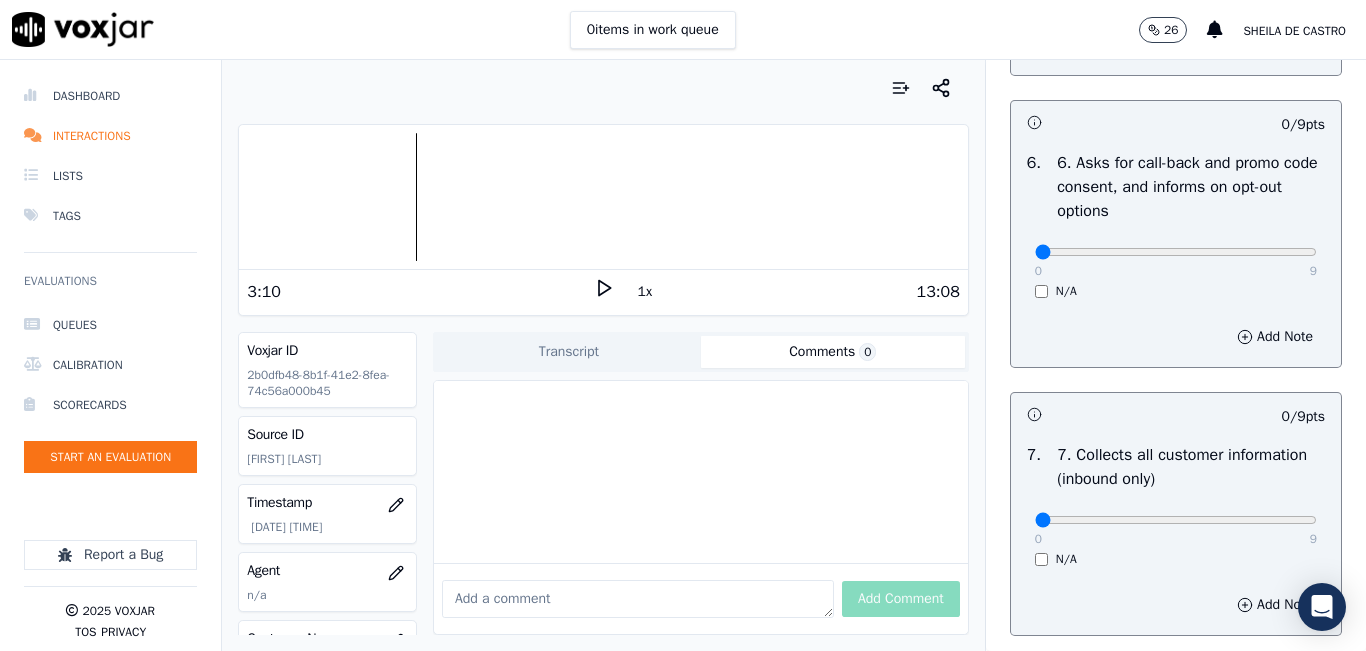 click on "6 .   6. Asks for call-back and promo code consent, and informs on opt-out options     0   9     N/A" at bounding box center (1176, 225) 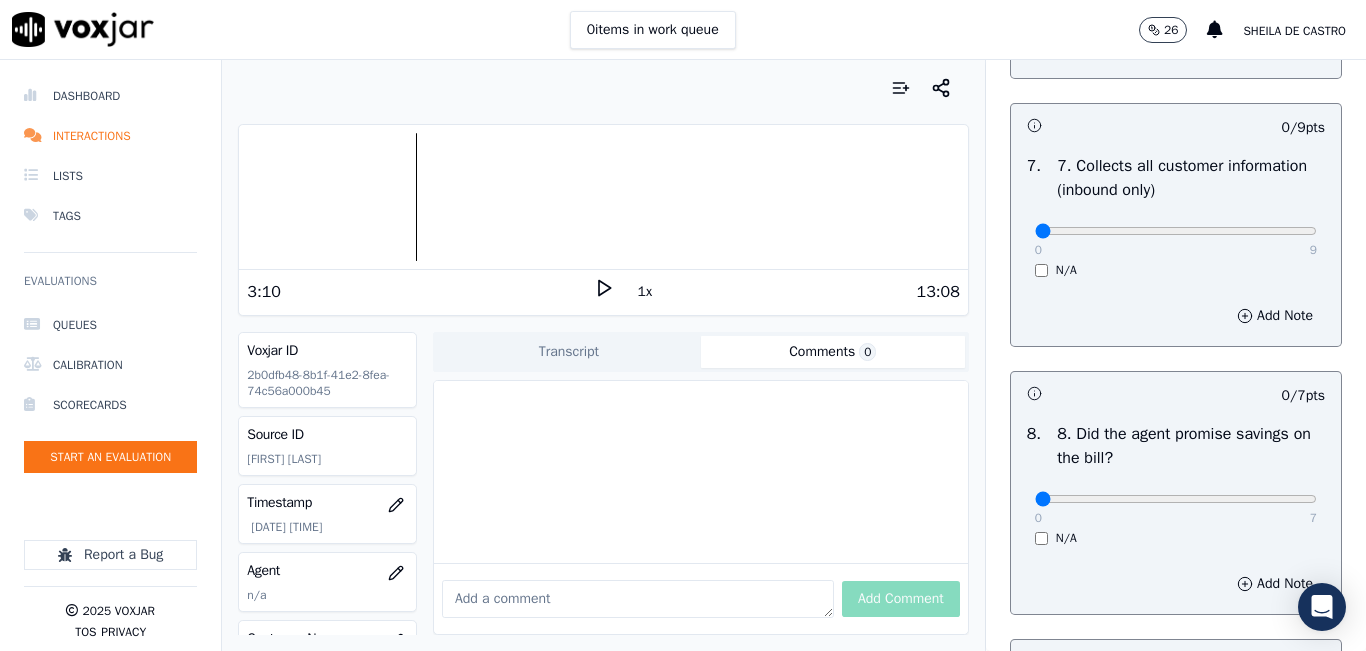 scroll, scrollTop: 1800, scrollLeft: 0, axis: vertical 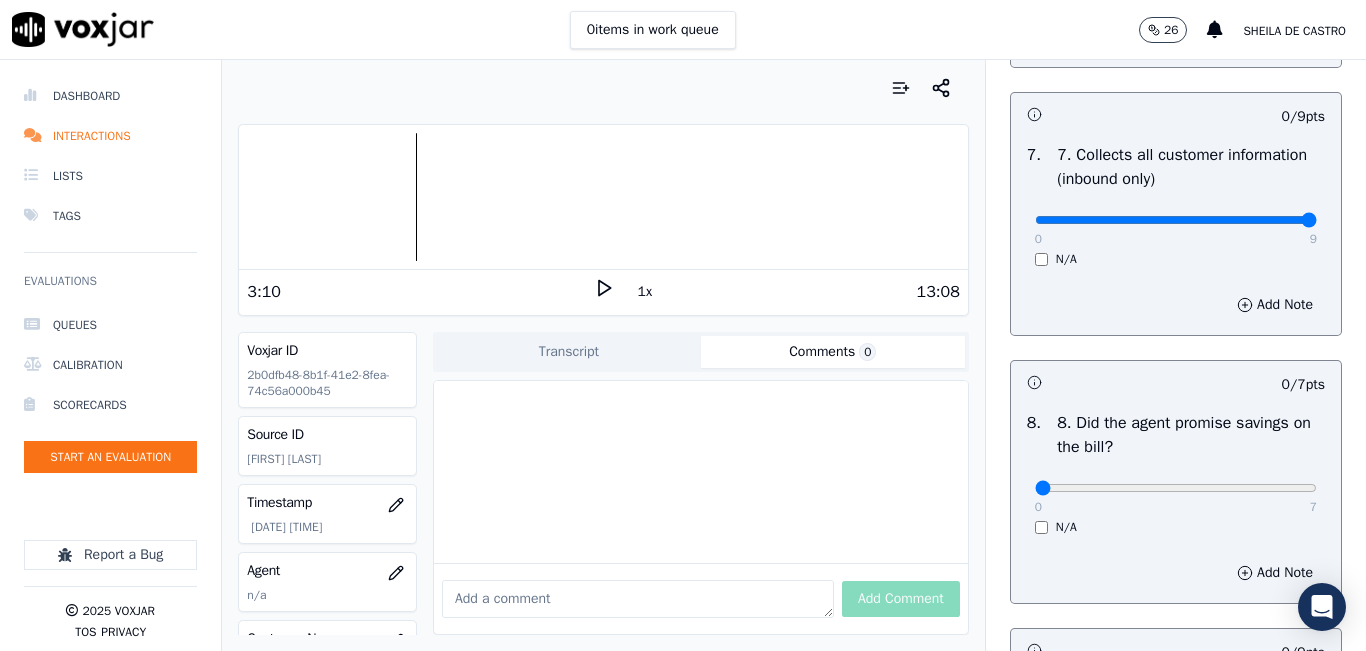 type on "9" 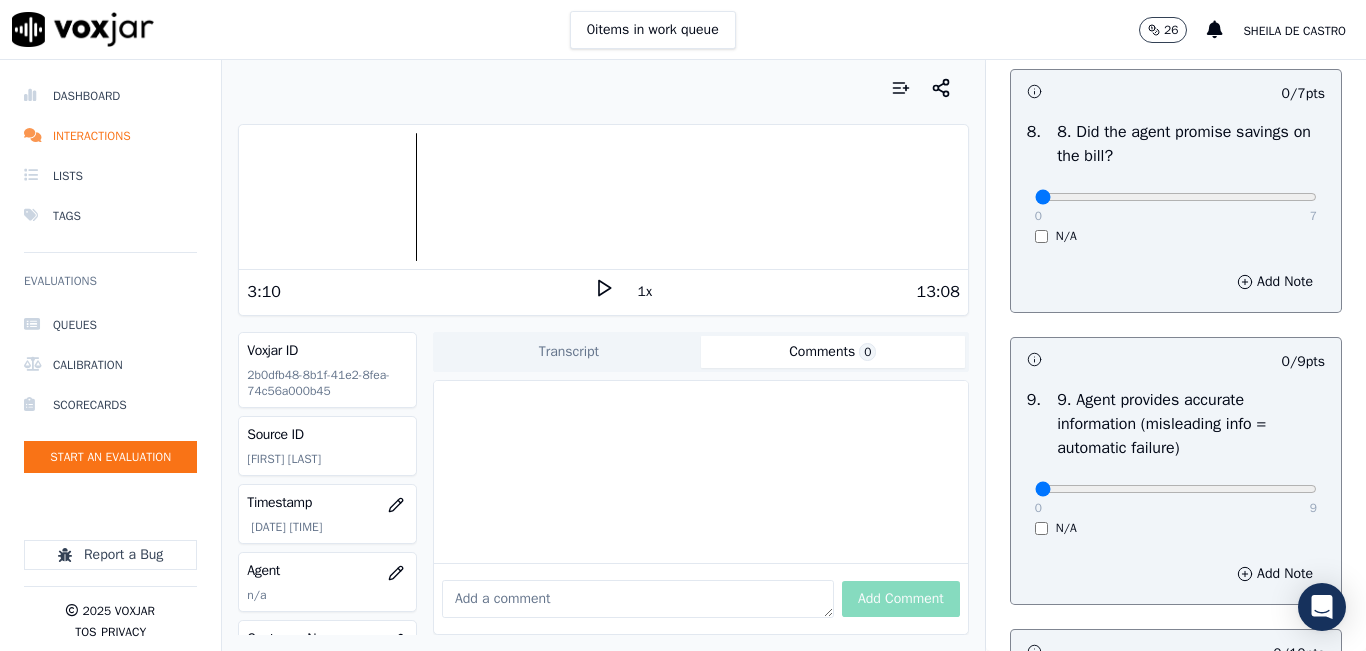scroll, scrollTop: 2100, scrollLeft: 0, axis: vertical 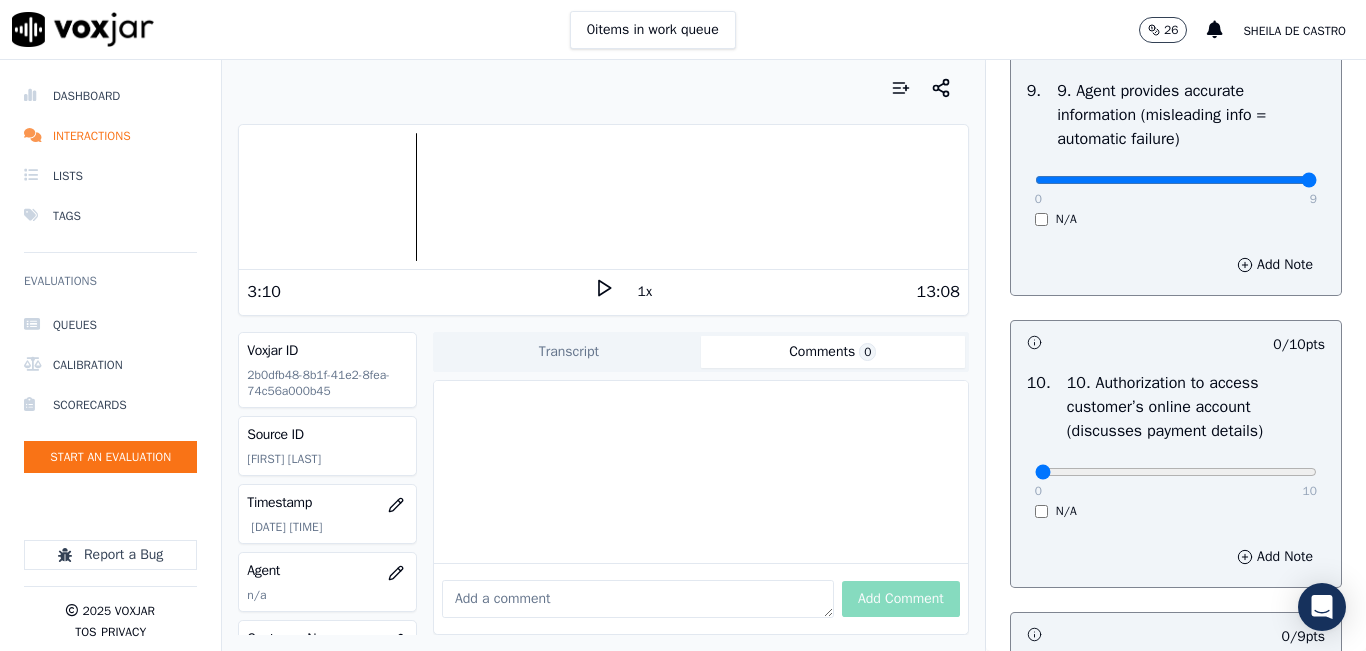 type on "9" 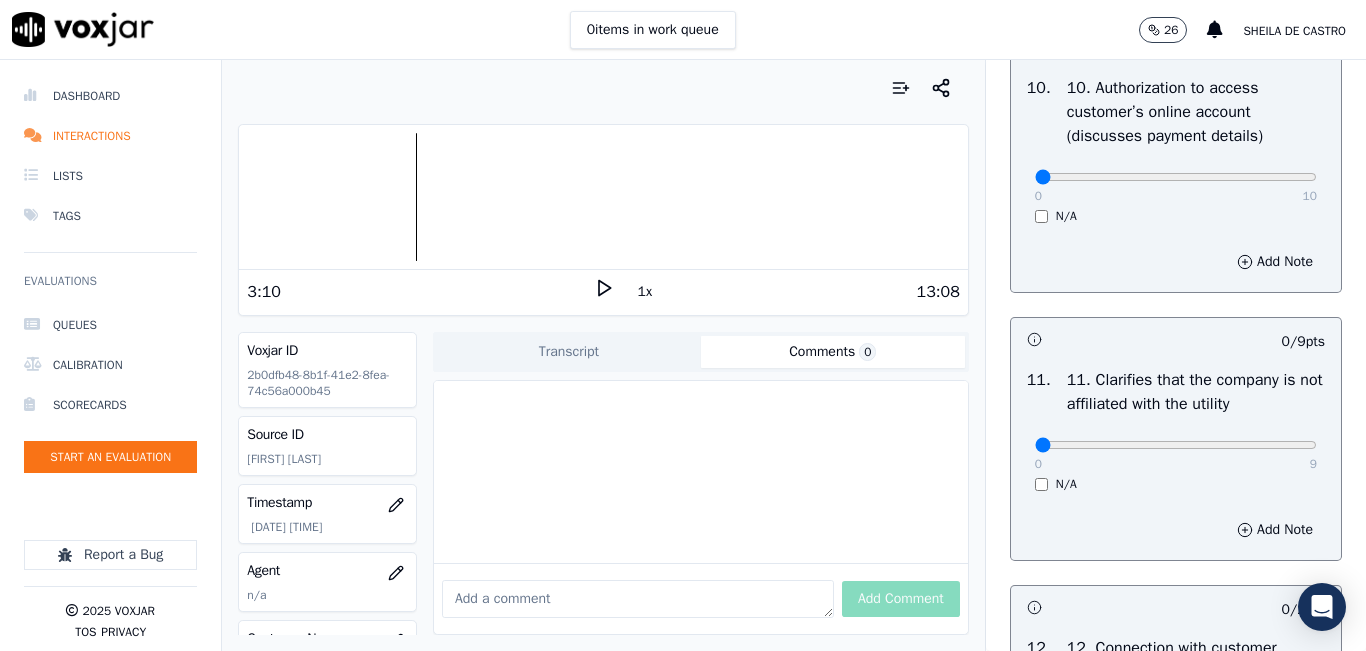scroll, scrollTop: 2700, scrollLeft: 0, axis: vertical 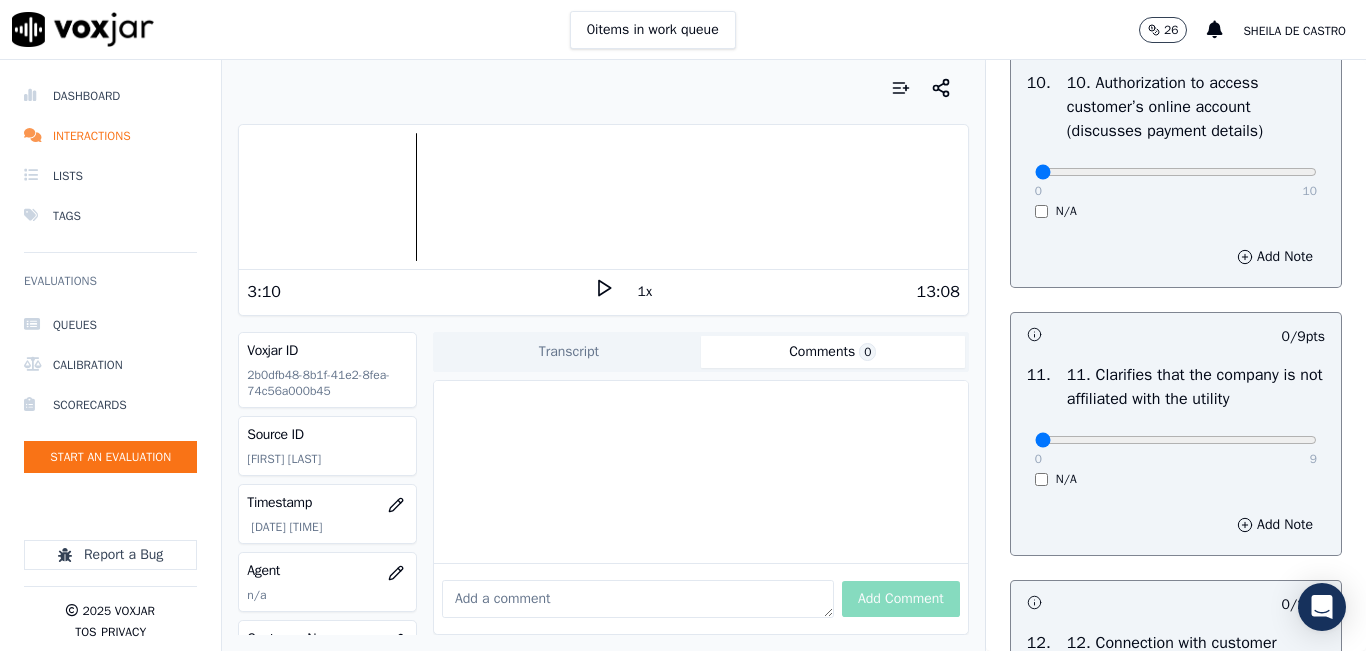 click on "0   10     N/A" at bounding box center (1176, 181) 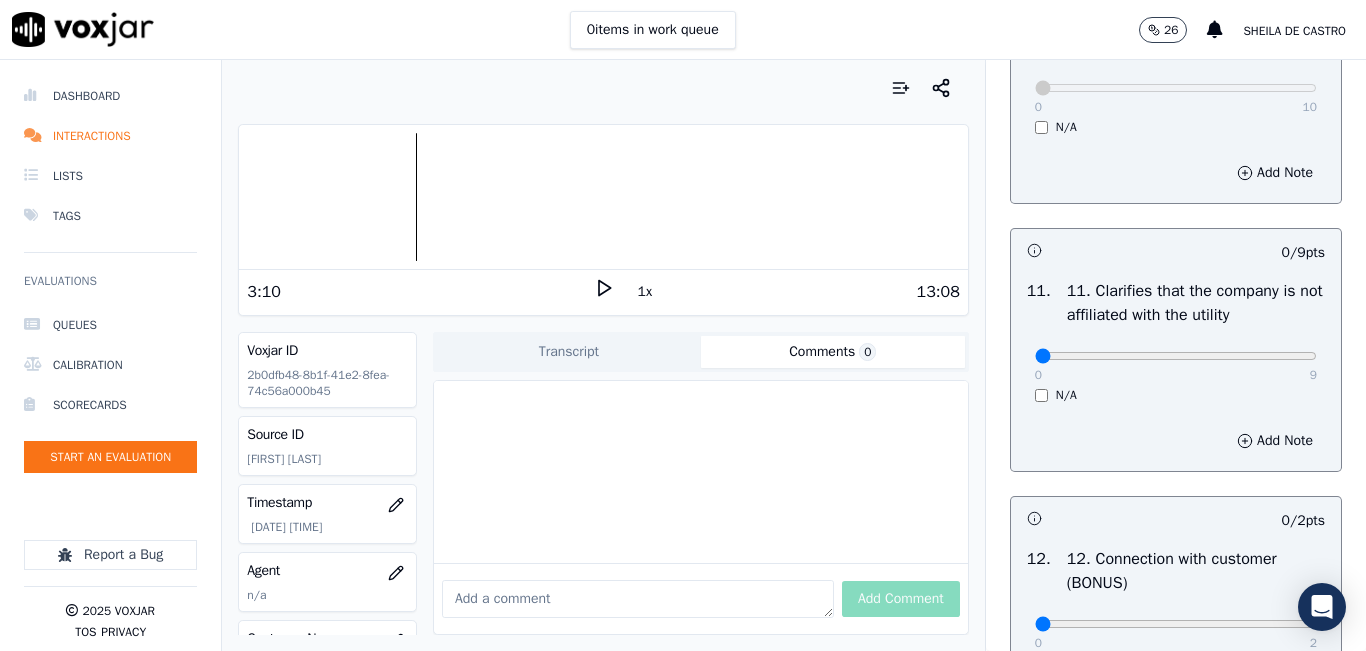 scroll, scrollTop: 2900, scrollLeft: 0, axis: vertical 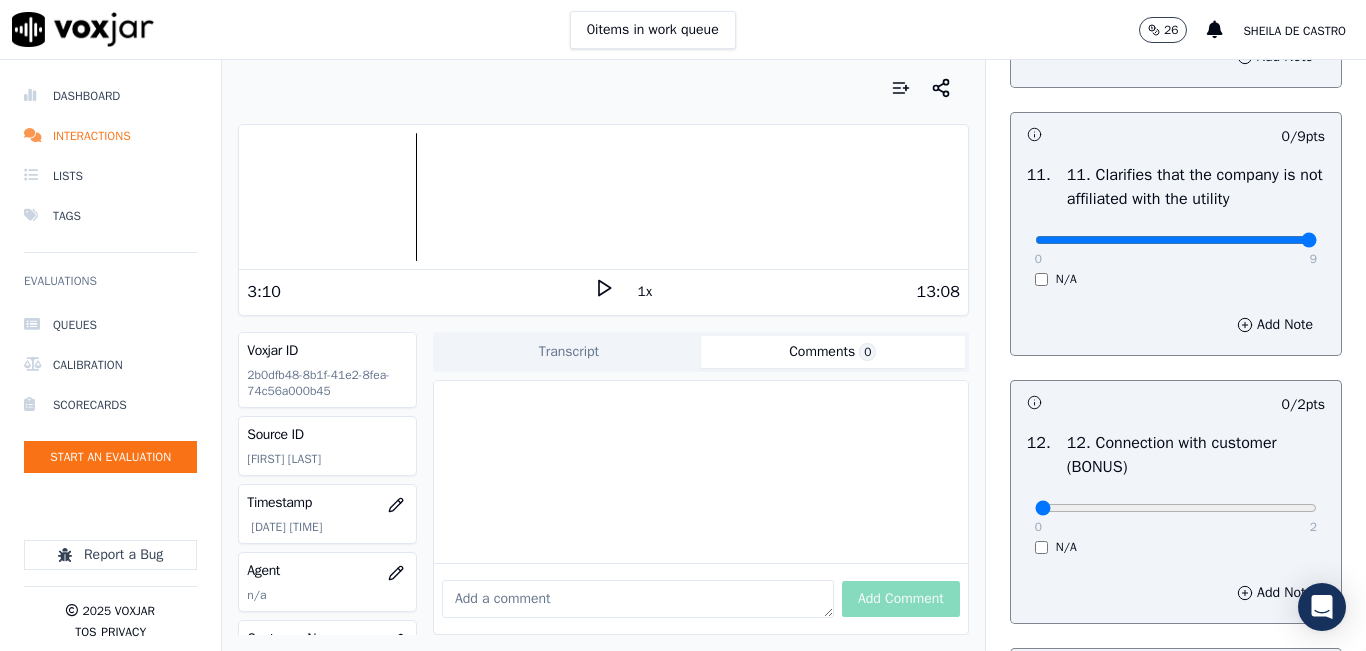 type on "9" 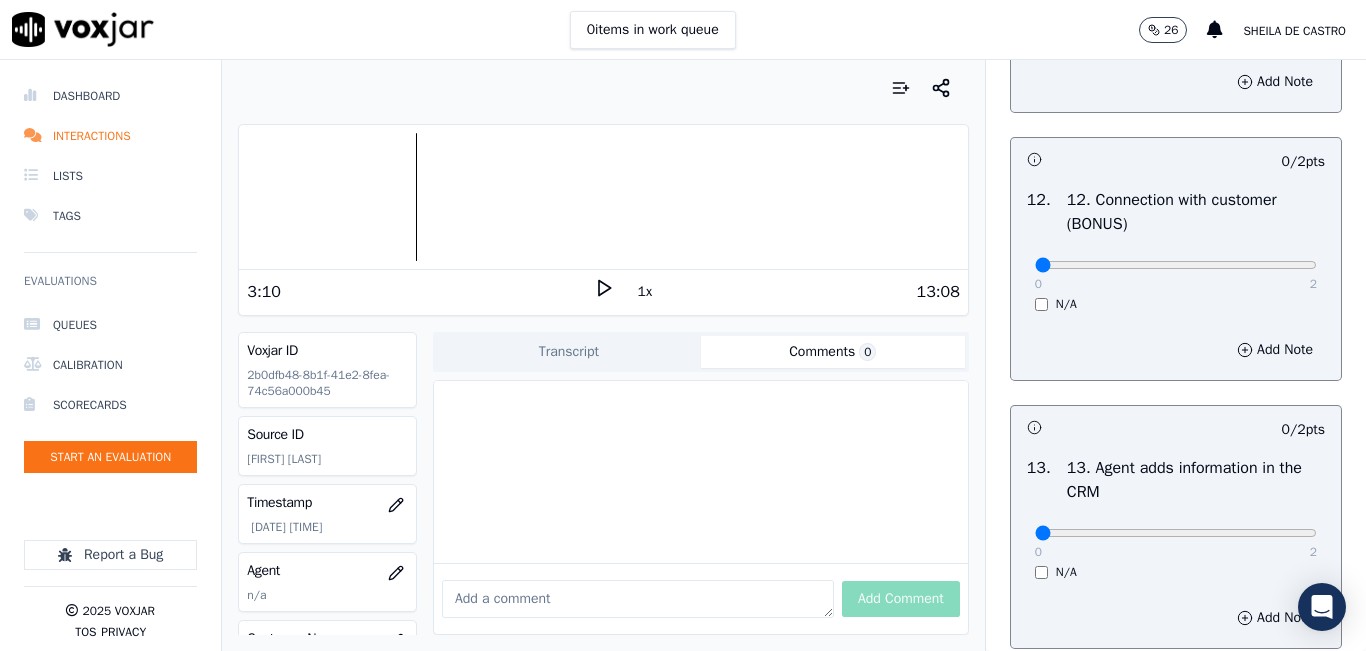 scroll, scrollTop: 3200, scrollLeft: 0, axis: vertical 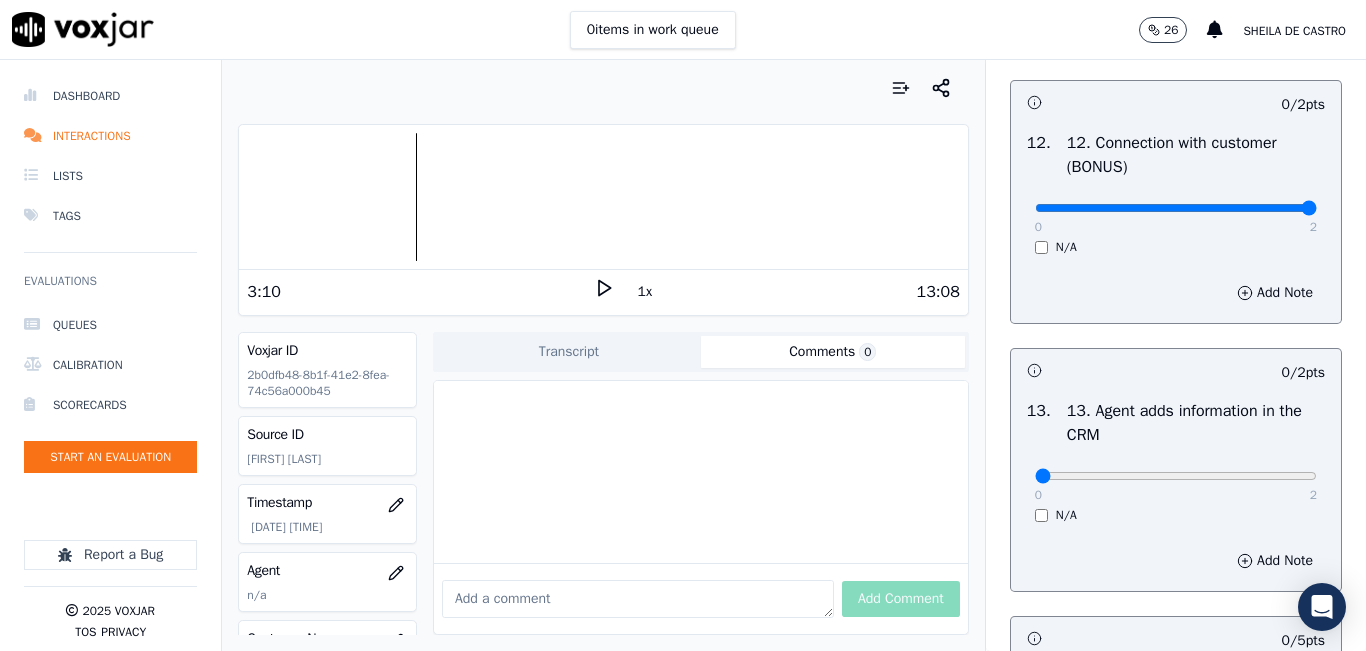 type on "2" 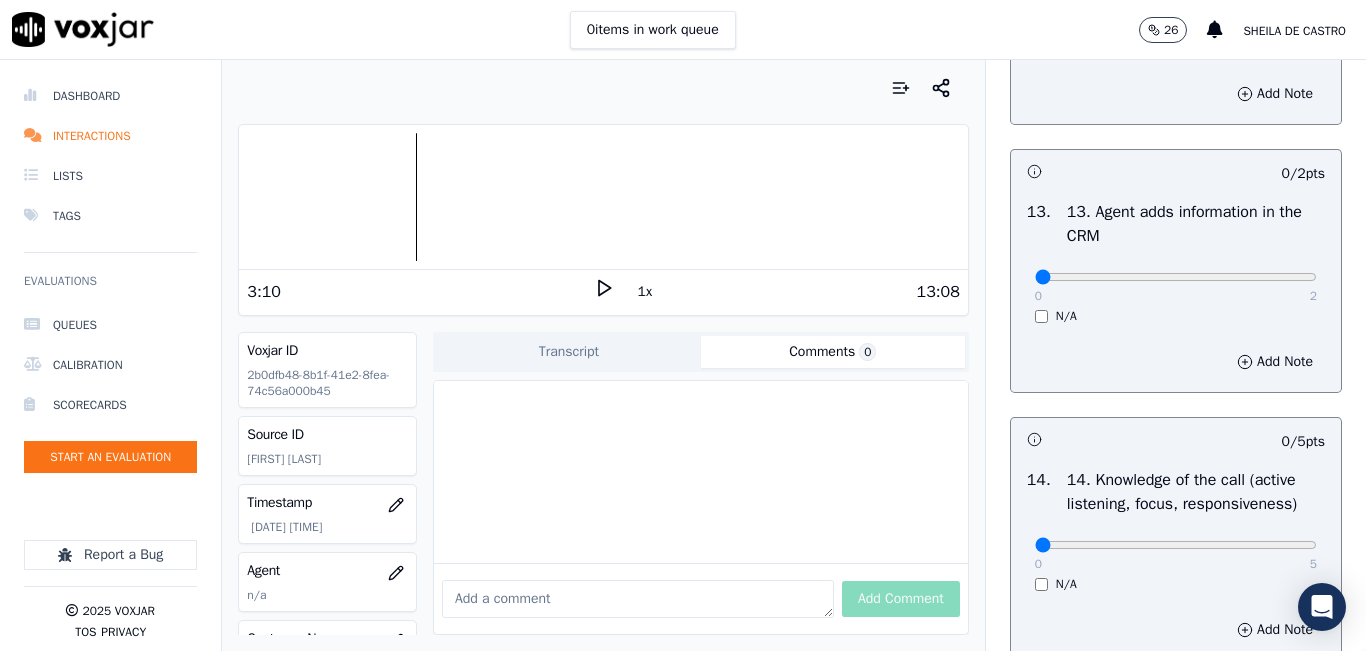 scroll, scrollTop: 3400, scrollLeft: 0, axis: vertical 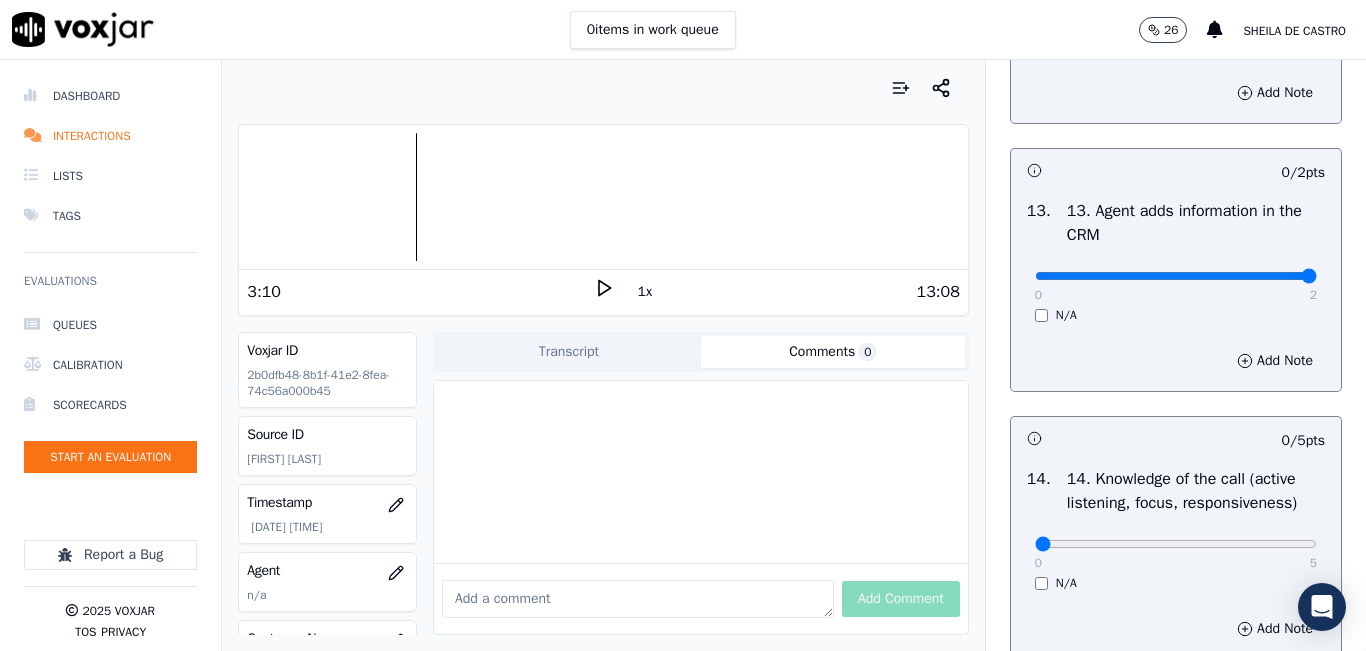 type on "2" 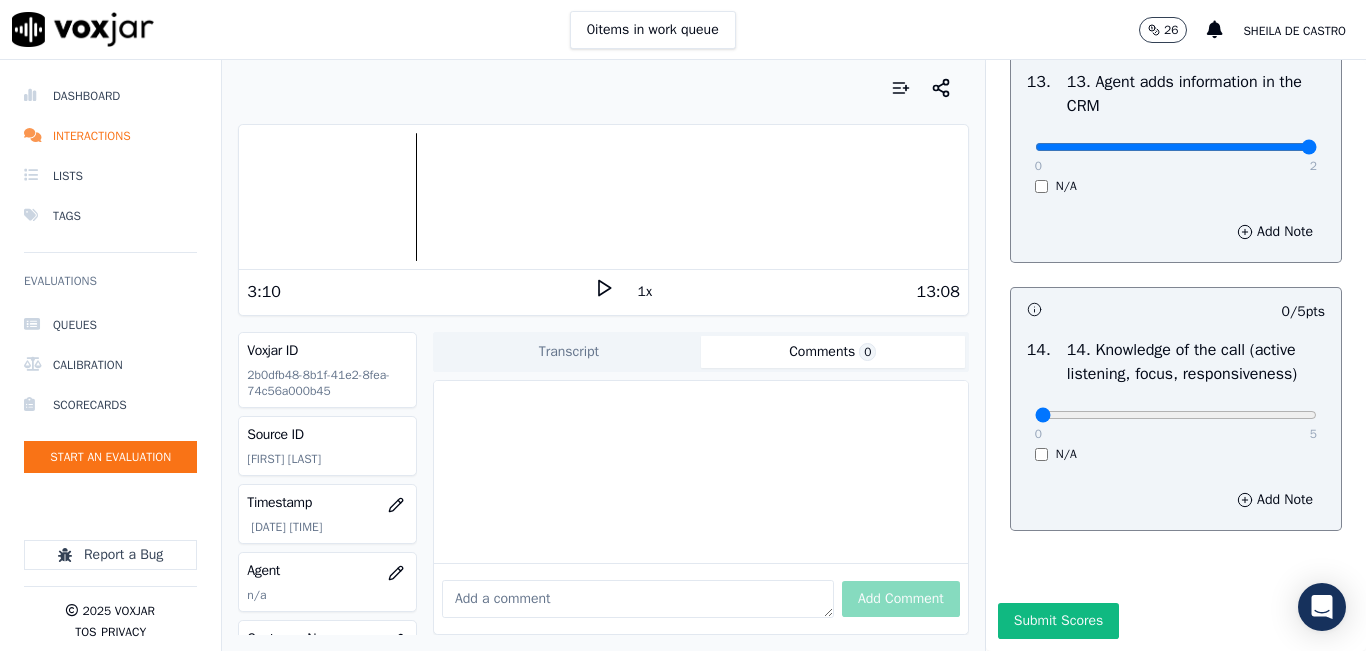 scroll, scrollTop: 3642, scrollLeft: 0, axis: vertical 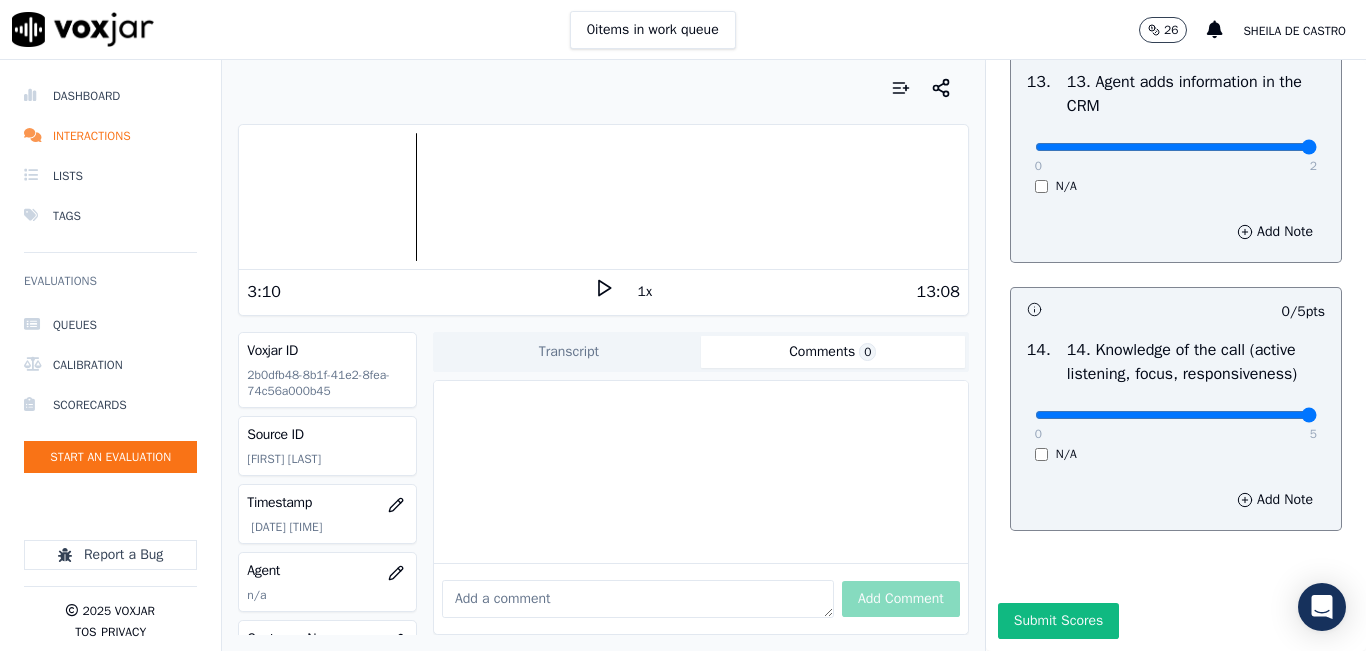 type on "5" 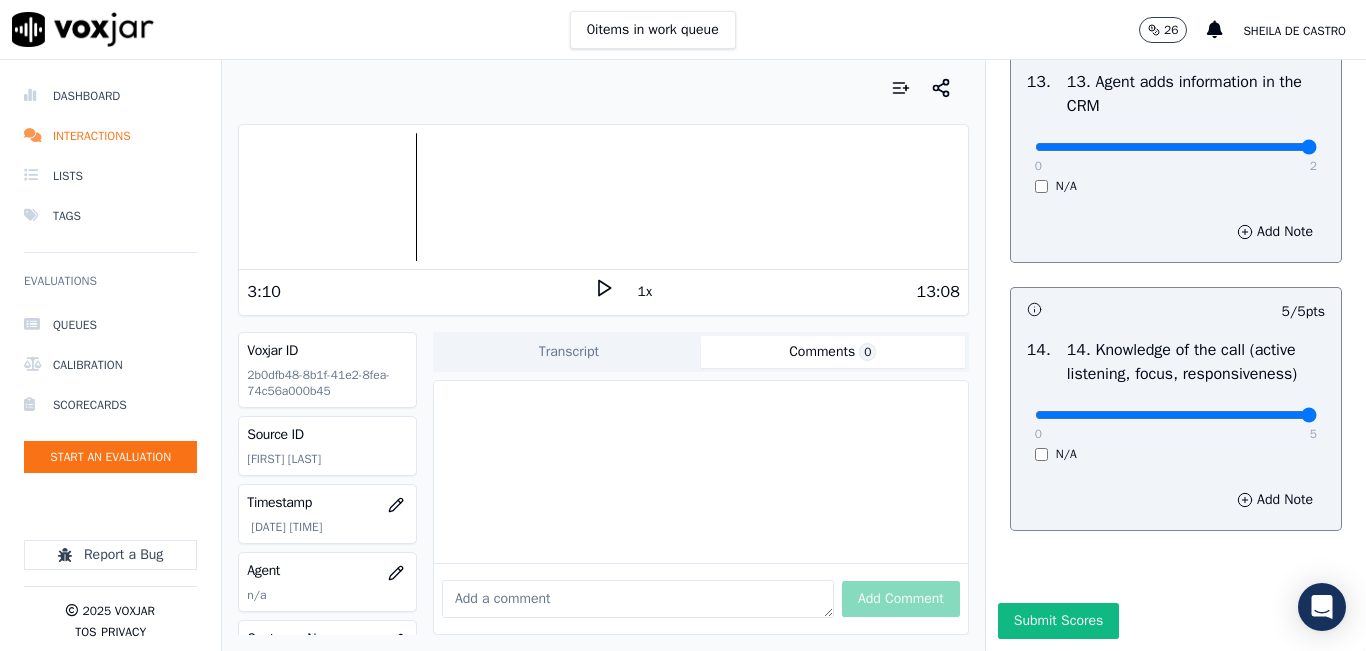 click on "Submit Scores" at bounding box center [1058, 621] 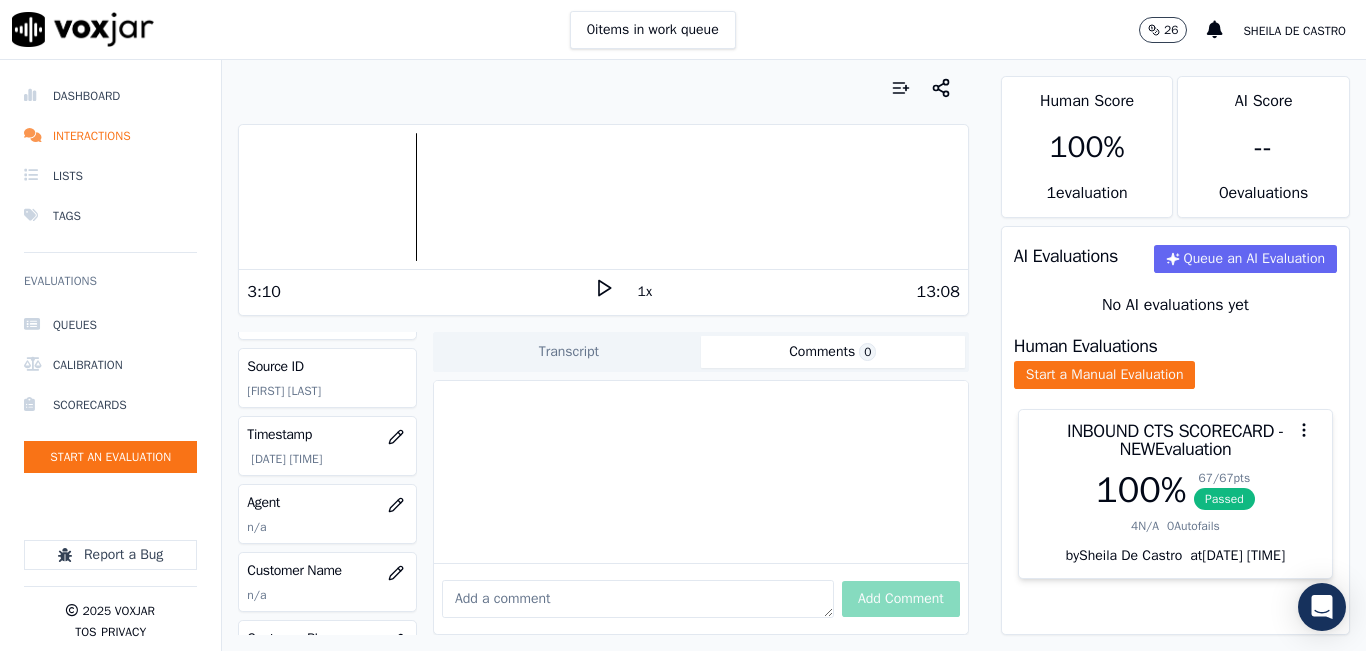 scroll, scrollTop: 200, scrollLeft: 0, axis: vertical 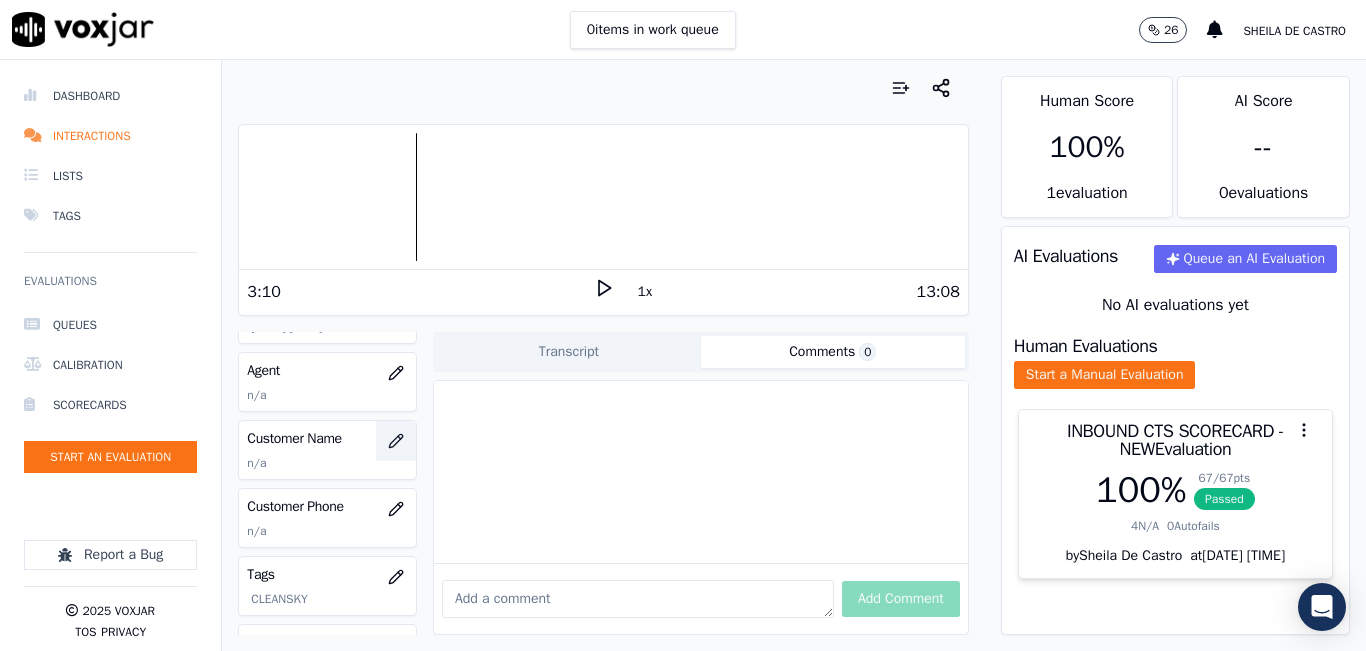 click 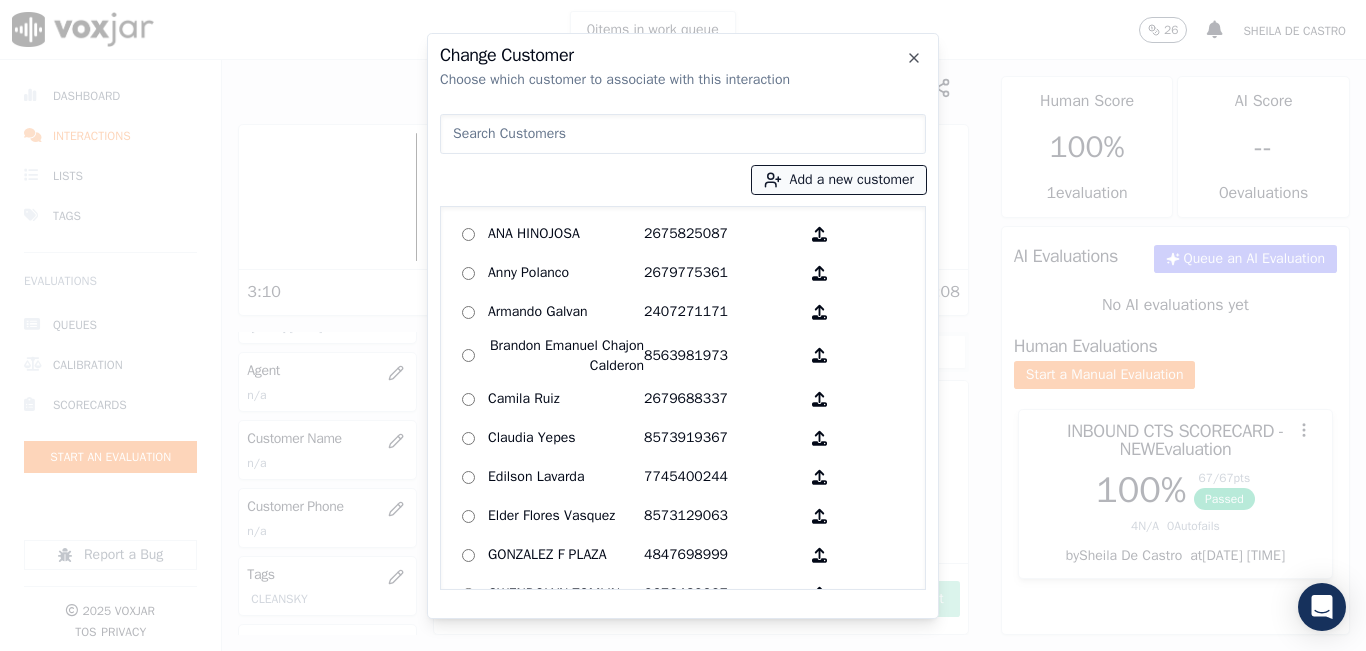 click on "Add a new customer" at bounding box center [839, 180] 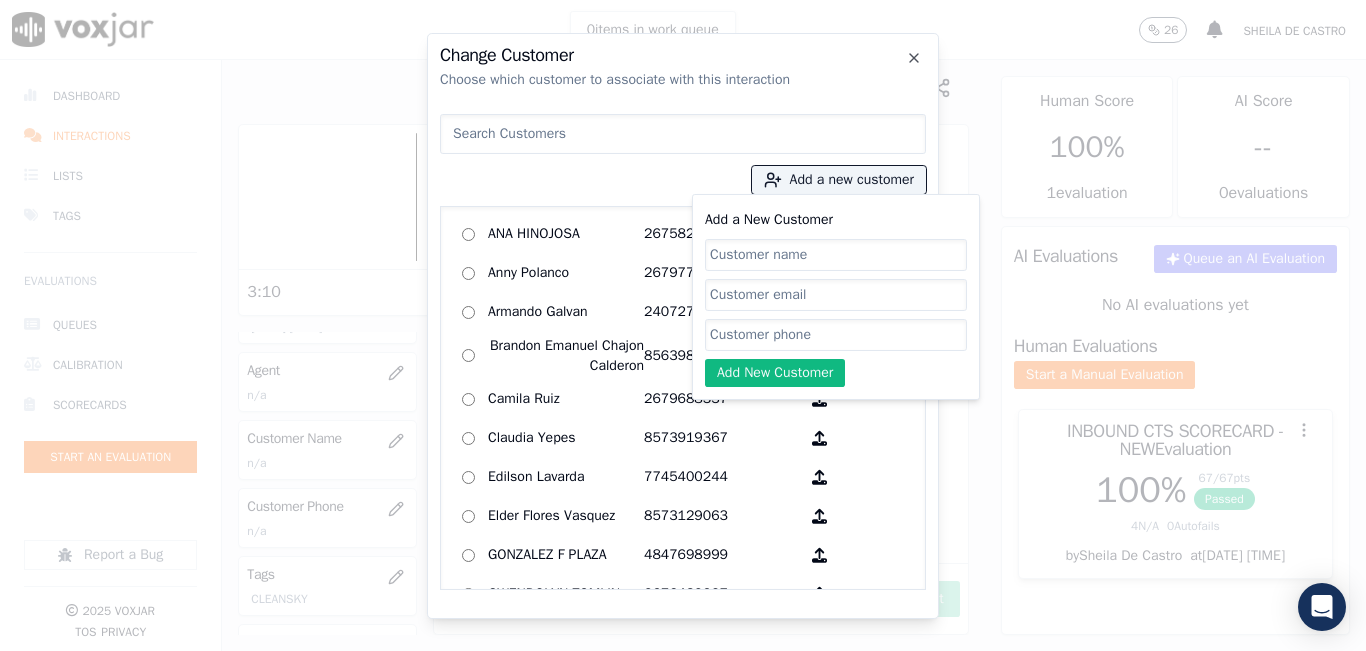 click on "Add a New Customer" 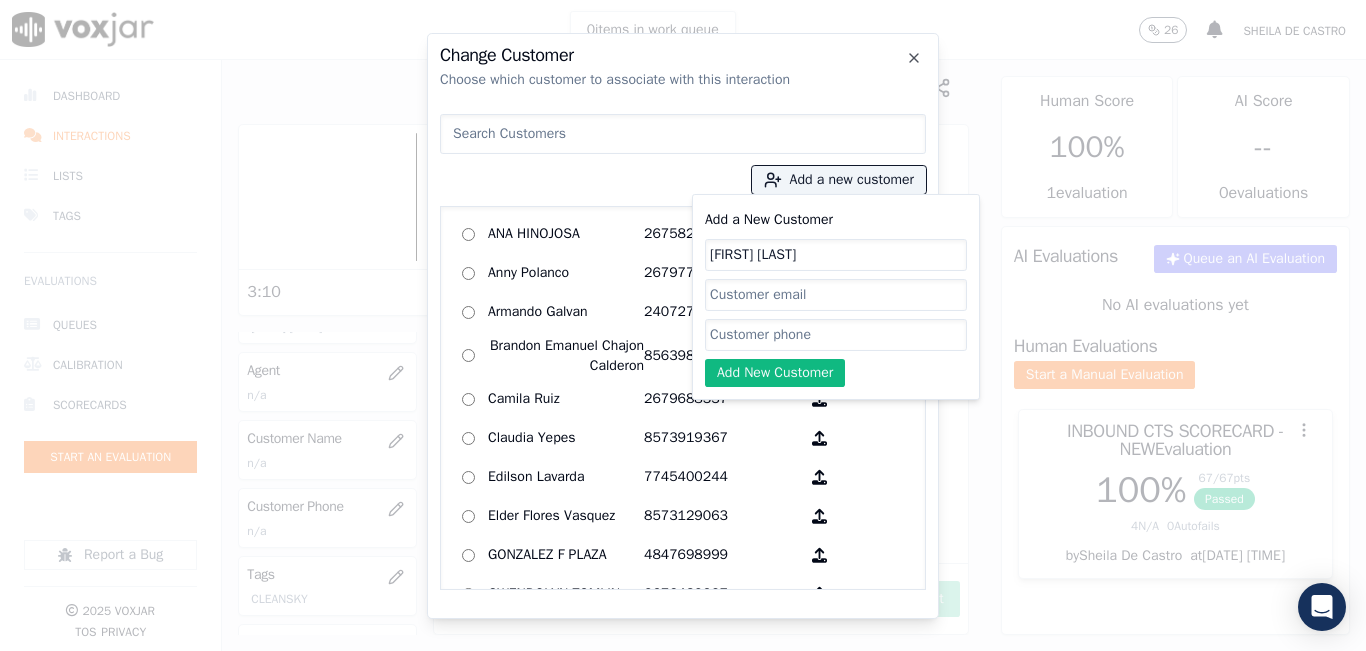 type on "Elizabeth Bey" 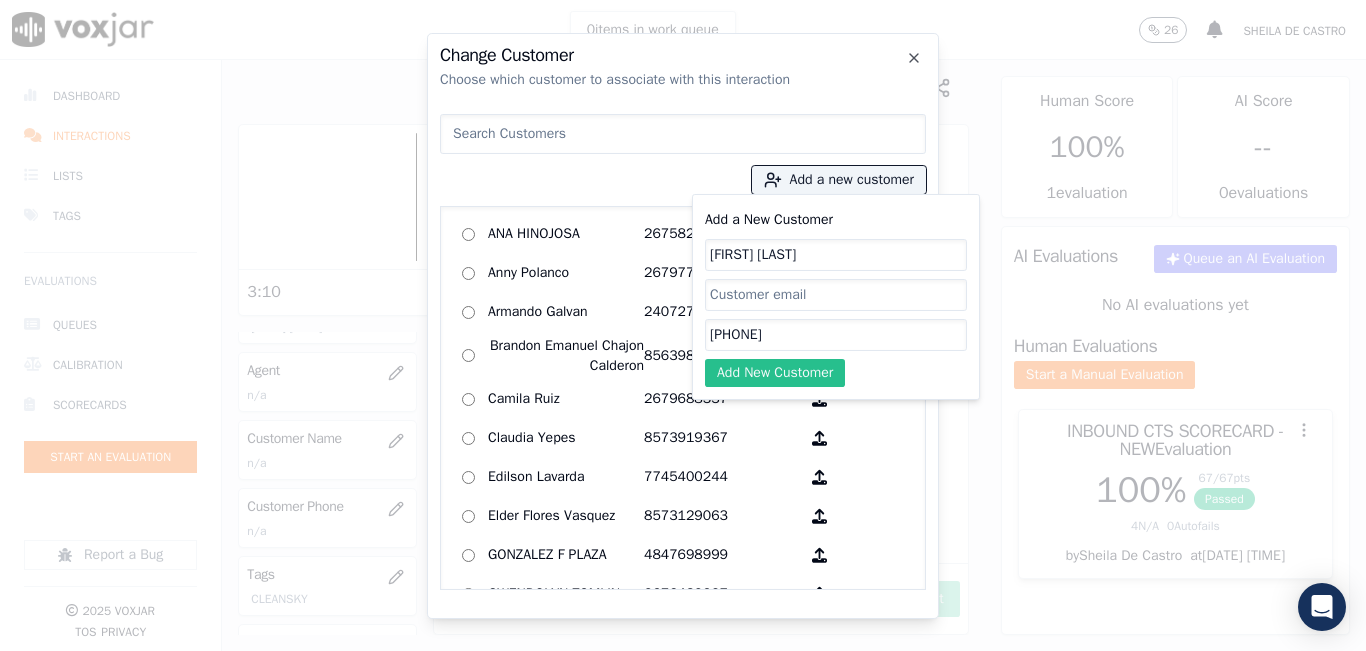 type on "2674449730" 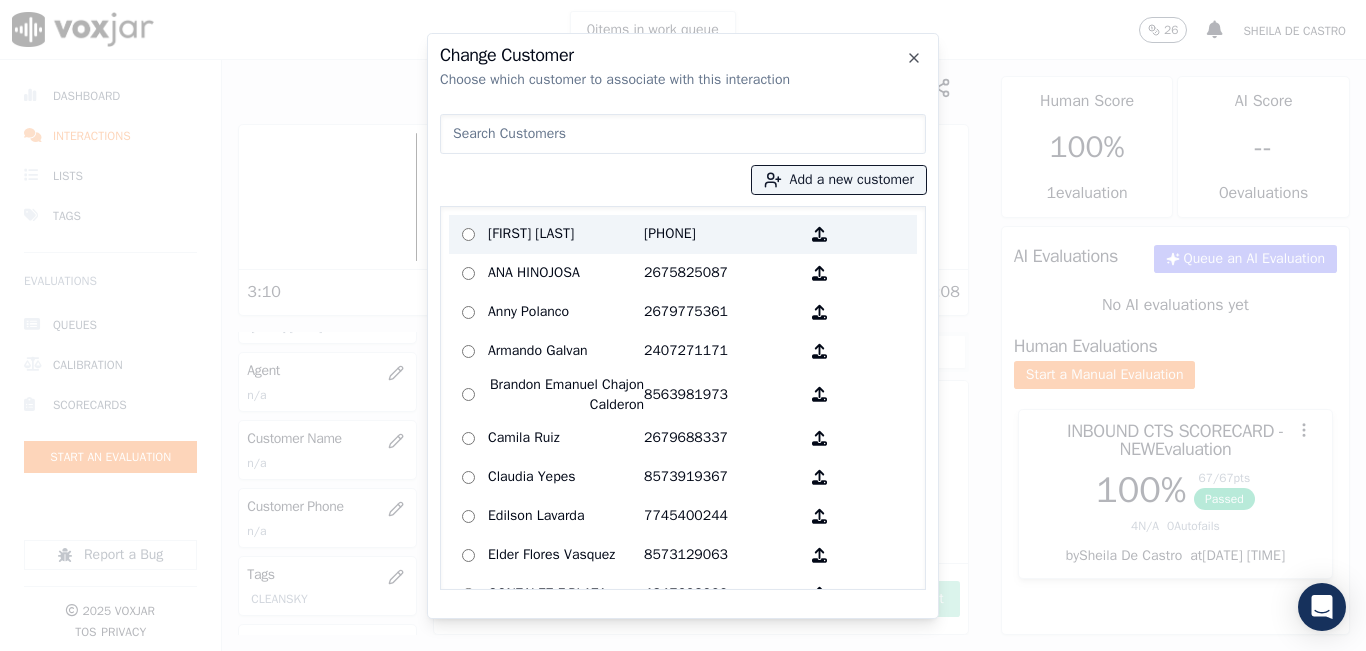 click on "Elizabeth Bey" at bounding box center [566, 234] 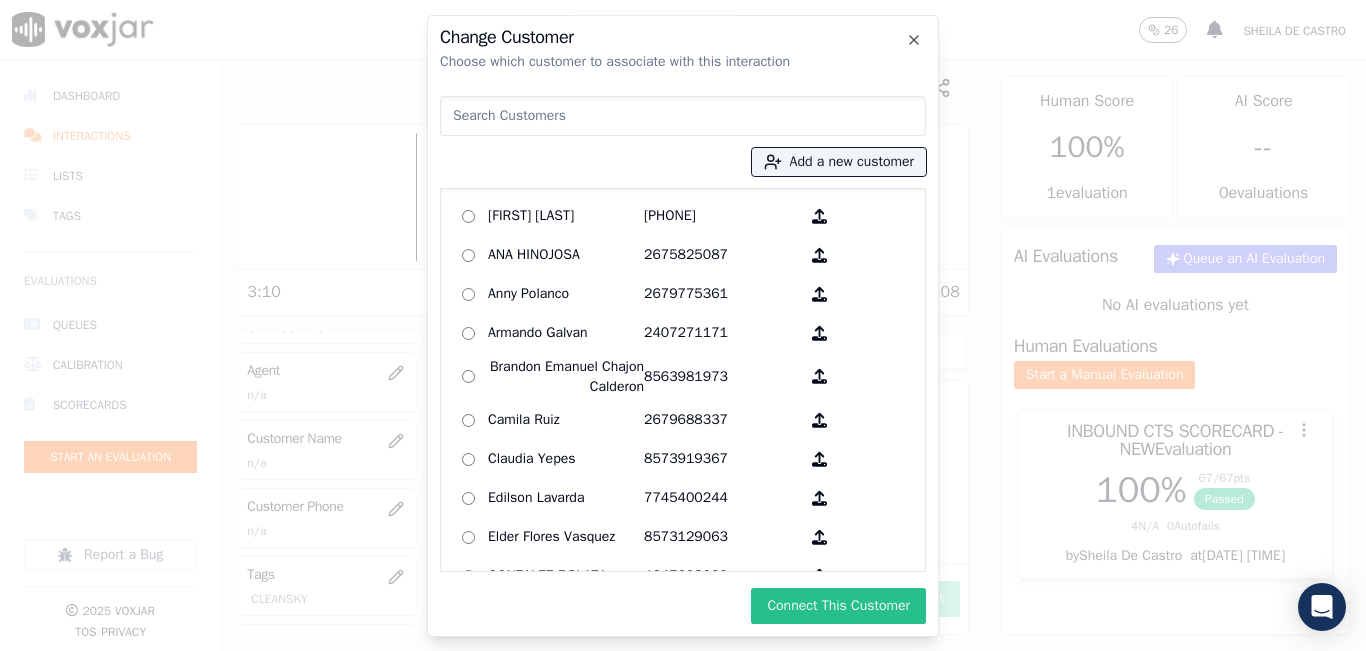 click on "Connect This Customer" at bounding box center [838, 606] 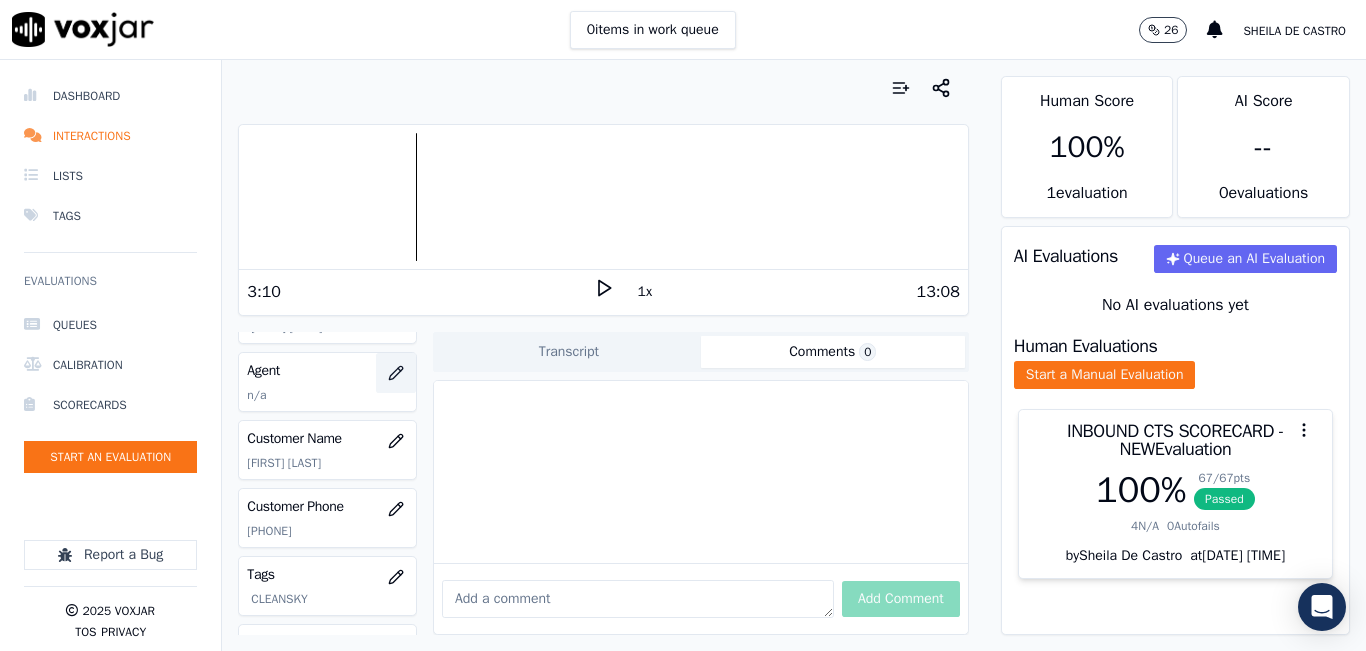click 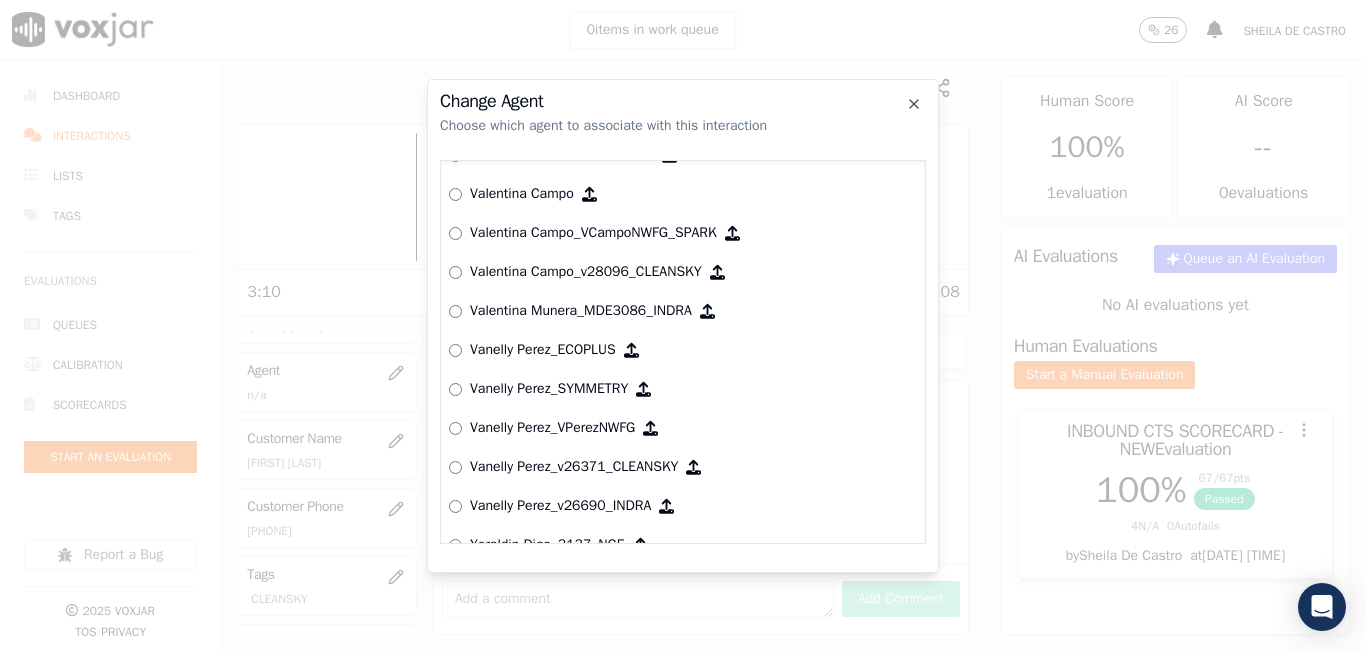 scroll, scrollTop: 8424, scrollLeft: 0, axis: vertical 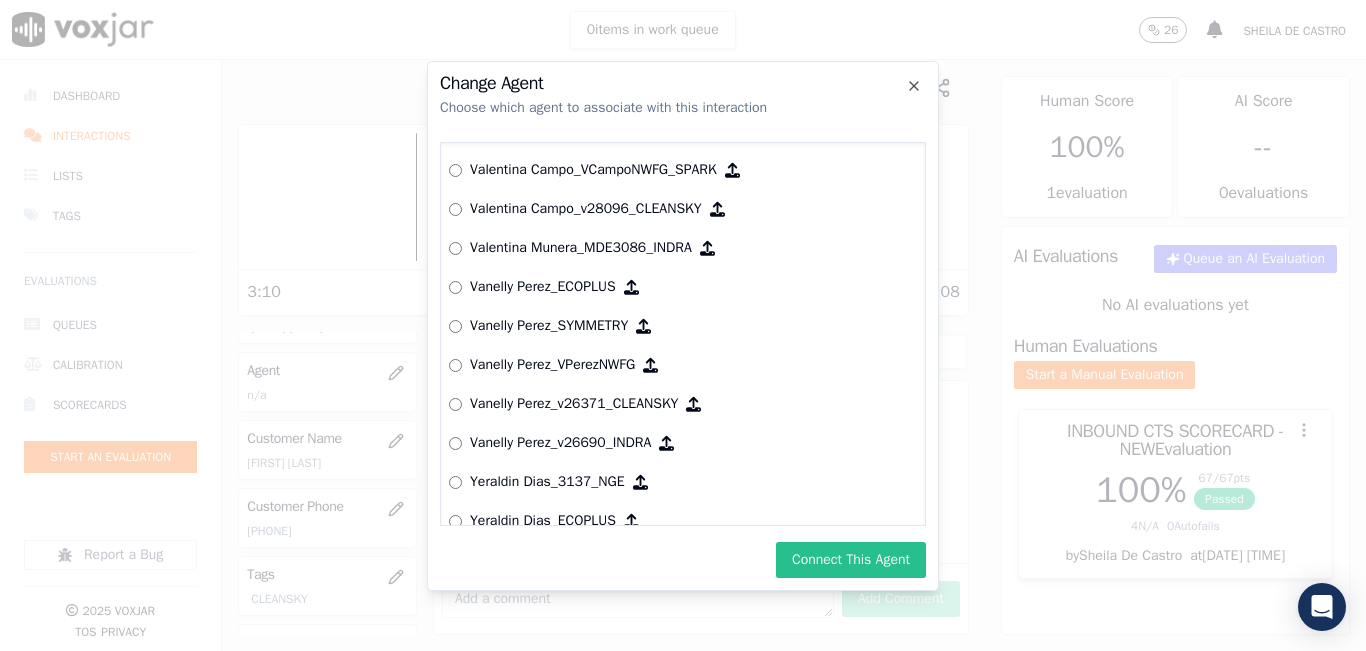 click on "Connect This Agent" at bounding box center [851, 560] 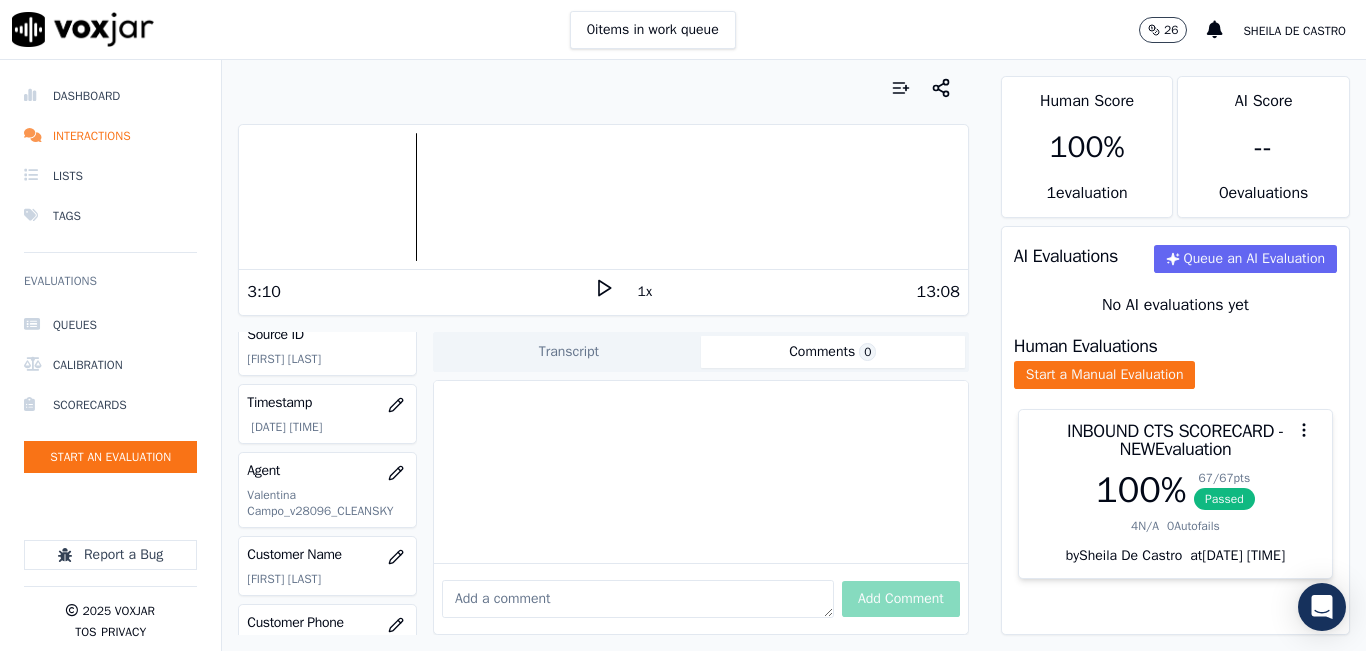 scroll, scrollTop: 0, scrollLeft: 0, axis: both 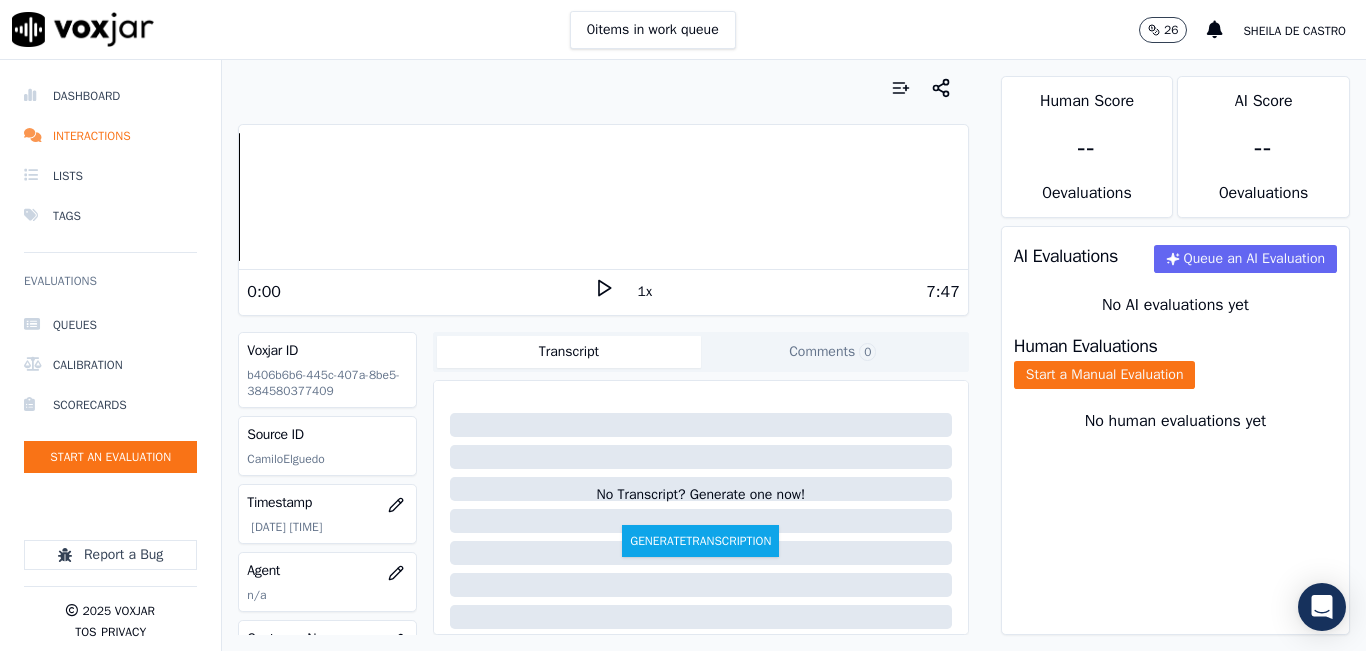click on "0  items in work queue     26         Sheila De Castro" at bounding box center [683, 30] 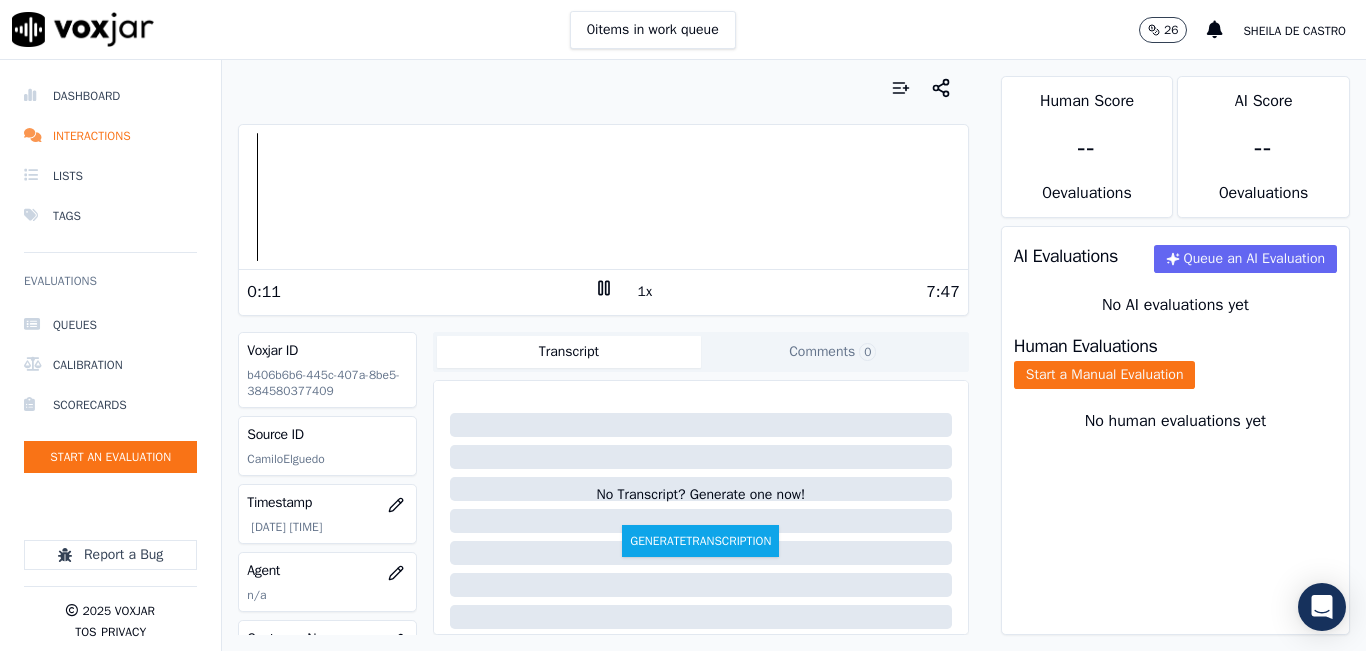 click 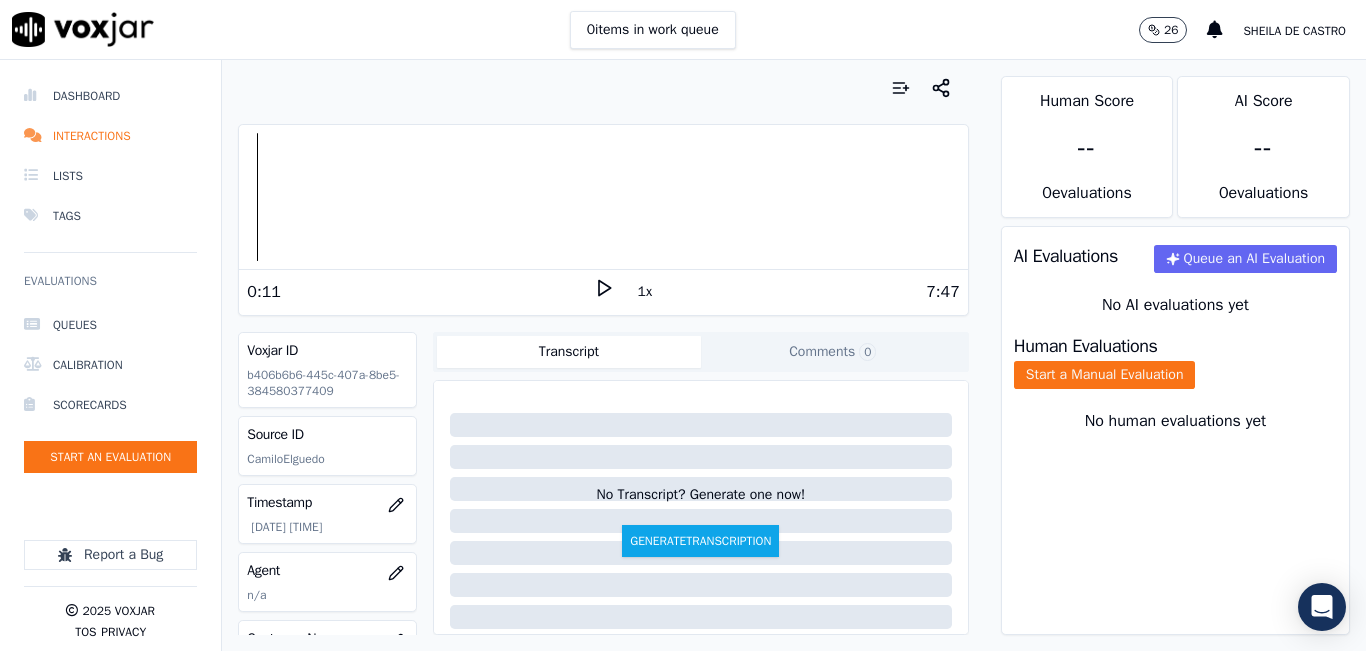click on "7:47" at bounding box center (787, 292) 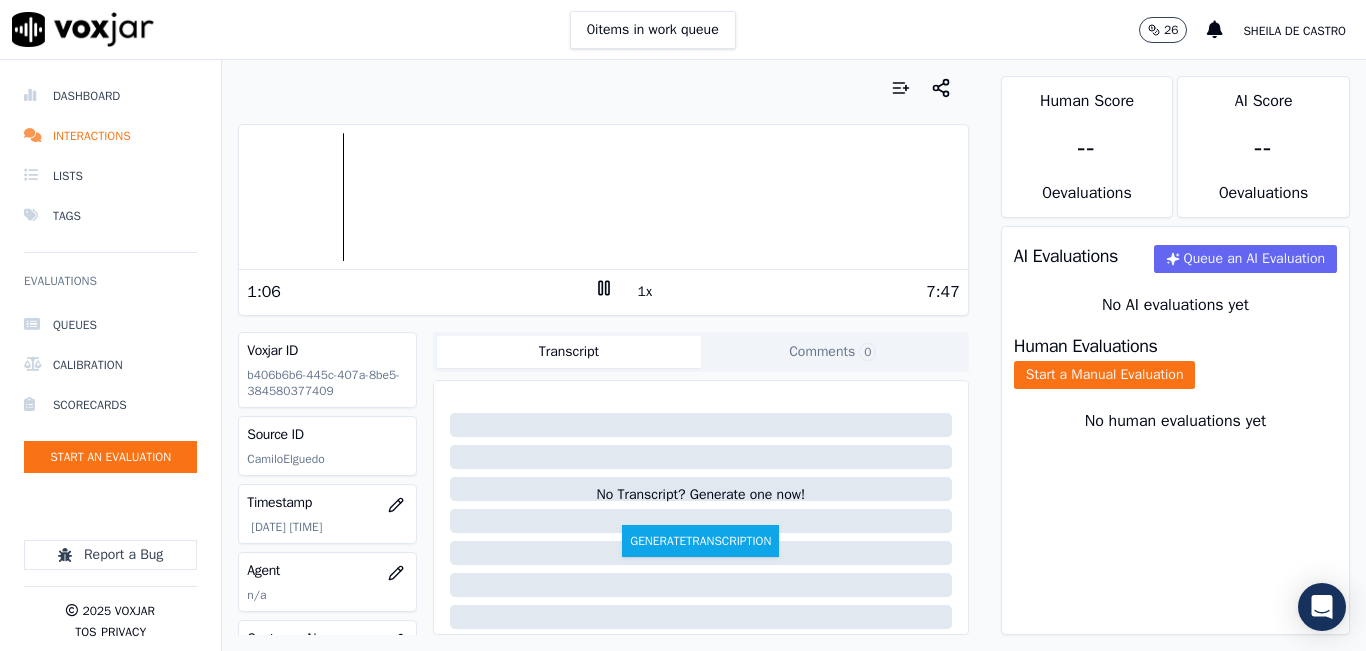 click 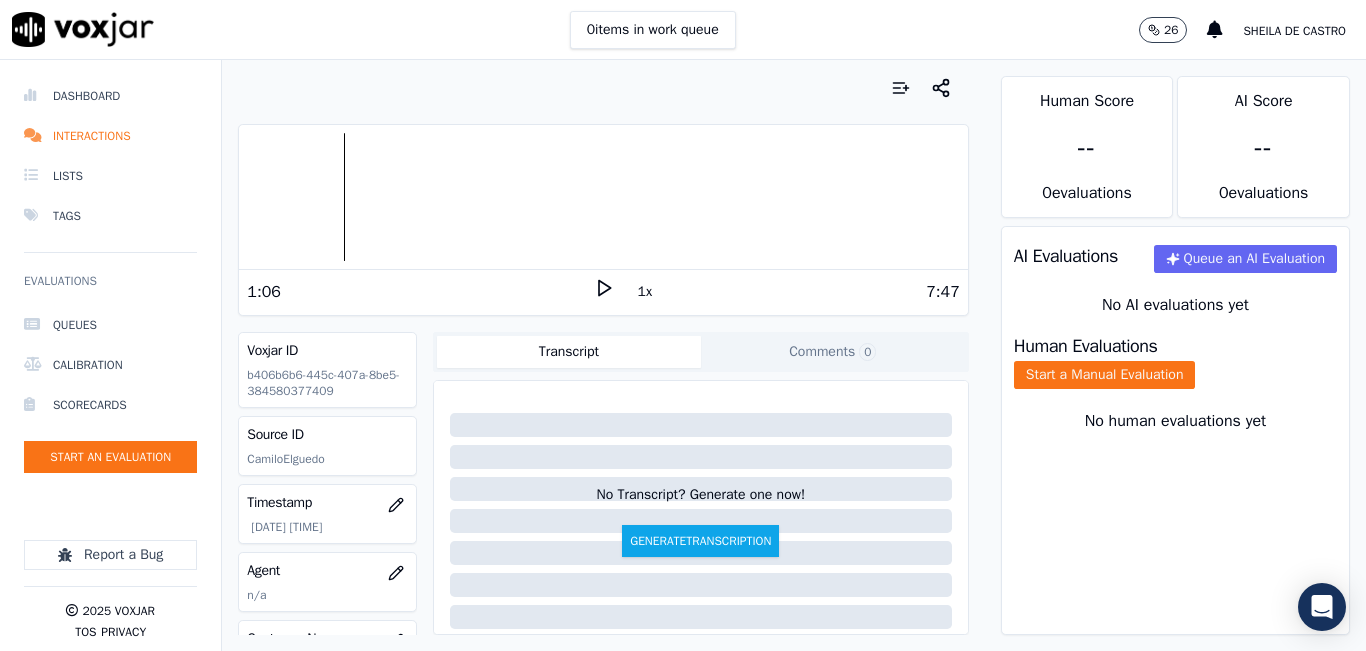 click on "Comments  0" 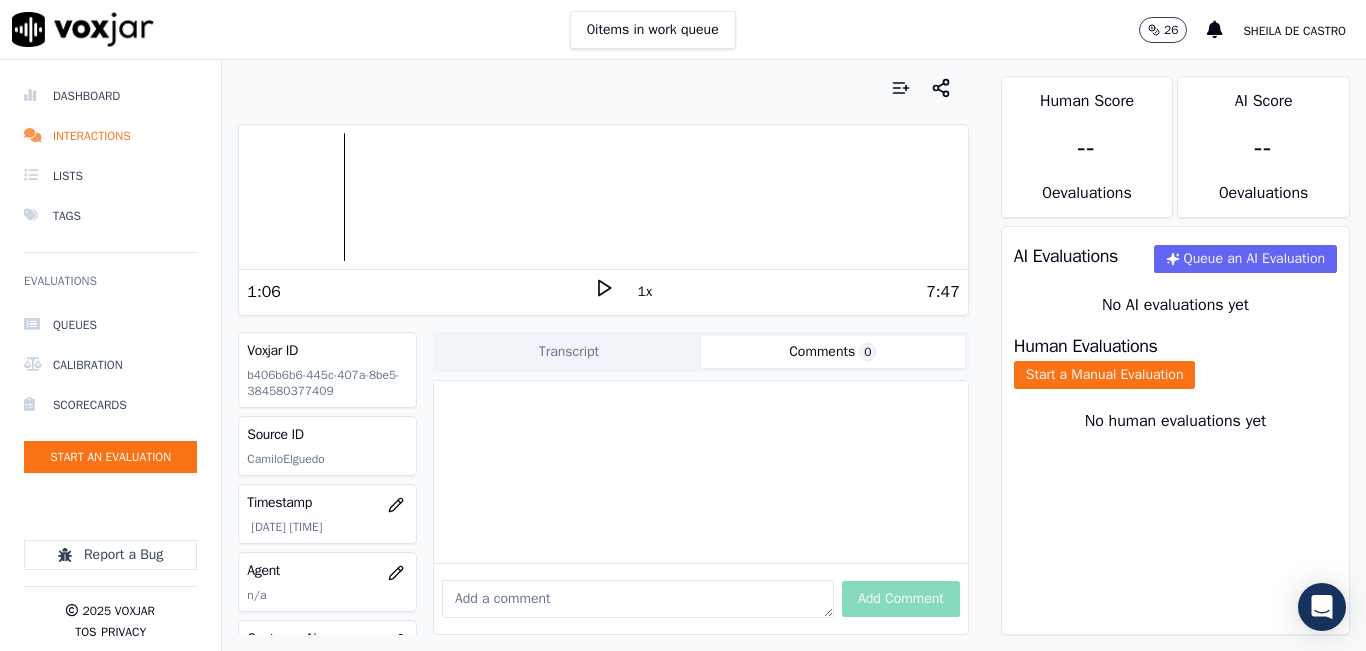 click at bounding box center (638, 599) 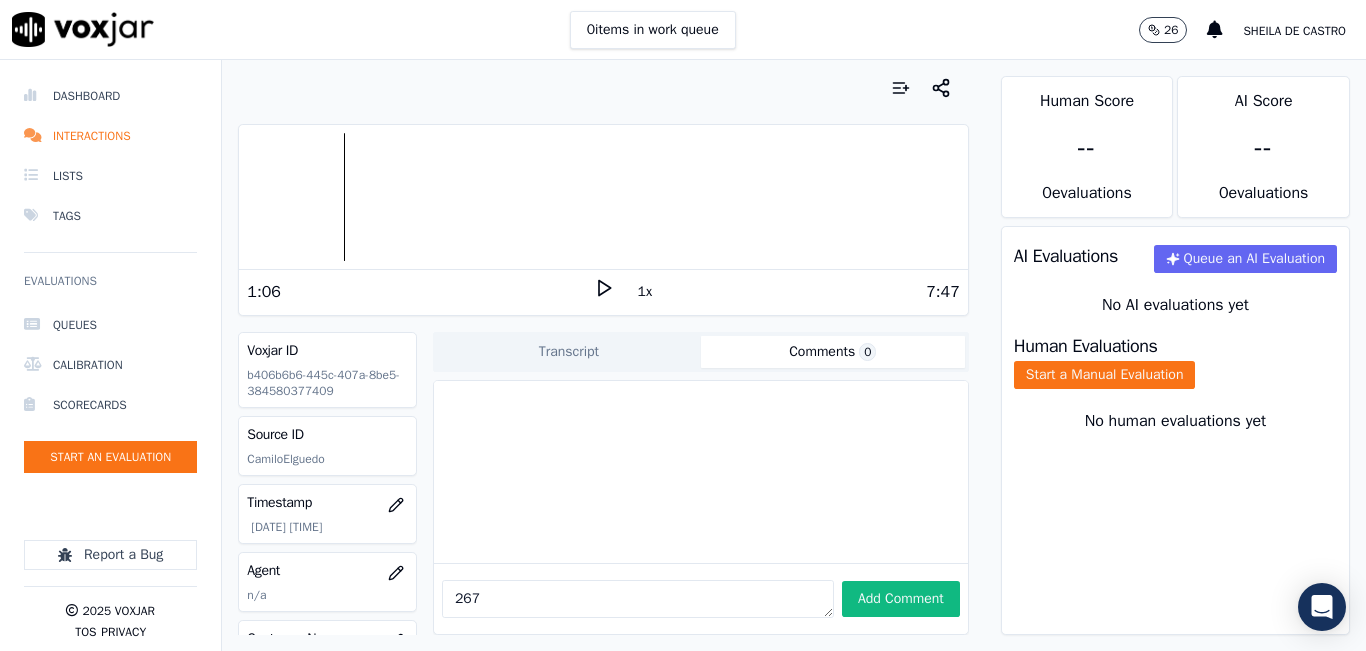 click at bounding box center [603, 197] 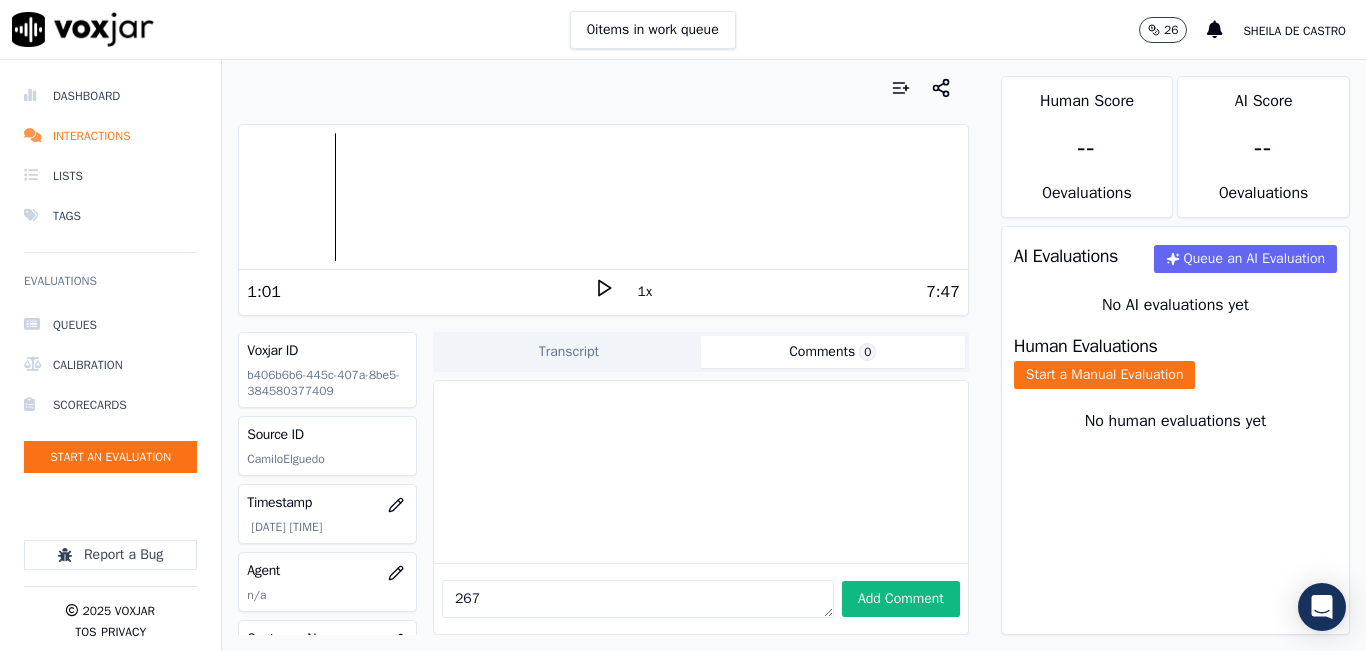 click 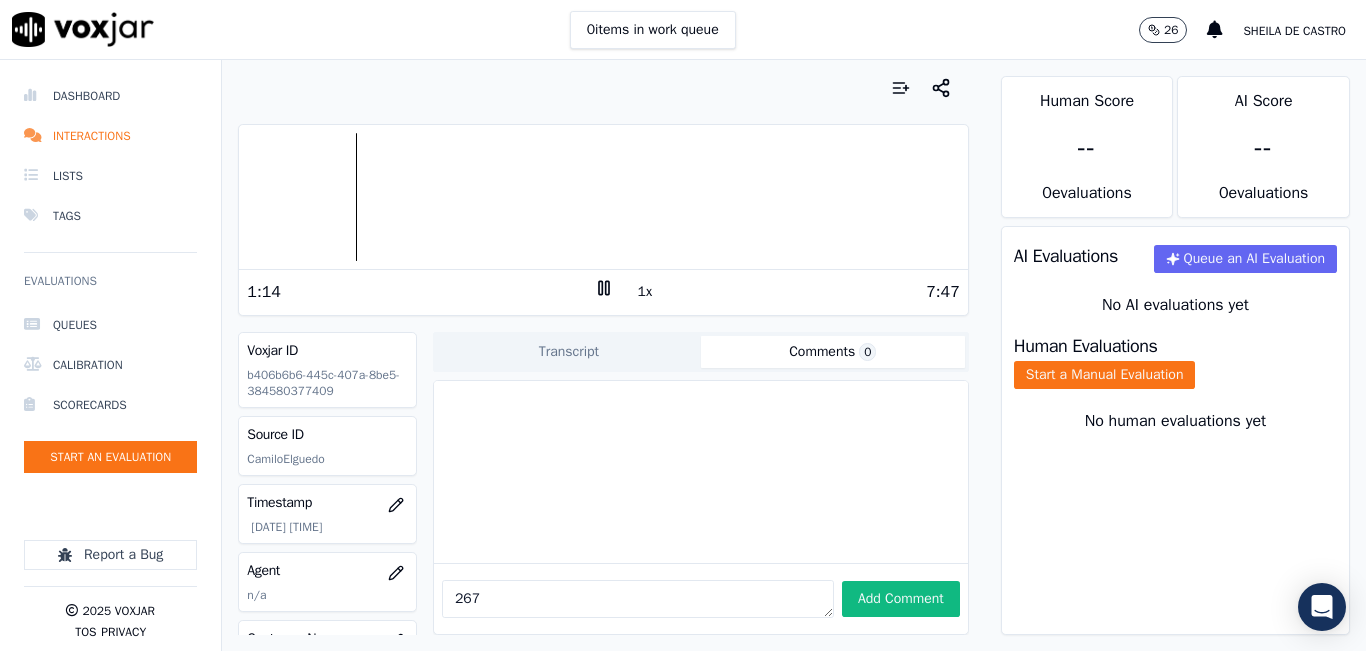 click at bounding box center (603, 197) 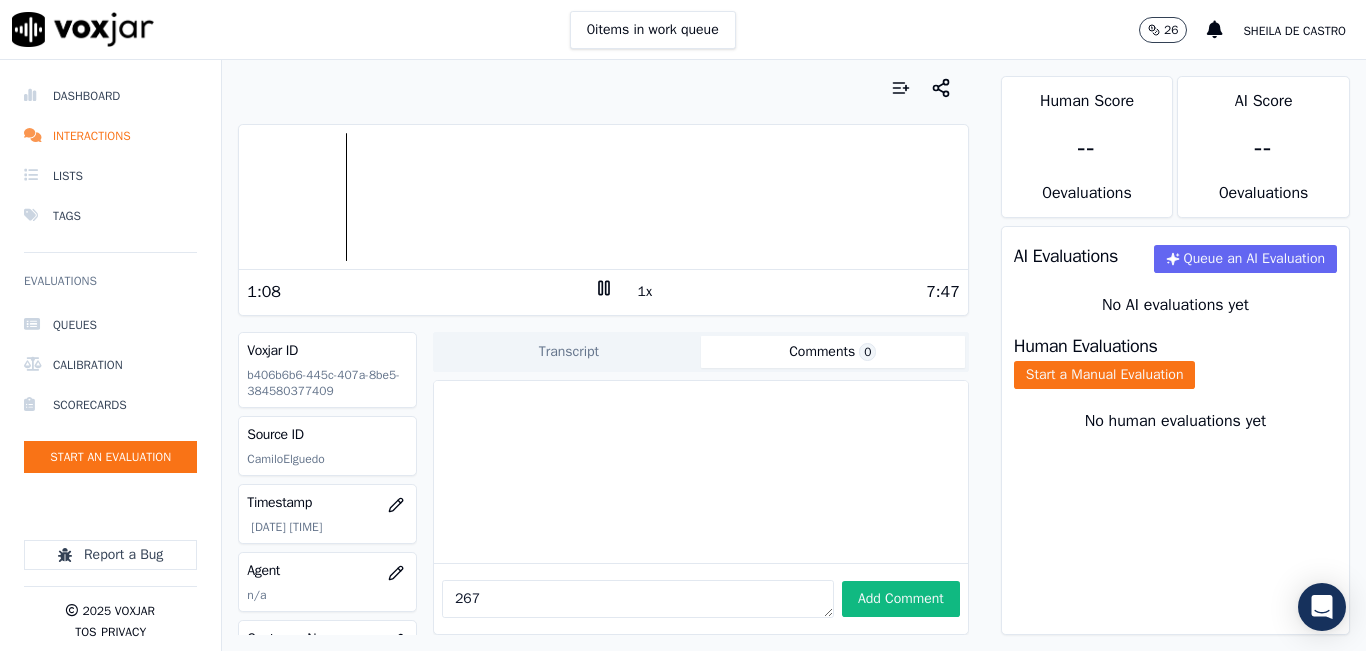 click at bounding box center [603, 197] 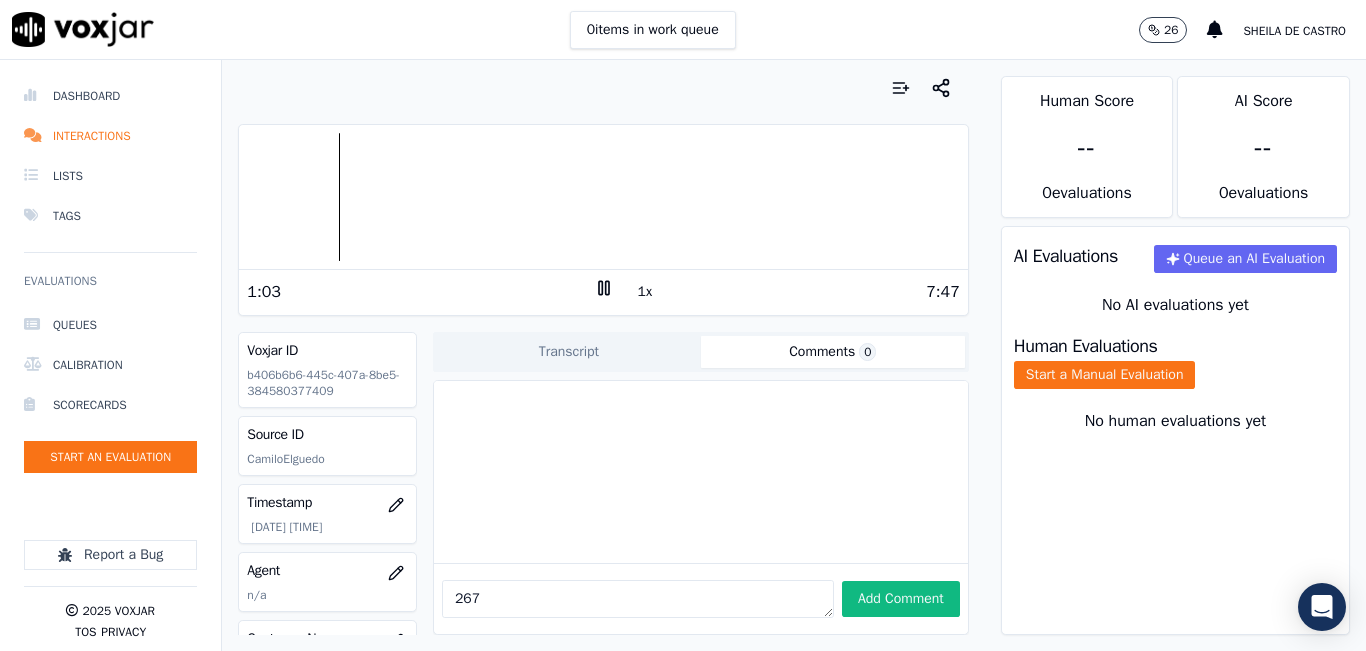 click on "267" at bounding box center (638, 599) 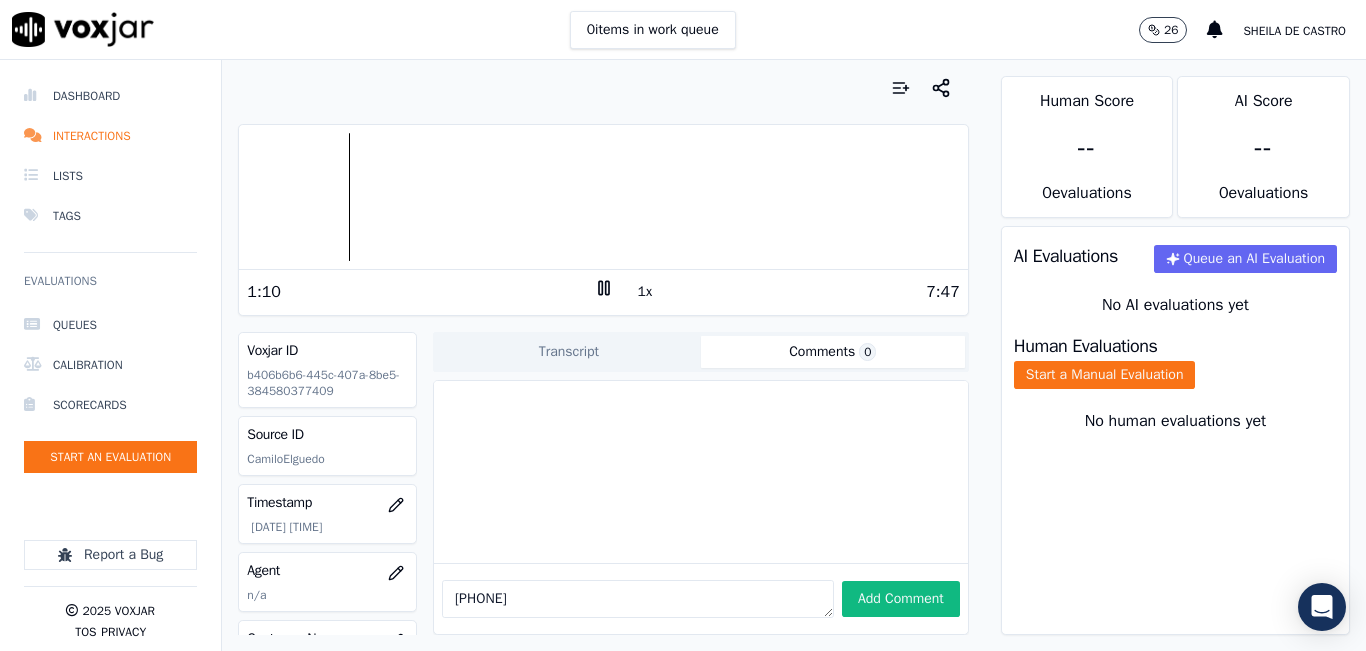 type on "2677468460" 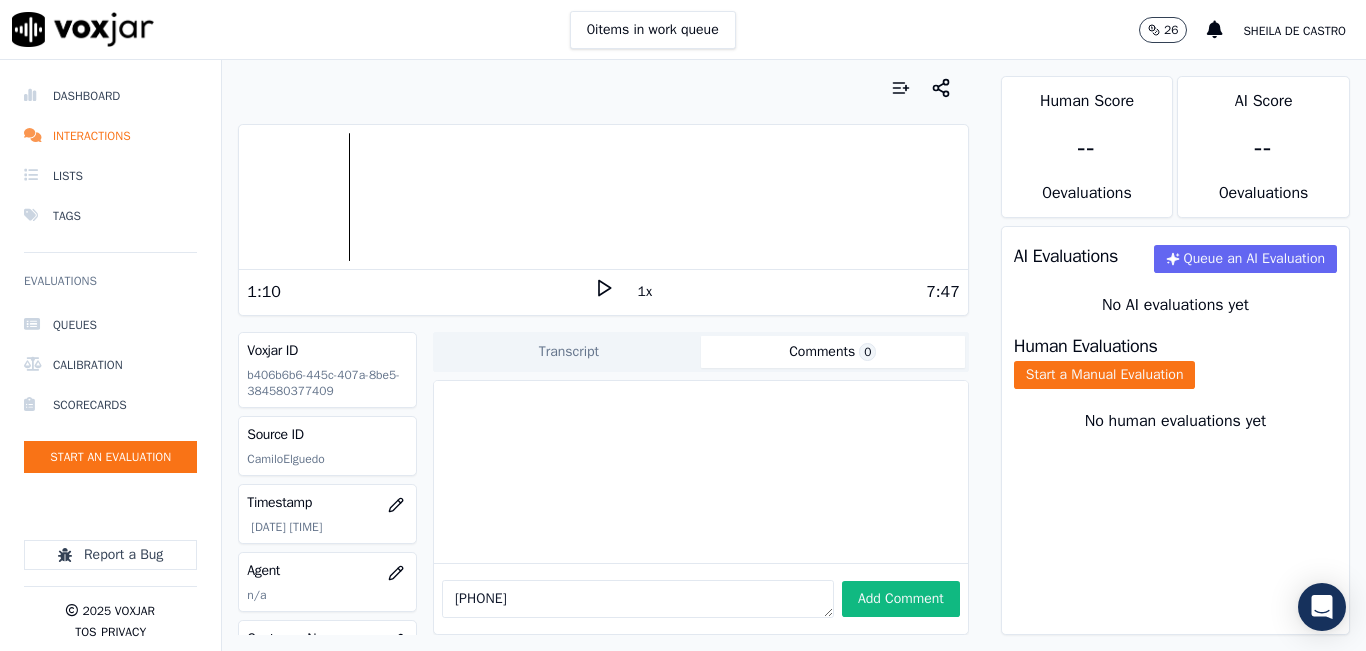click on "2677468460" at bounding box center (638, 599) 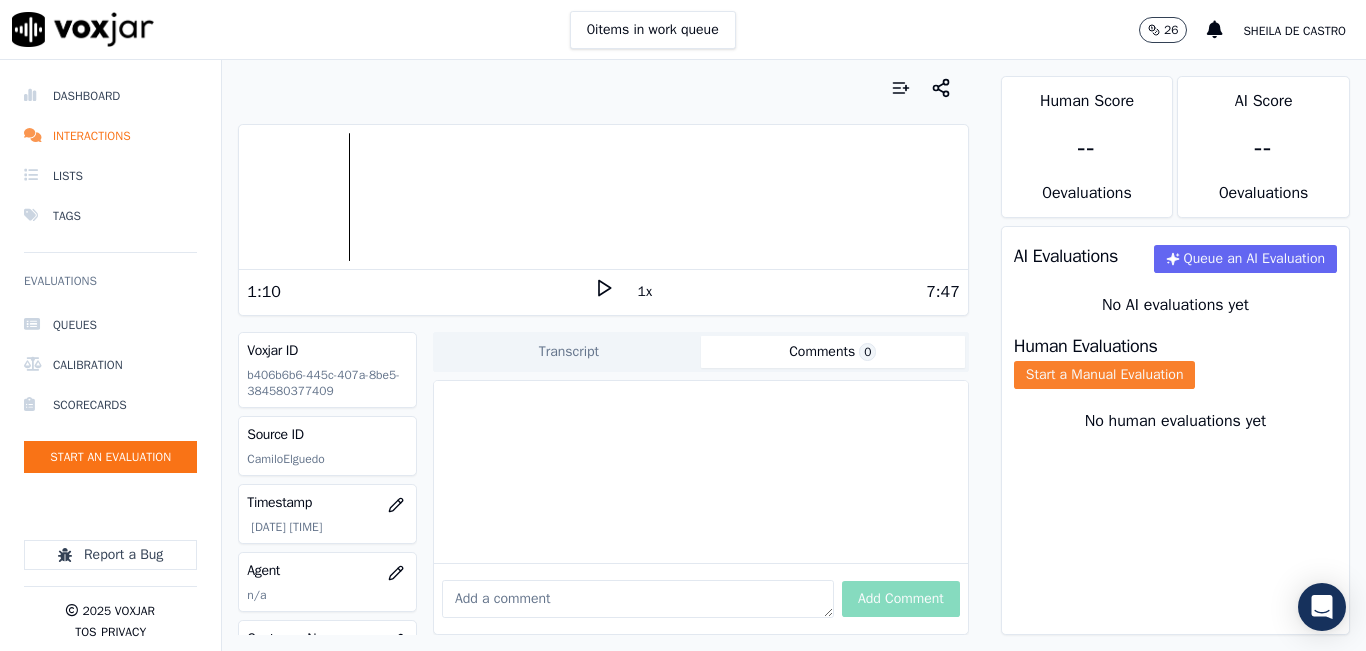 type 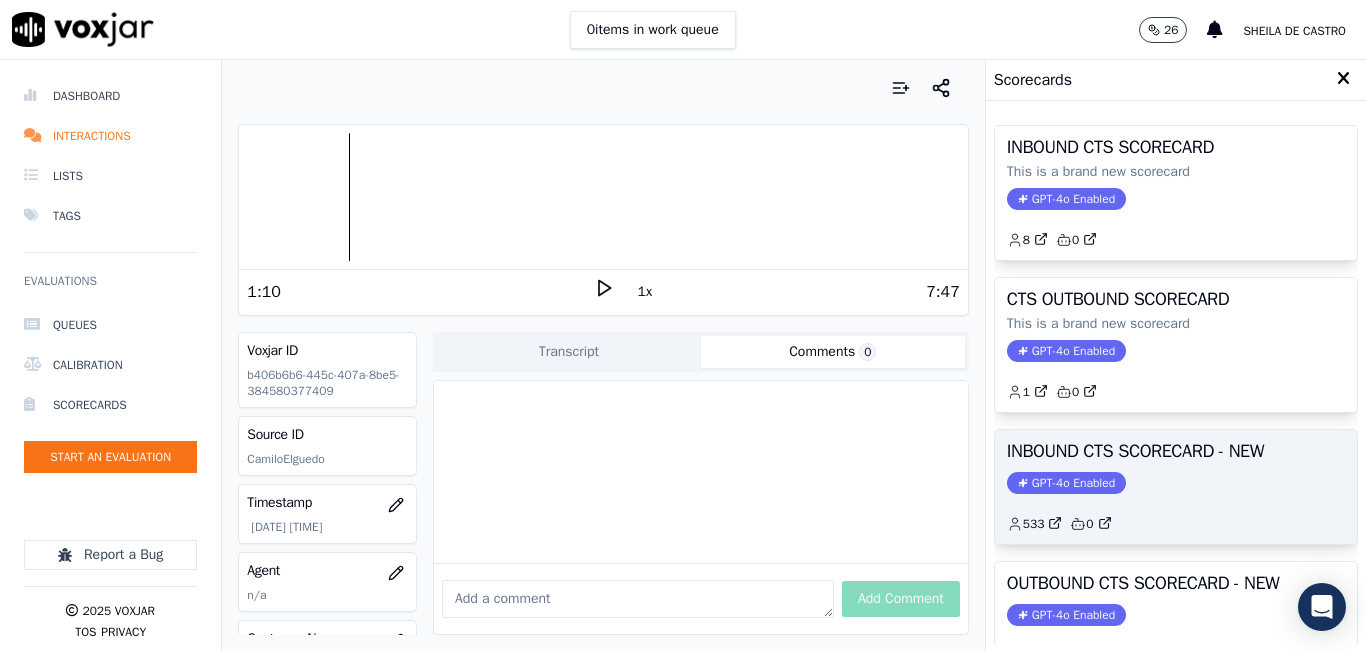 click on "INBOUND CTS SCORECARD - NEW" at bounding box center [1176, 451] 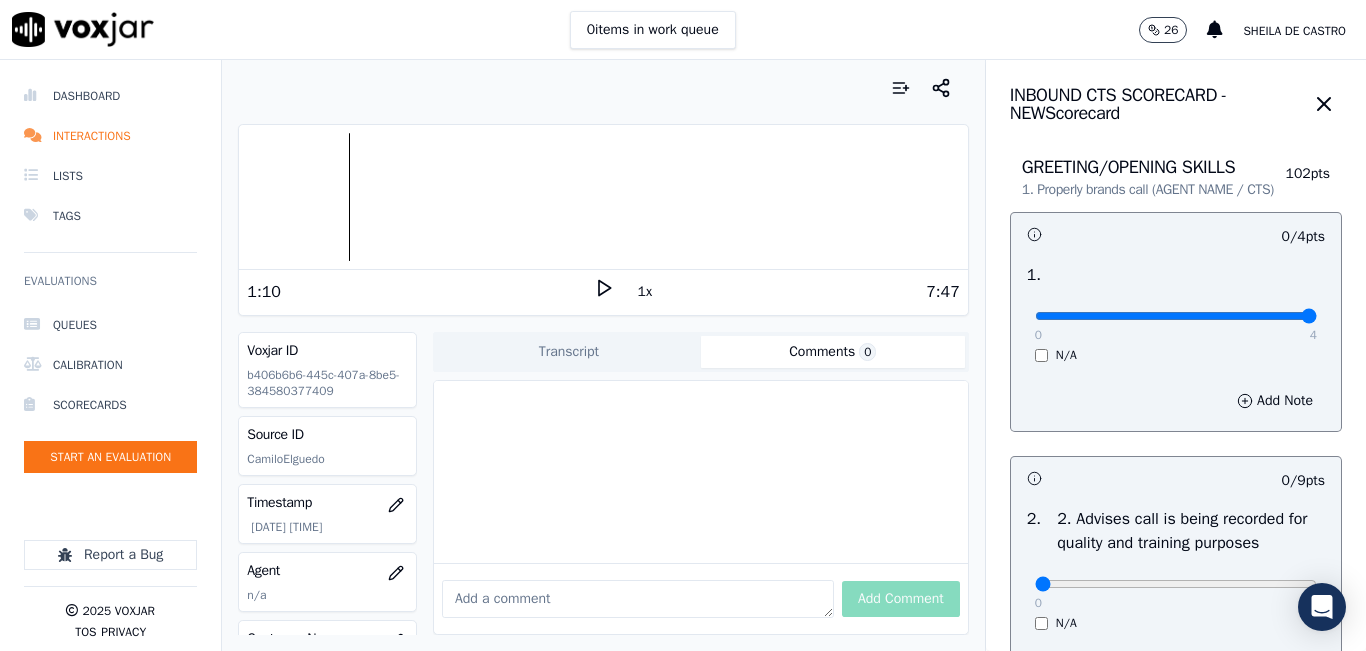 type on "4" 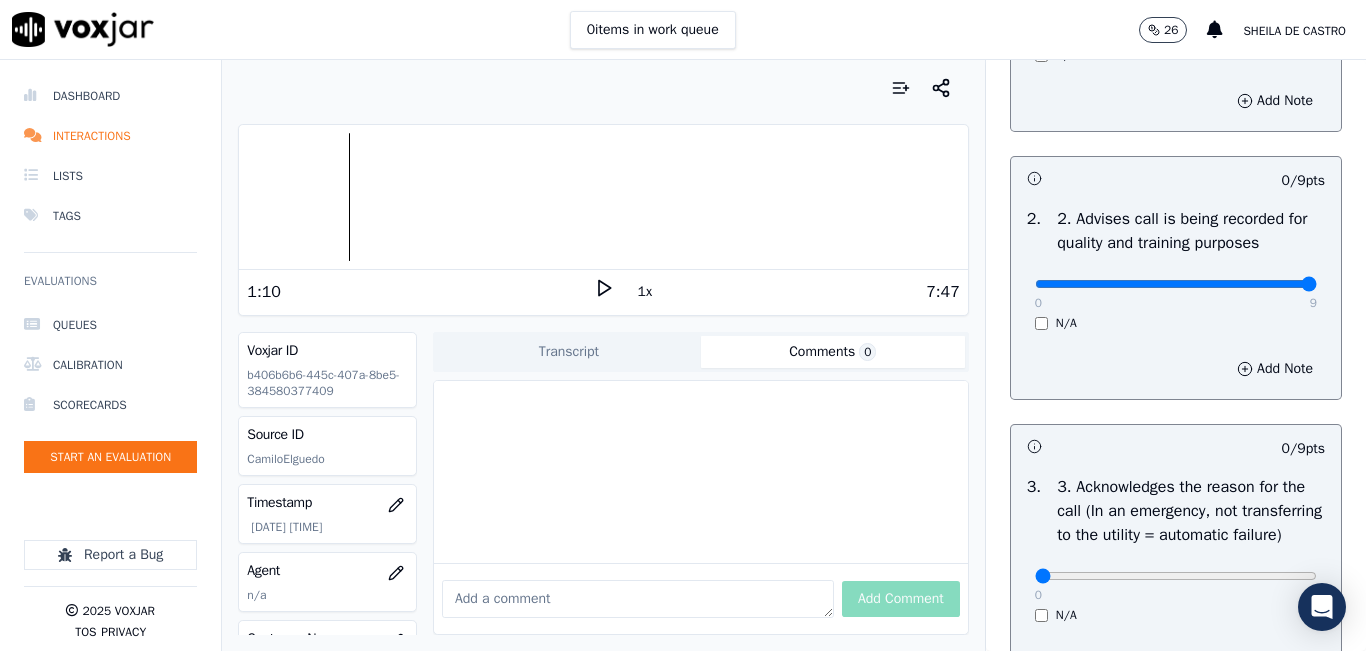 type on "9" 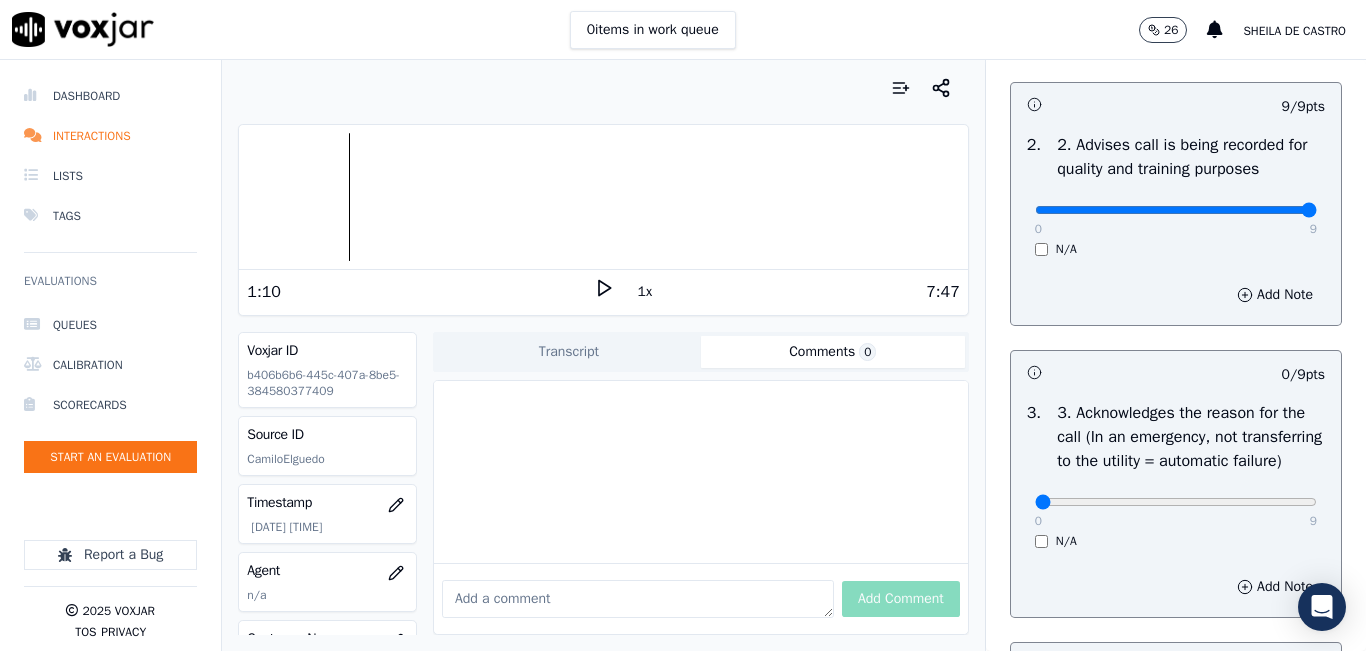 scroll, scrollTop: 500, scrollLeft: 0, axis: vertical 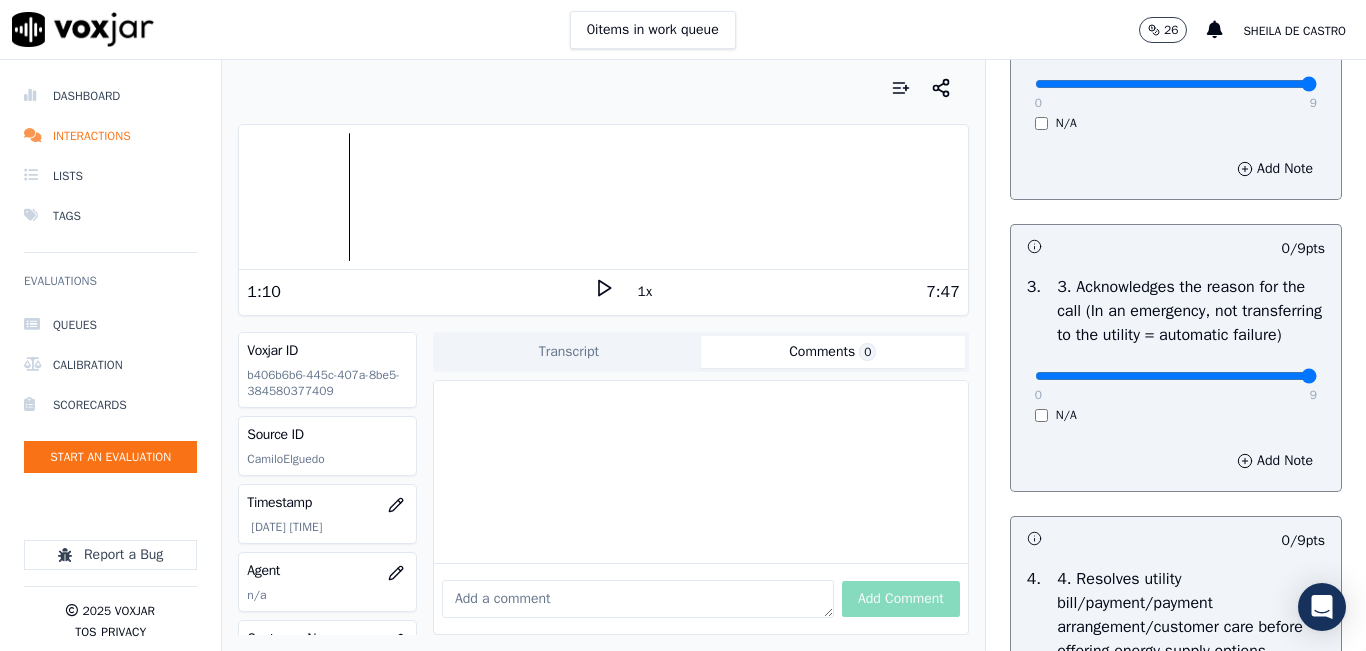 type on "9" 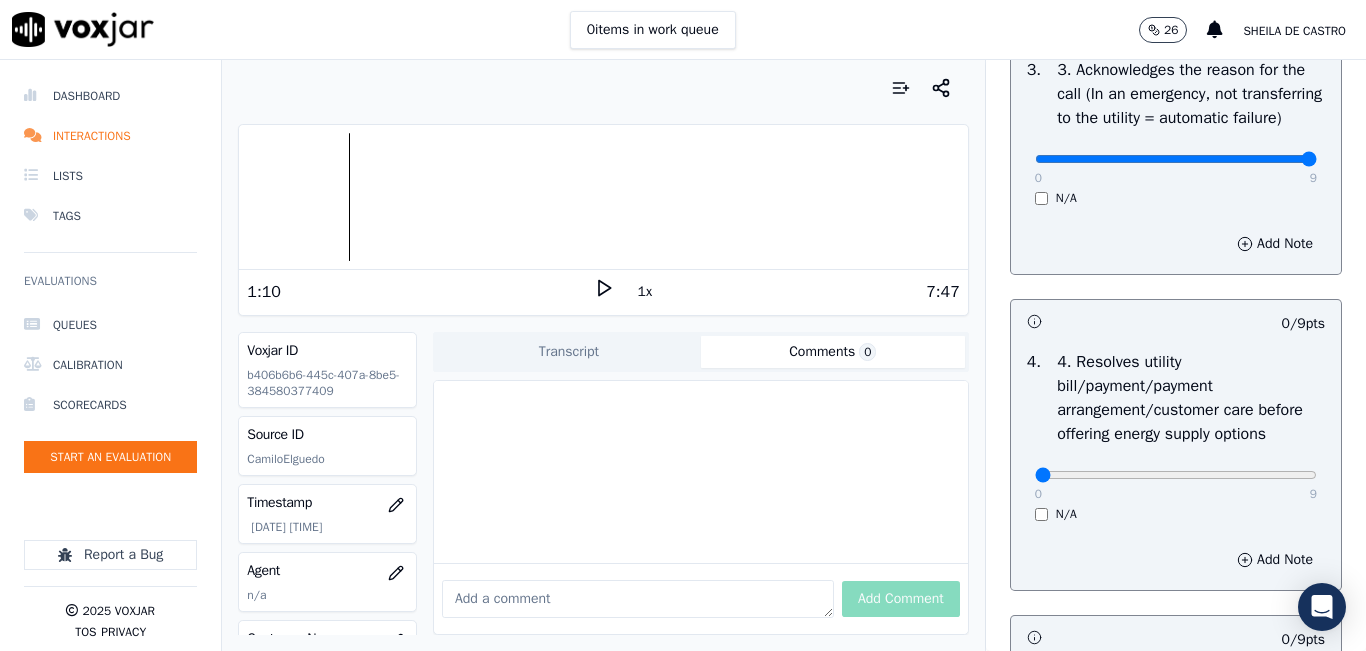 scroll, scrollTop: 800, scrollLeft: 0, axis: vertical 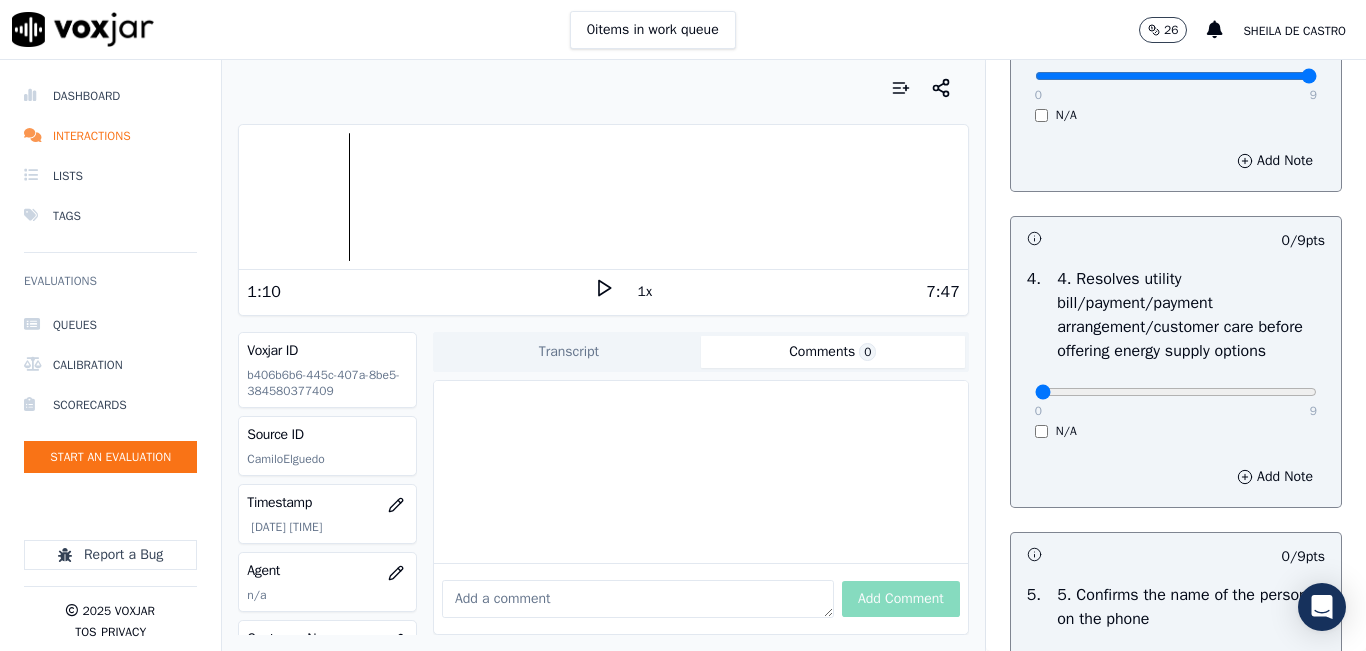 click on "0   9     N/A" at bounding box center [1176, 401] 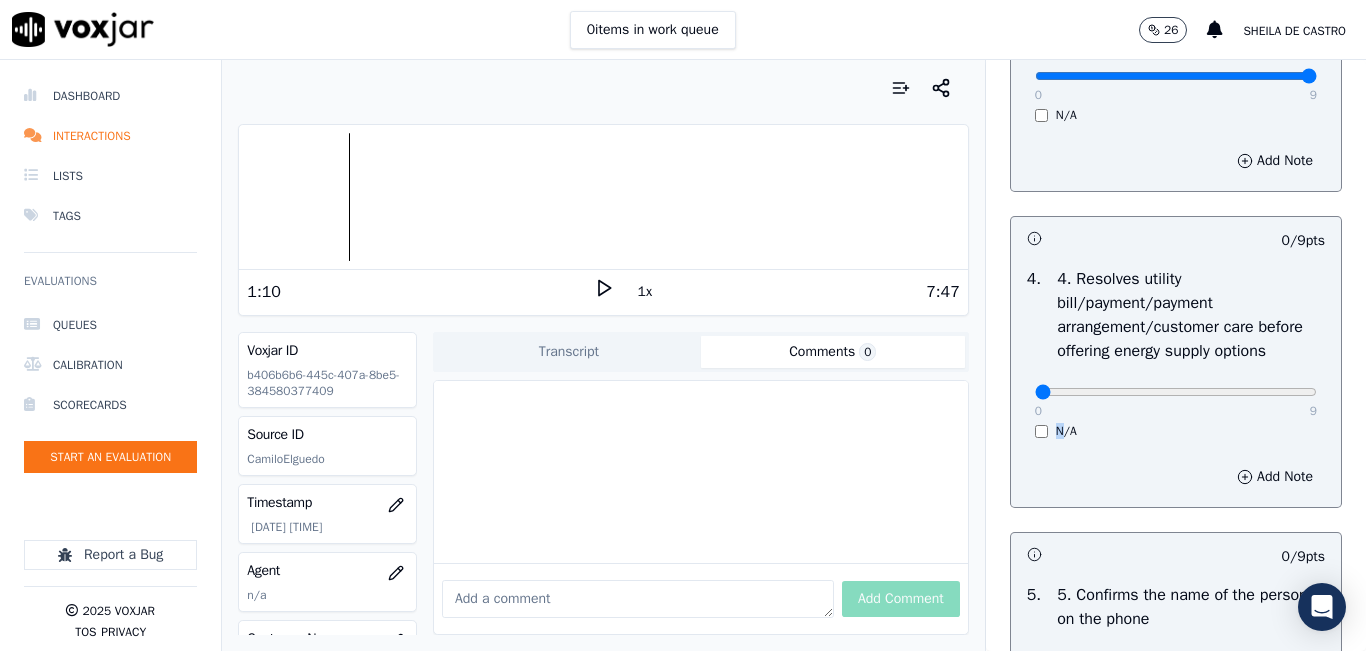 drag, startPoint x: 1031, startPoint y: 489, endPoint x: 1032, endPoint y: 503, distance: 14.035668 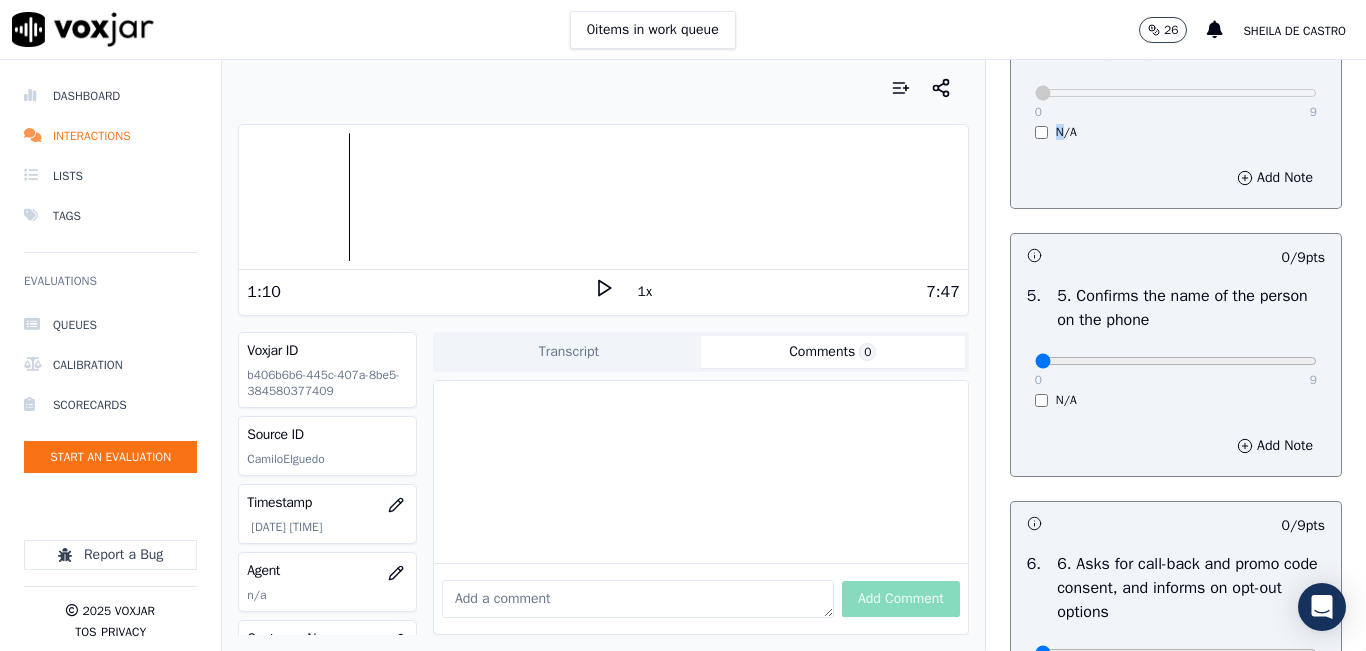 scroll, scrollTop: 1100, scrollLeft: 0, axis: vertical 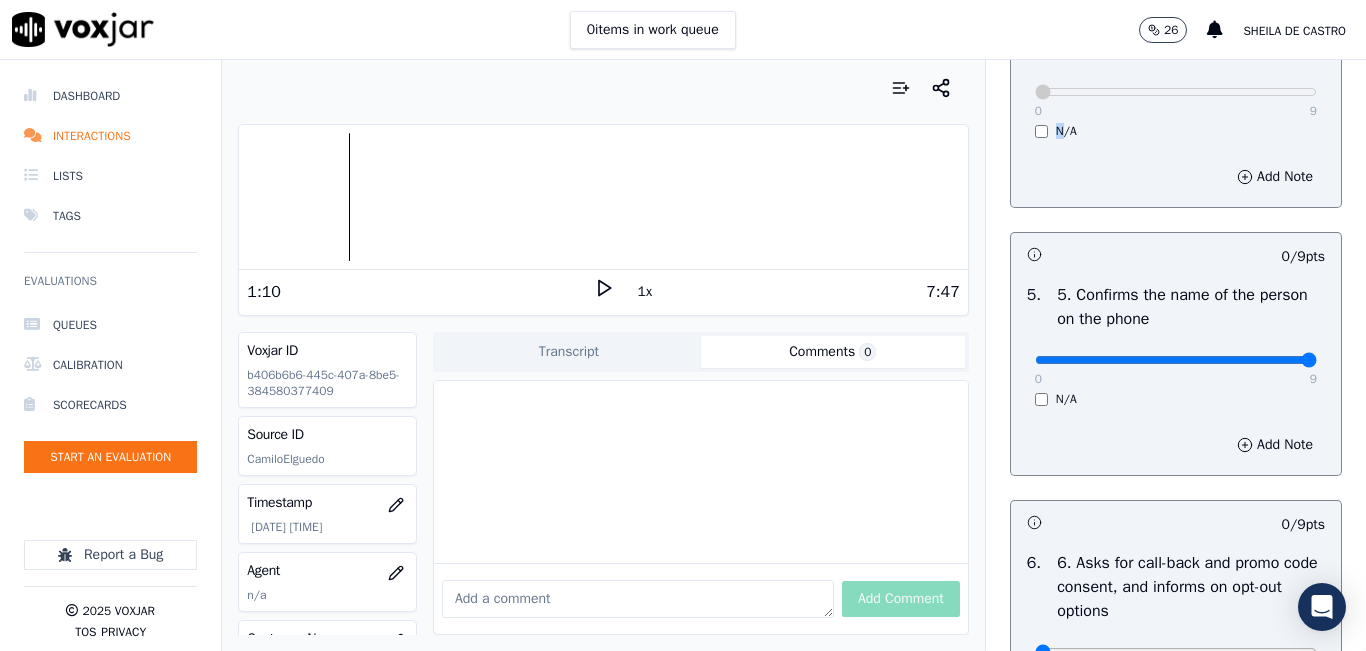 type on "9" 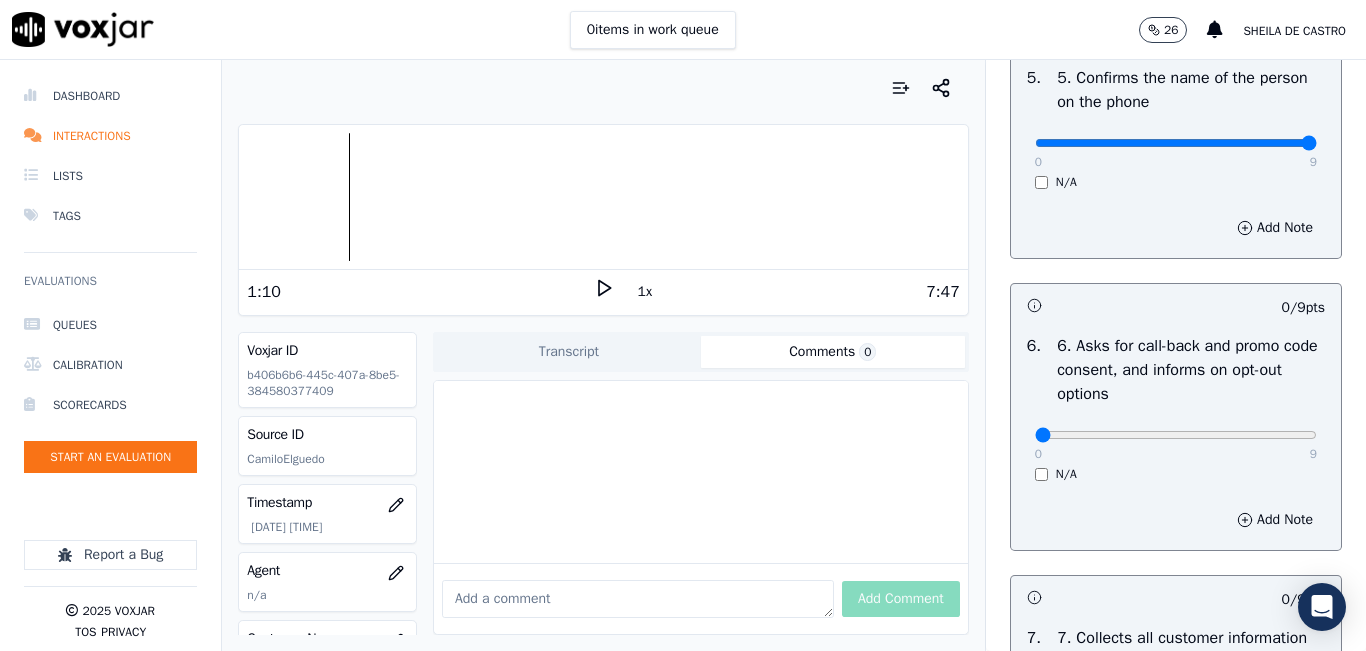 scroll, scrollTop: 1400, scrollLeft: 0, axis: vertical 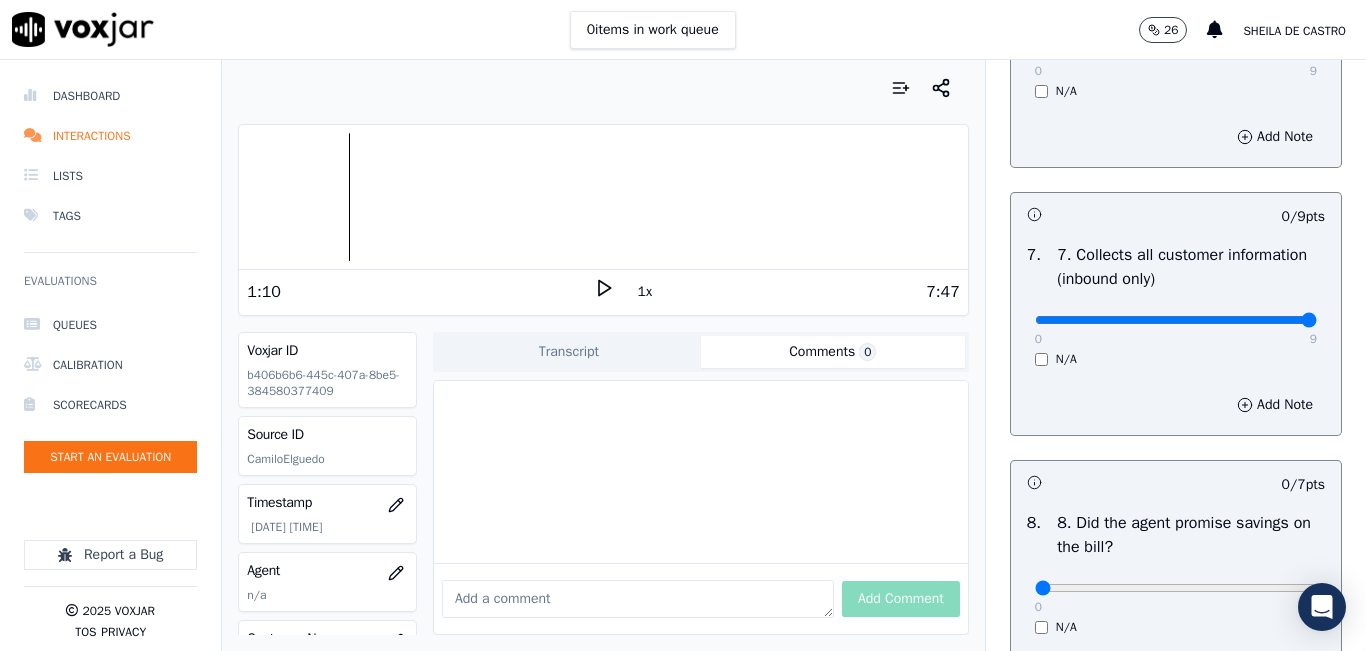type on "9" 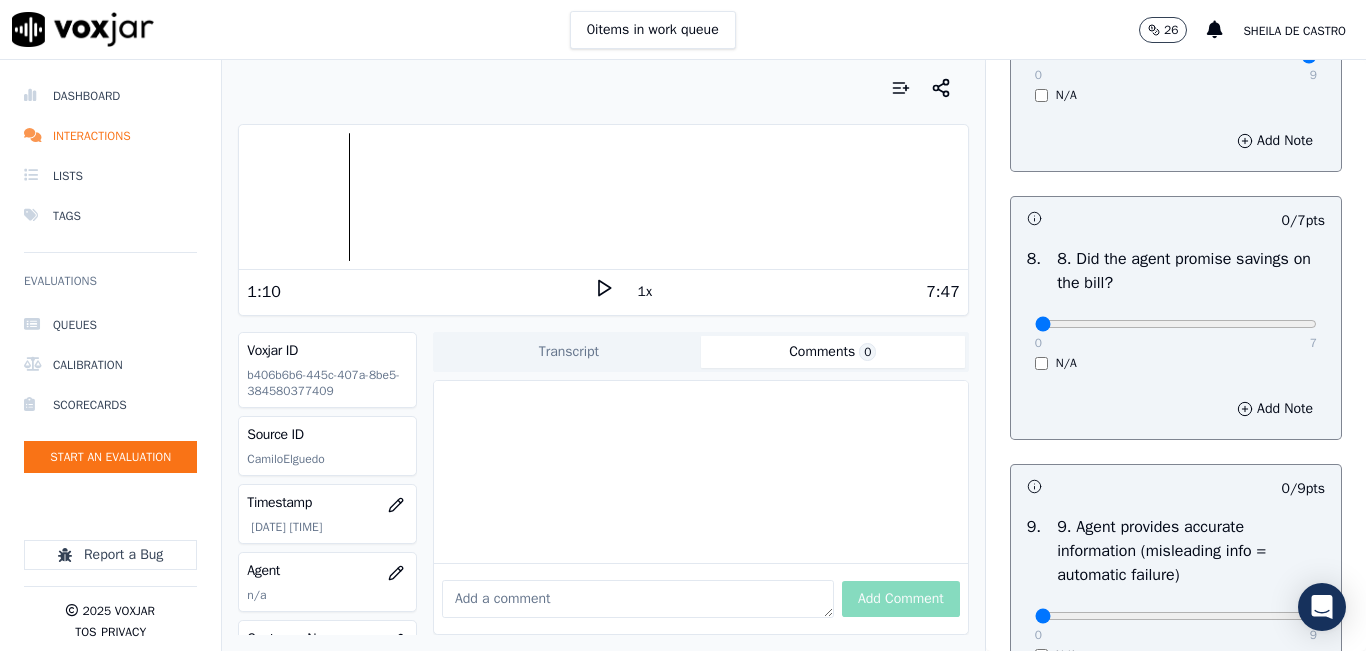 scroll, scrollTop: 2000, scrollLeft: 0, axis: vertical 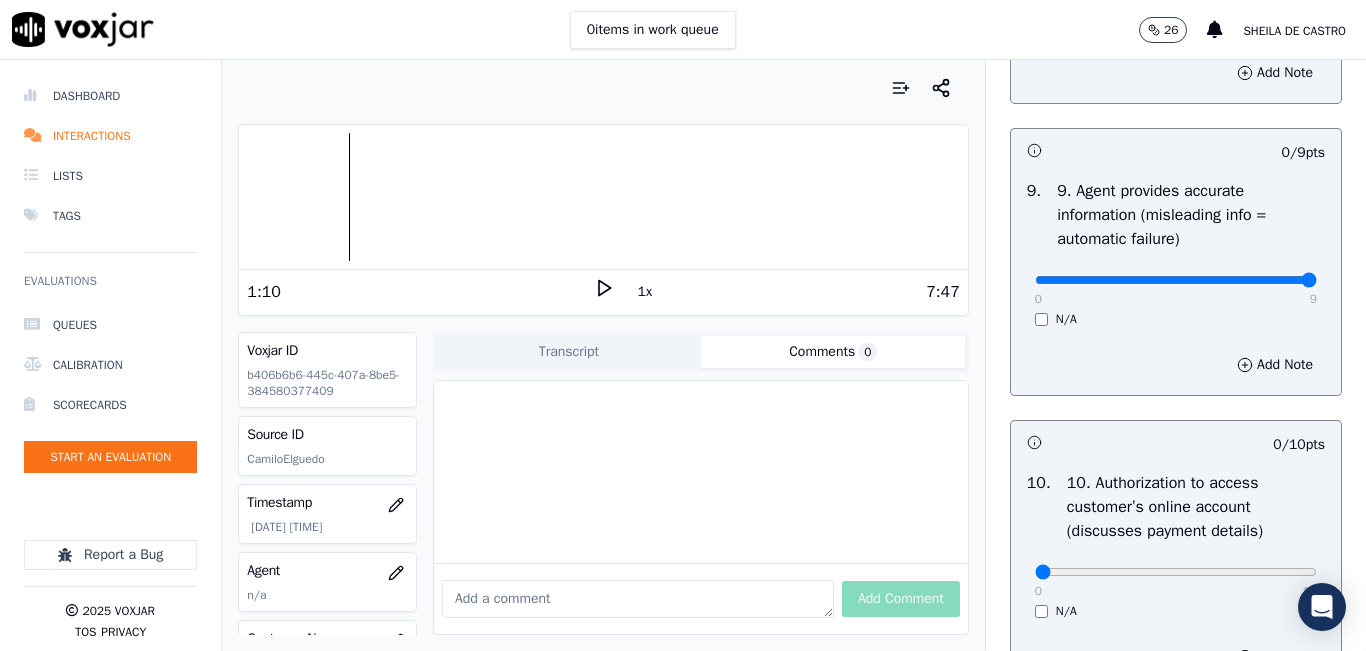 type on "9" 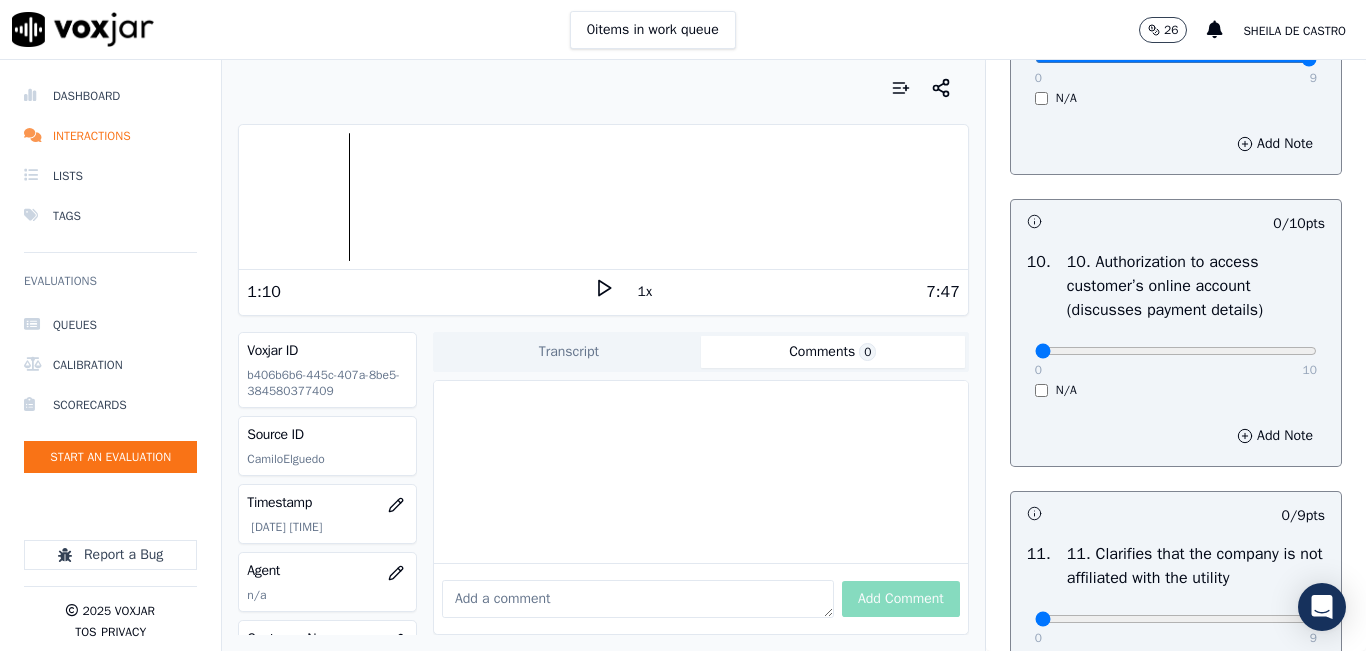 scroll, scrollTop: 2600, scrollLeft: 0, axis: vertical 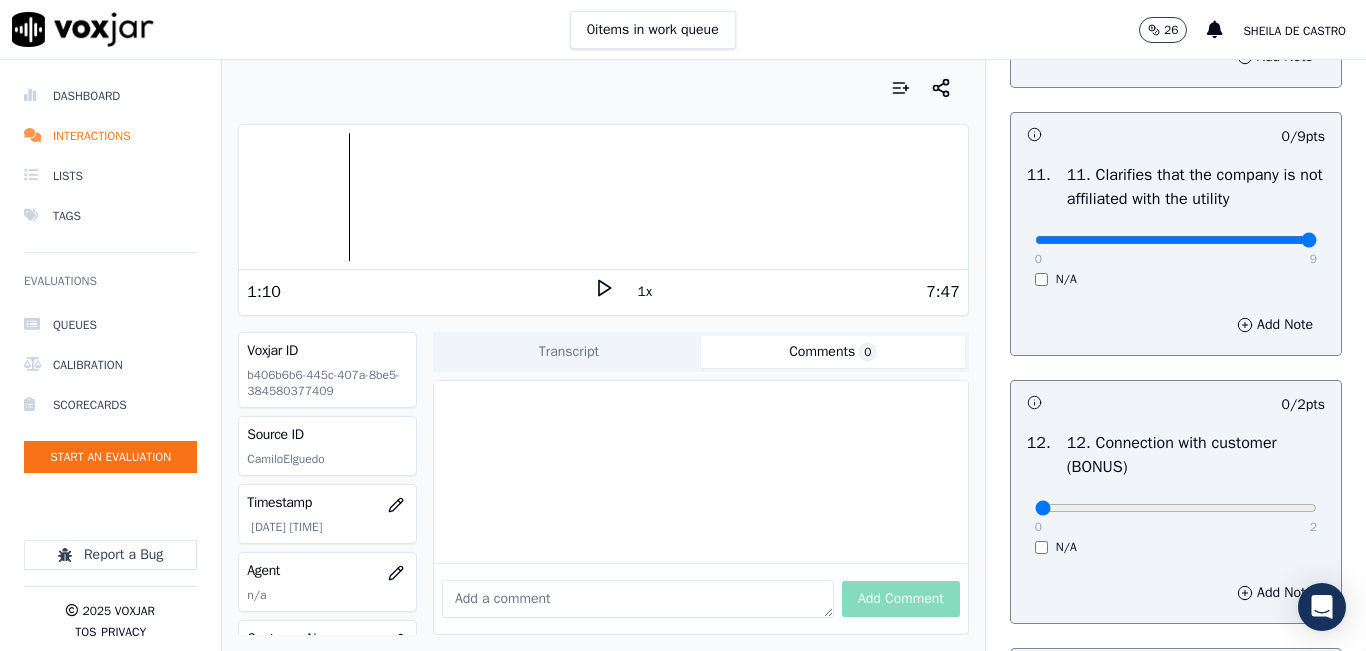 type on "9" 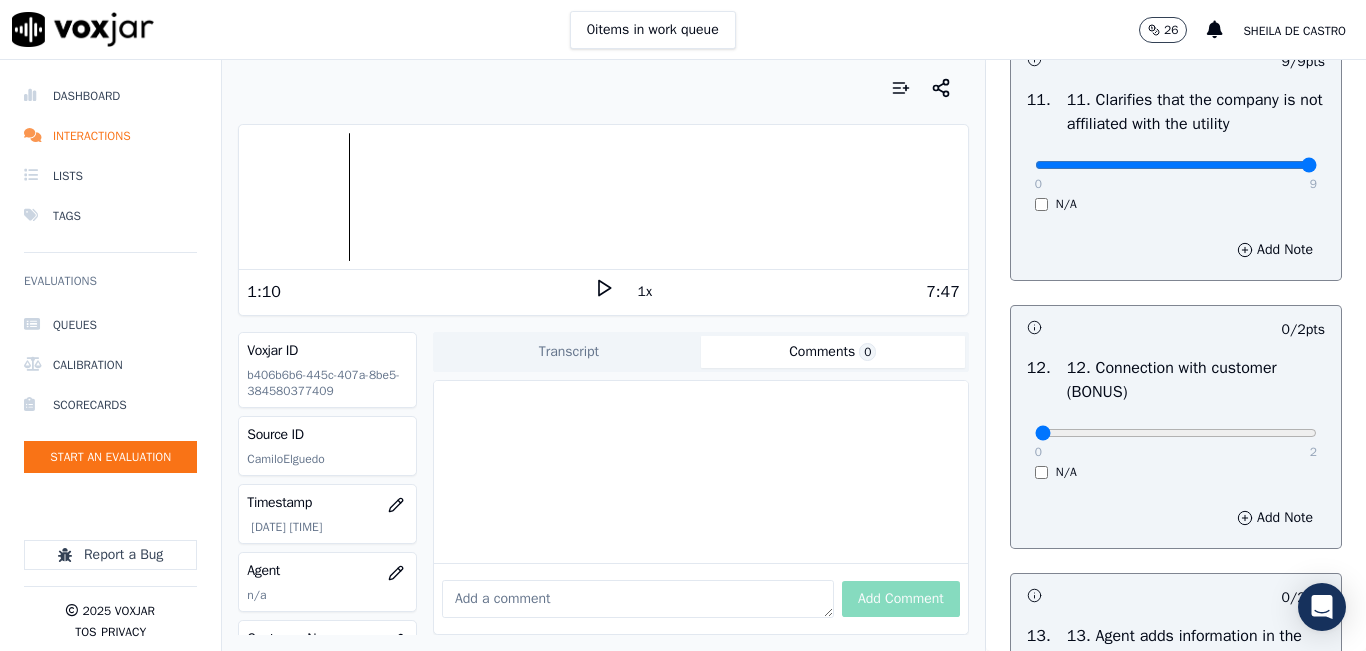 scroll, scrollTop: 3200, scrollLeft: 0, axis: vertical 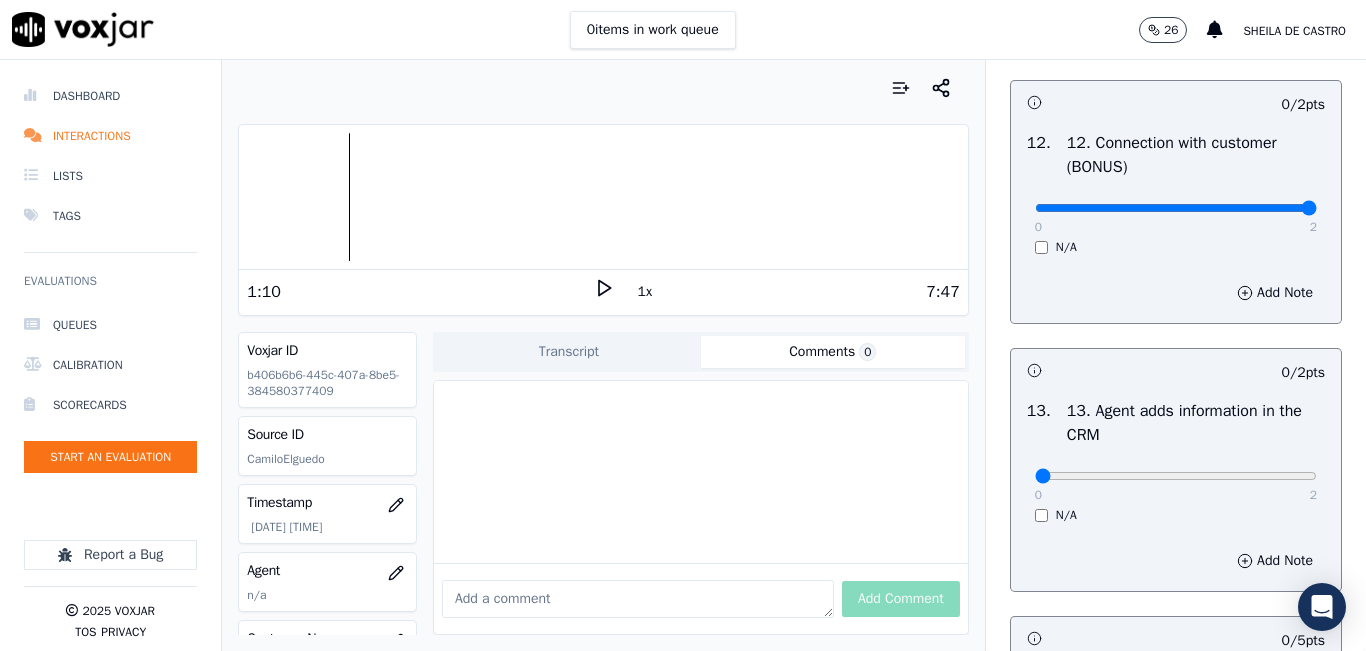 type on "2" 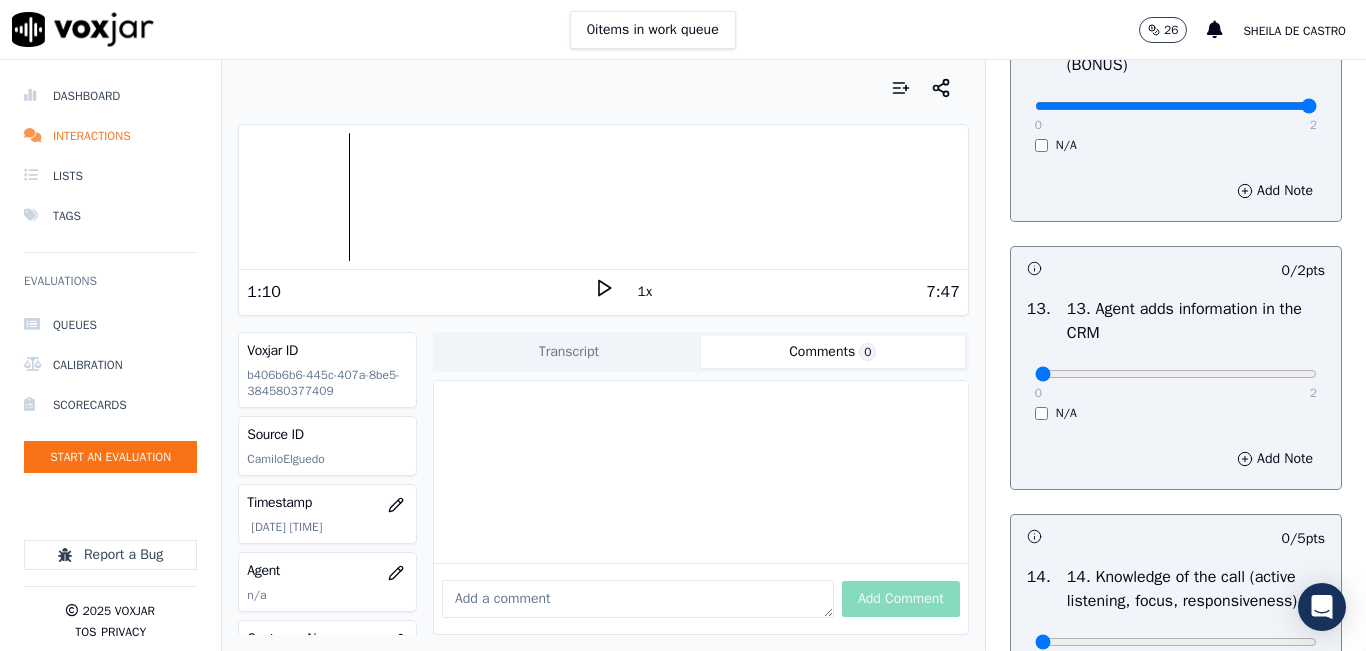 scroll, scrollTop: 3400, scrollLeft: 0, axis: vertical 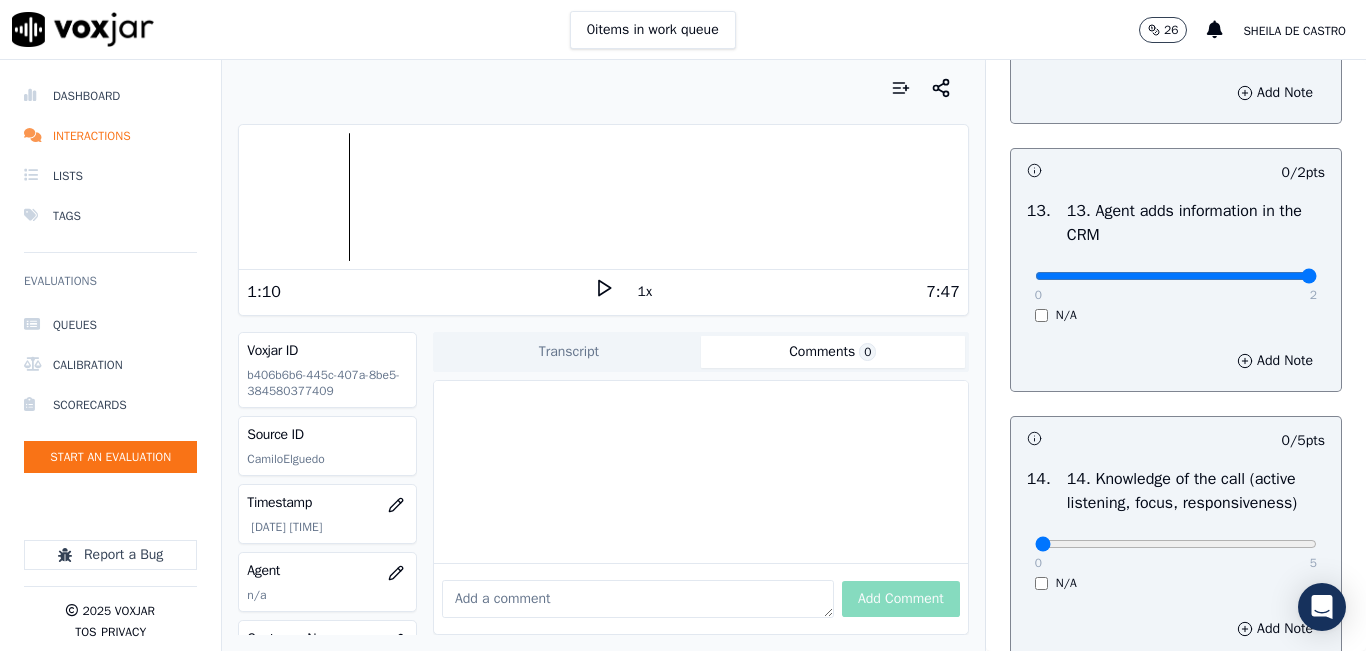 type on "2" 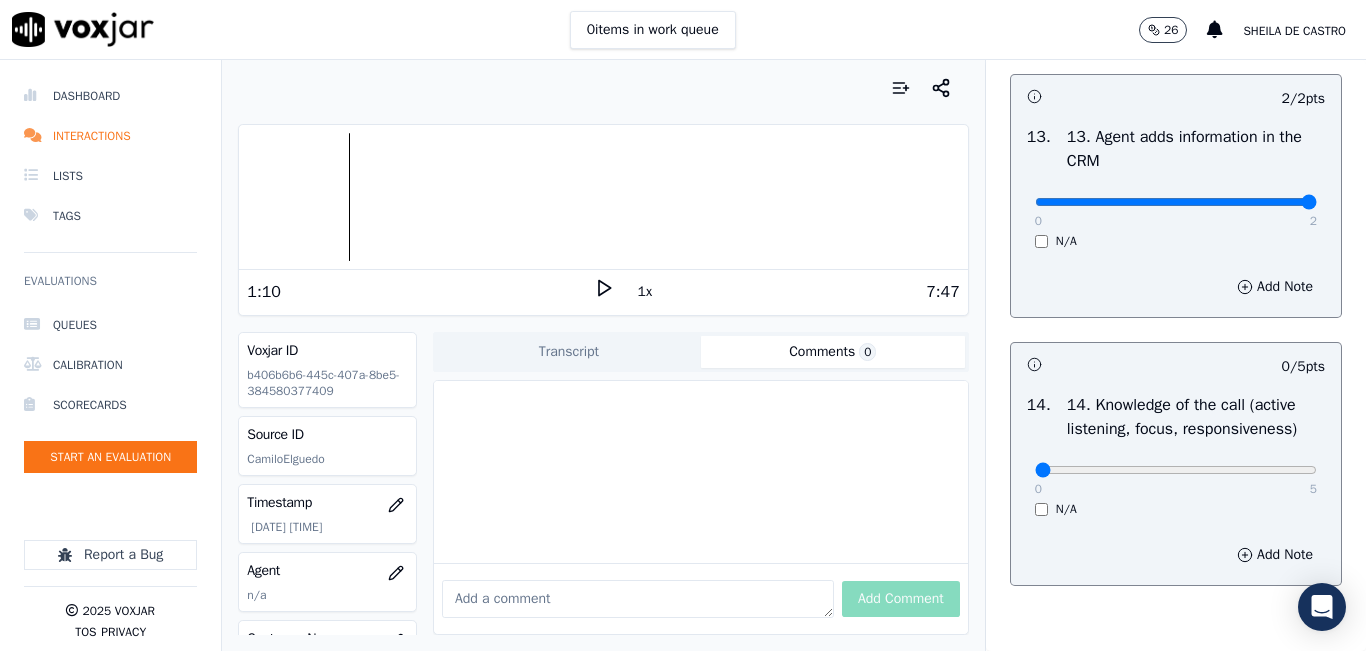 scroll, scrollTop: 3642, scrollLeft: 0, axis: vertical 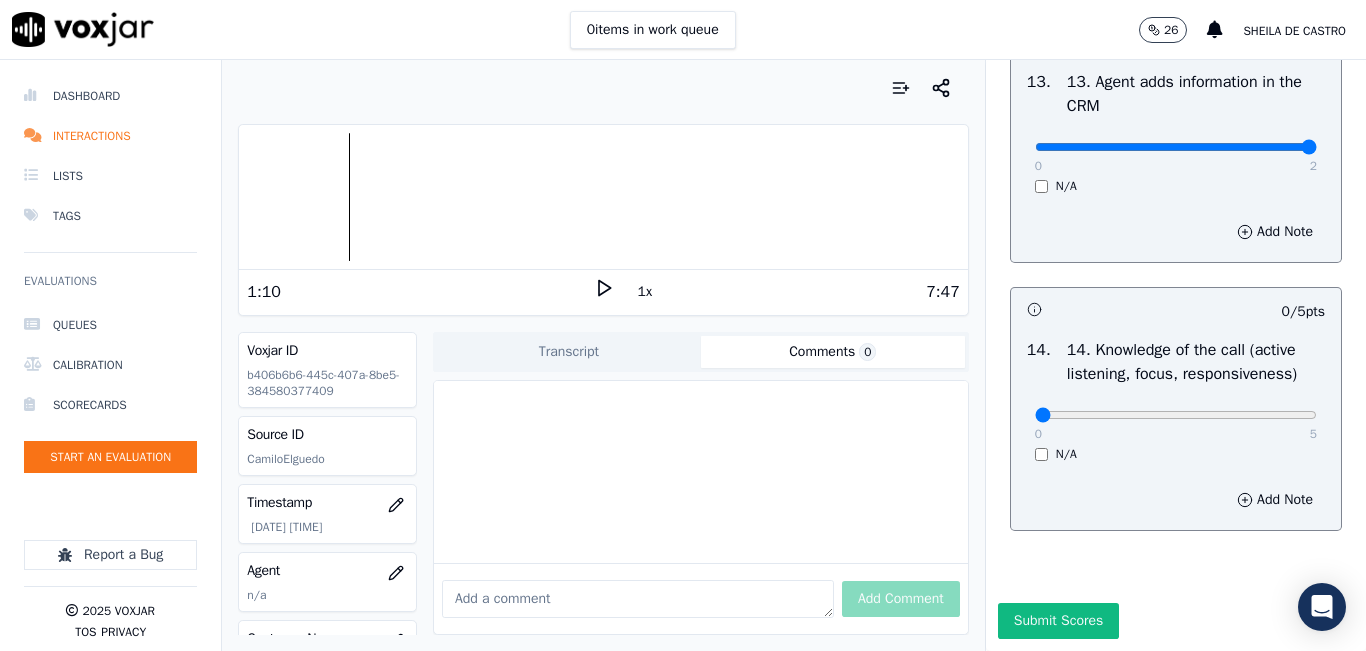 click on "0   5" at bounding box center [1176, 414] 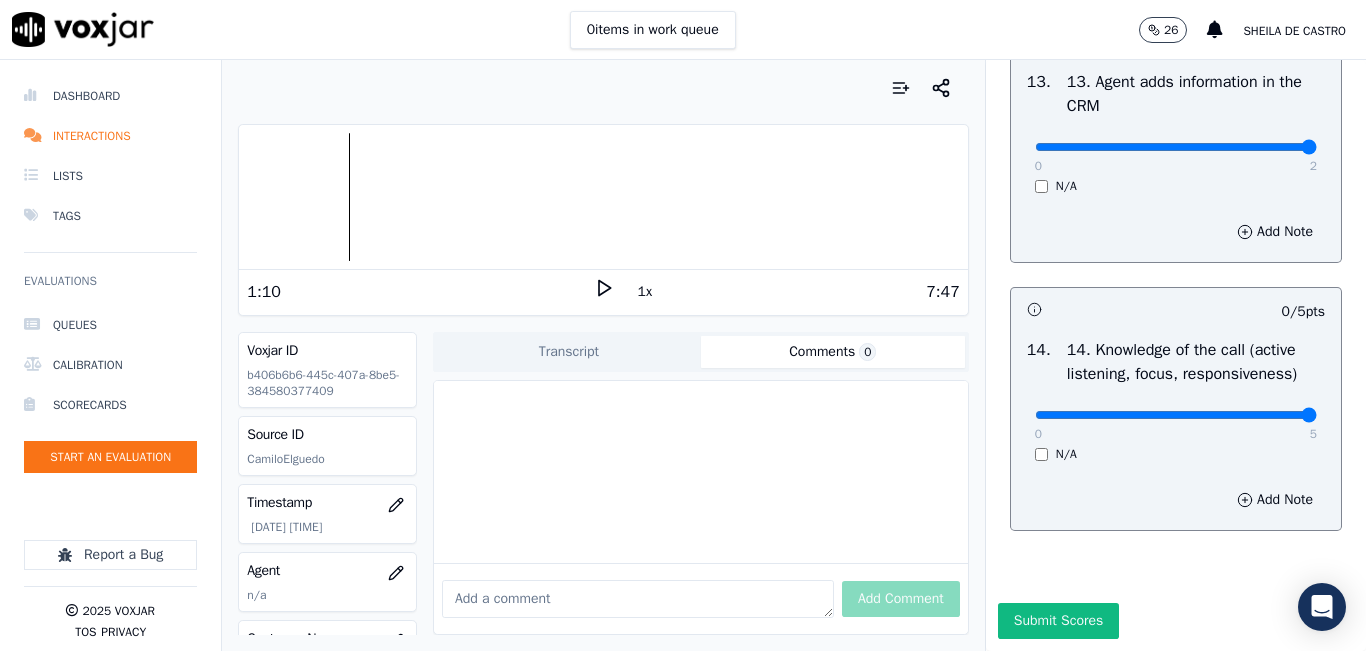 type on "5" 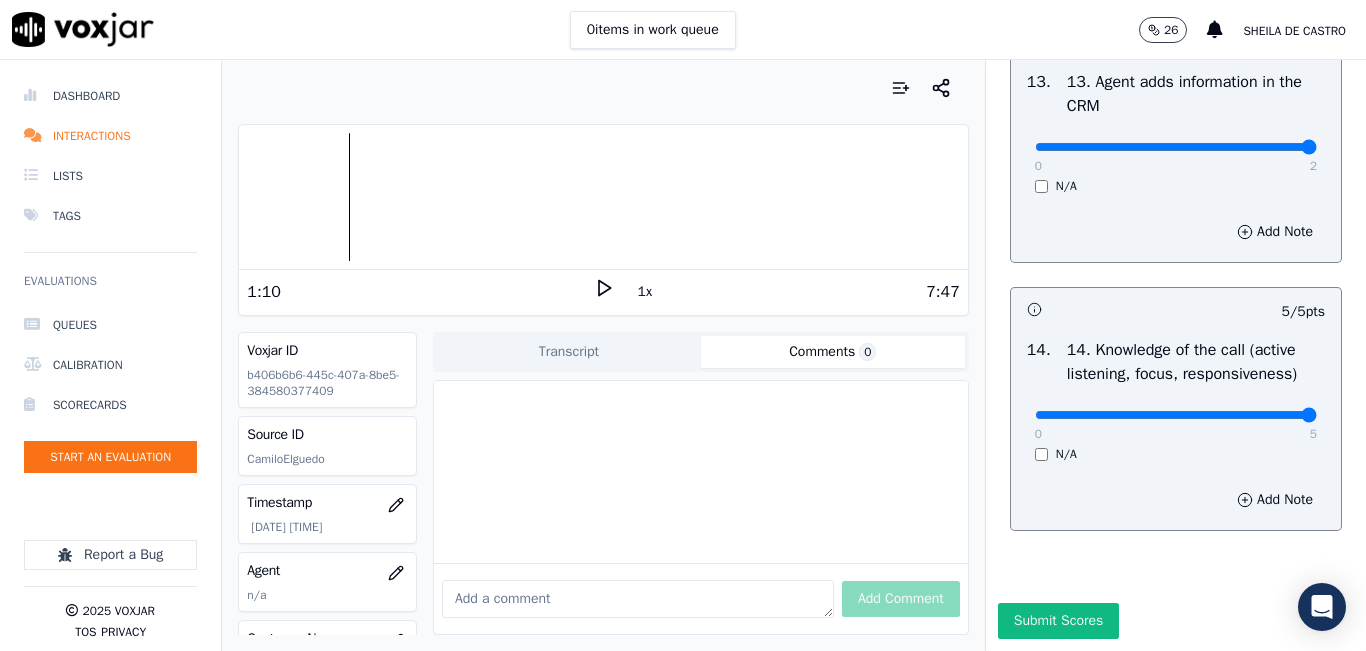 click on "GREETING/OPENING SKILLS   1. Properly brands call (AGENT NAME / CTS)   102  pts                 4 / 4  pts     1 .       0   4     N/A      Add Note                           9 / 9  pts     2 .   2. Advises call is being recorded for quality and training purposes     0   9     N/A      Add Note                           9 / 9  pts     3 .   3. Acknowledges the reason for the call (In an emergency, not transferring to the utility = automatic failure)     0   9     N/A      Add Note                           -- / 9  pts     4 .   4. Resolves utility bill/payment/payment arrangement/customer care before offering energy supply options     0   9     N/A      Add Note                           9 / 9  pts     5 .   5. Confirms the name of the person on the phone     0   9     N/A      Add Note                           -- / 9  pts     6 .   6. Asks for call-back and promo code consent, and informs on opt-out options     0   9     N/A      Add Note                           9 / 9  pts     7 .       0   9     N/A" at bounding box center (1176, -1398) 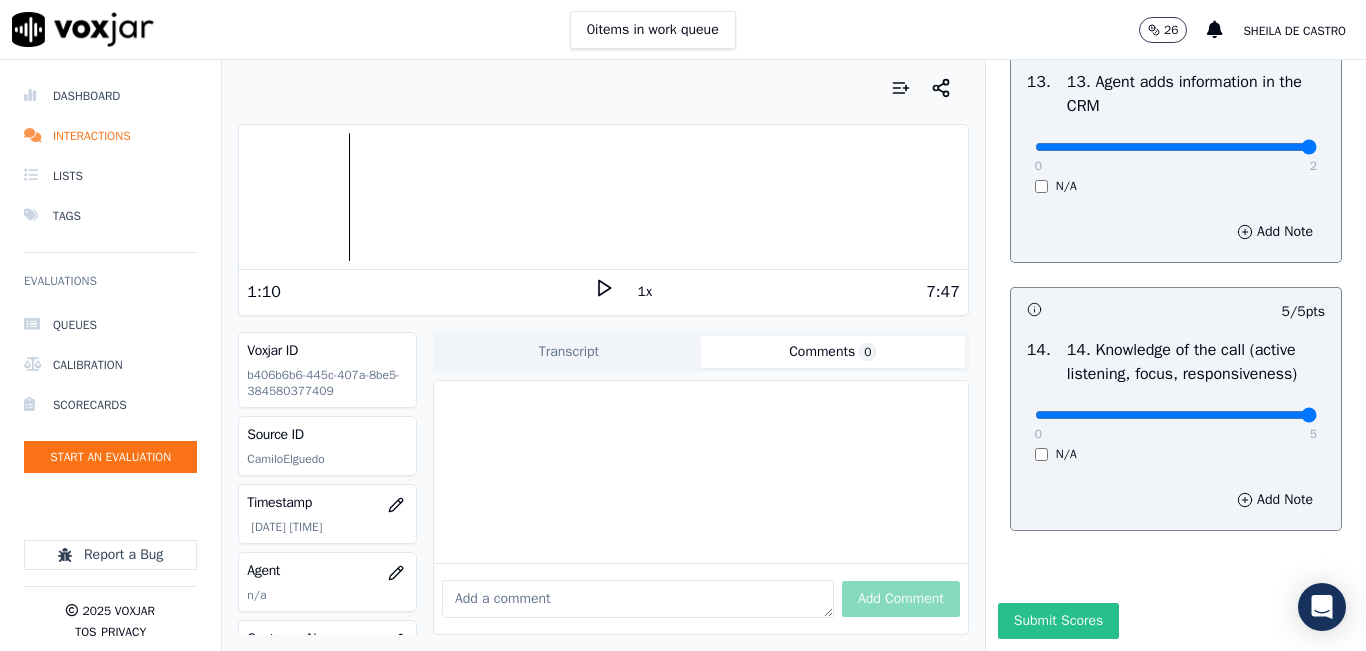 click on "Submit Scores" at bounding box center (1058, 621) 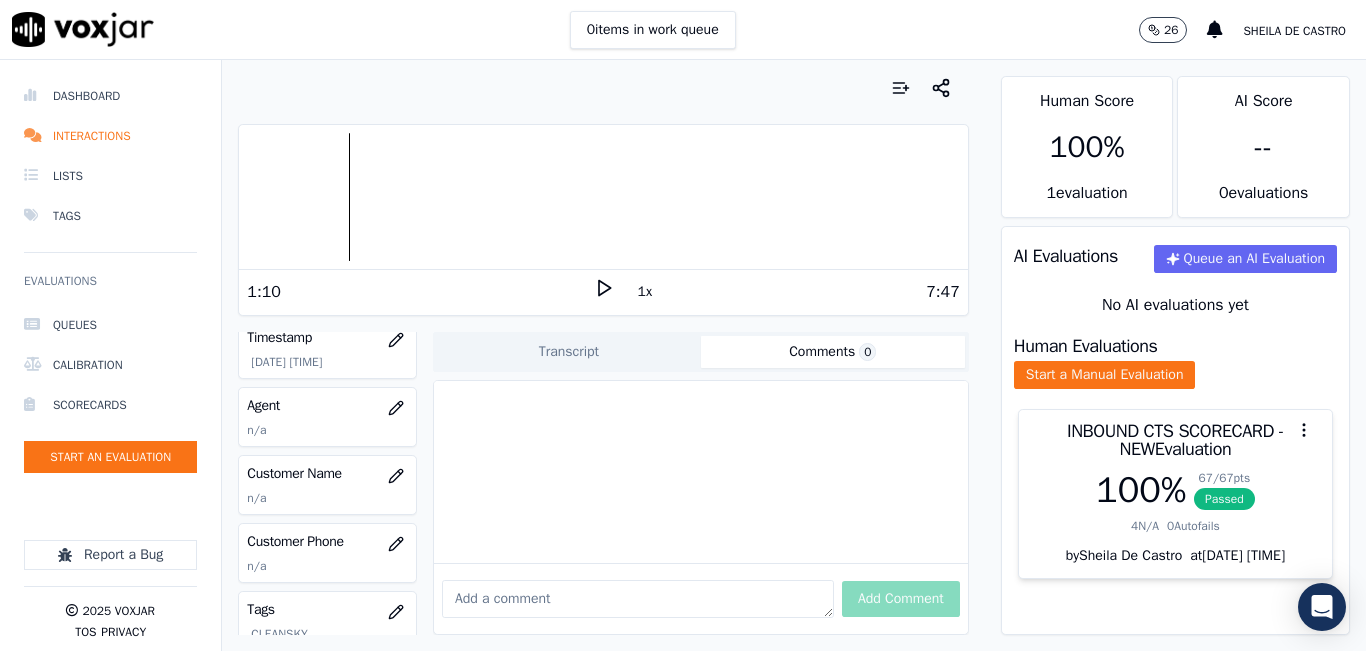 scroll, scrollTop: 200, scrollLeft: 0, axis: vertical 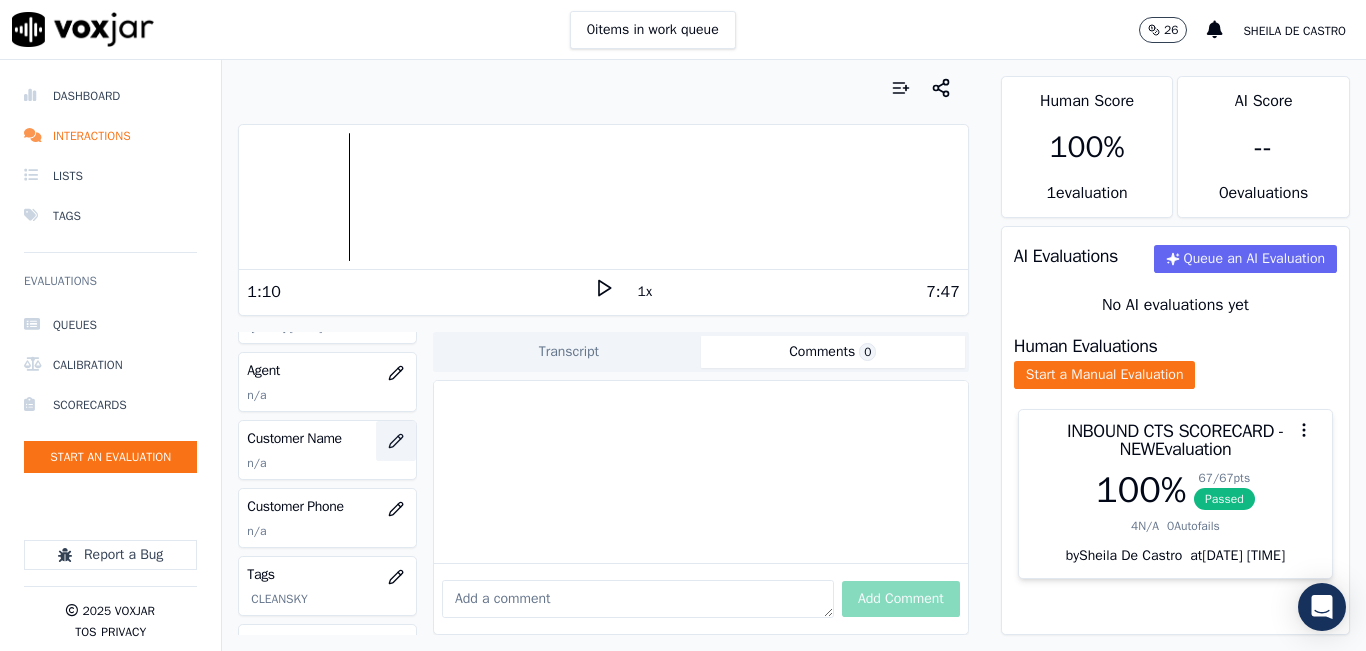 click at bounding box center [396, 441] 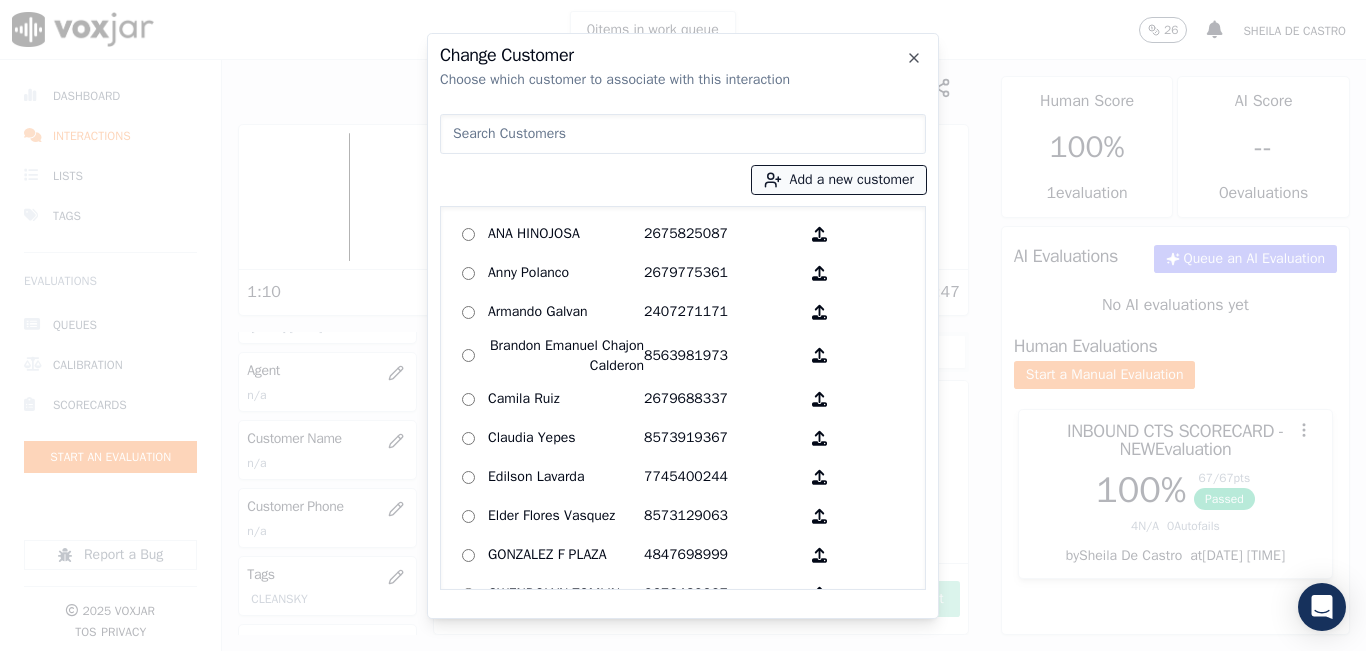 click on "Add a new customer" at bounding box center (839, 180) 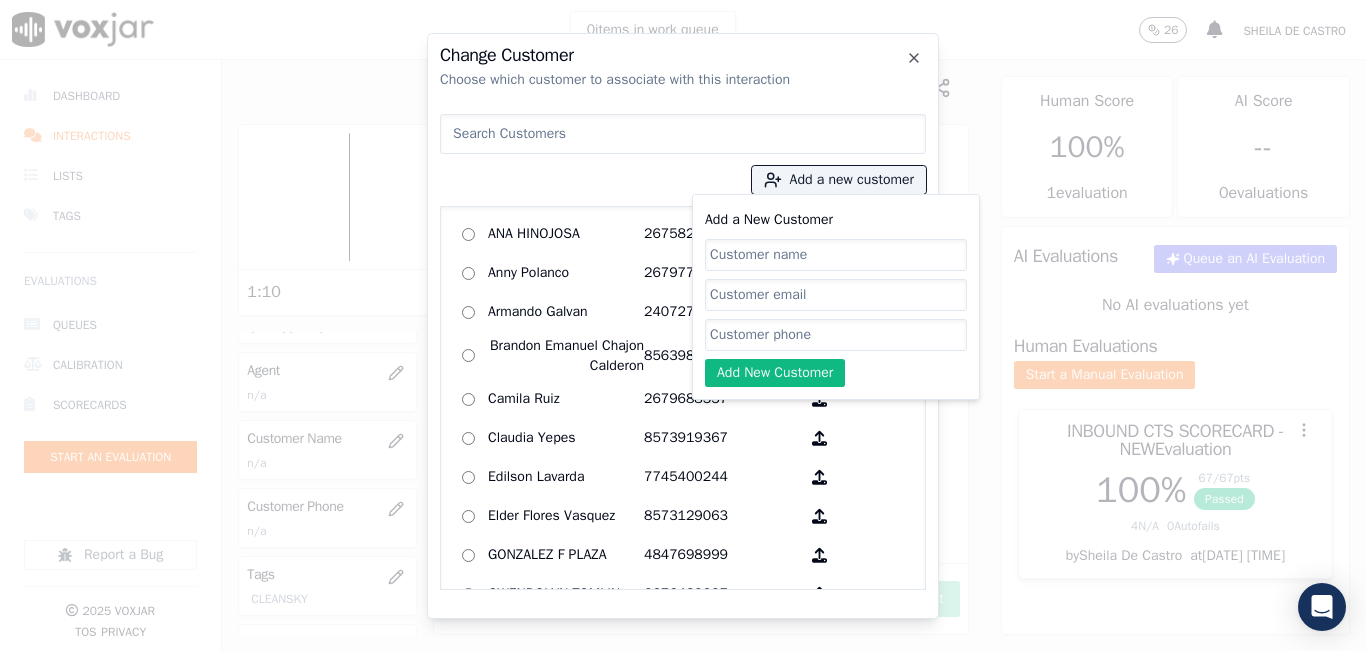 click on "Add a New Customer" 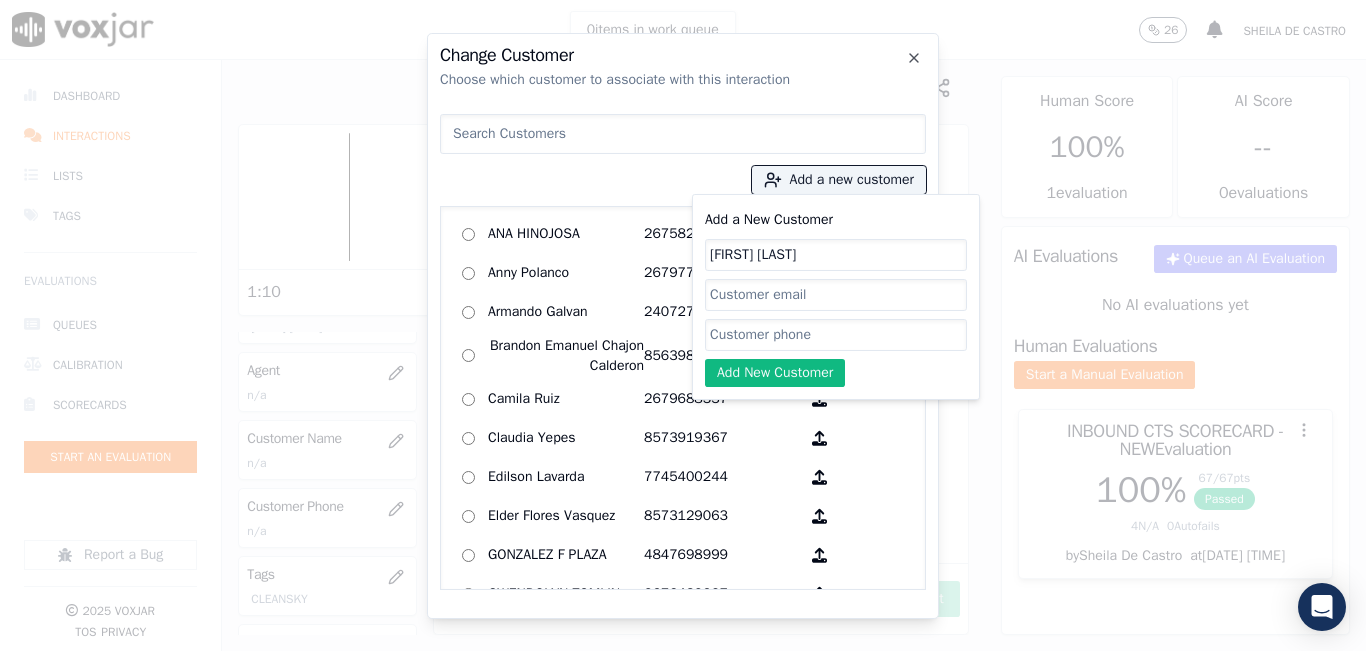 type on "Jose Polanco" 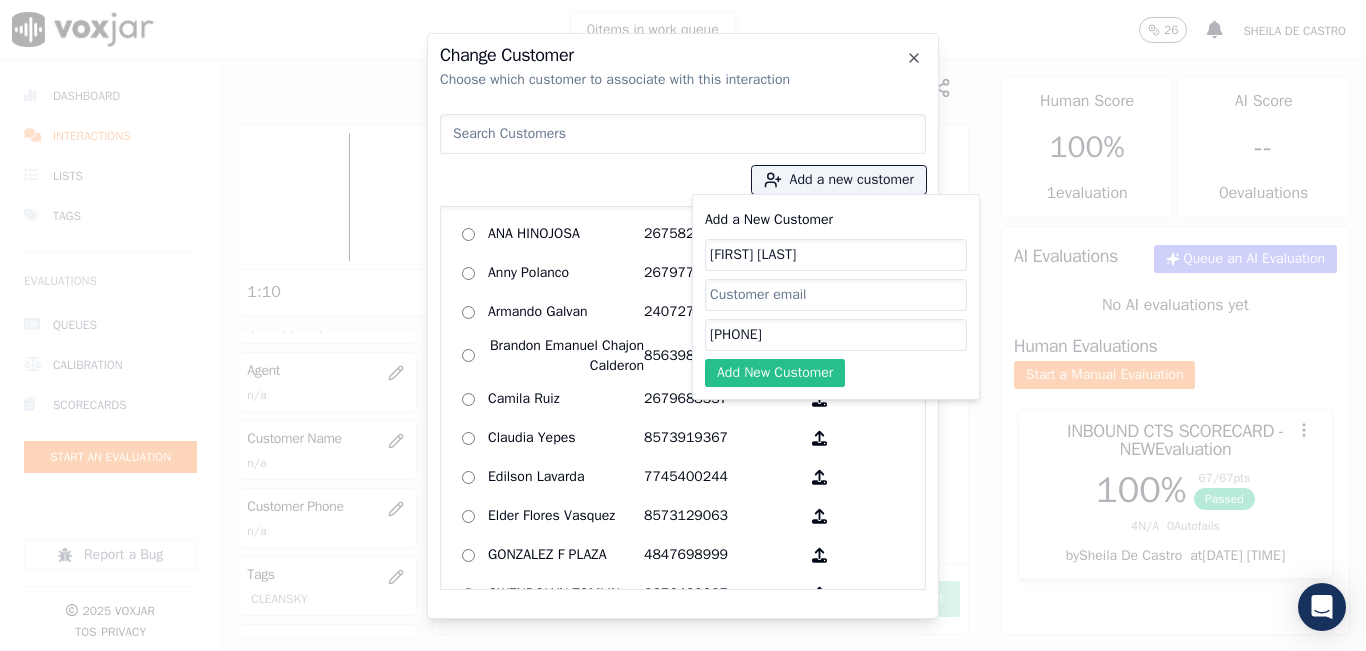 type on "2677468460" 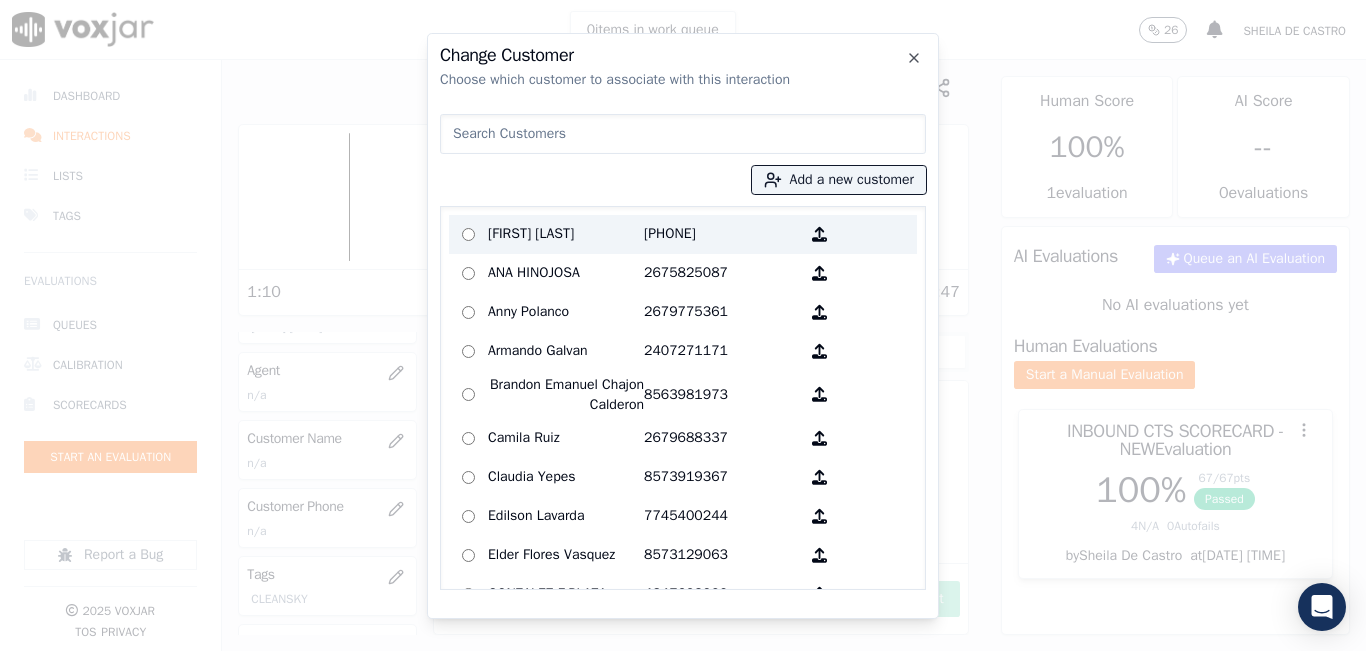 click on "Jose Polanco" at bounding box center [566, 234] 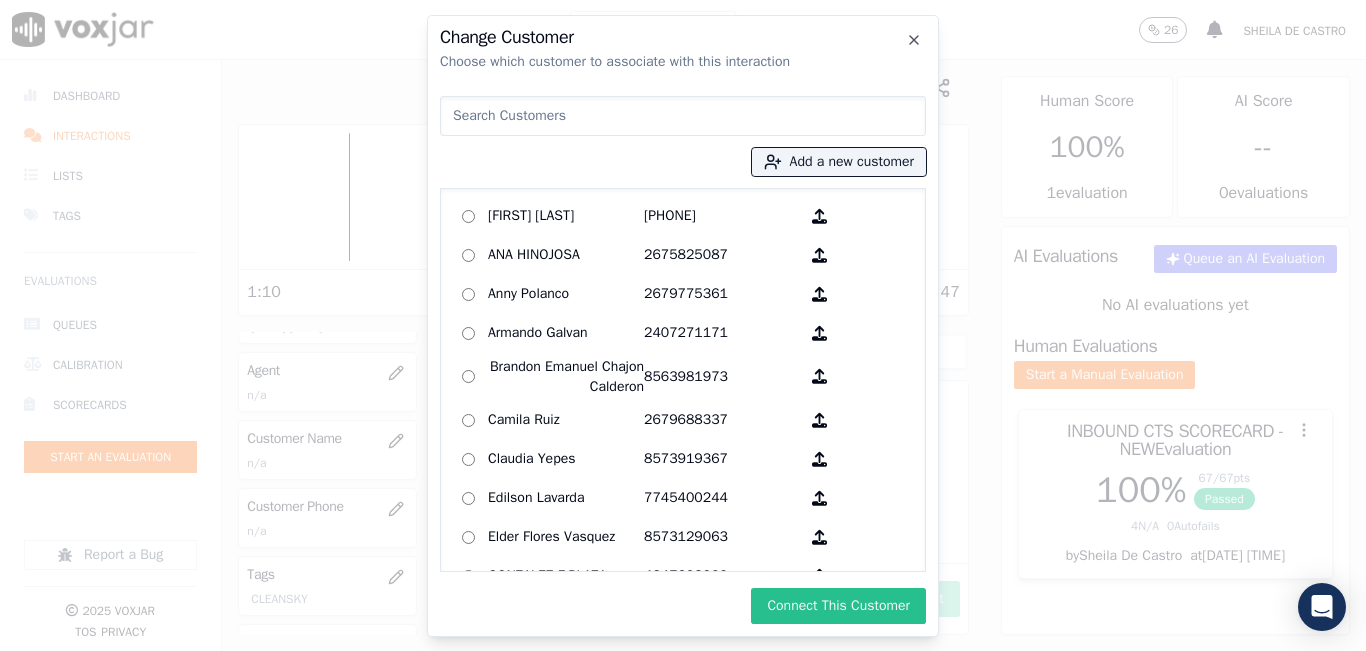 click on "Connect This Customer" at bounding box center [838, 606] 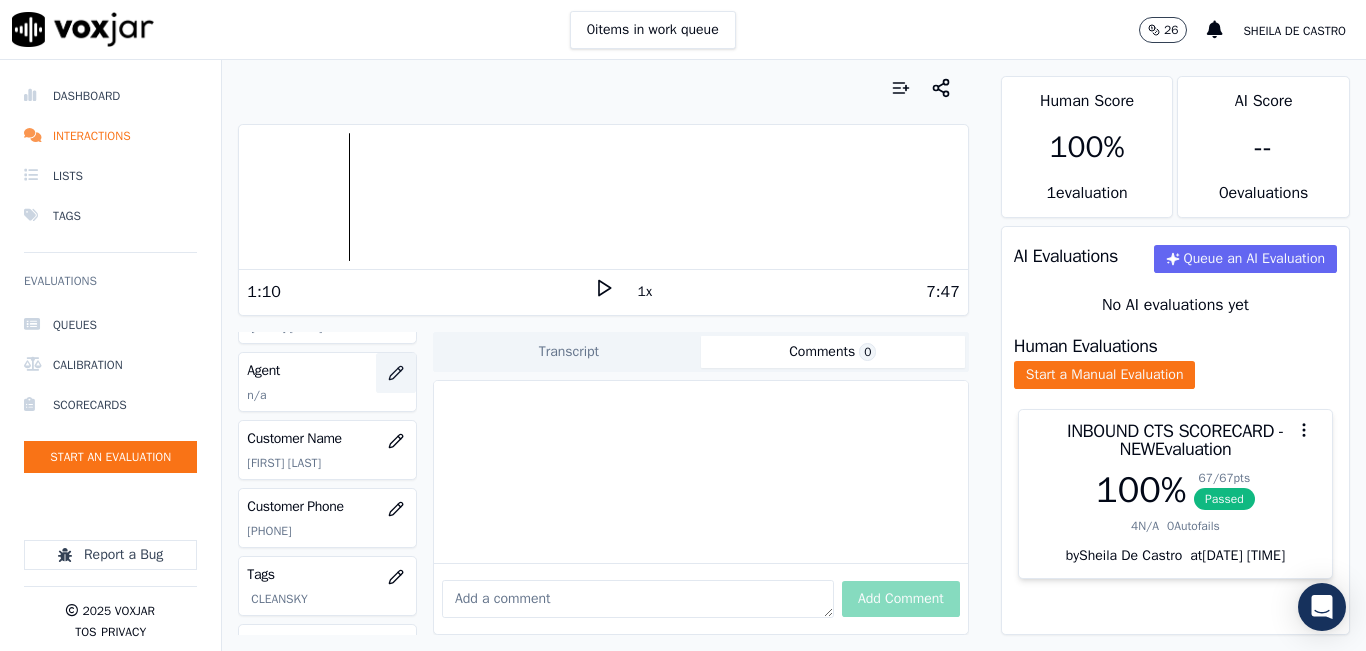 click 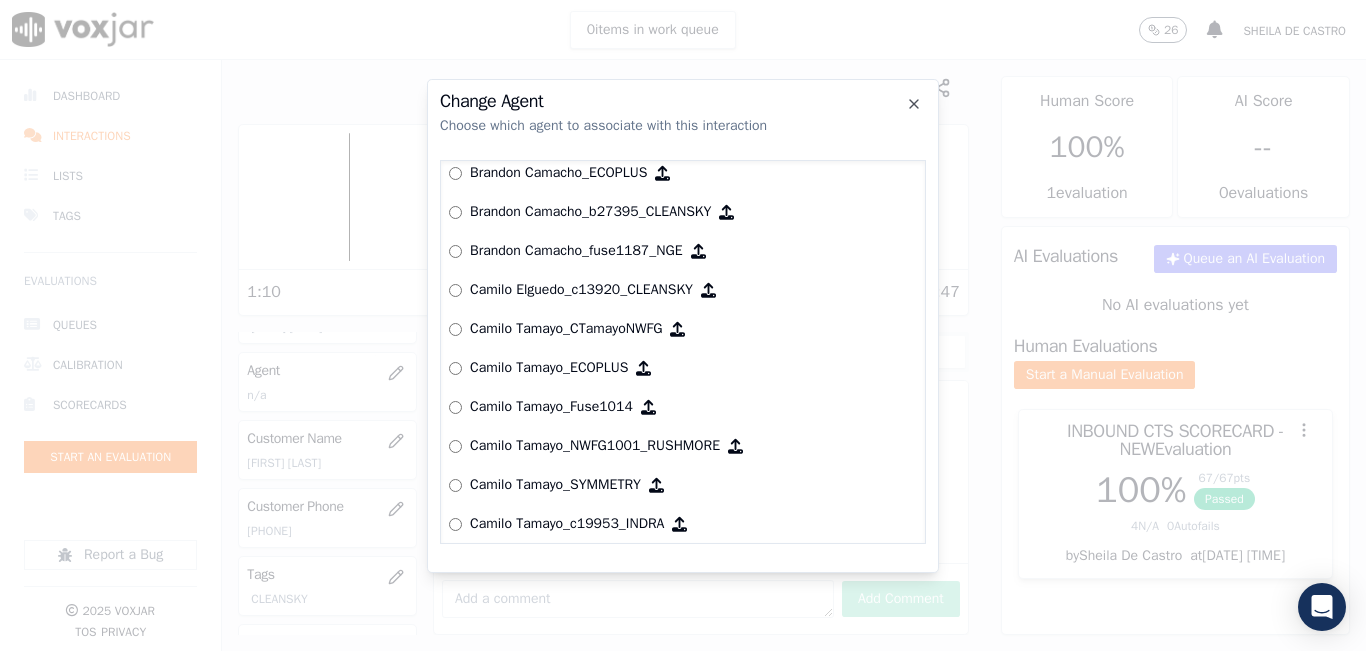 scroll, scrollTop: 1172, scrollLeft: 0, axis: vertical 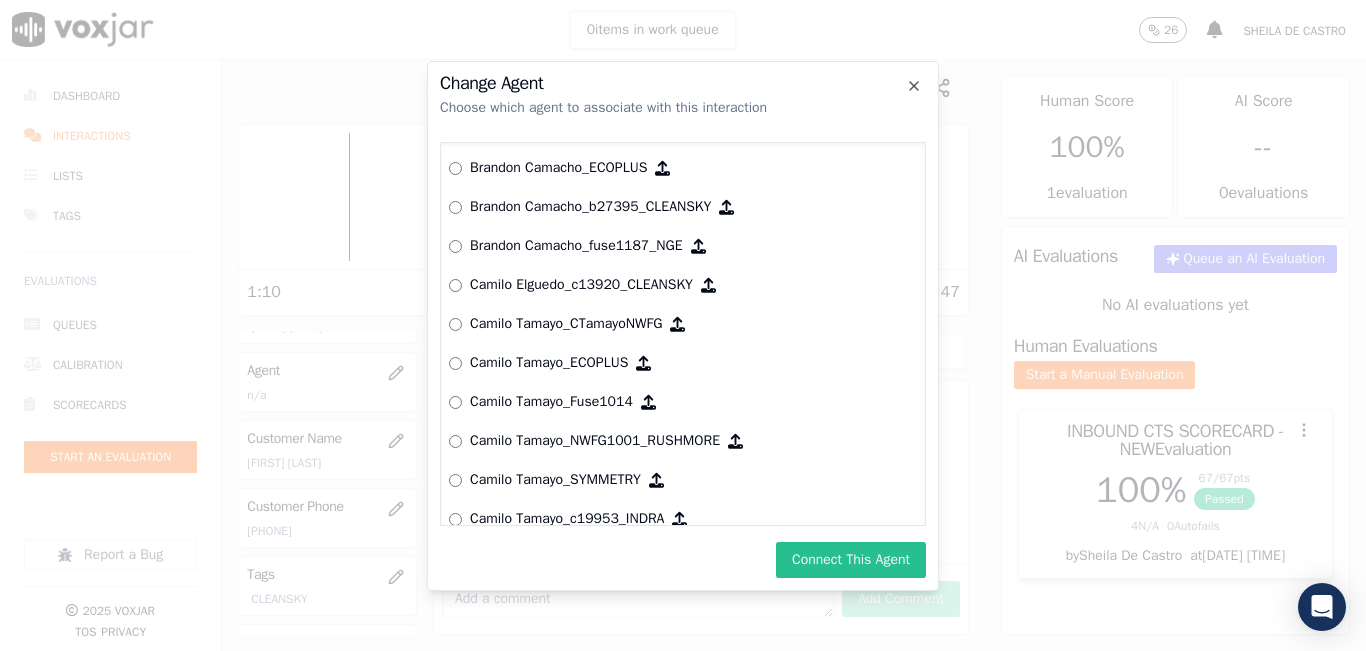 click on "Connect This Agent" at bounding box center [851, 560] 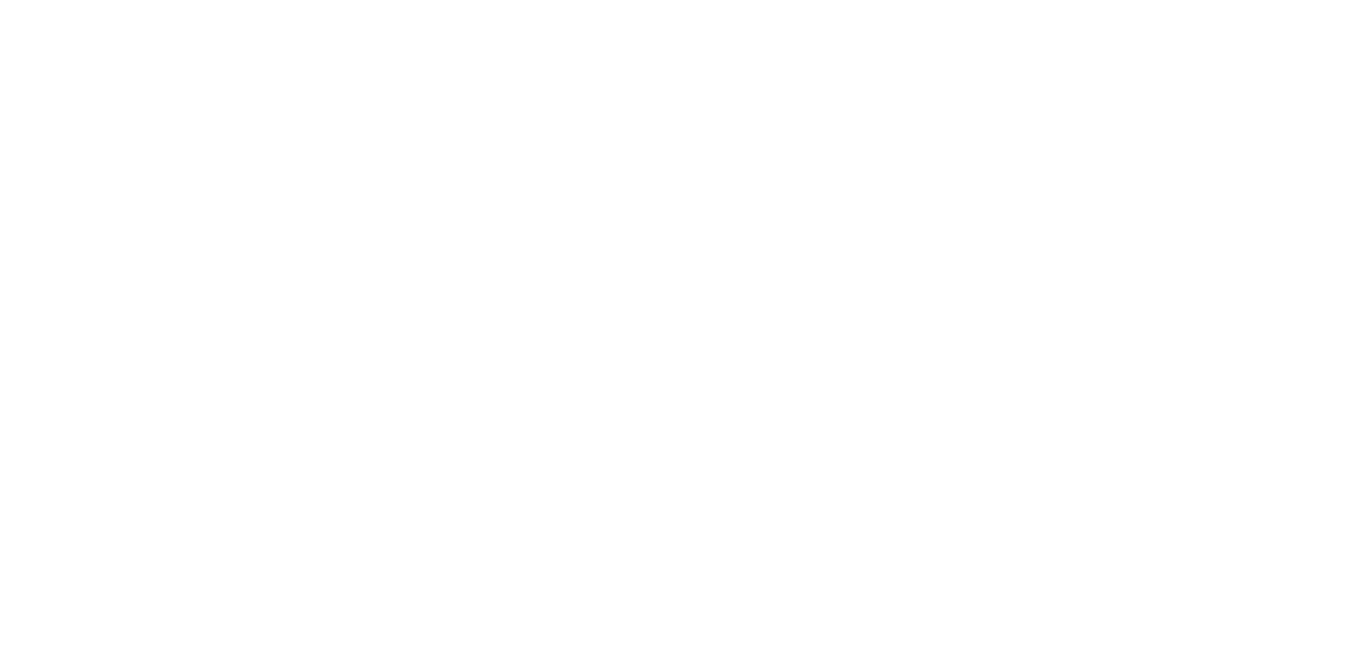 scroll, scrollTop: 0, scrollLeft: 0, axis: both 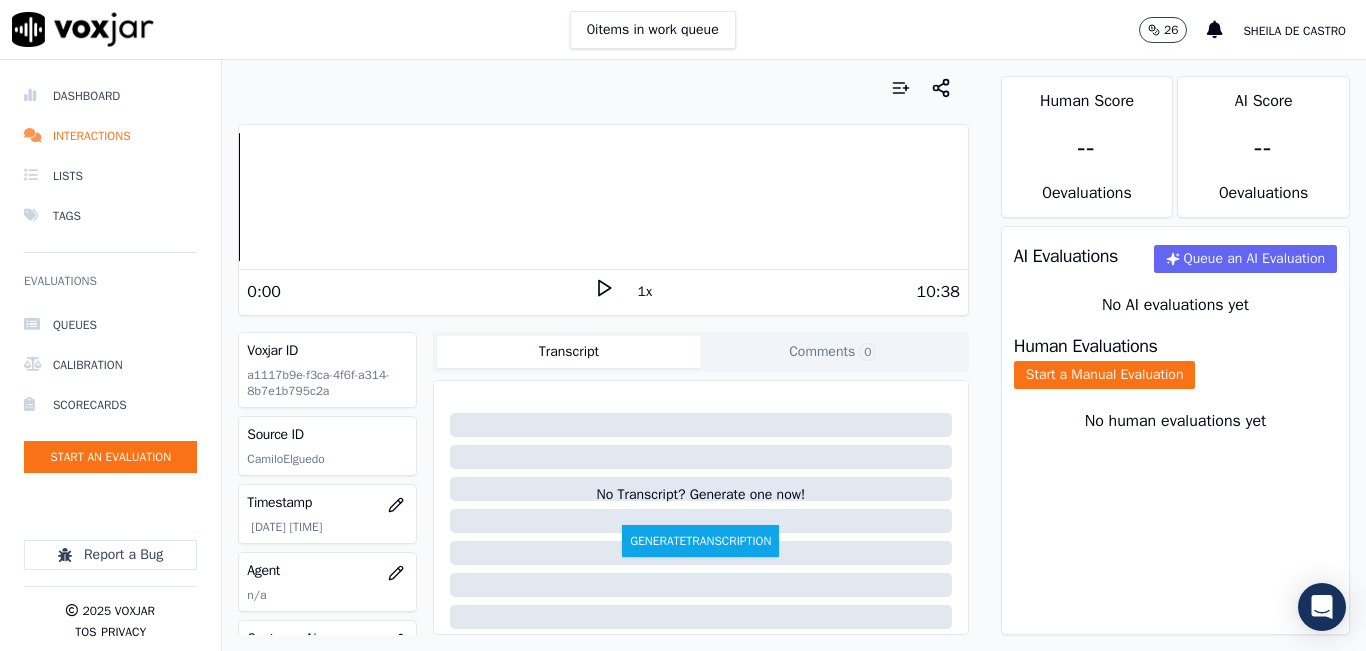 click on "0  items in work queue     26         Sheila De Castro" at bounding box center (683, 30) 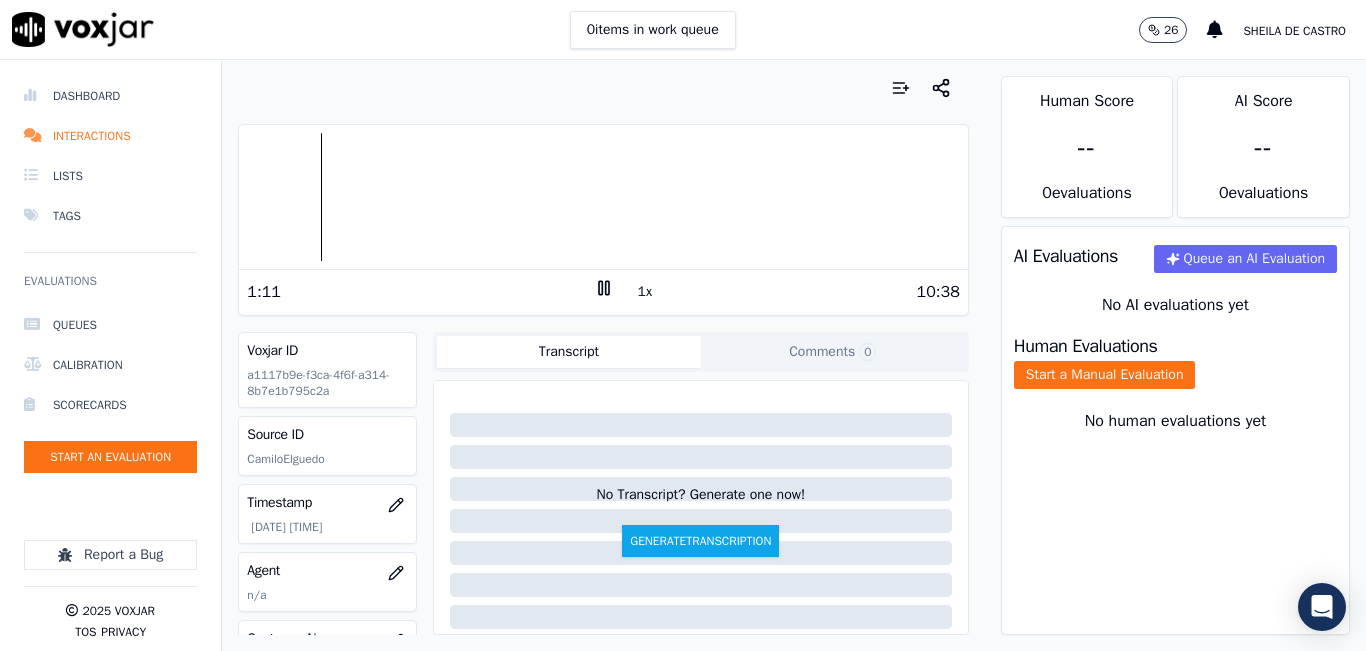 click on "Comments  0" 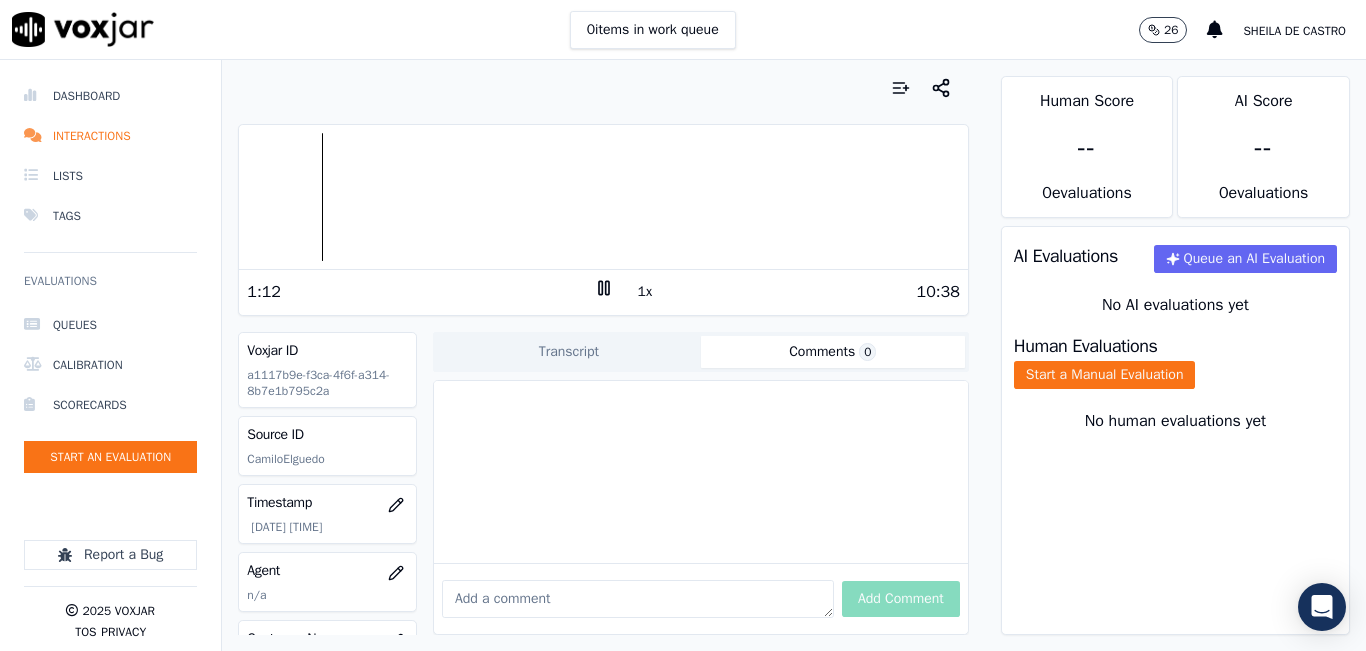 click at bounding box center [638, 599] 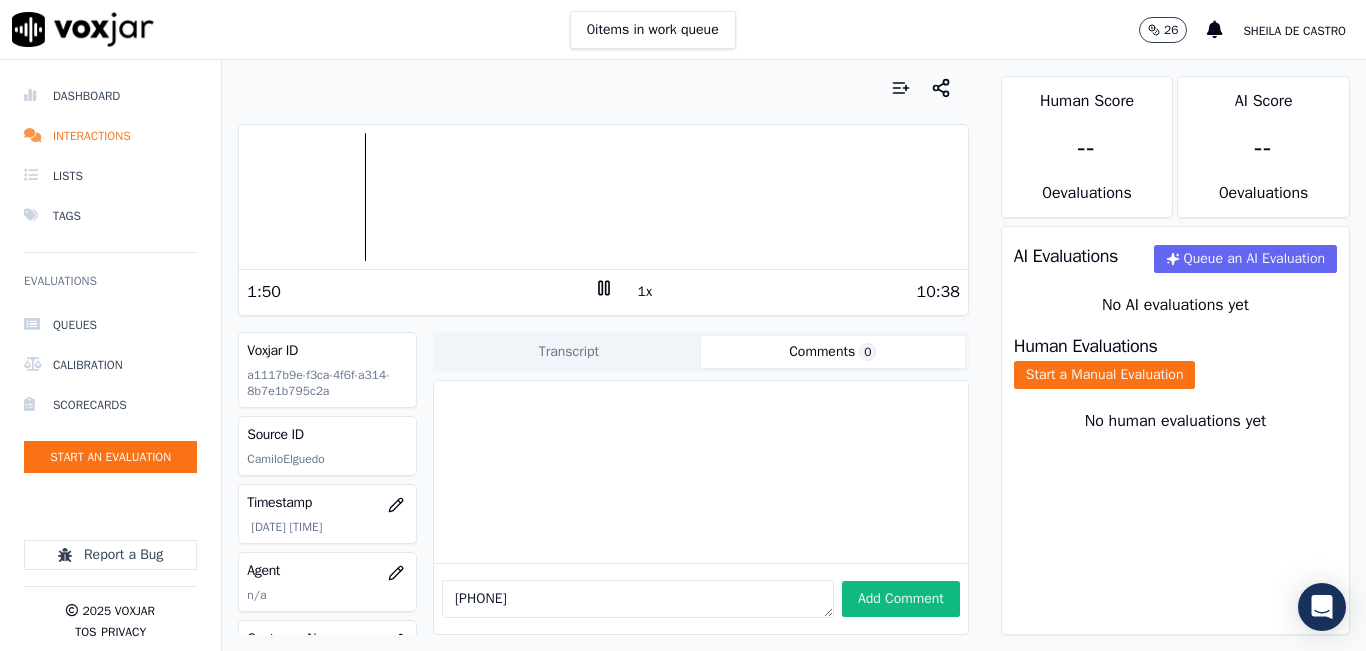 type on "[PHONE]" 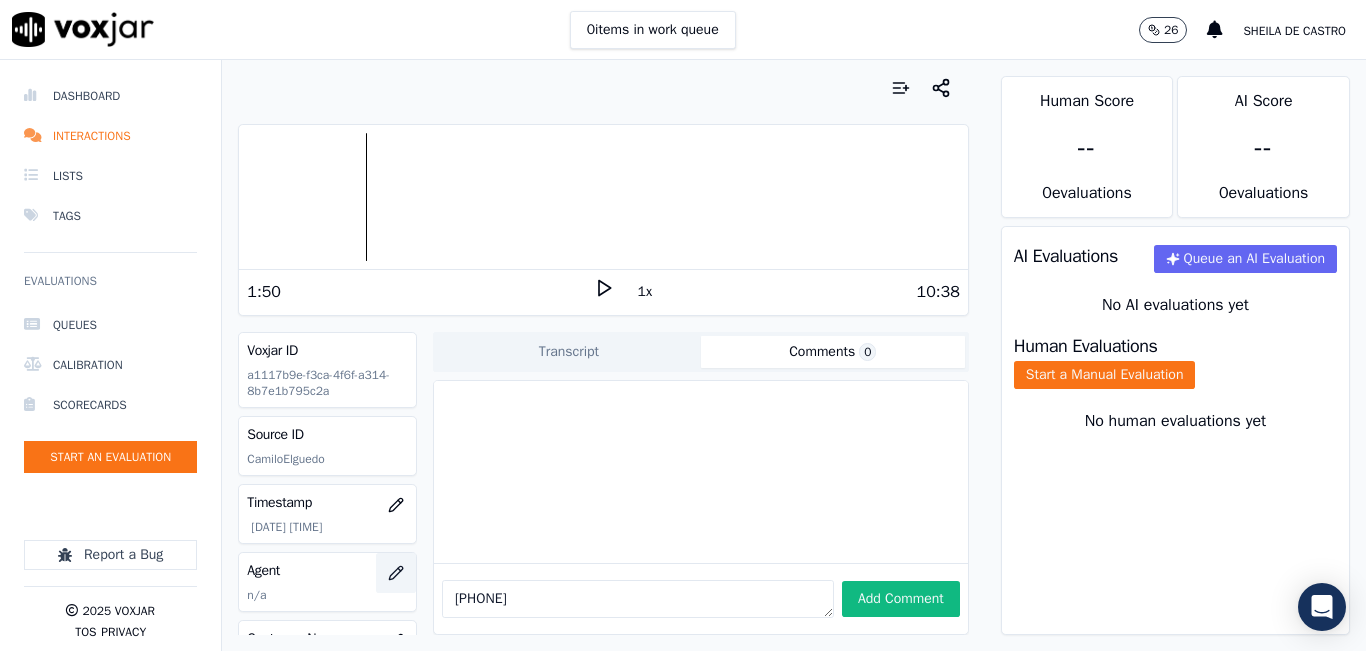 drag, startPoint x: 580, startPoint y: 565, endPoint x: 368, endPoint y: 583, distance: 212.76277 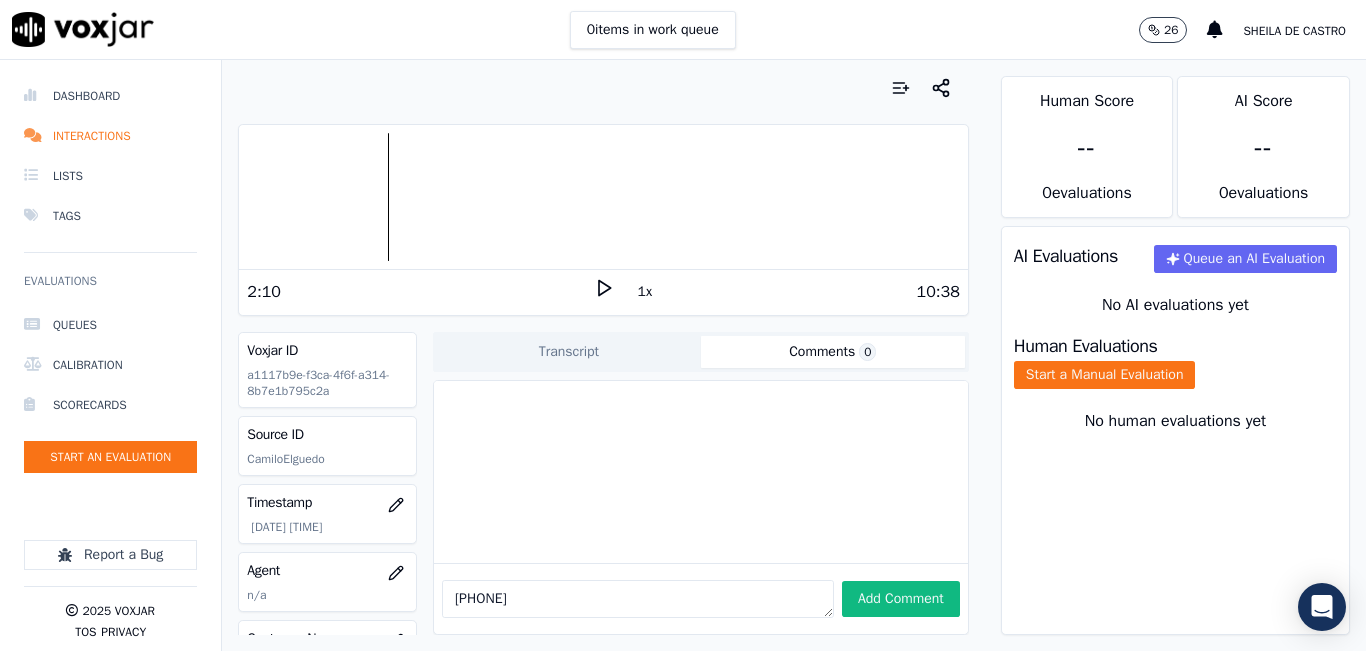 click 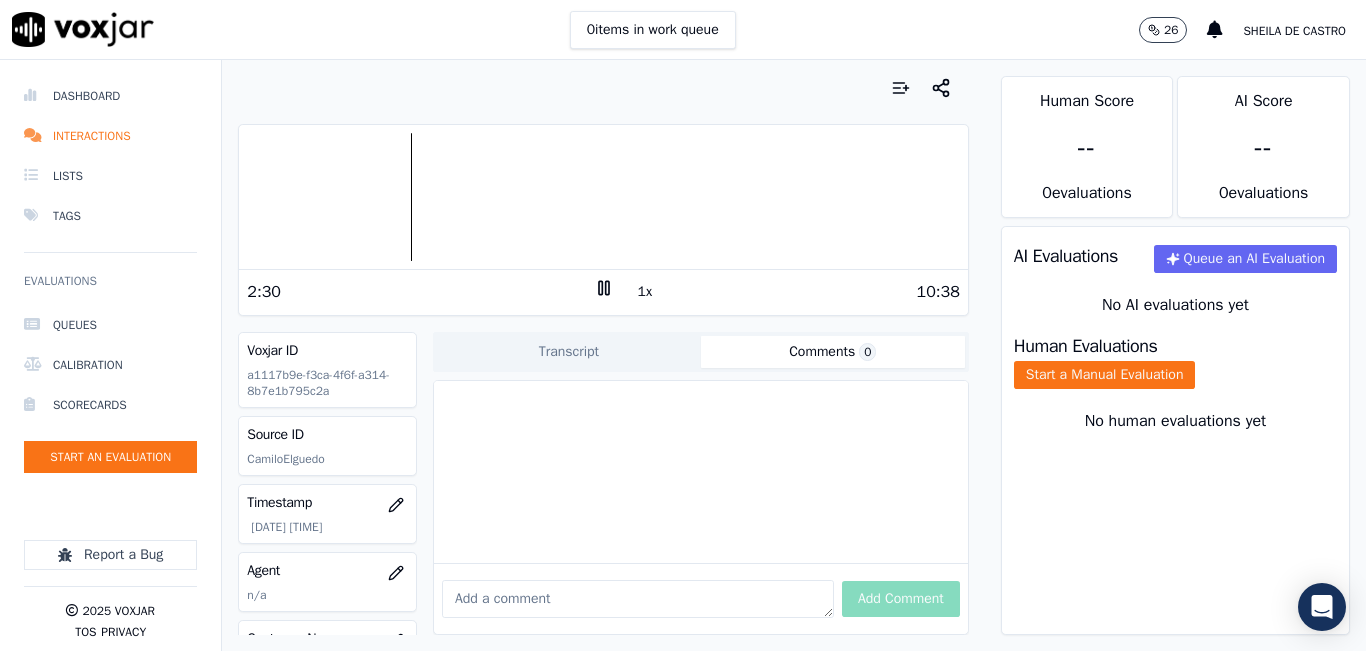 type 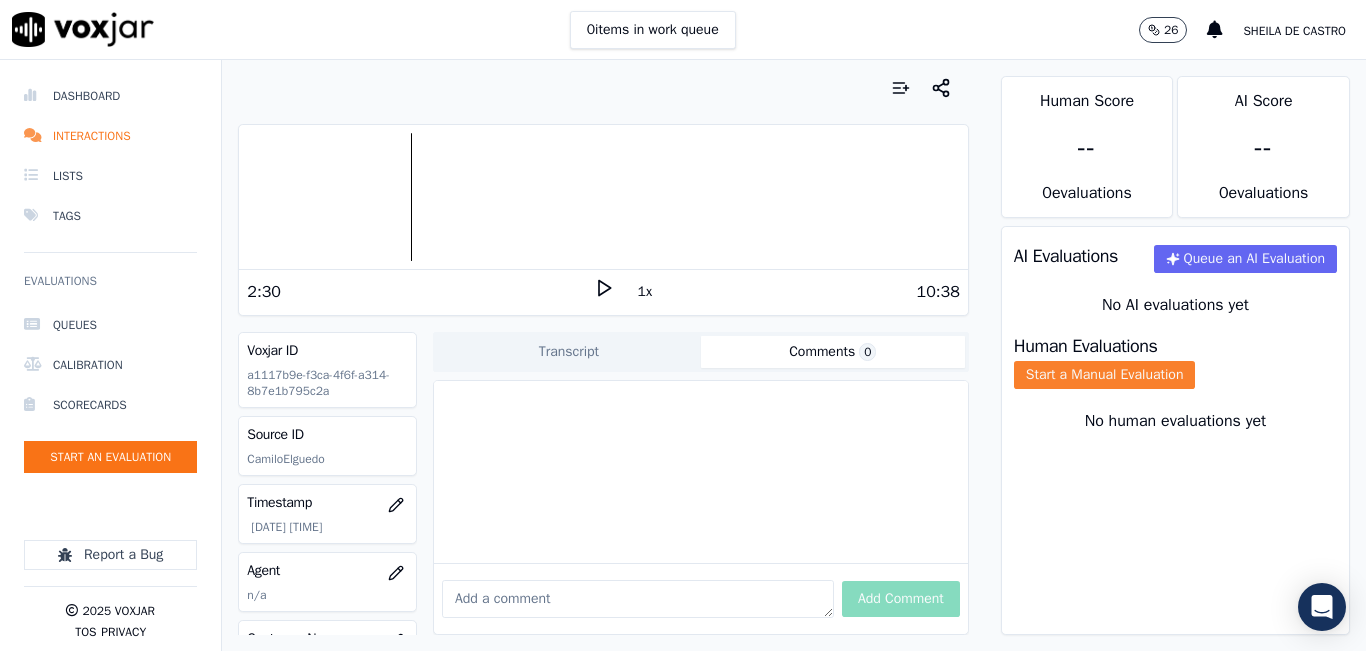 click on "Start a Manual Evaluation" 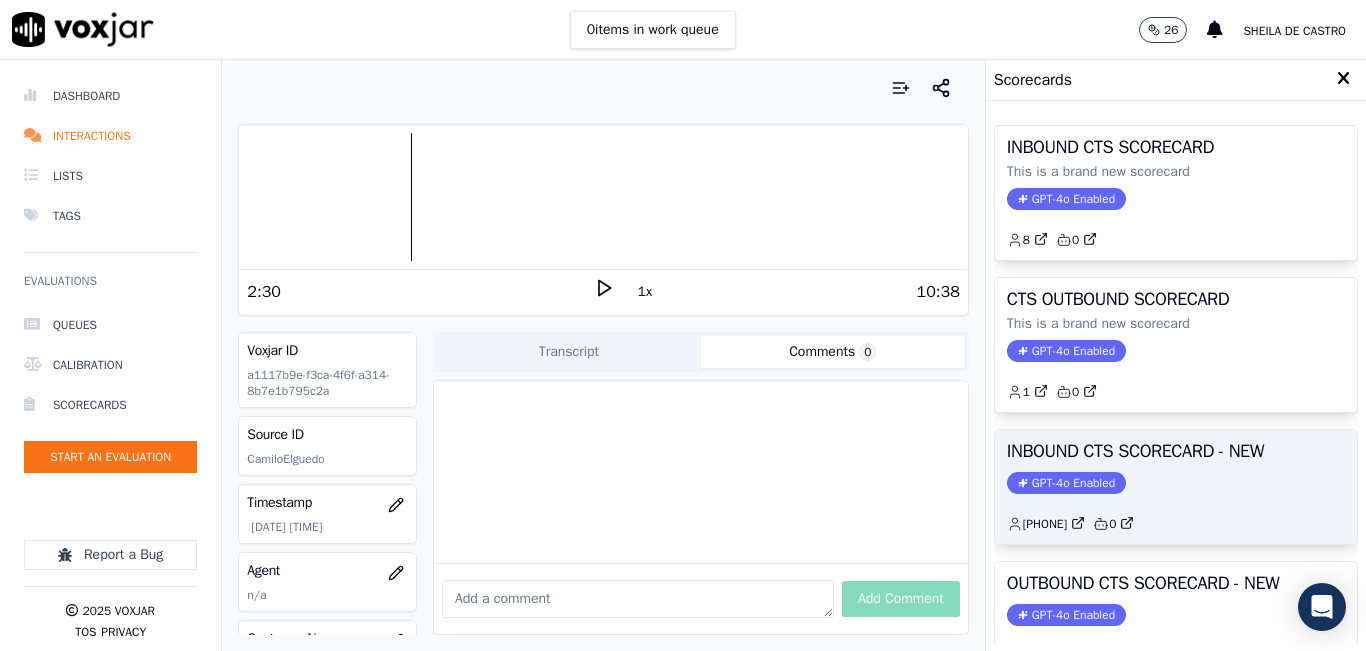 click on "INBOUND CTS SCORECARD - NEW" at bounding box center [1176, 451] 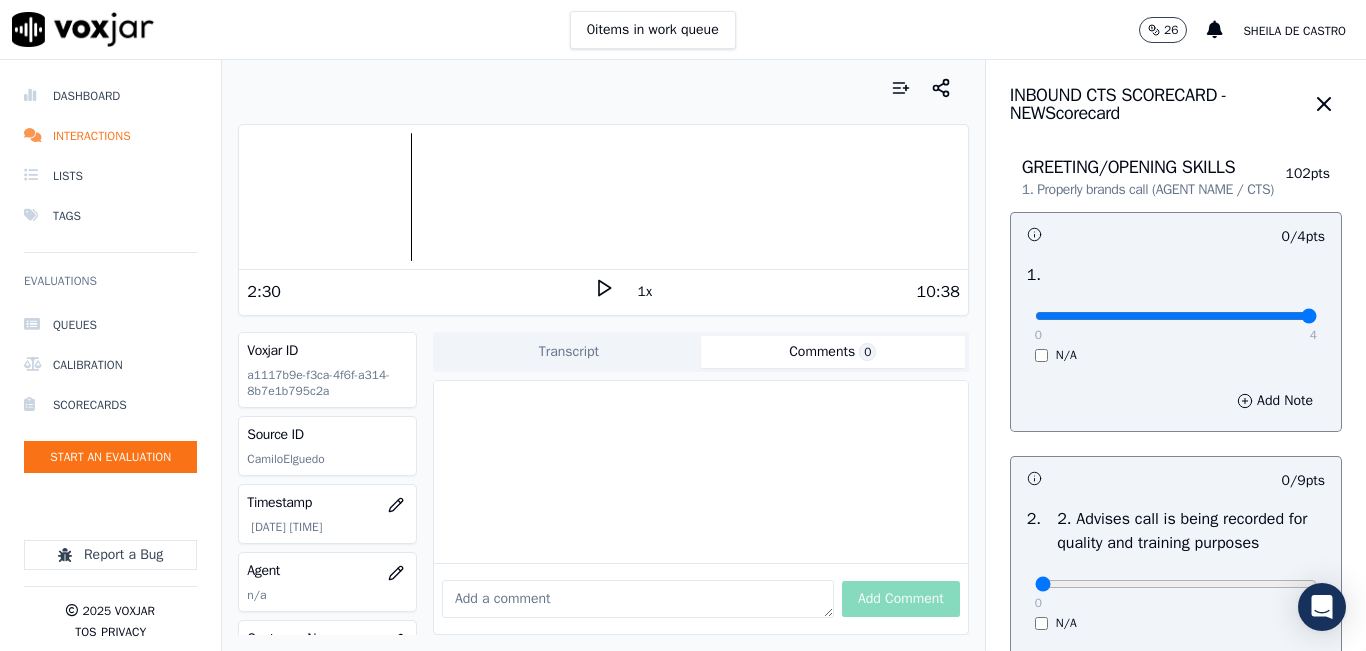 type on "4" 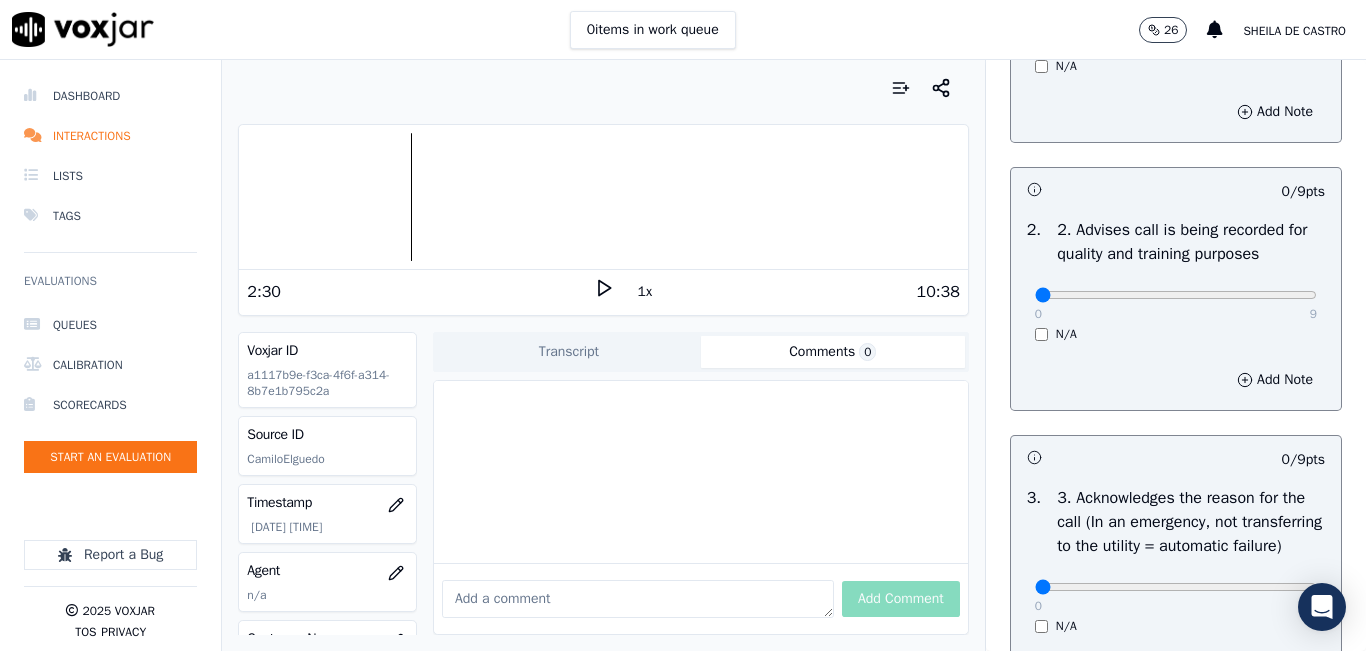 scroll, scrollTop: 300, scrollLeft: 0, axis: vertical 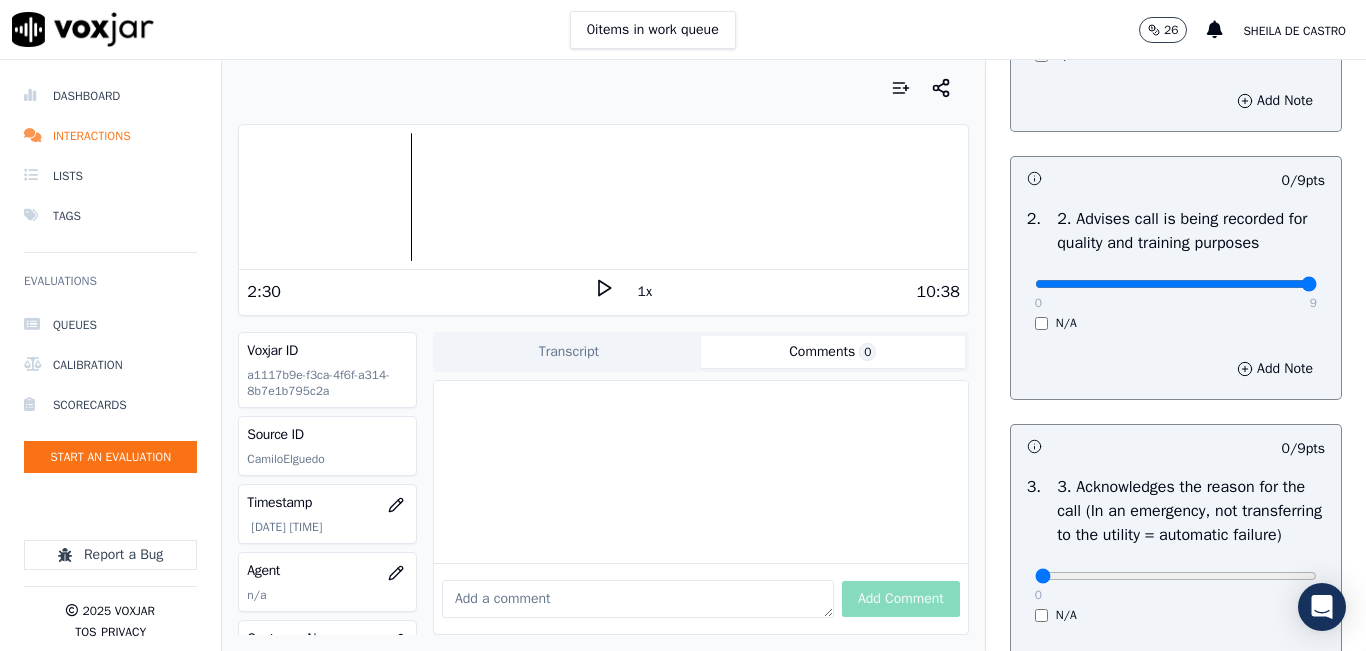 type on "9" 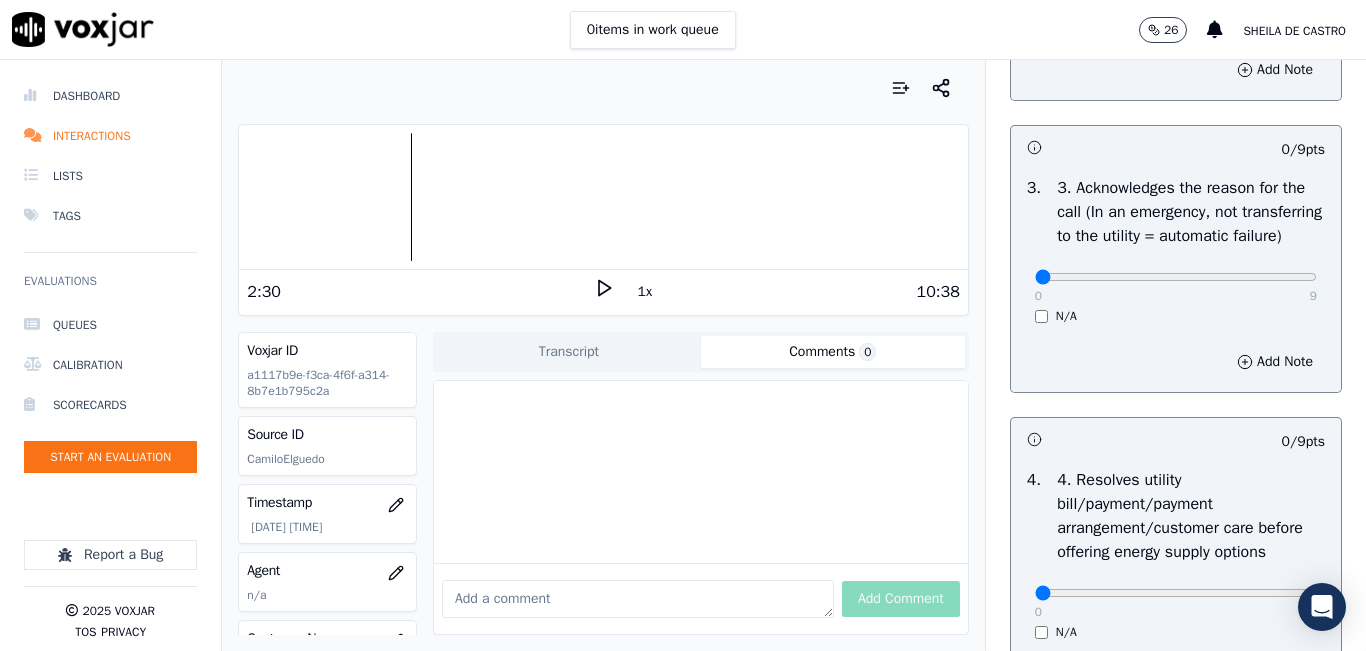 scroll, scrollTop: 600, scrollLeft: 0, axis: vertical 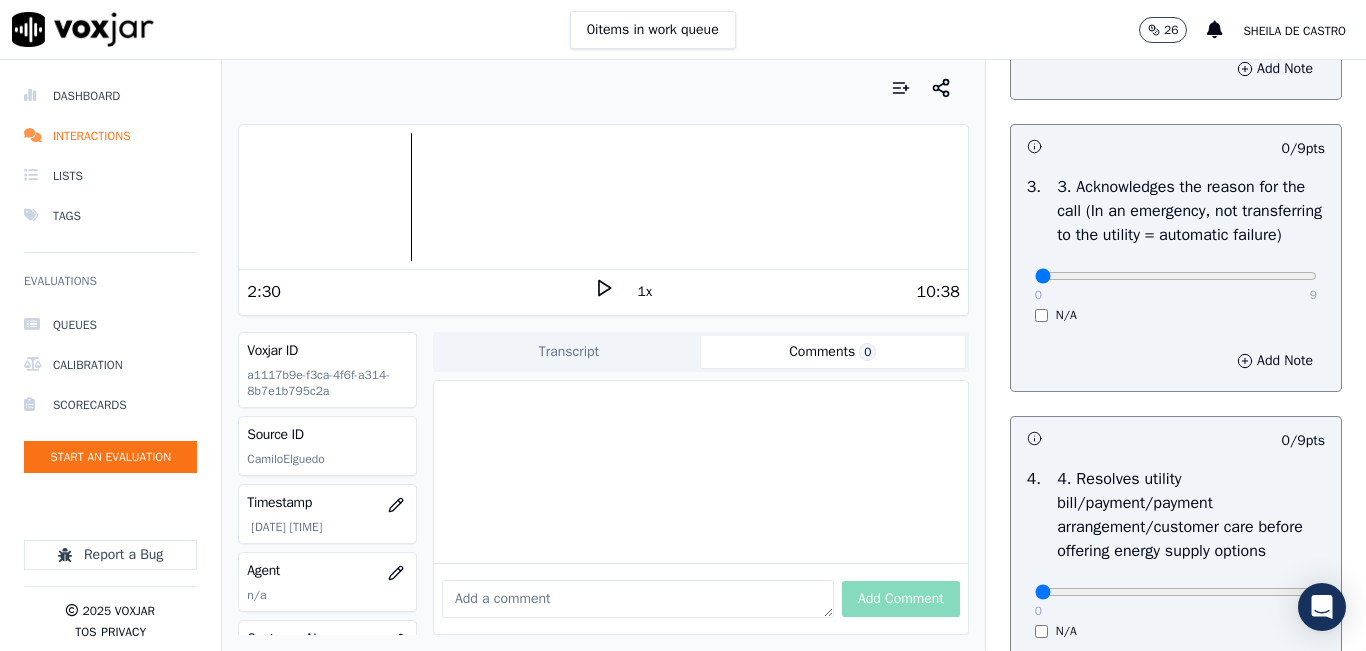 click on "0   9     N/A" at bounding box center [1176, 285] 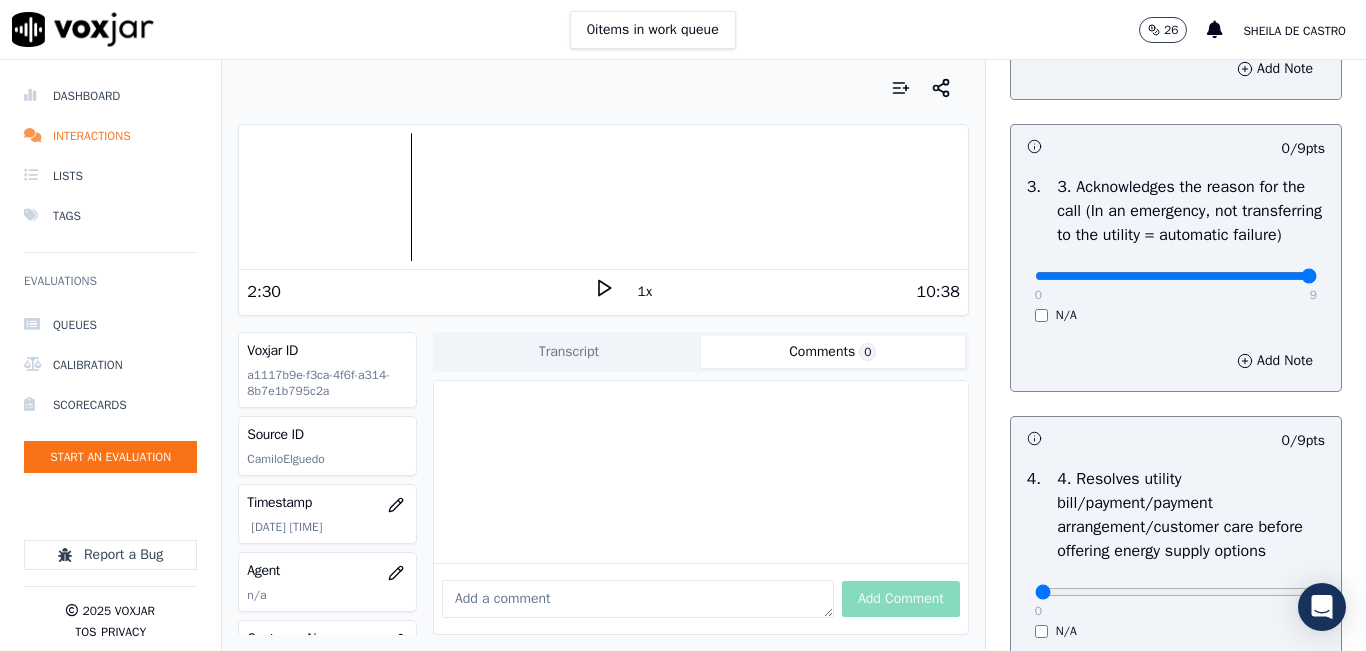type on "9" 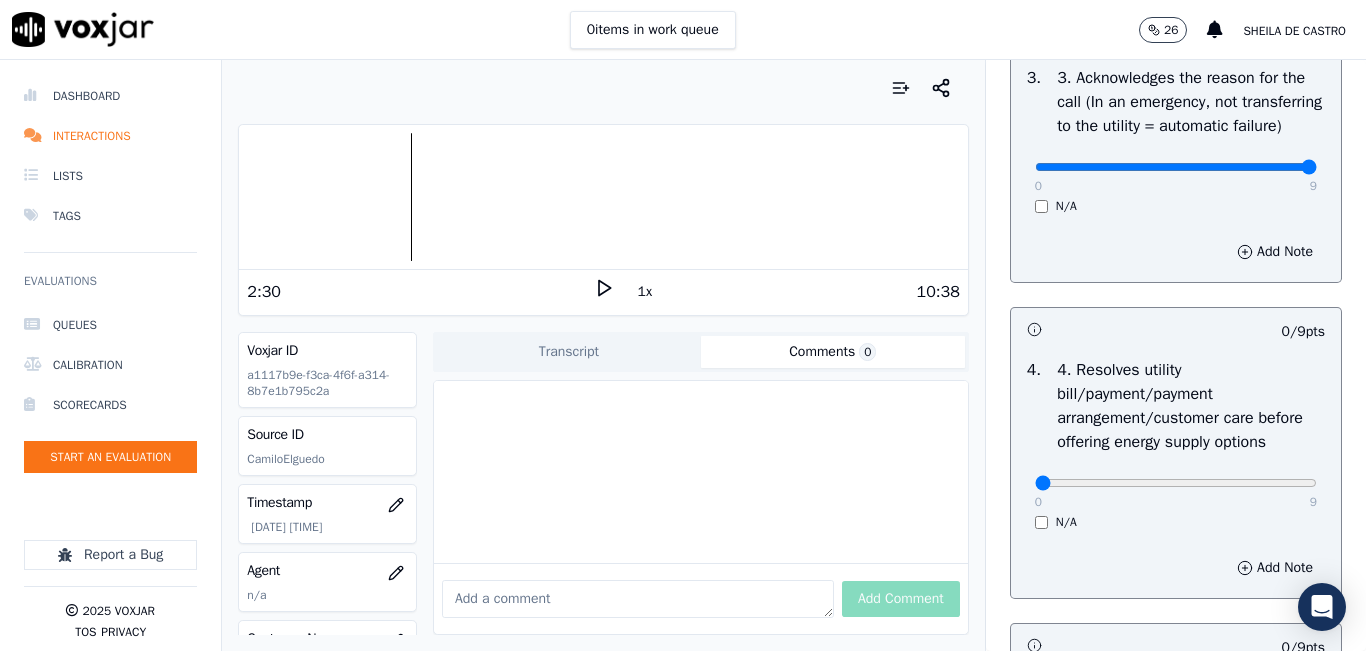 scroll, scrollTop: 900, scrollLeft: 0, axis: vertical 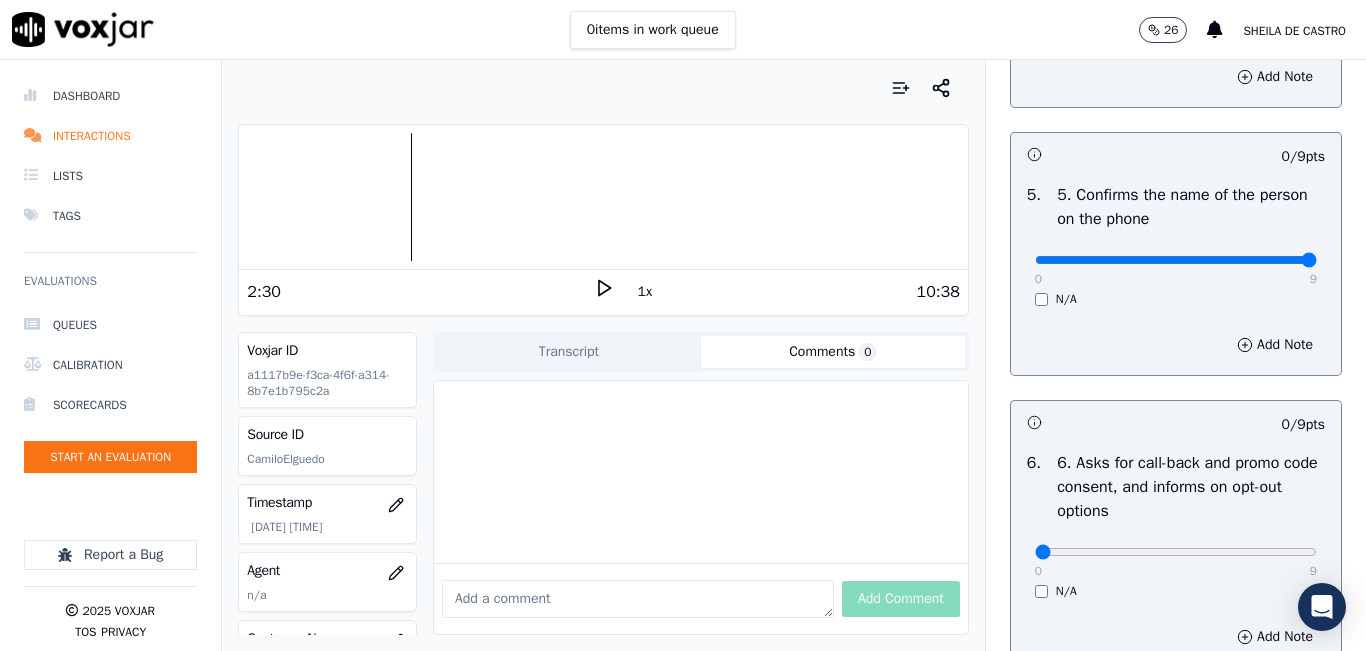 type on "9" 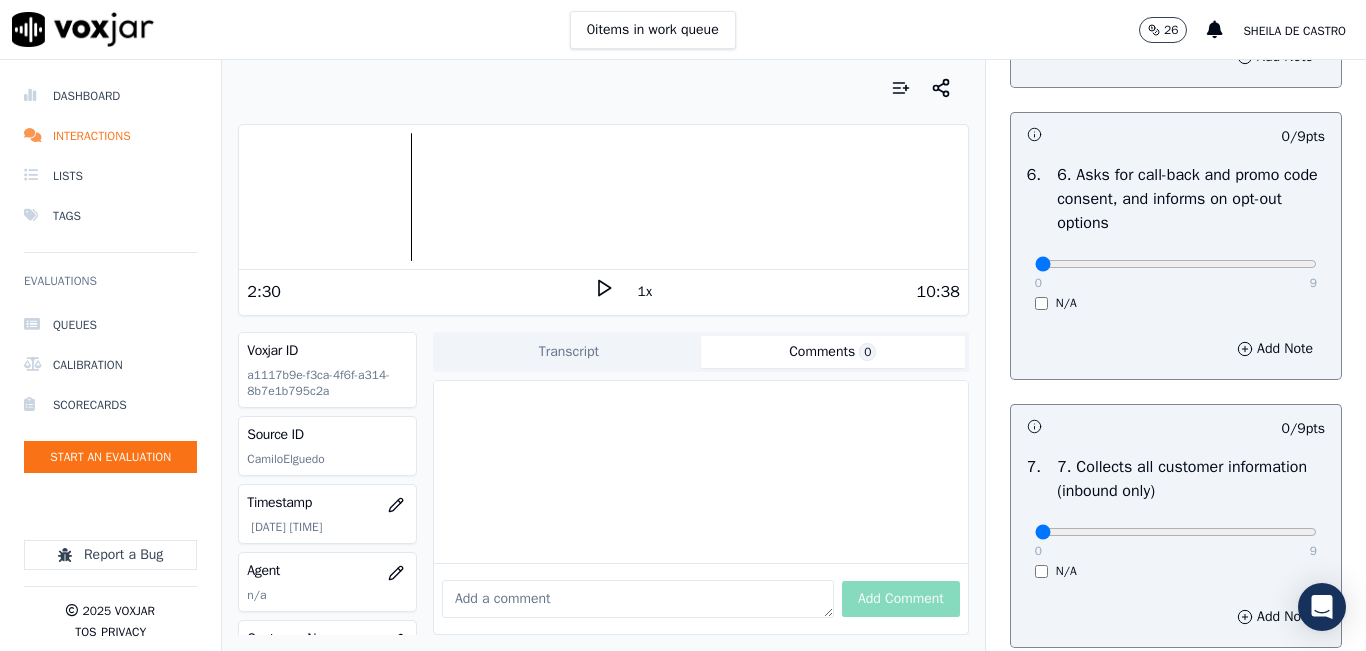 scroll, scrollTop: 1500, scrollLeft: 0, axis: vertical 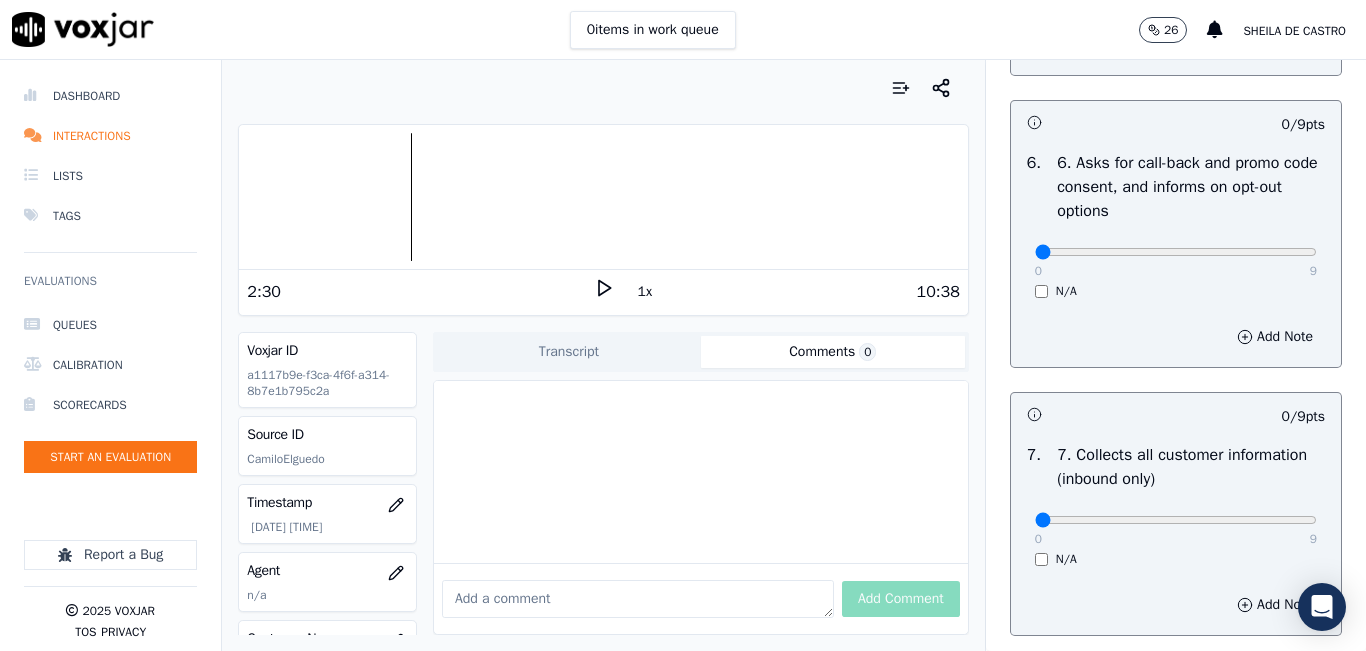 click on "N/A" at bounding box center (1176, 291) 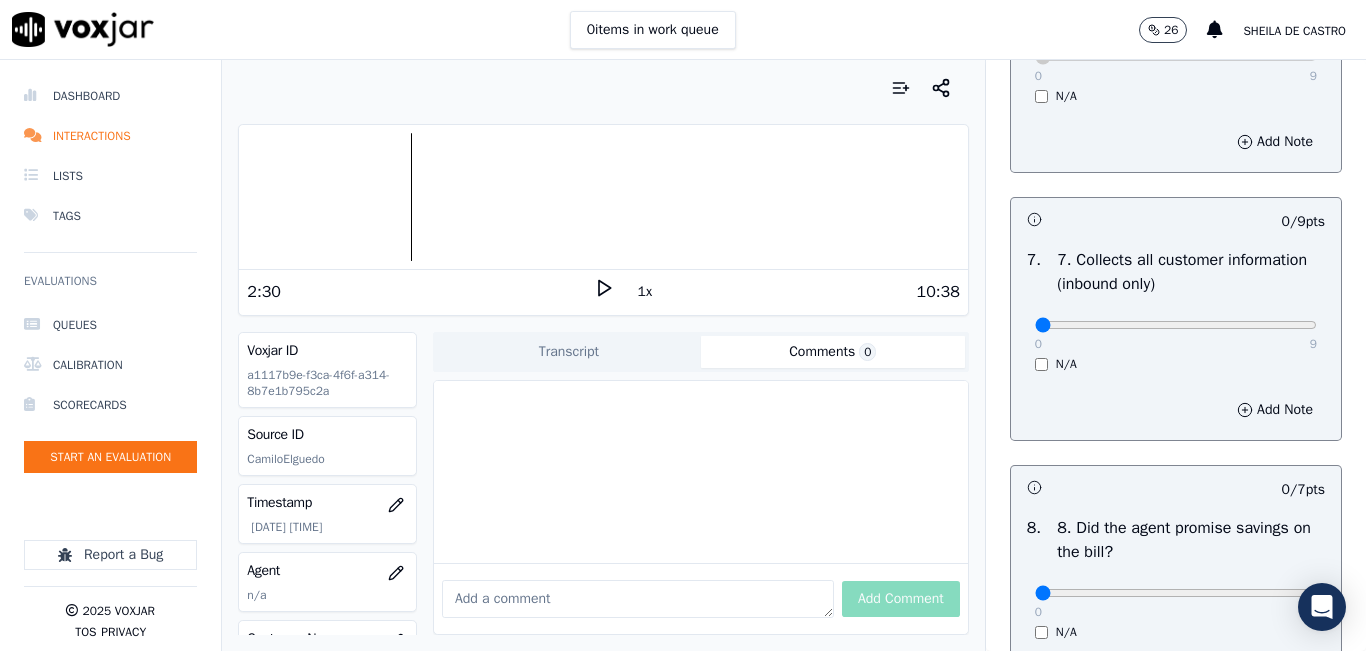 scroll, scrollTop: 1700, scrollLeft: 0, axis: vertical 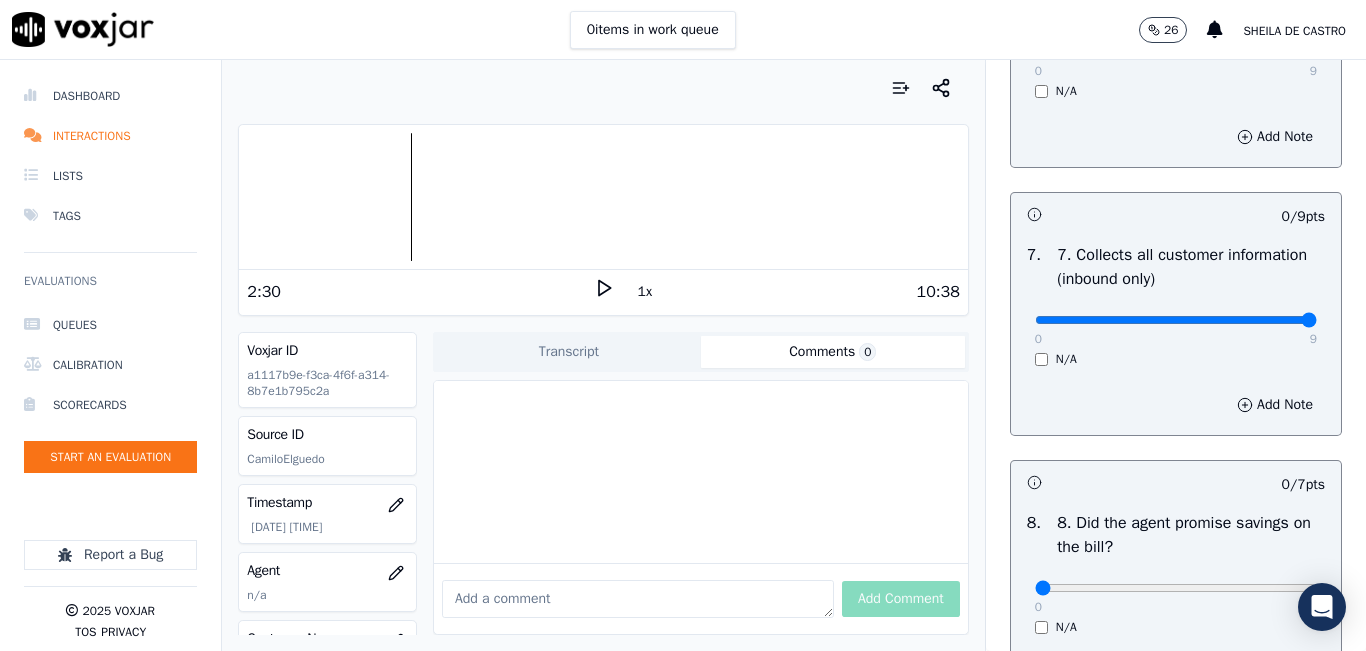 type on "9" 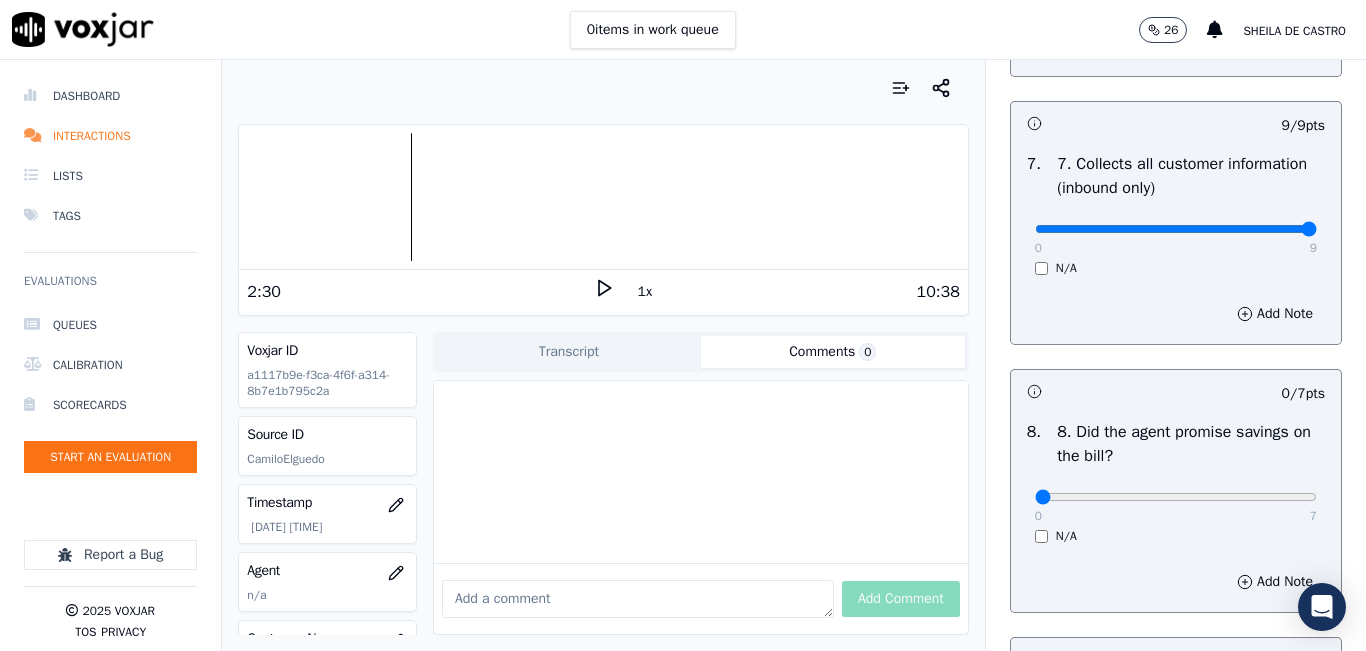 scroll, scrollTop: 2000, scrollLeft: 0, axis: vertical 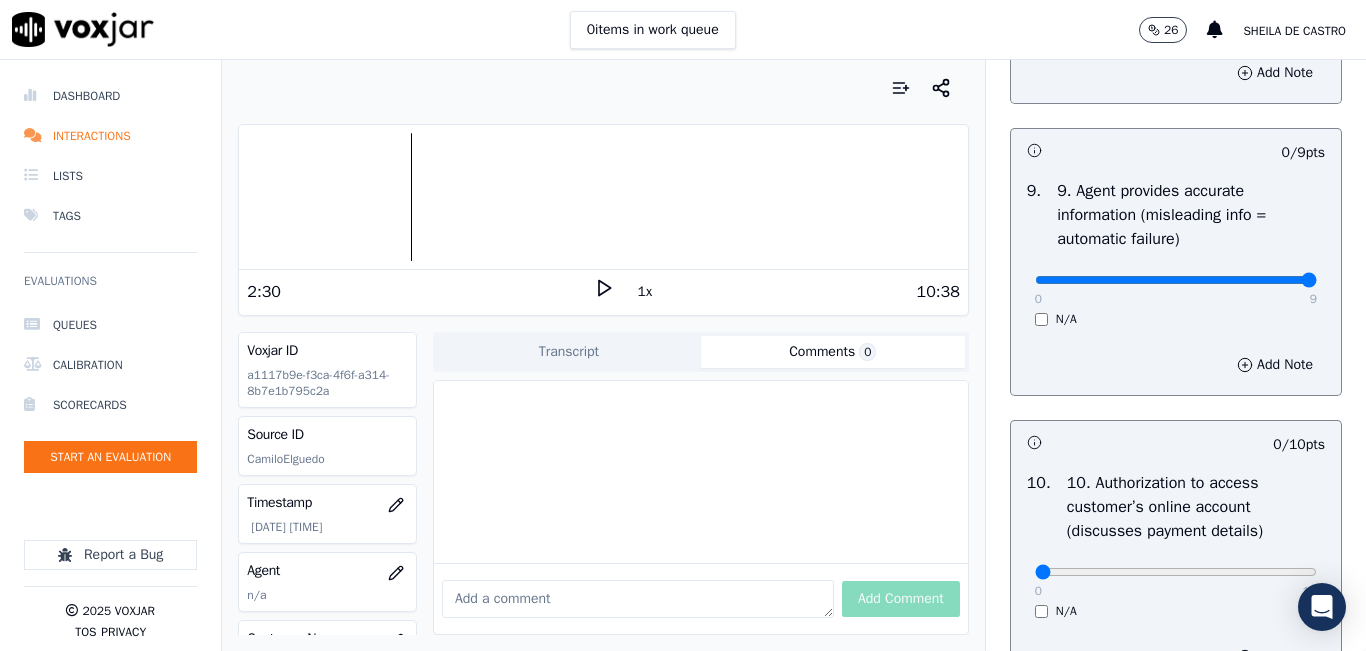 type on "9" 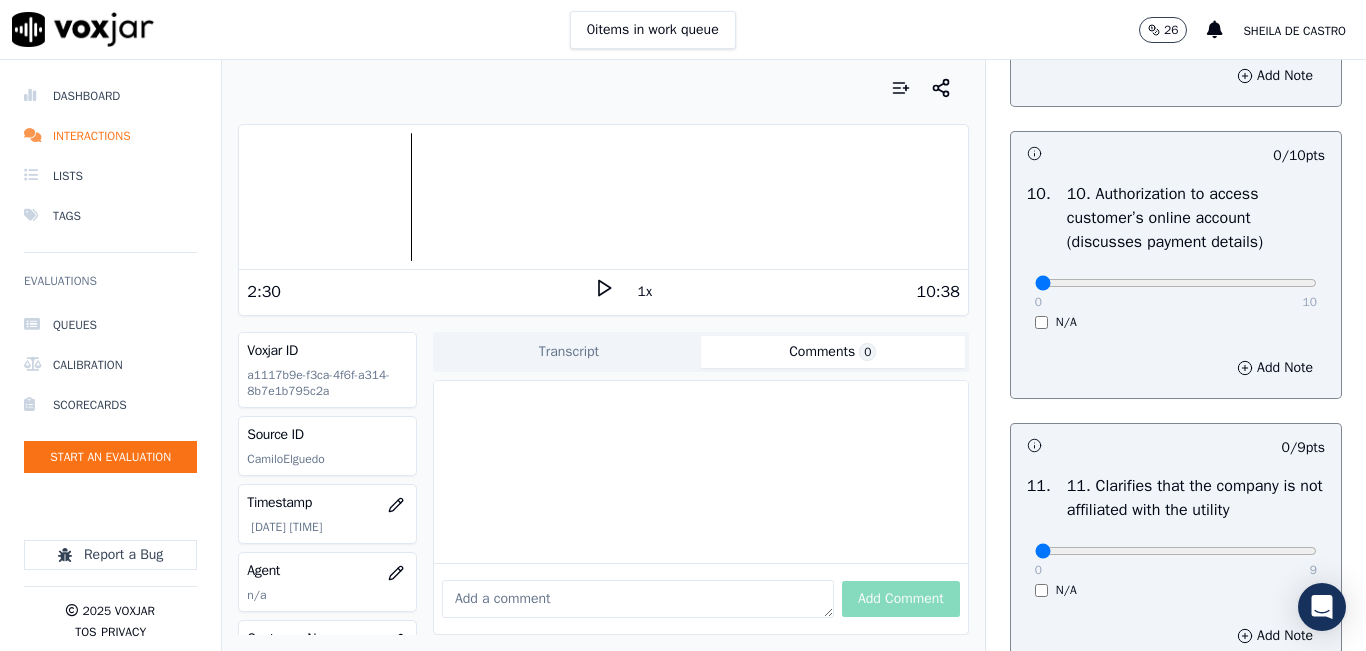scroll, scrollTop: 2600, scrollLeft: 0, axis: vertical 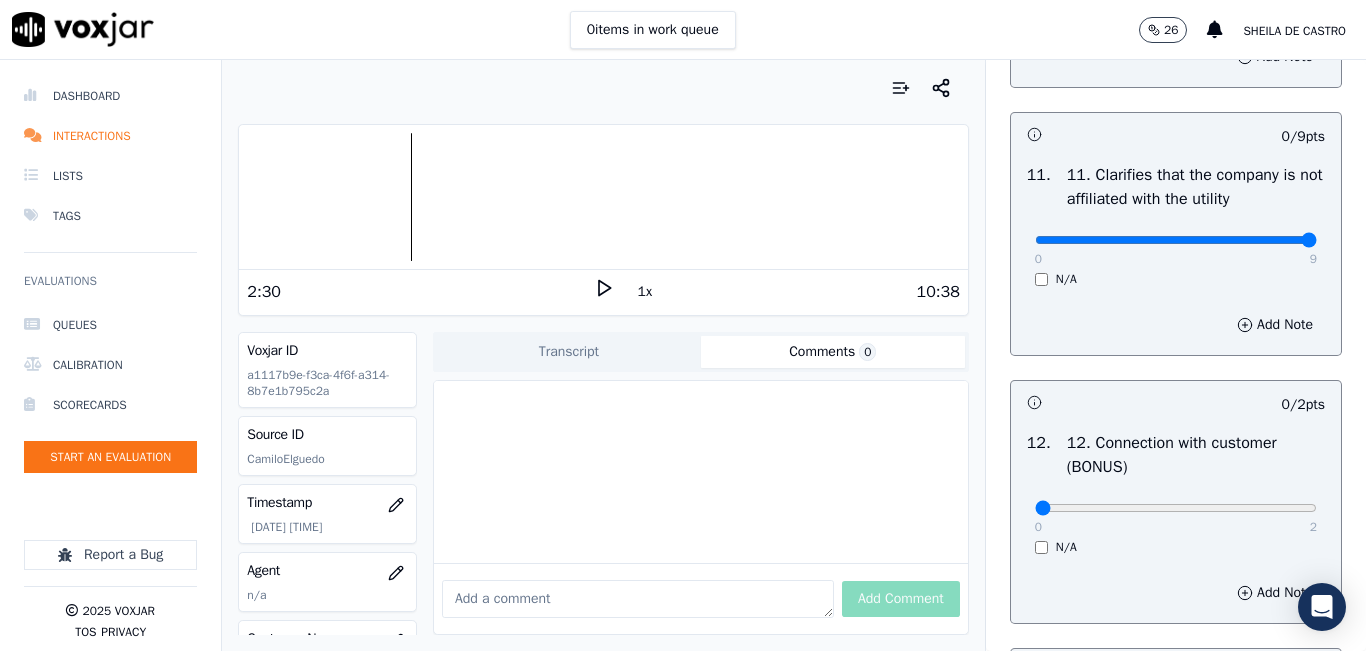 type on "9" 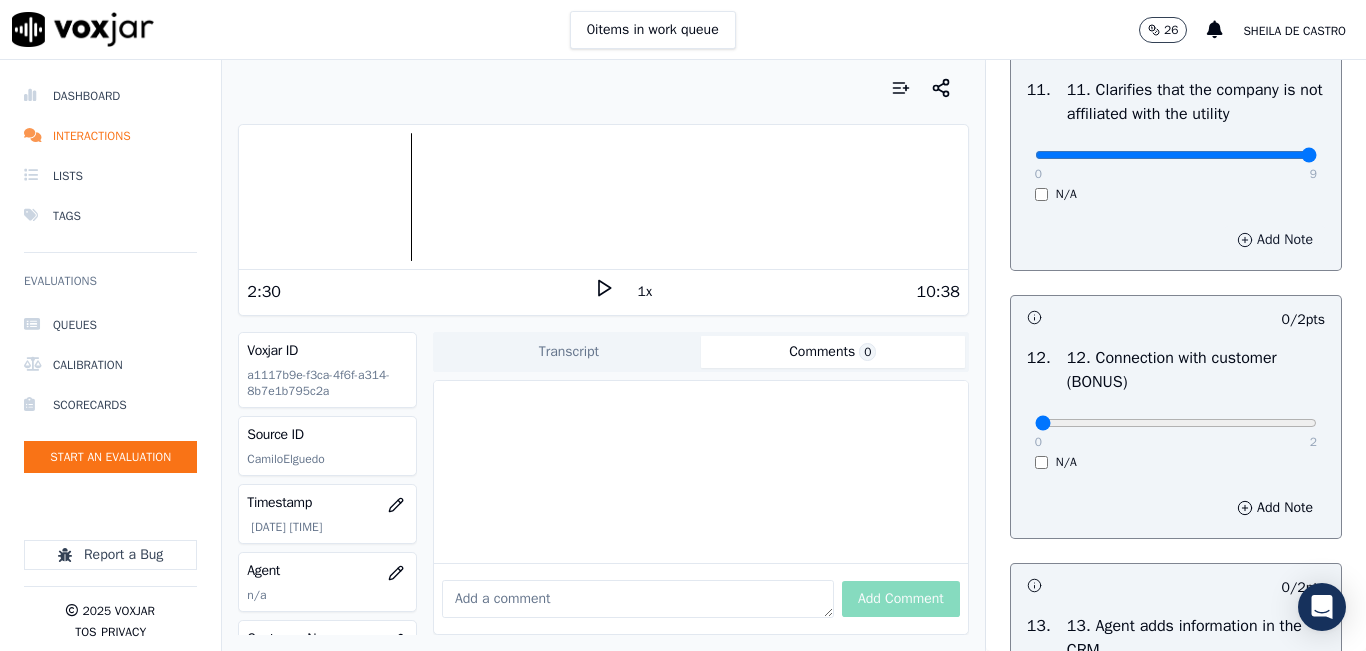scroll, scrollTop: 3100, scrollLeft: 0, axis: vertical 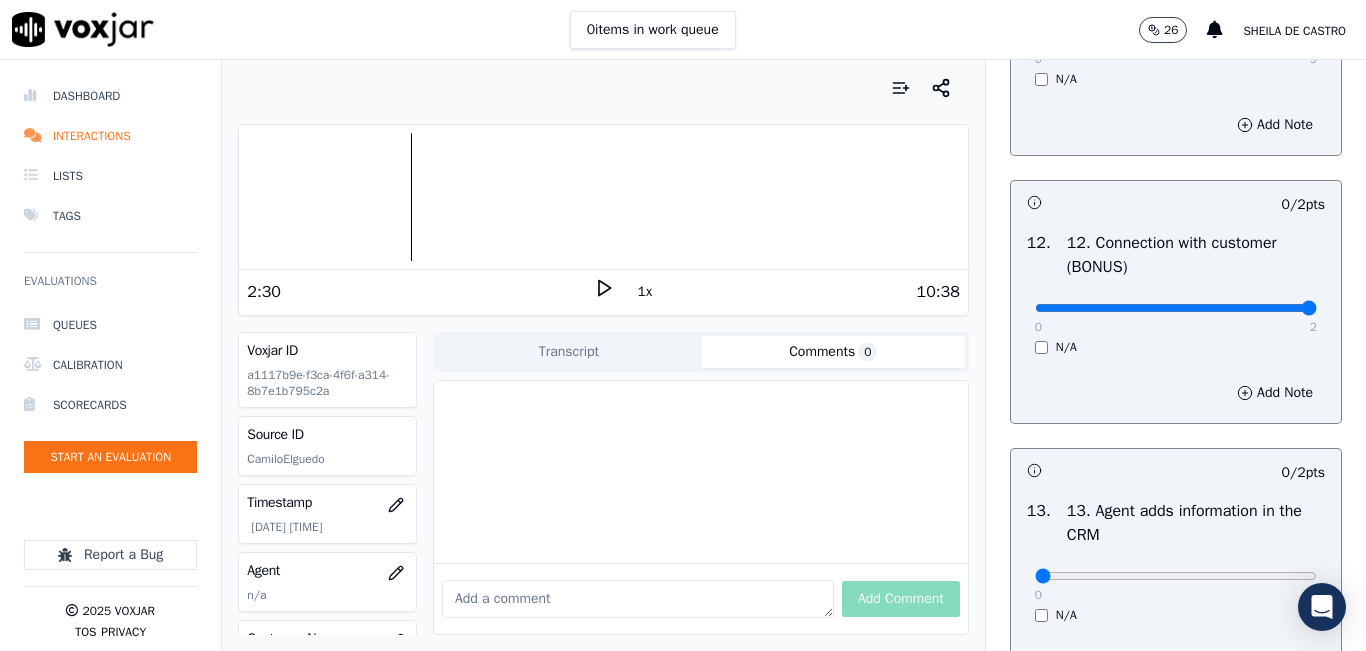 type on "2" 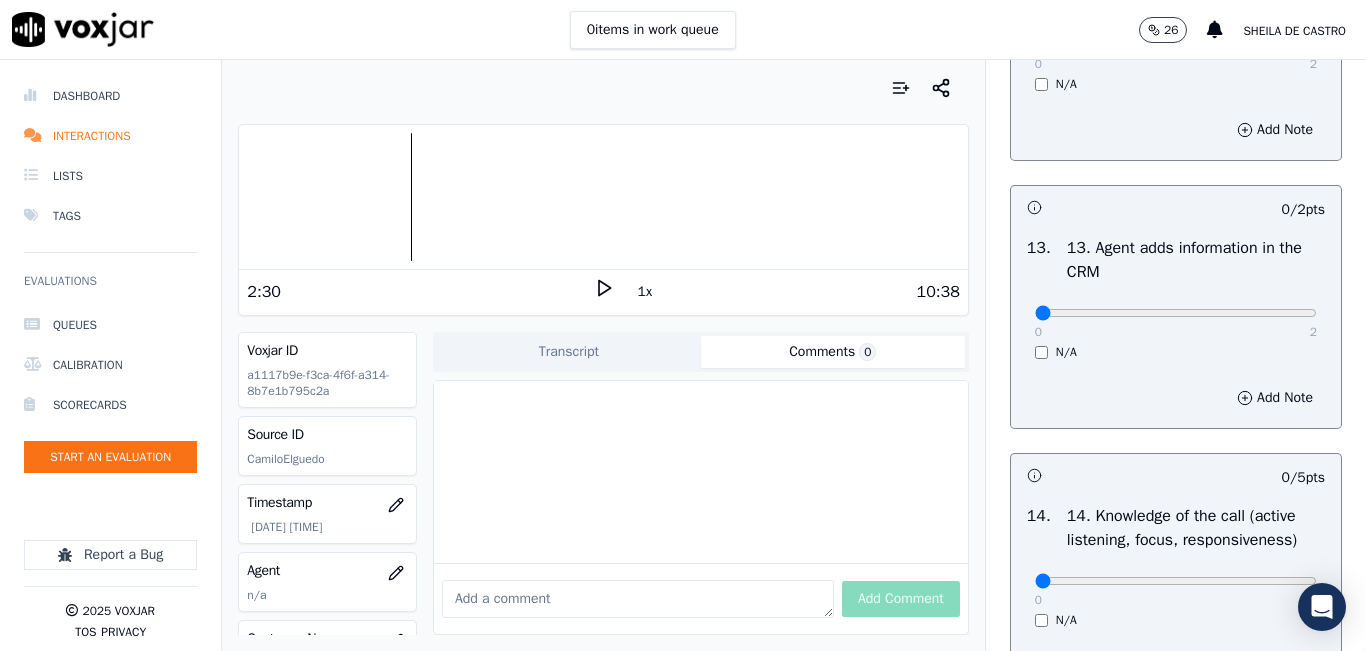 scroll, scrollTop: 3400, scrollLeft: 0, axis: vertical 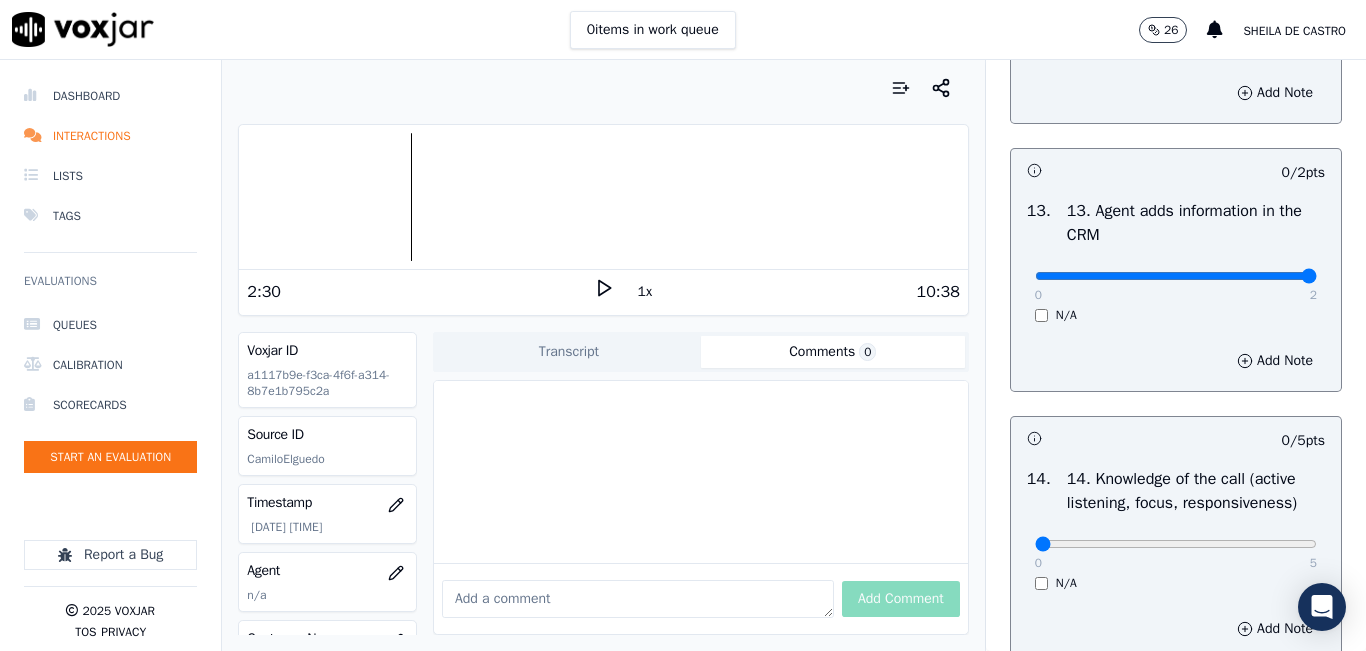 type on "2" 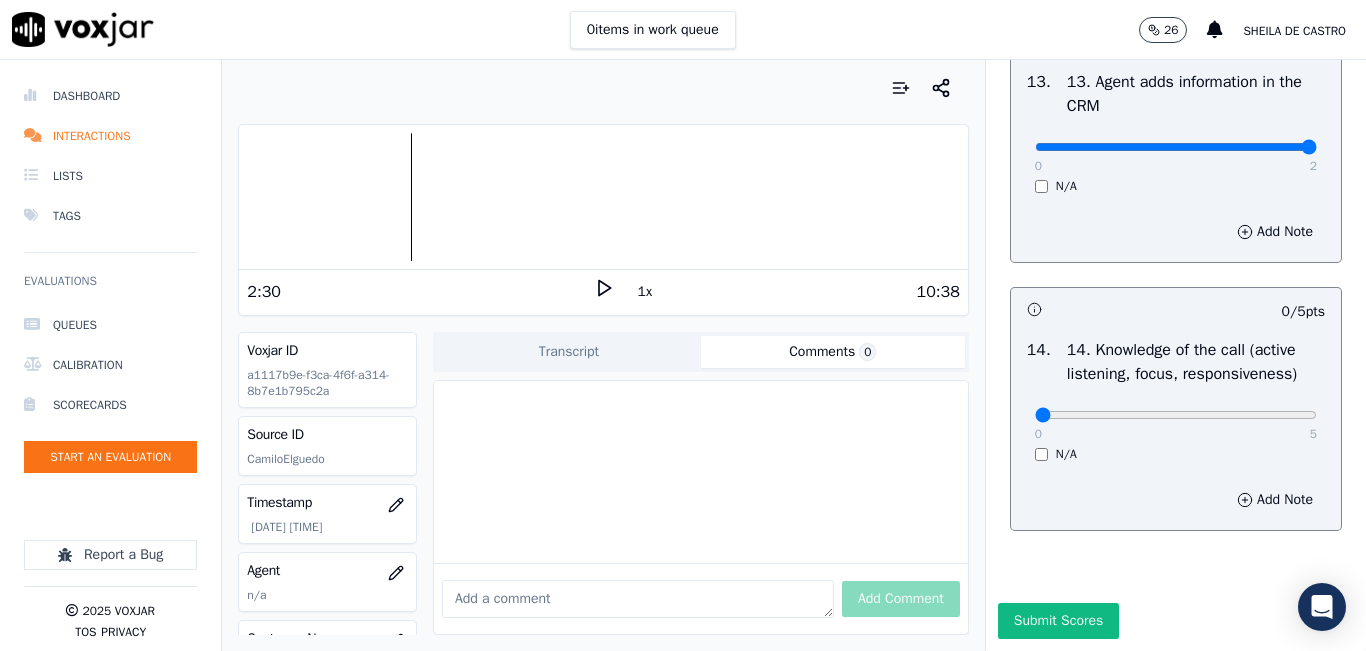 scroll, scrollTop: 3642, scrollLeft: 0, axis: vertical 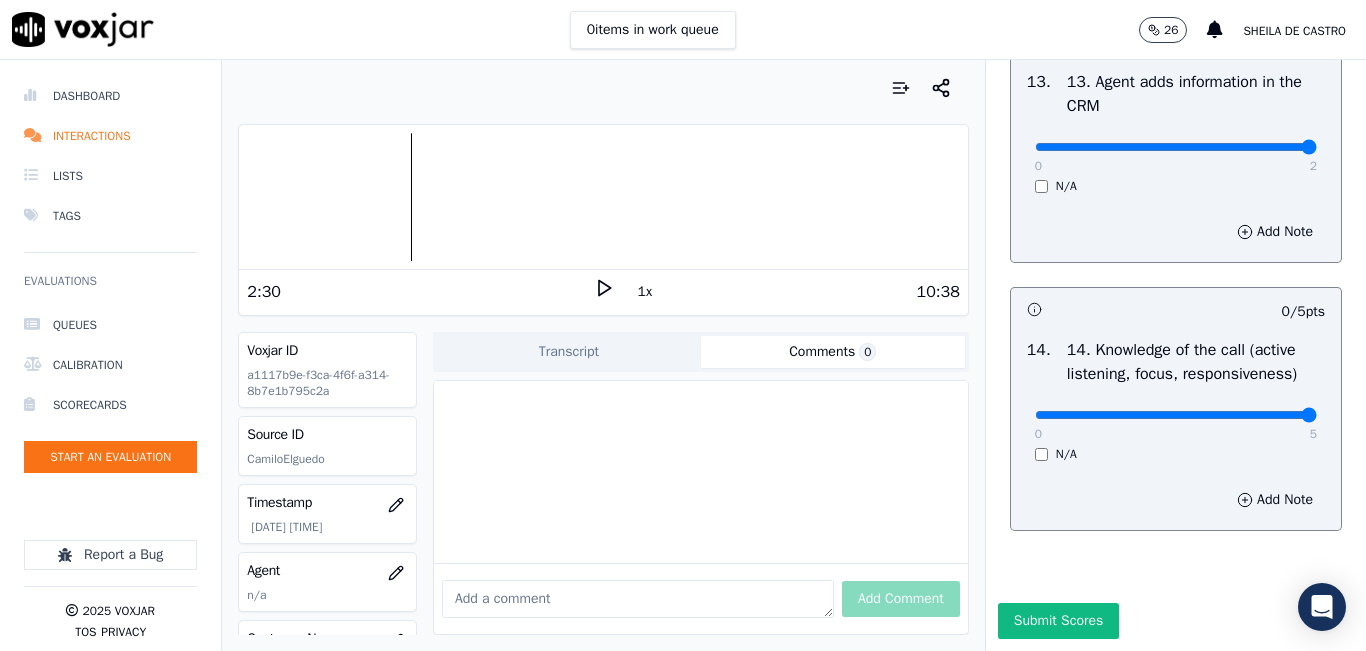 type on "5" 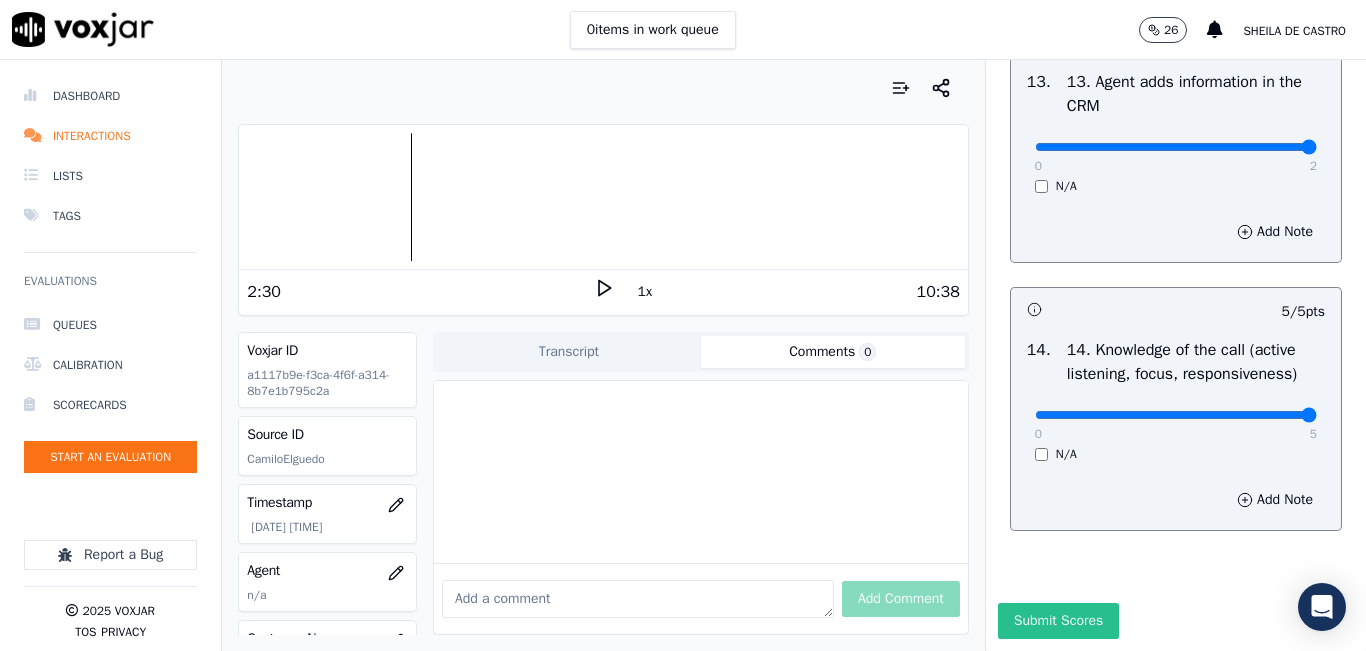 click on "Submit Scores" at bounding box center (1058, 621) 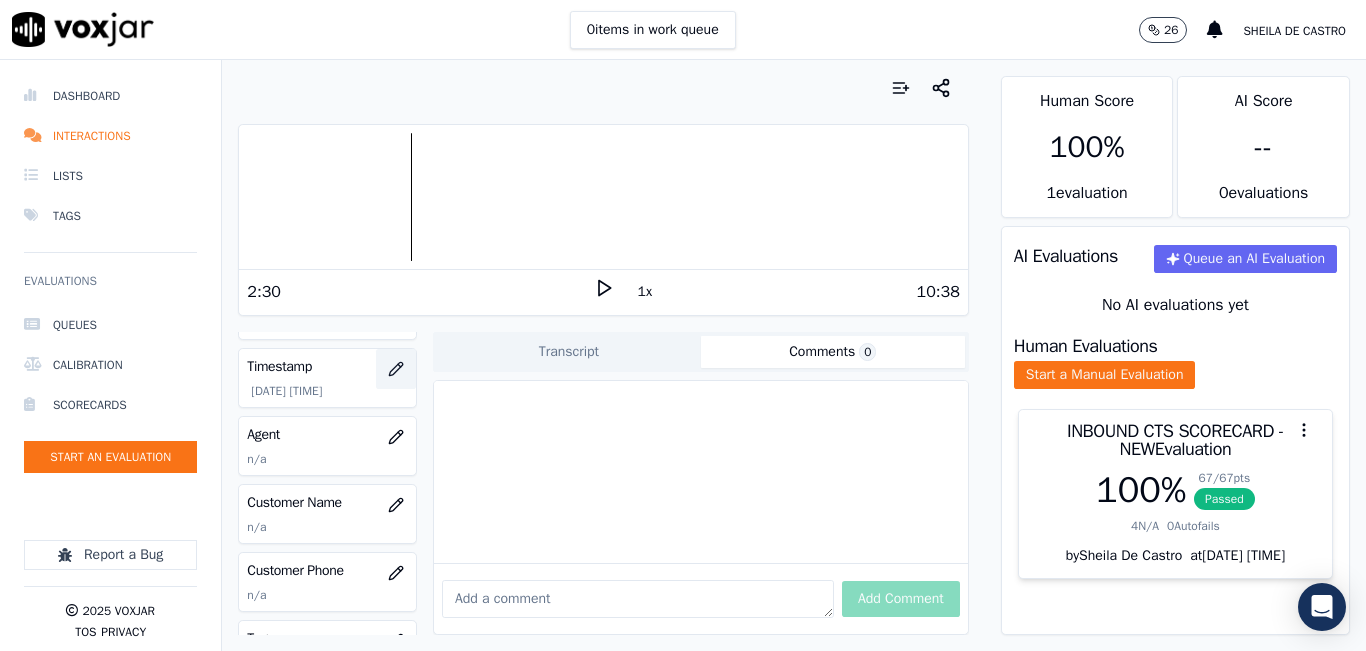 scroll, scrollTop: 100, scrollLeft: 0, axis: vertical 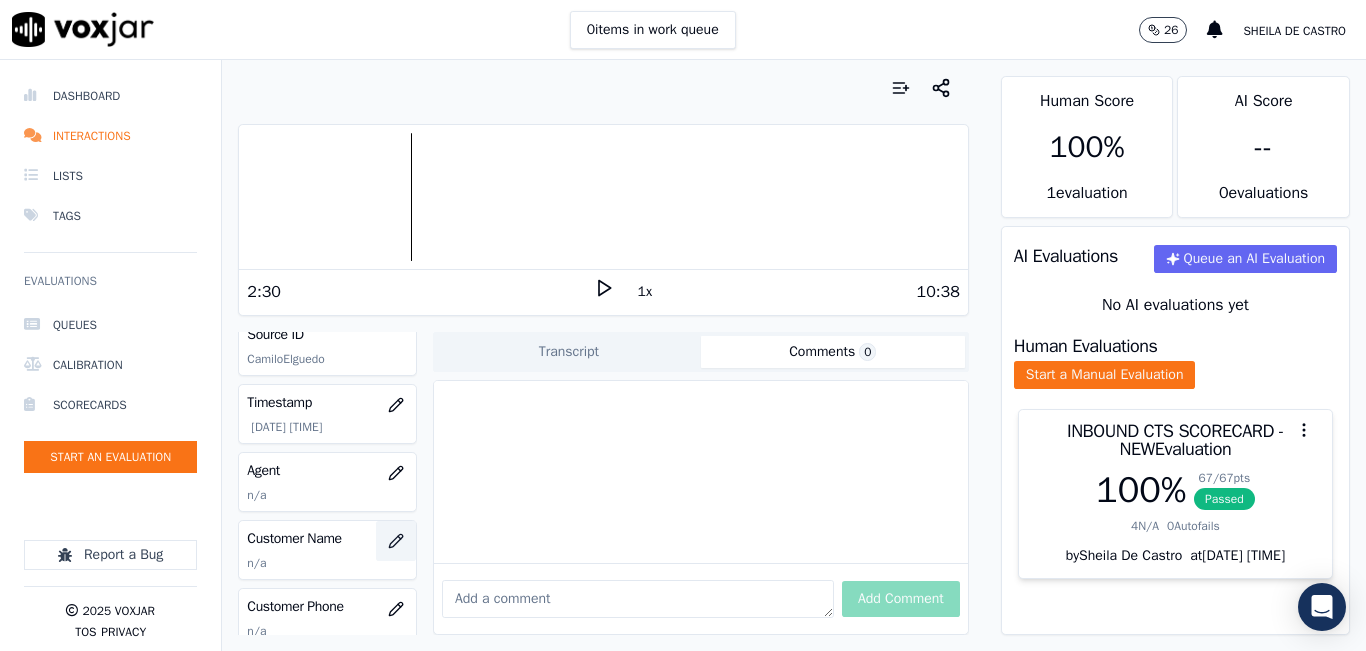 click 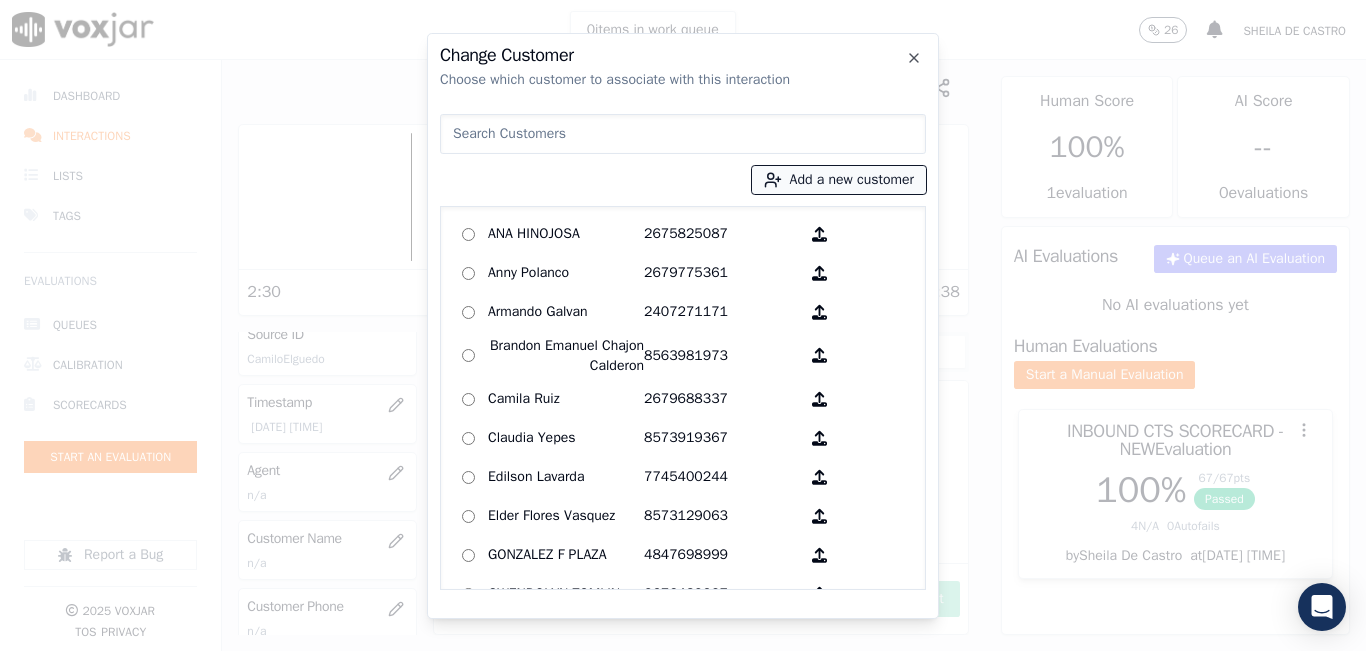 drag, startPoint x: 858, startPoint y: 180, endPoint x: 849, endPoint y: 185, distance: 10.29563 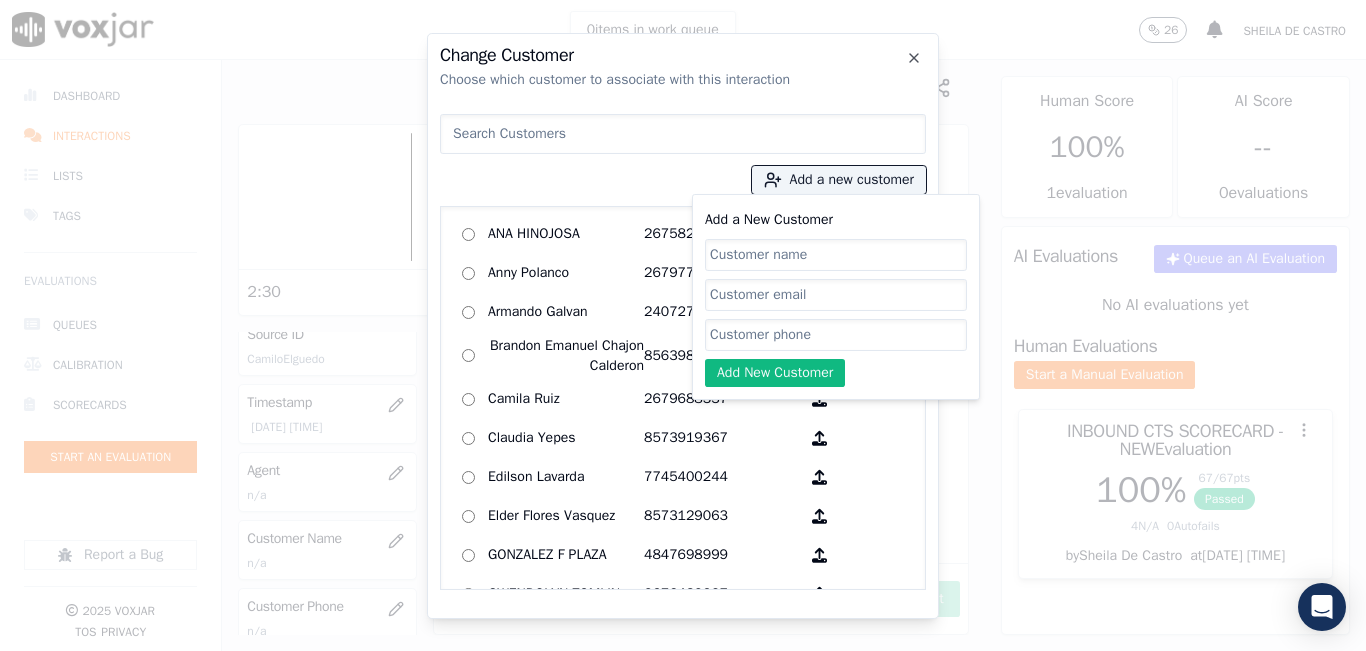 click on "Add a New Customer" 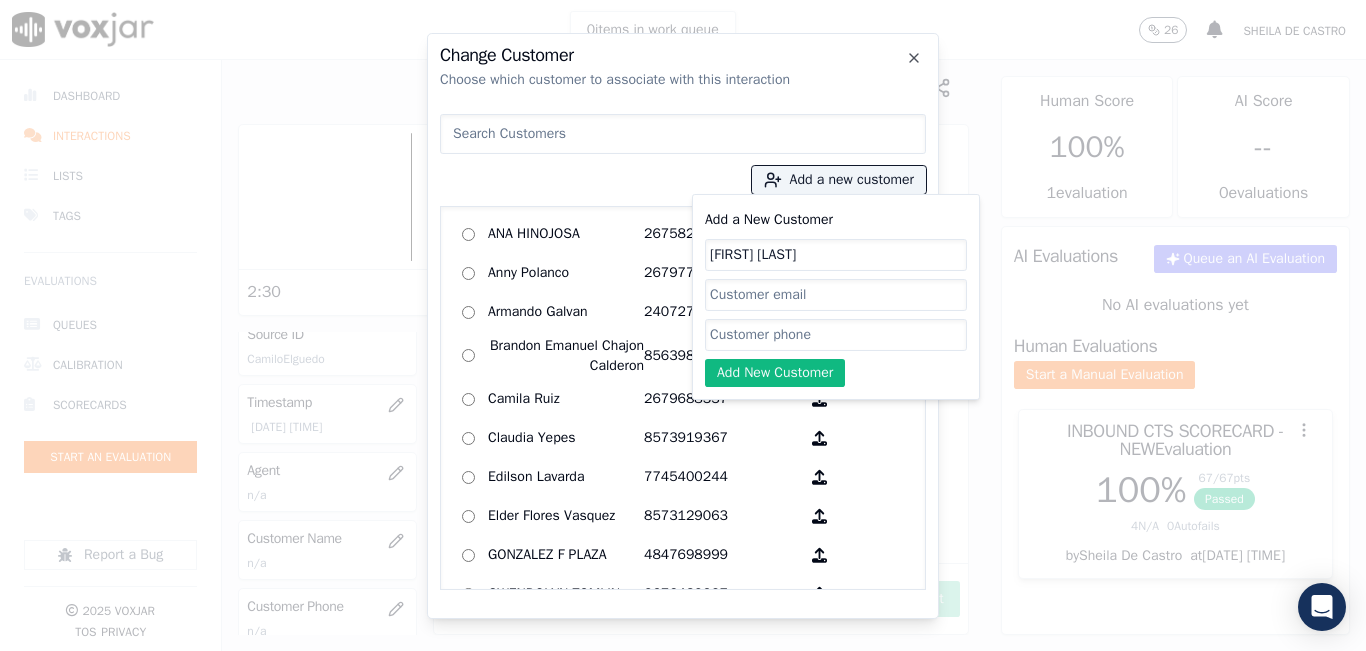 type on "Federic Faro" 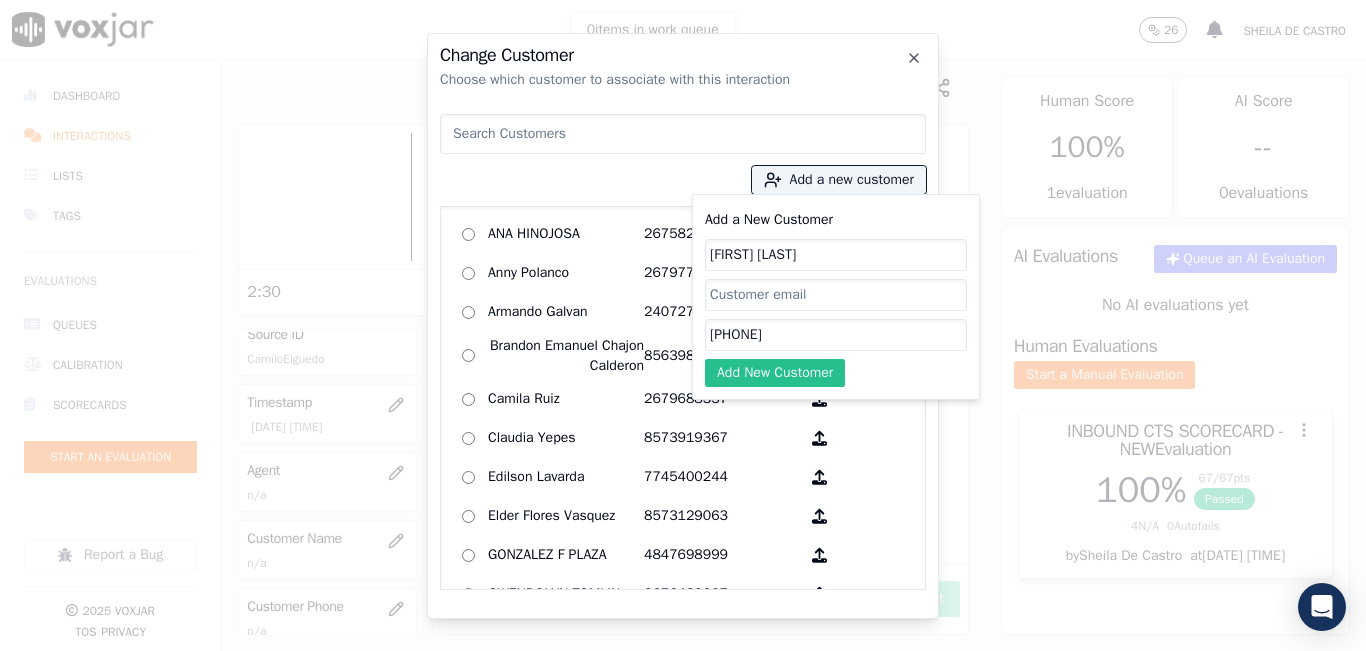 type on "3053367580" 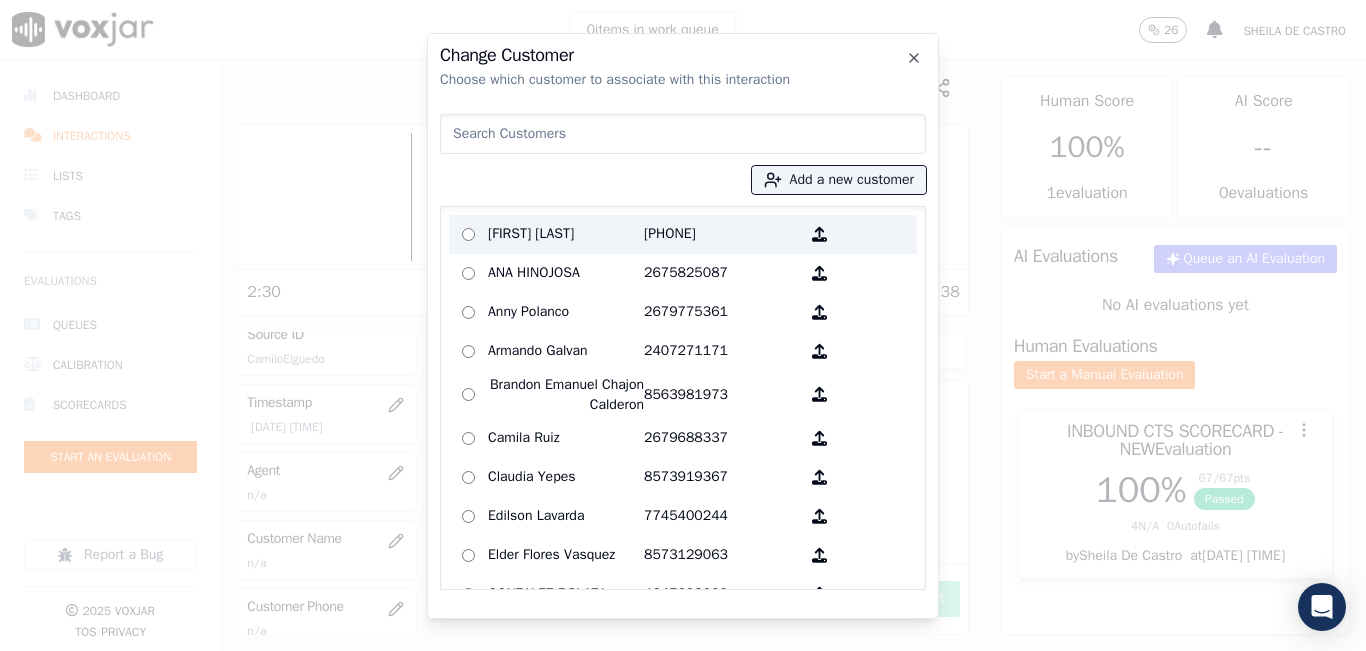 click on "Federic Faro" at bounding box center (566, 234) 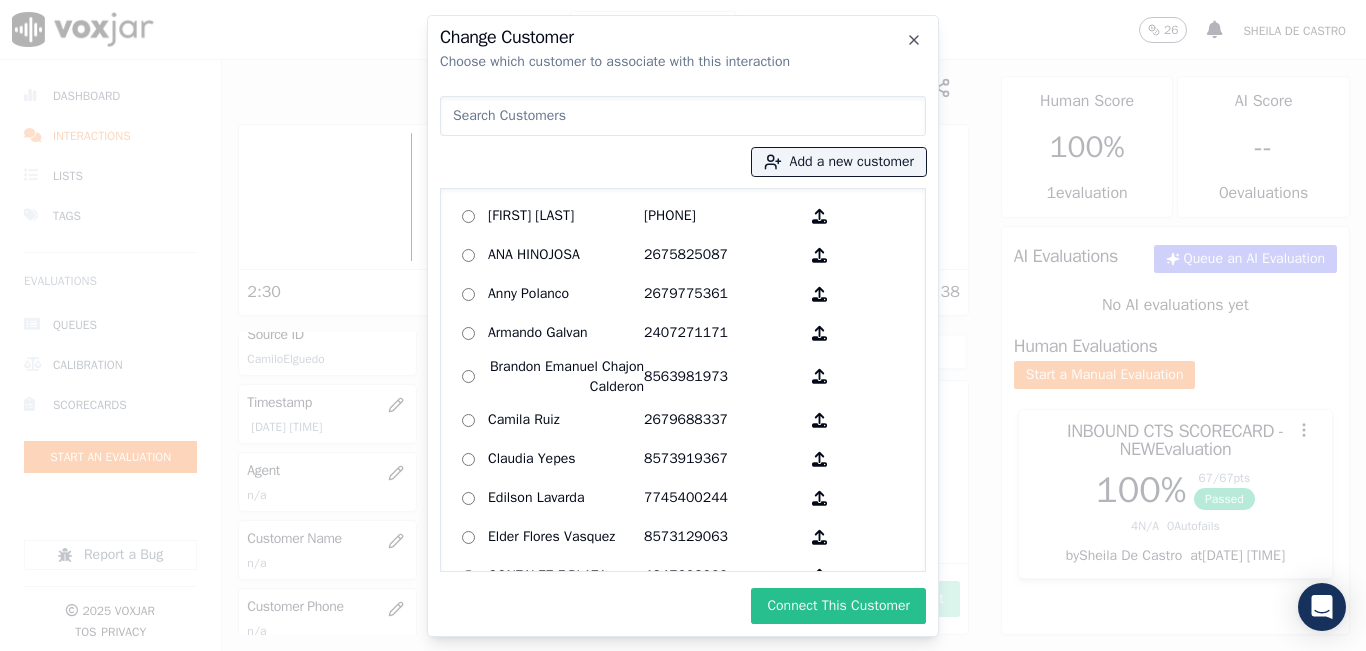 click on "Connect This Customer" at bounding box center (838, 606) 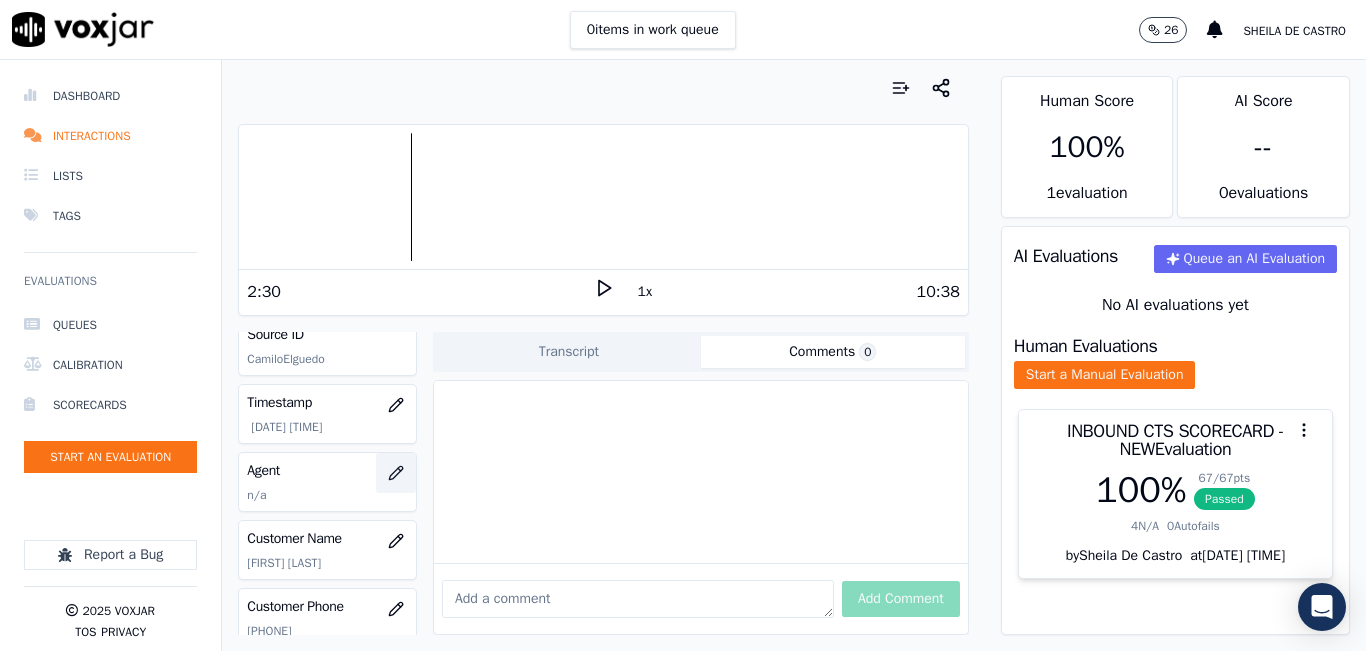 click 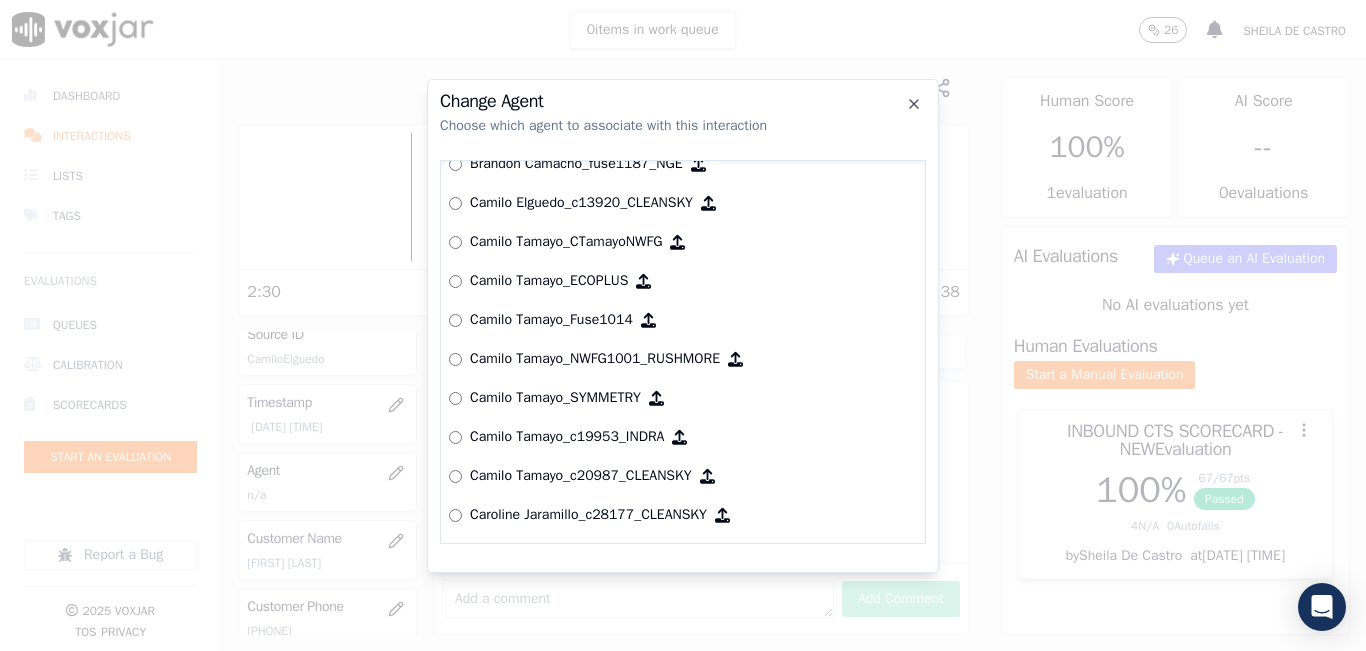 scroll, scrollTop: 1172, scrollLeft: 0, axis: vertical 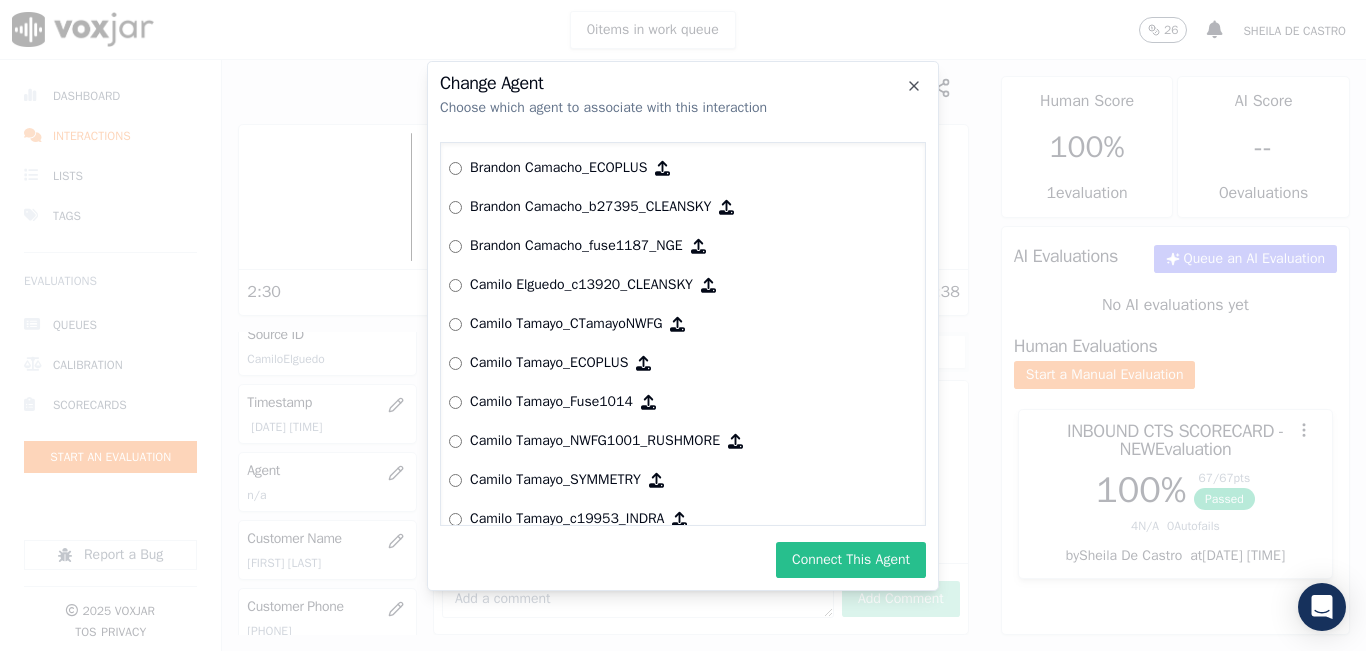 click on "Connect This Agent" at bounding box center (851, 560) 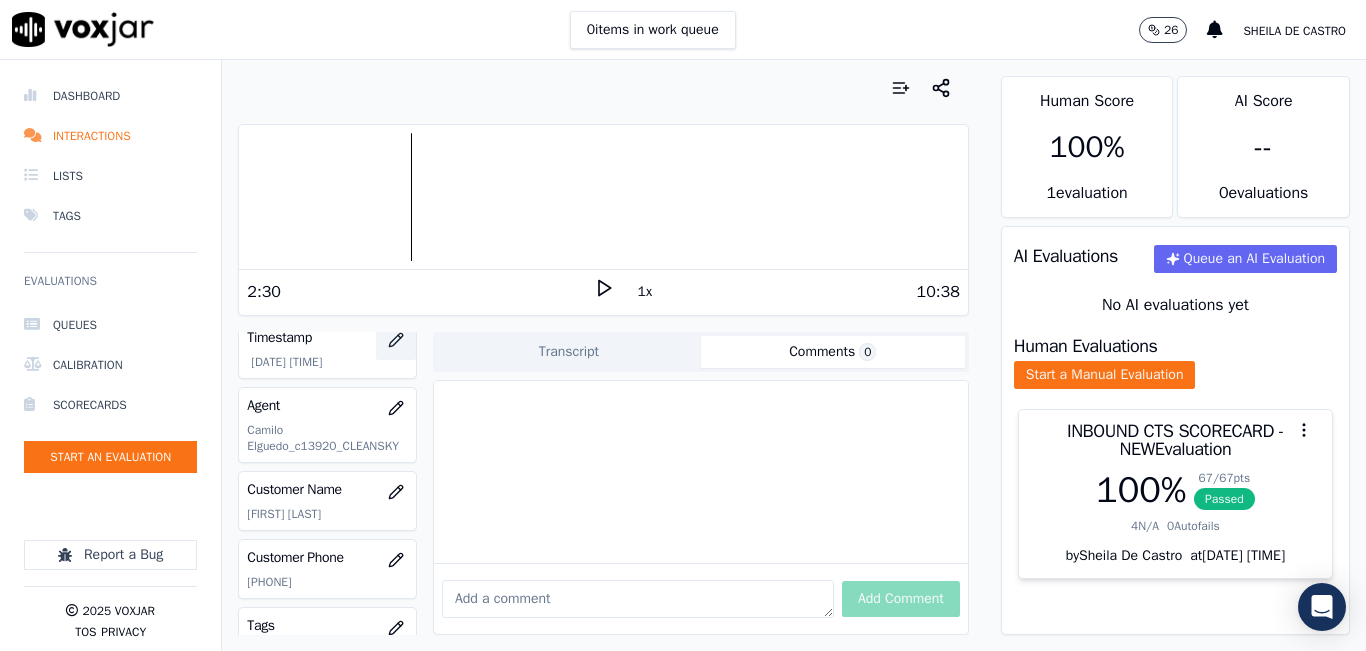 scroll, scrollTop: 200, scrollLeft: 0, axis: vertical 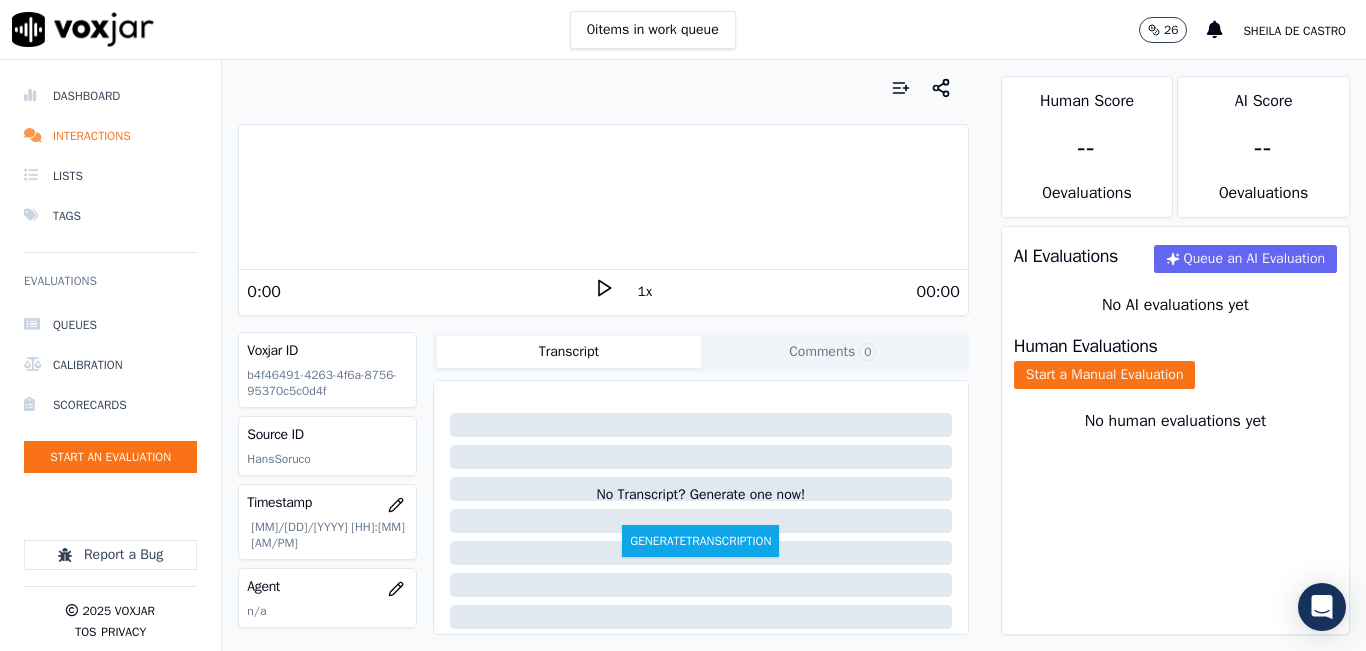 click on "0  items in work queue     26         Sheila De Castro" at bounding box center [683, 30] 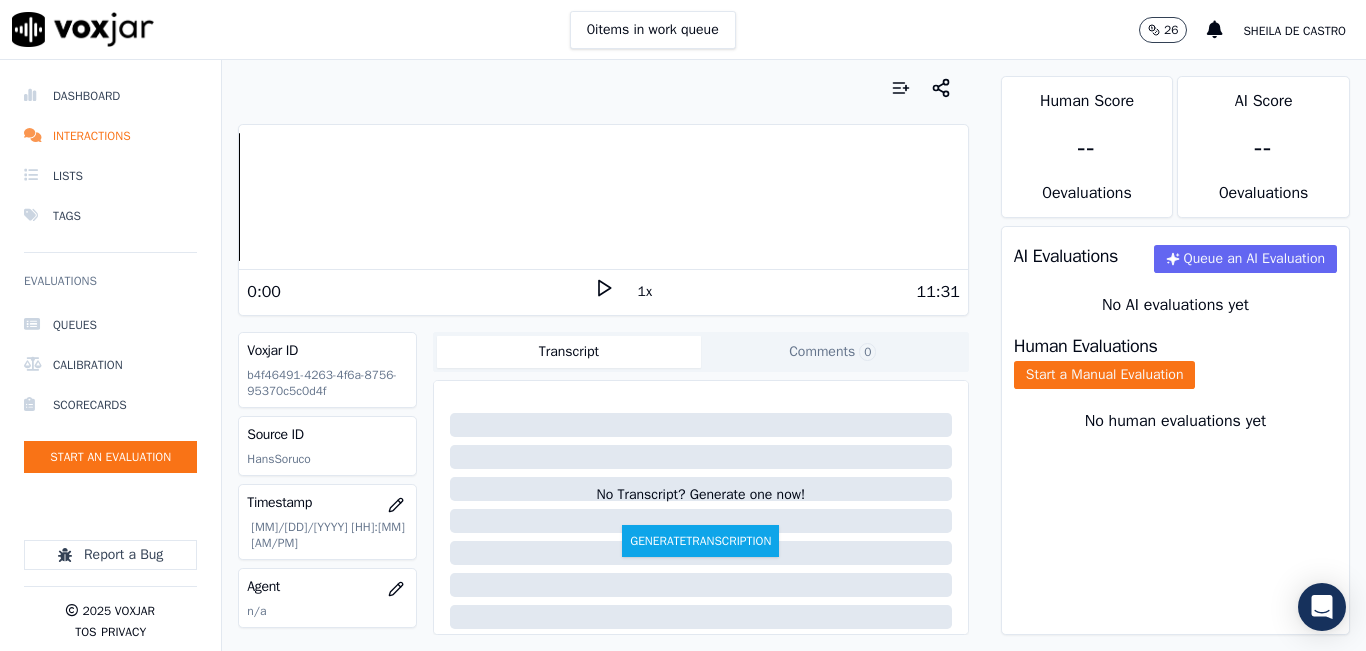 click 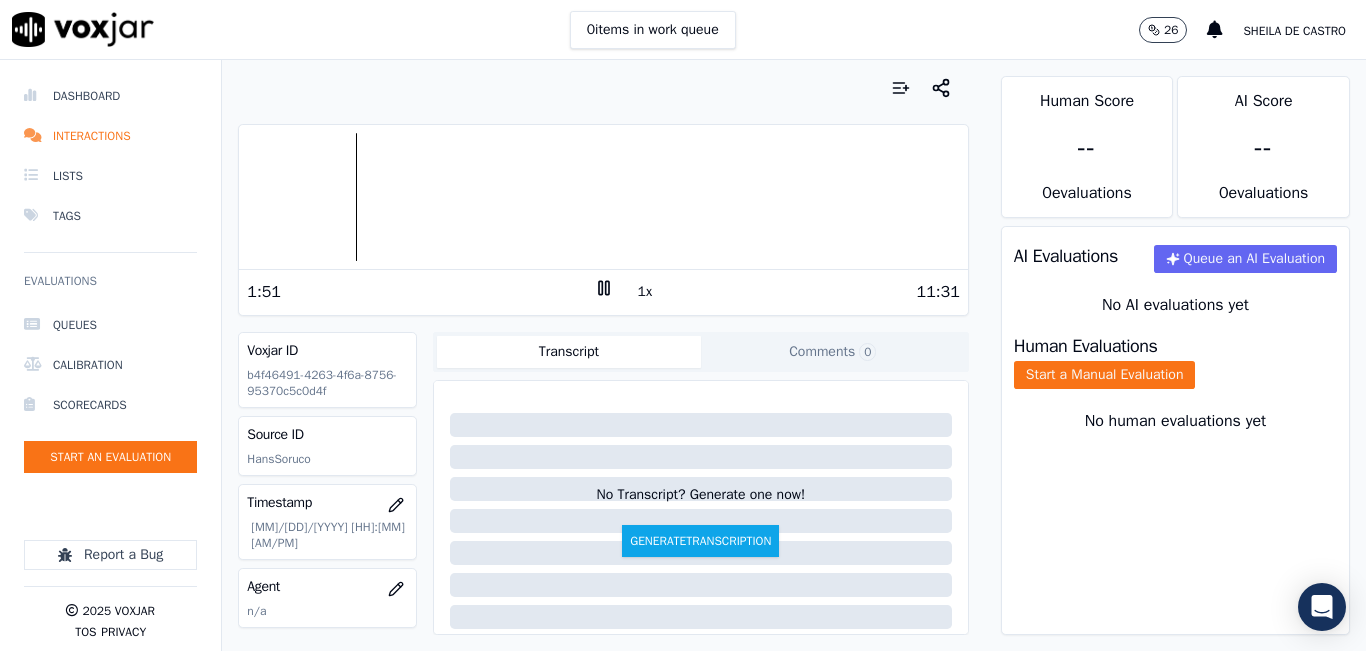 click 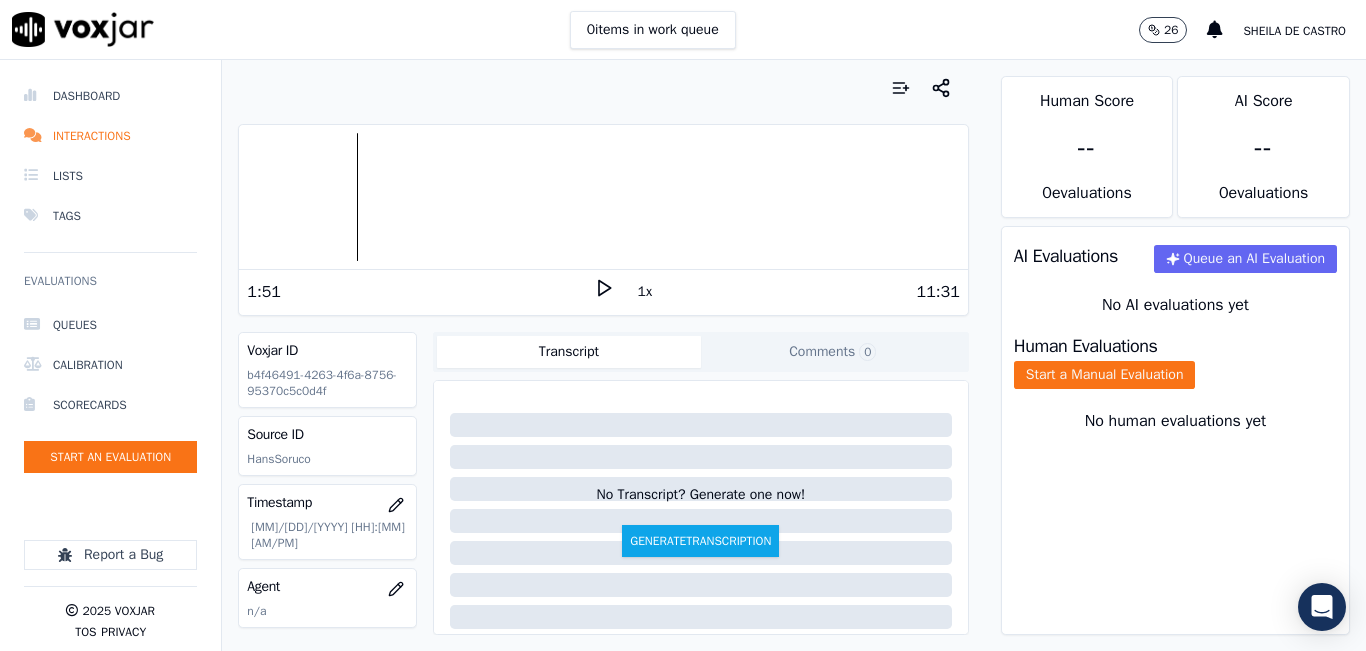 click on "1:51" at bounding box center [420, 292] 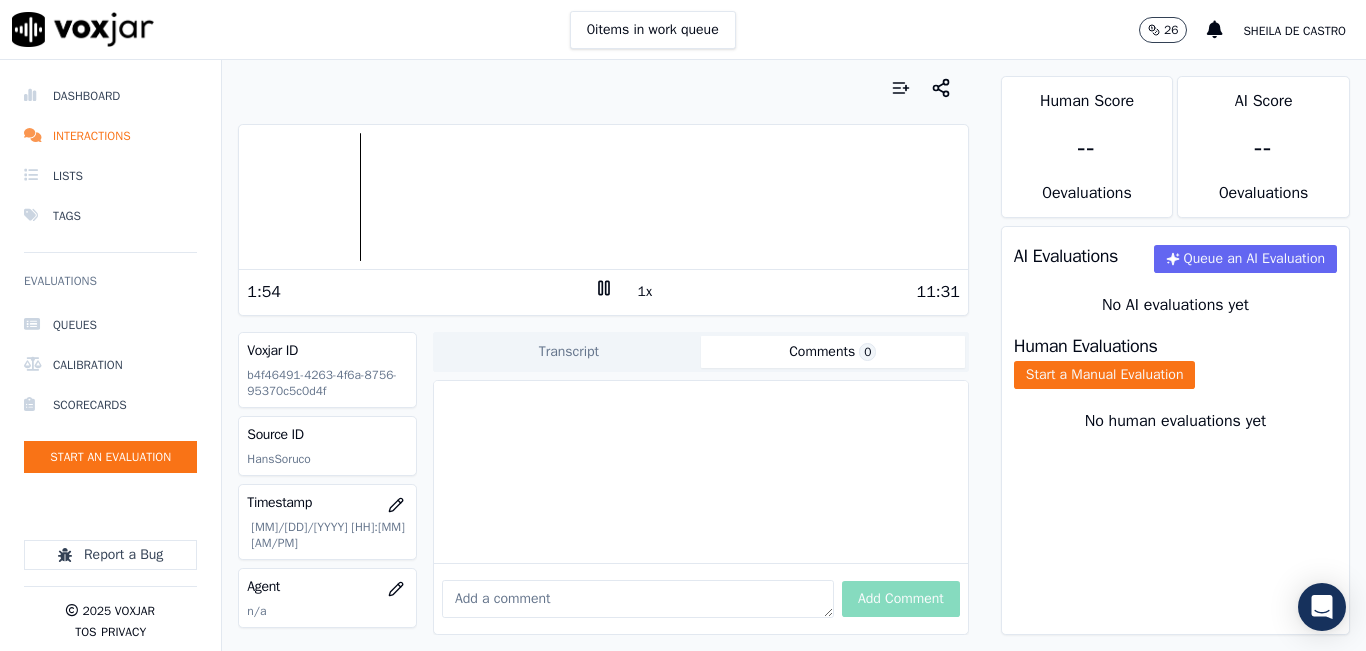 click on "Comments  0" 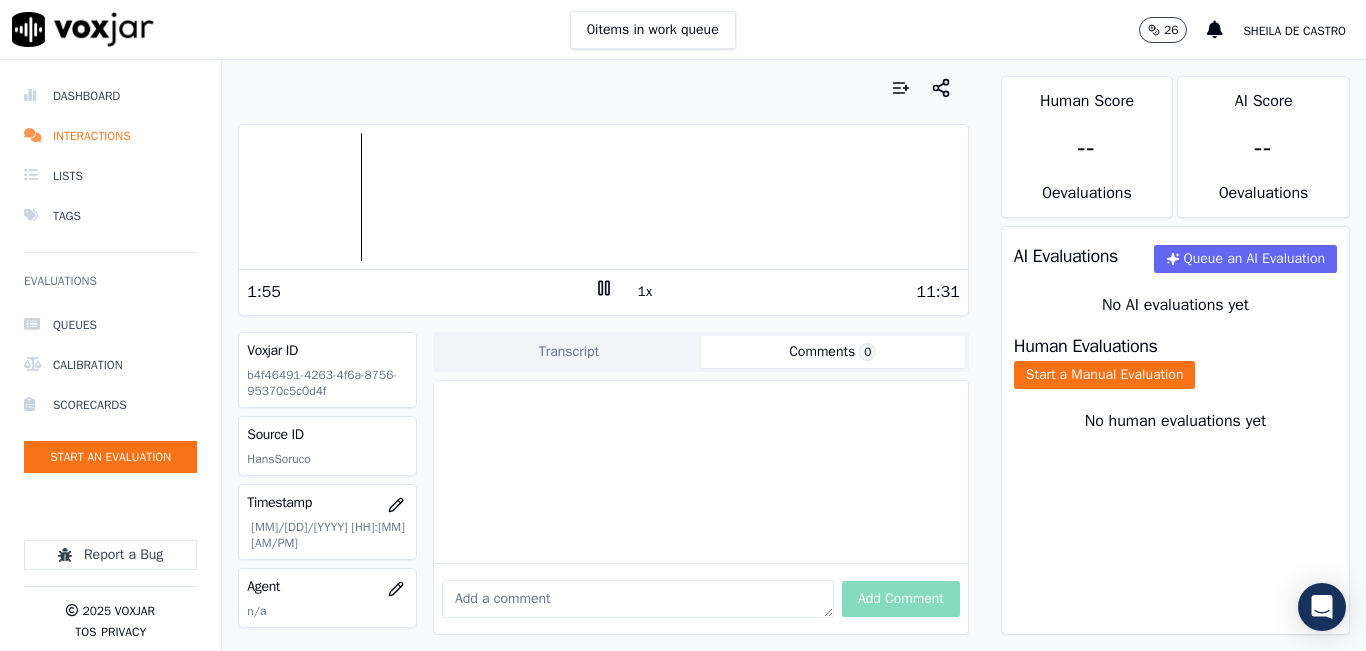 click at bounding box center (638, 599) 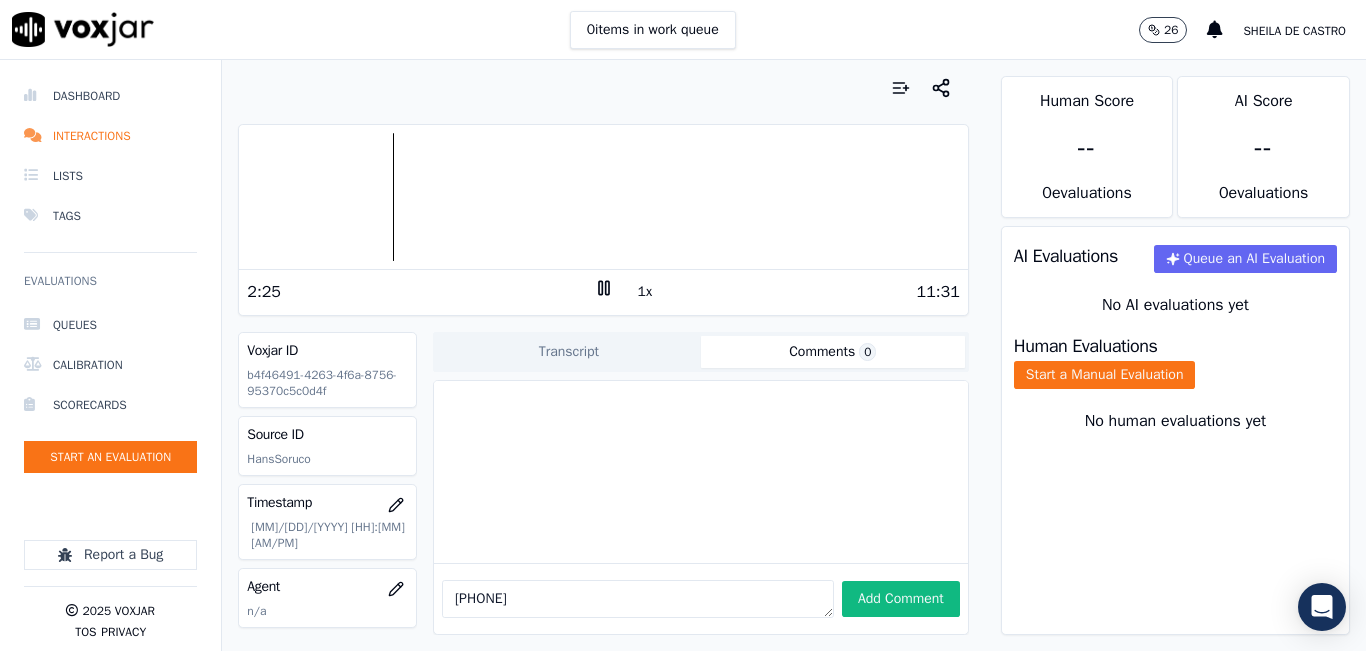 type on "[PHONE]" 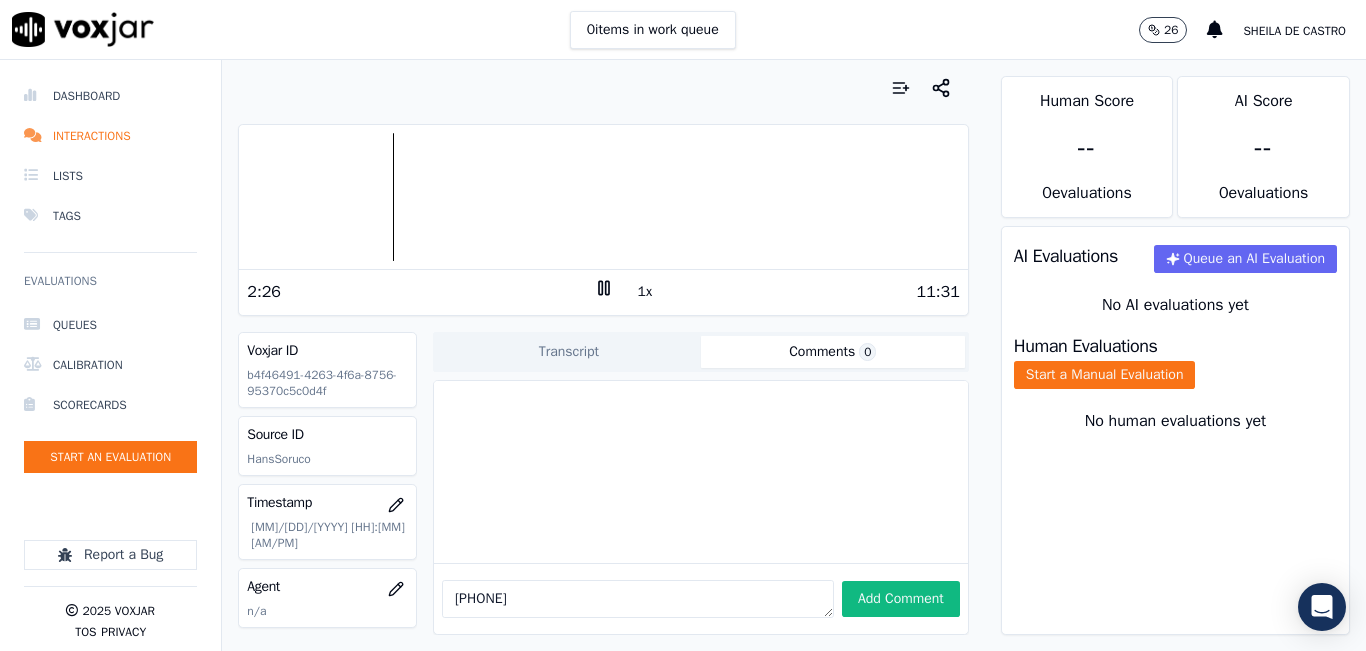 click 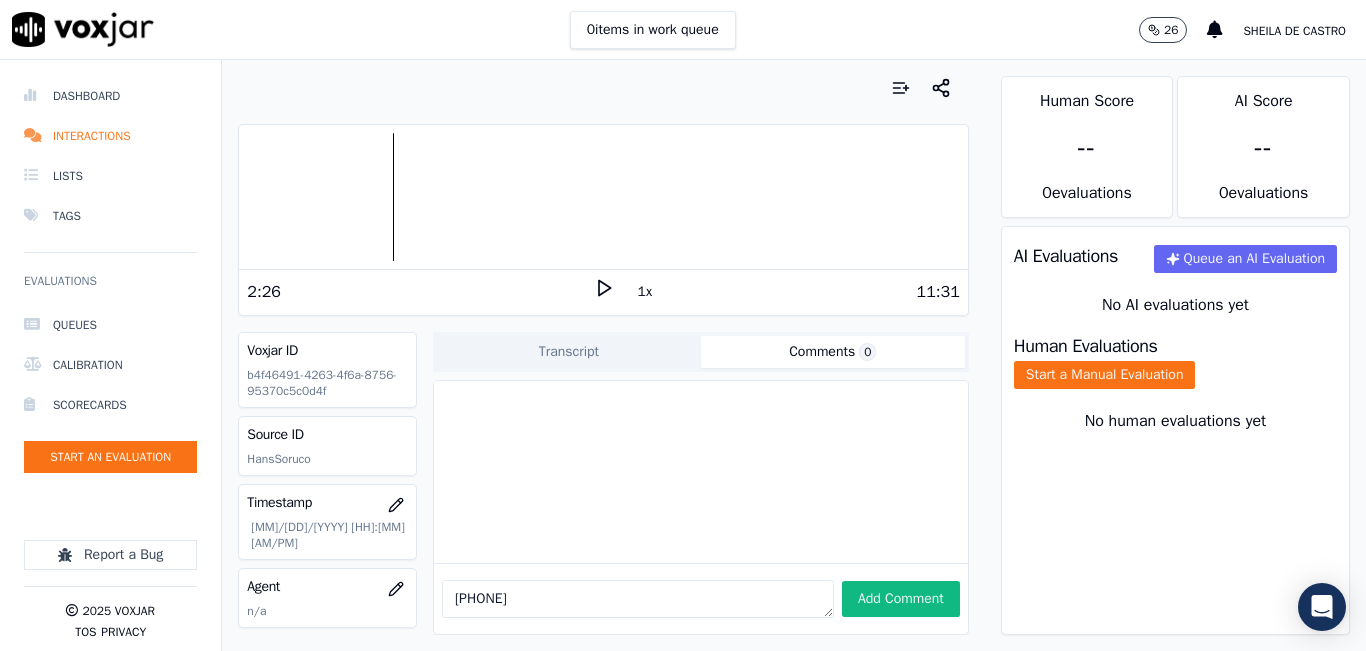 click on "[PHONE]" at bounding box center (638, 599) 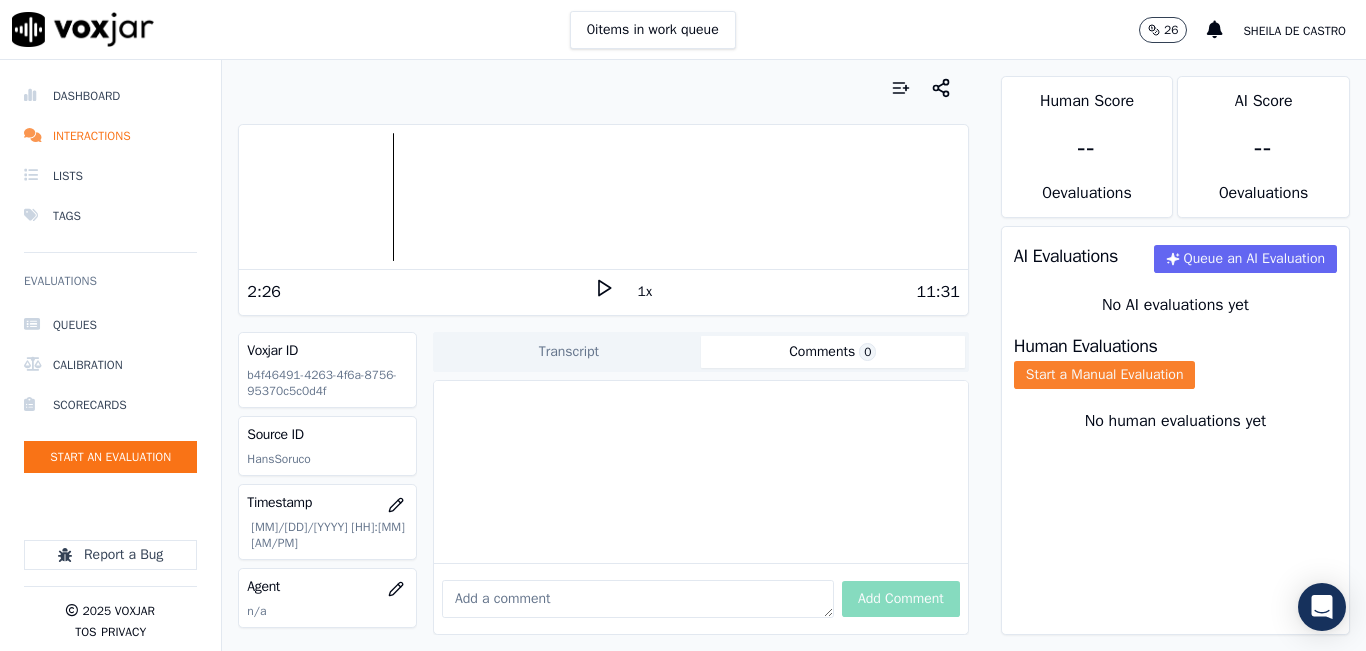 type 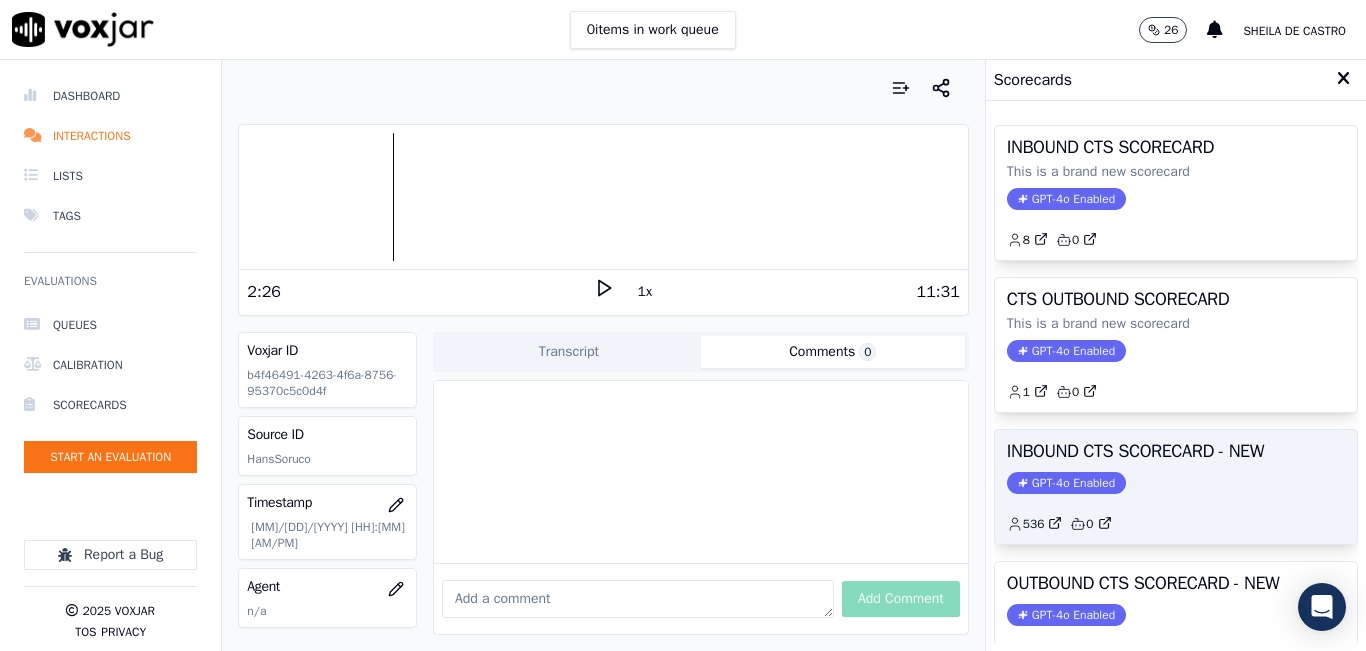 click on "[PHONE]         [PHONE]" 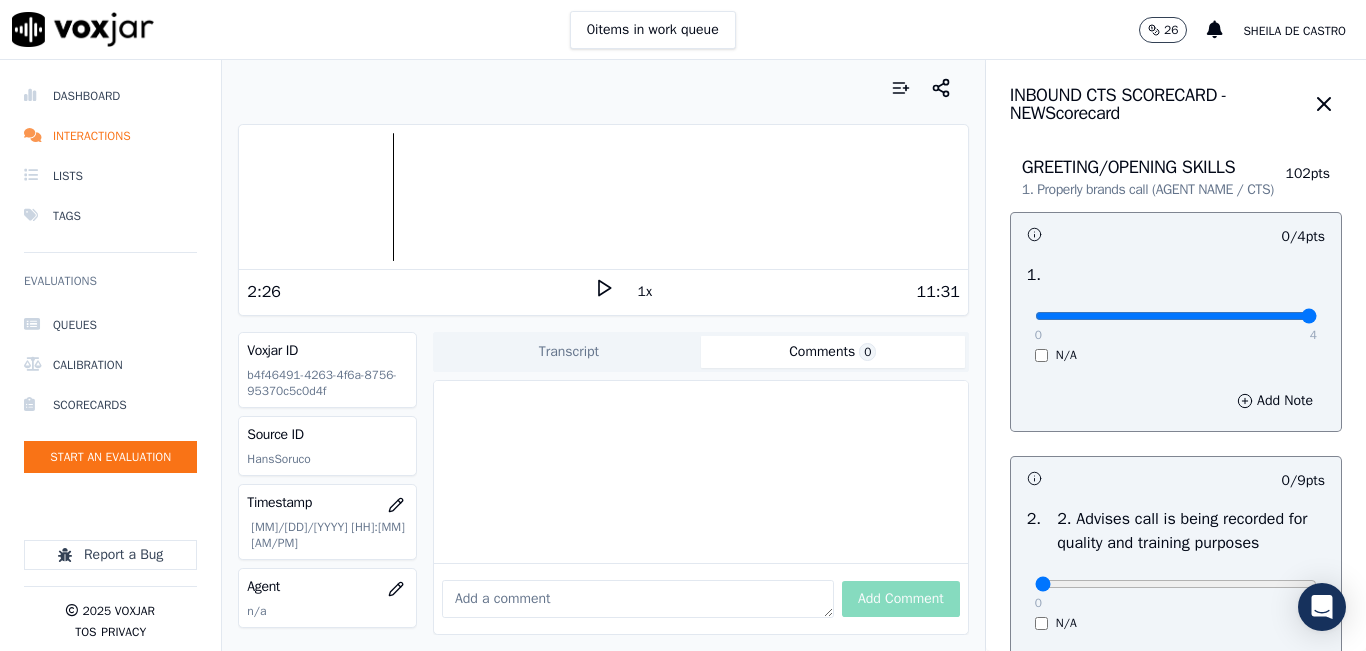 type on "4" 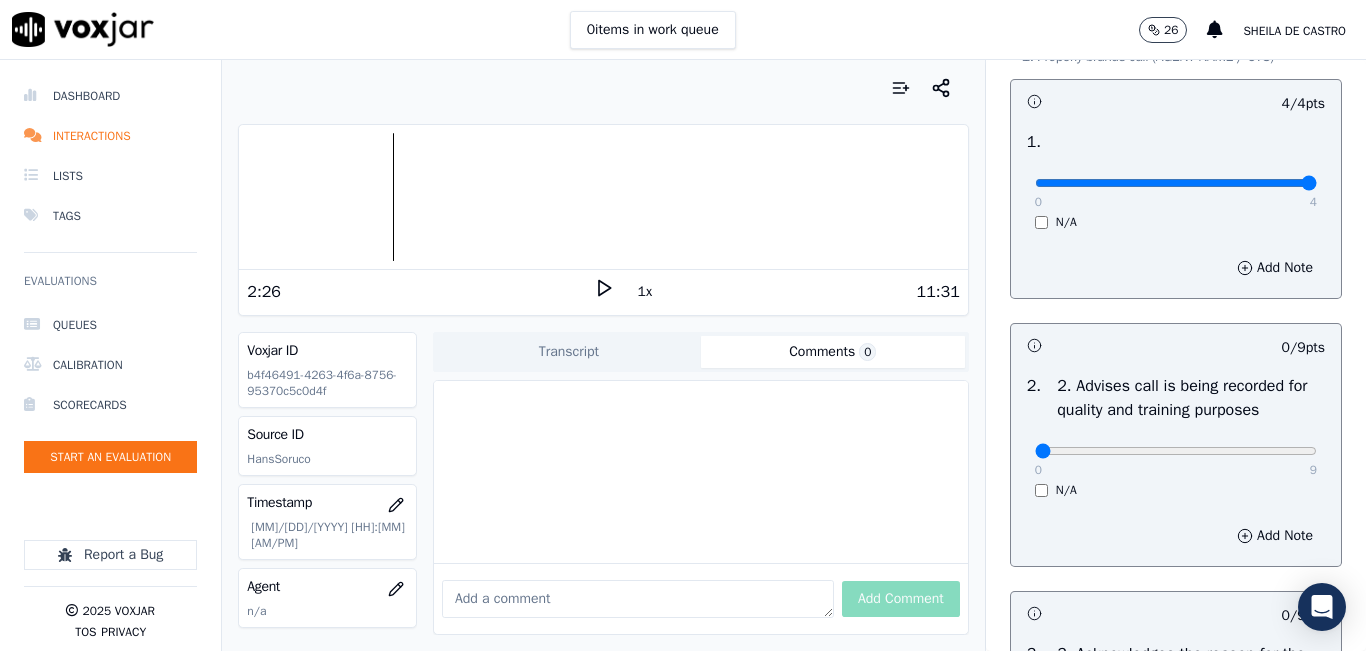 scroll, scrollTop: 300, scrollLeft: 0, axis: vertical 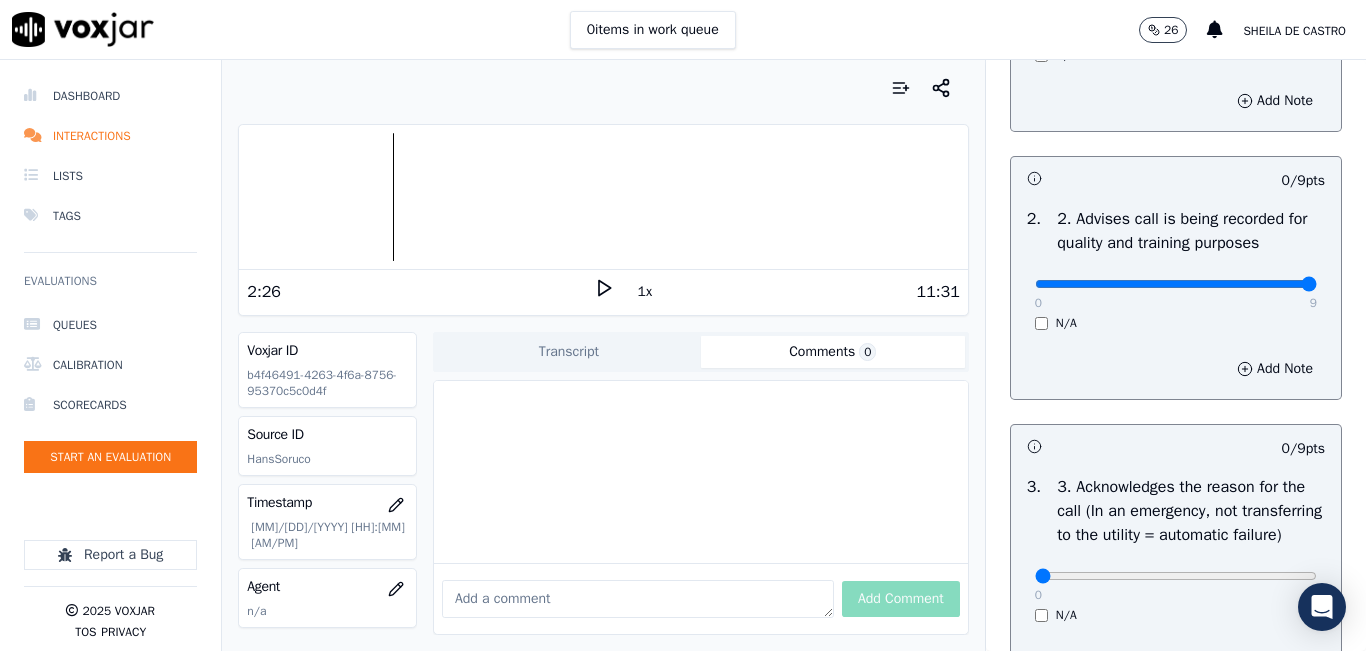 type on "9" 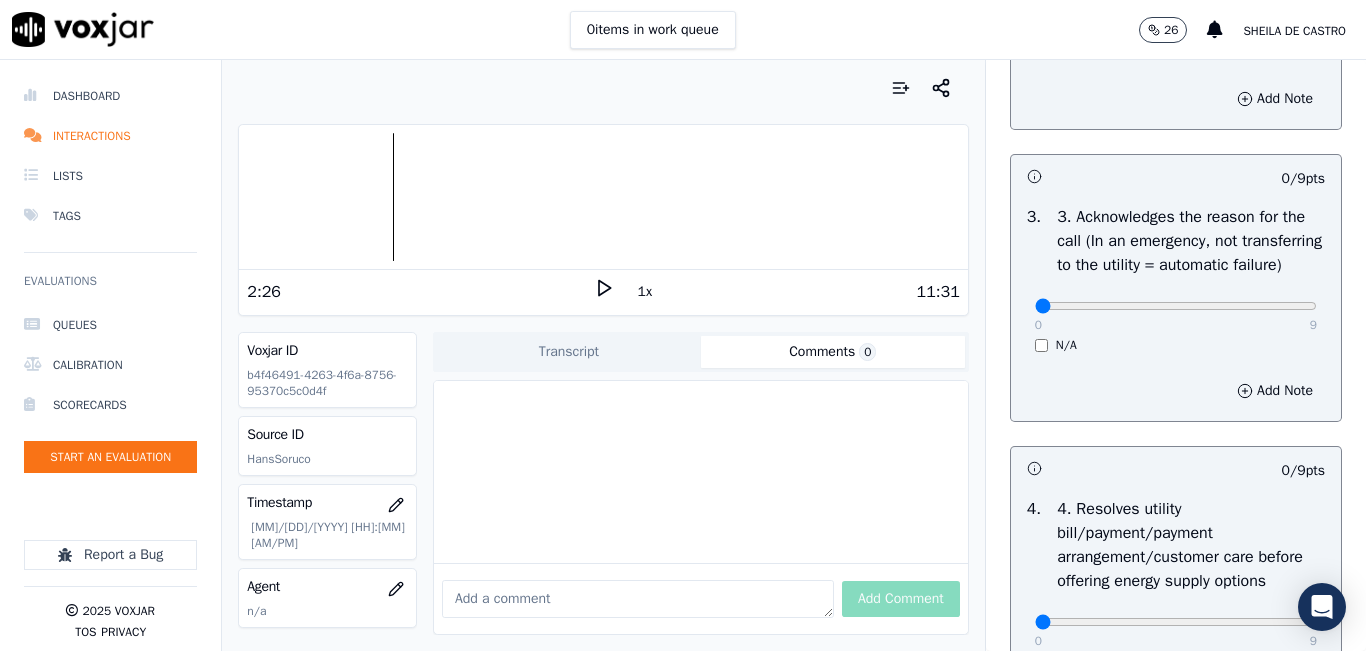 scroll, scrollTop: 700, scrollLeft: 0, axis: vertical 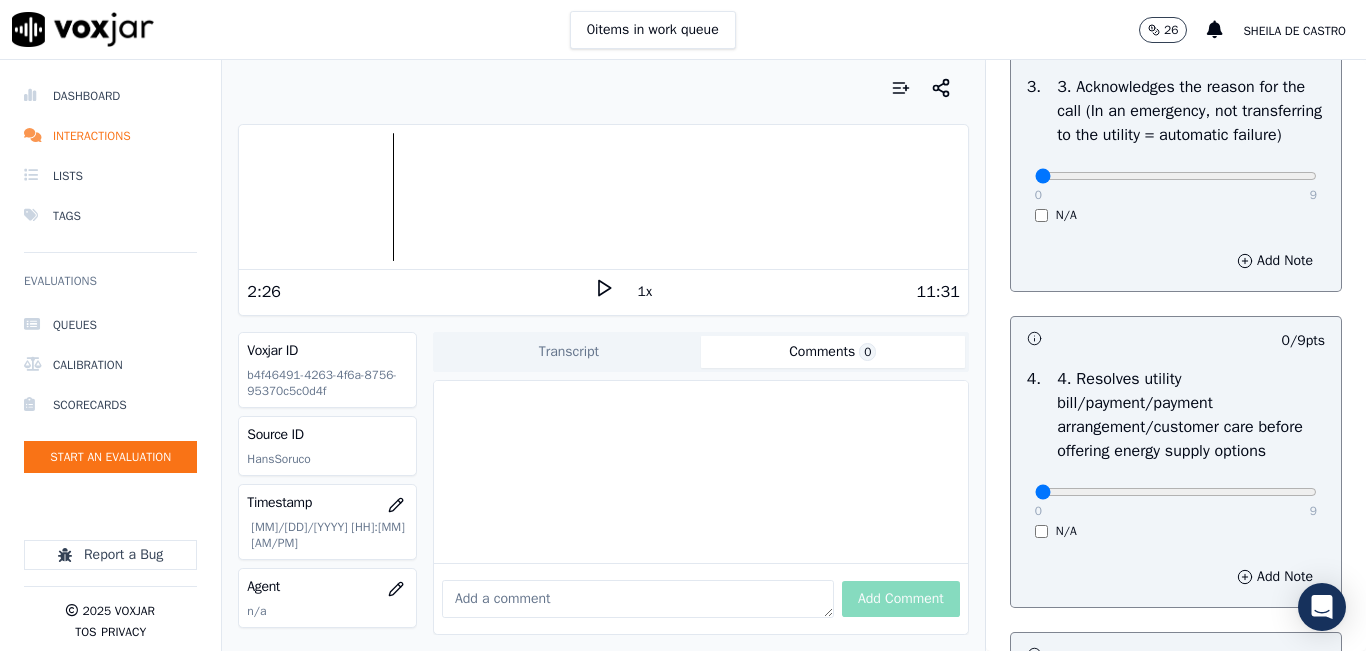 click on "0   9     N/A" at bounding box center (1176, 185) 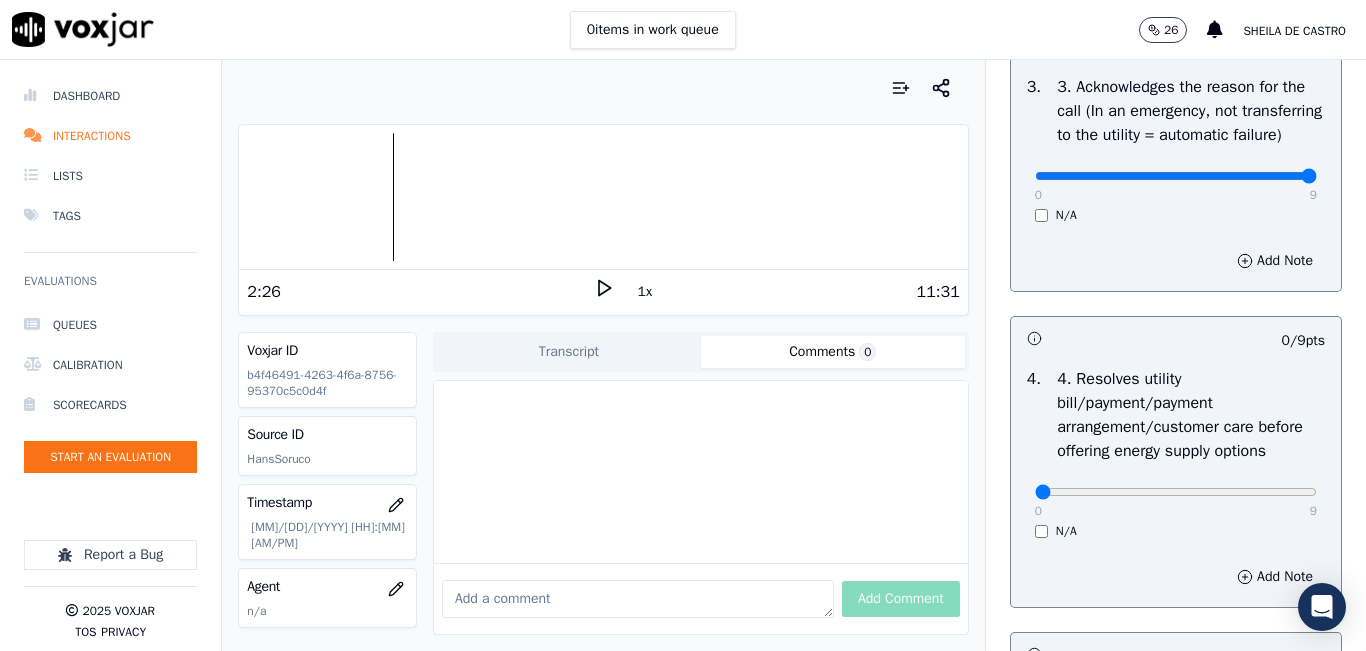 type on "9" 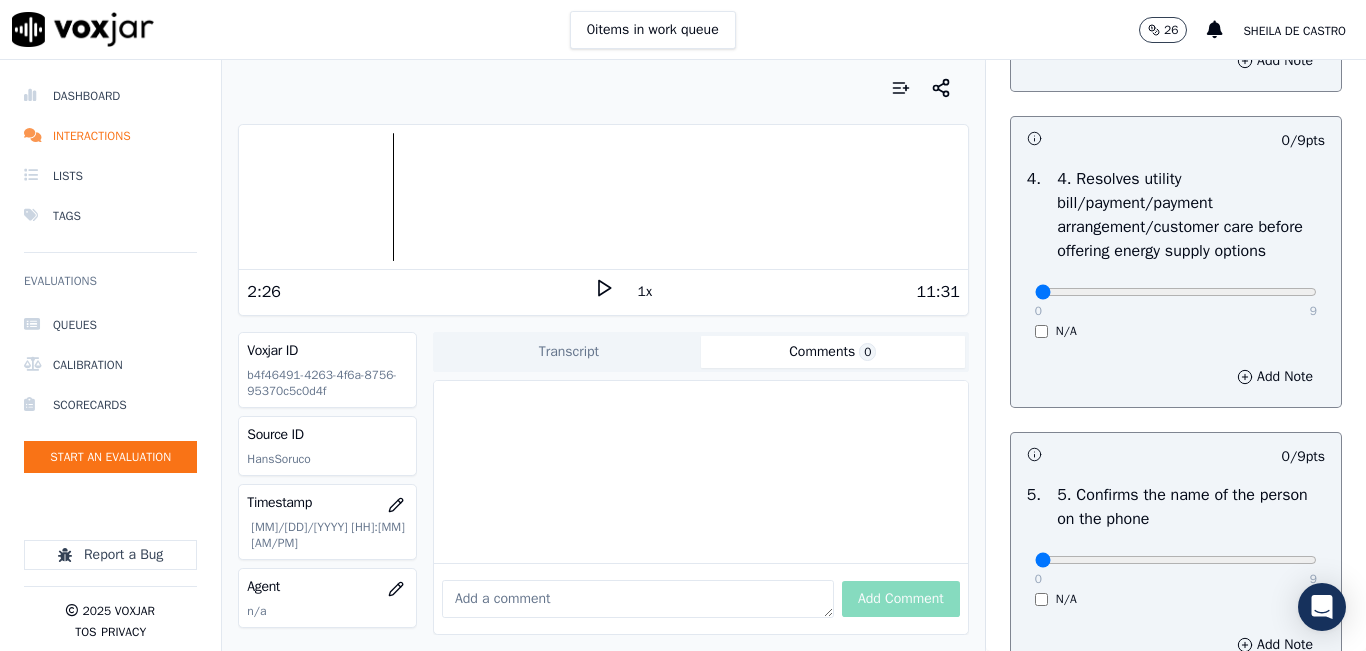 click on "0   9     N/A" at bounding box center [1176, 301] 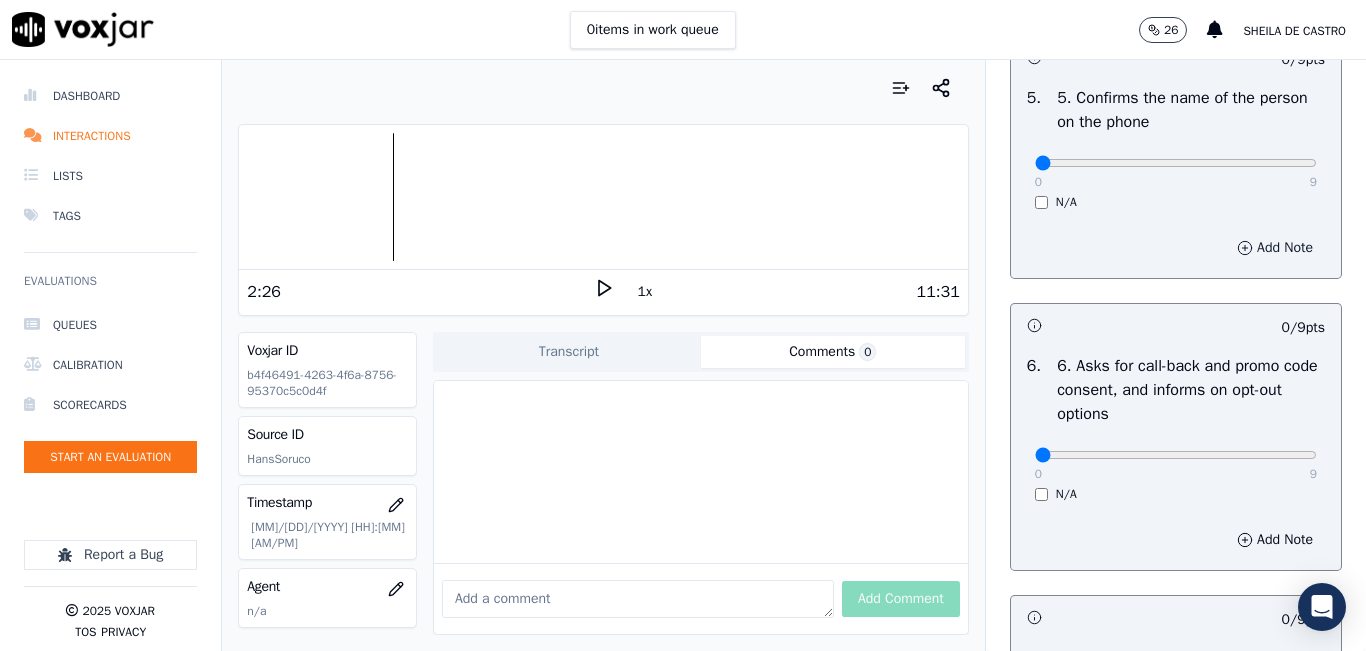 scroll, scrollTop: 1300, scrollLeft: 0, axis: vertical 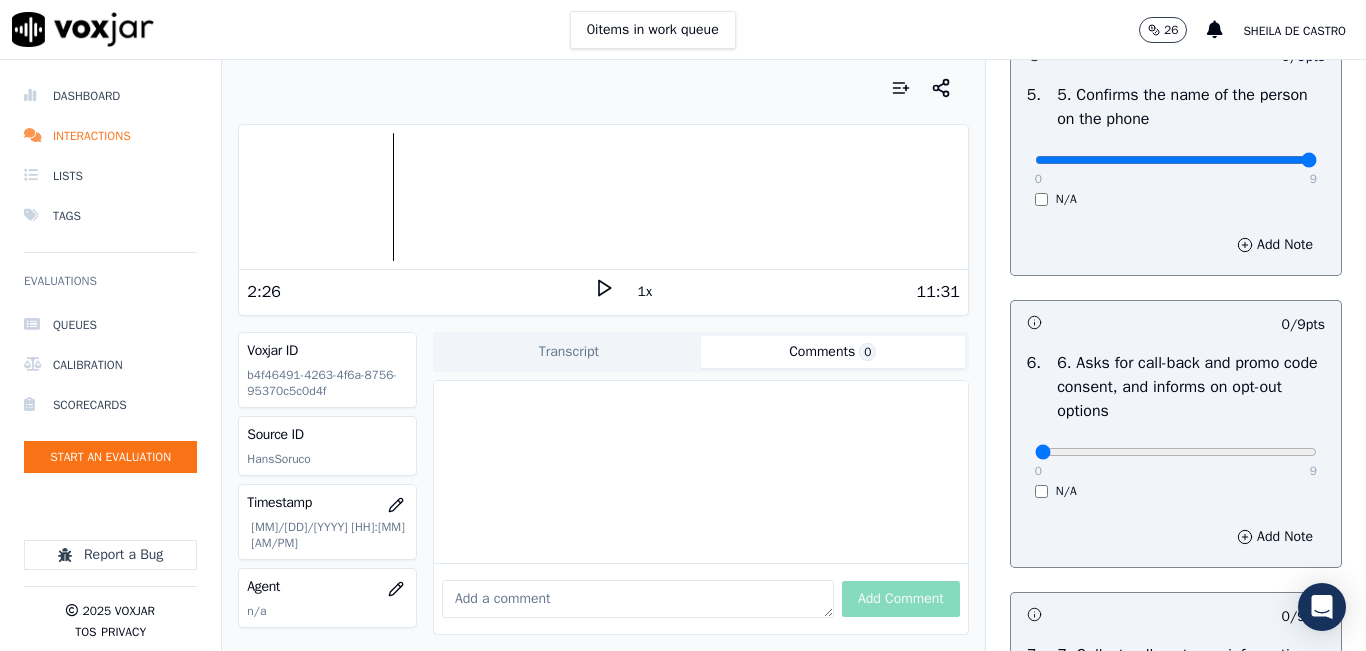 type on "9" 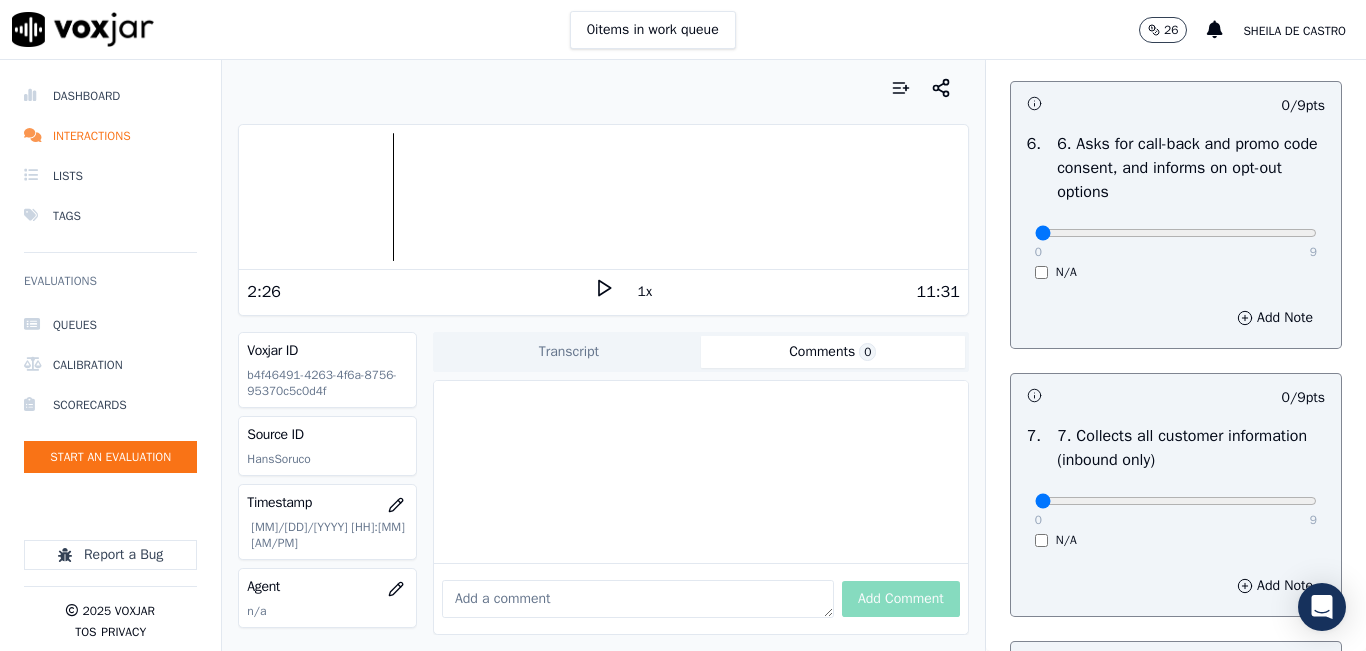 scroll, scrollTop: 1600, scrollLeft: 0, axis: vertical 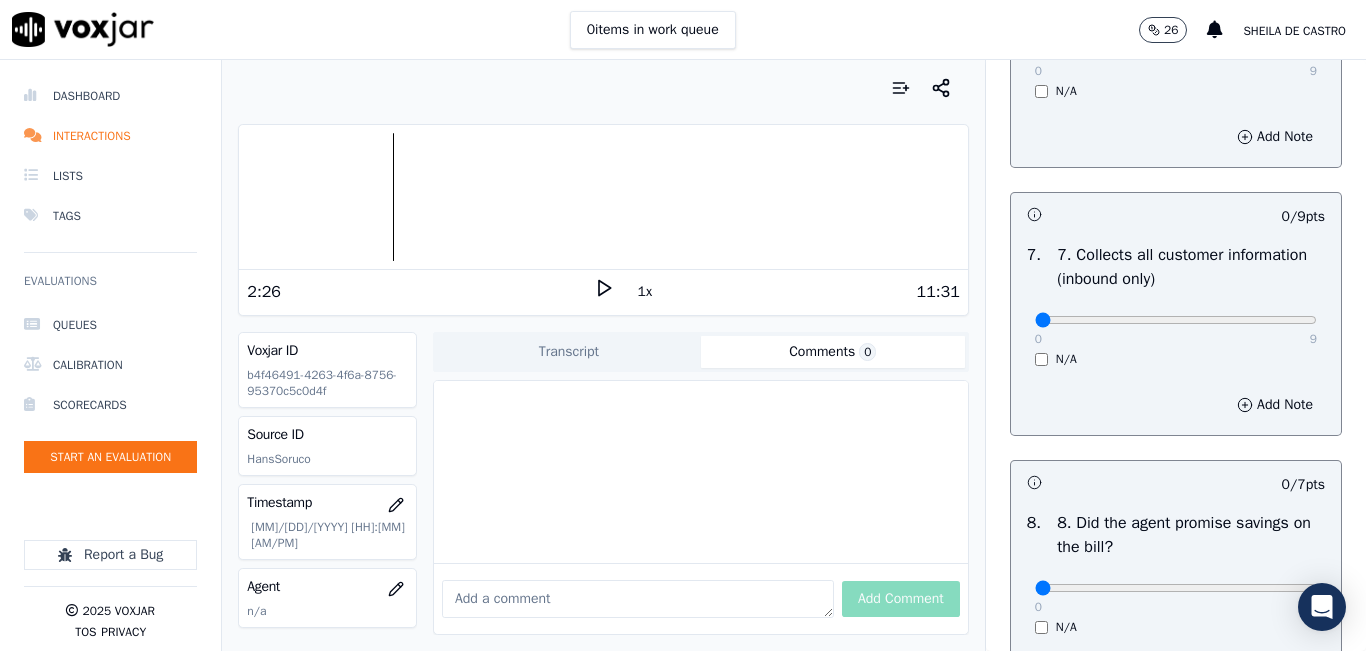 click on "0   9     N/A" at bounding box center [1176, 329] 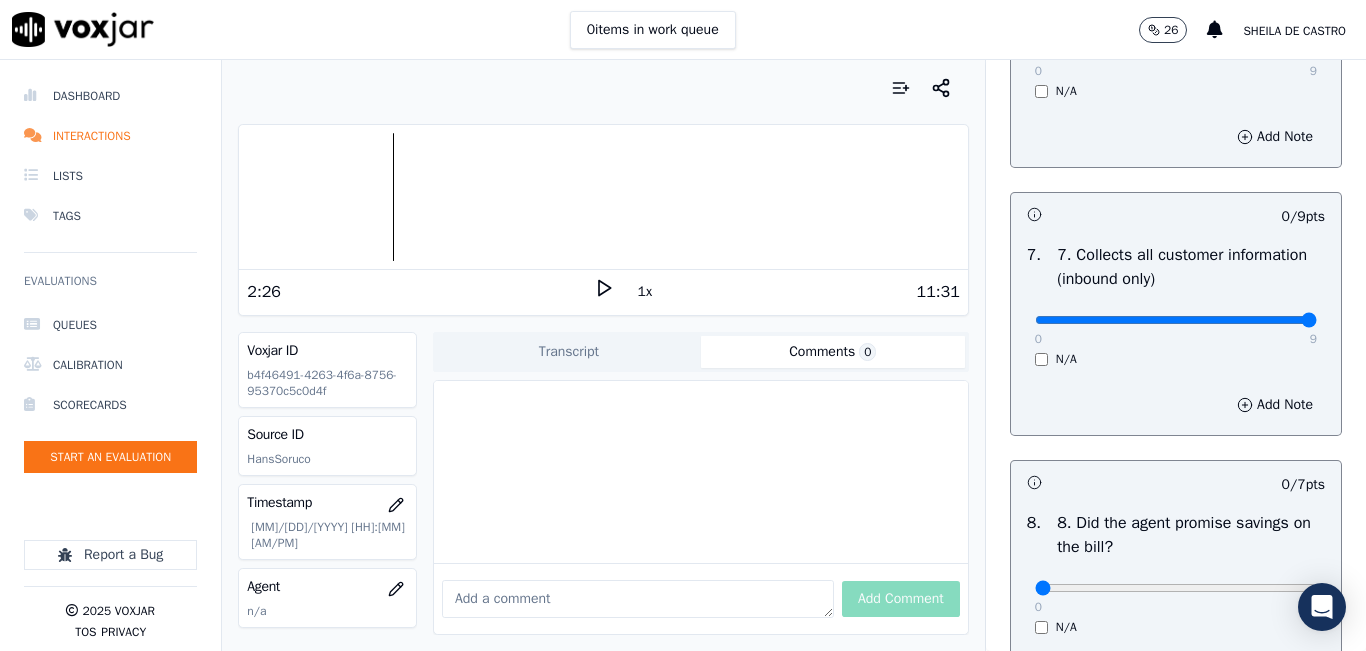 type on "9" 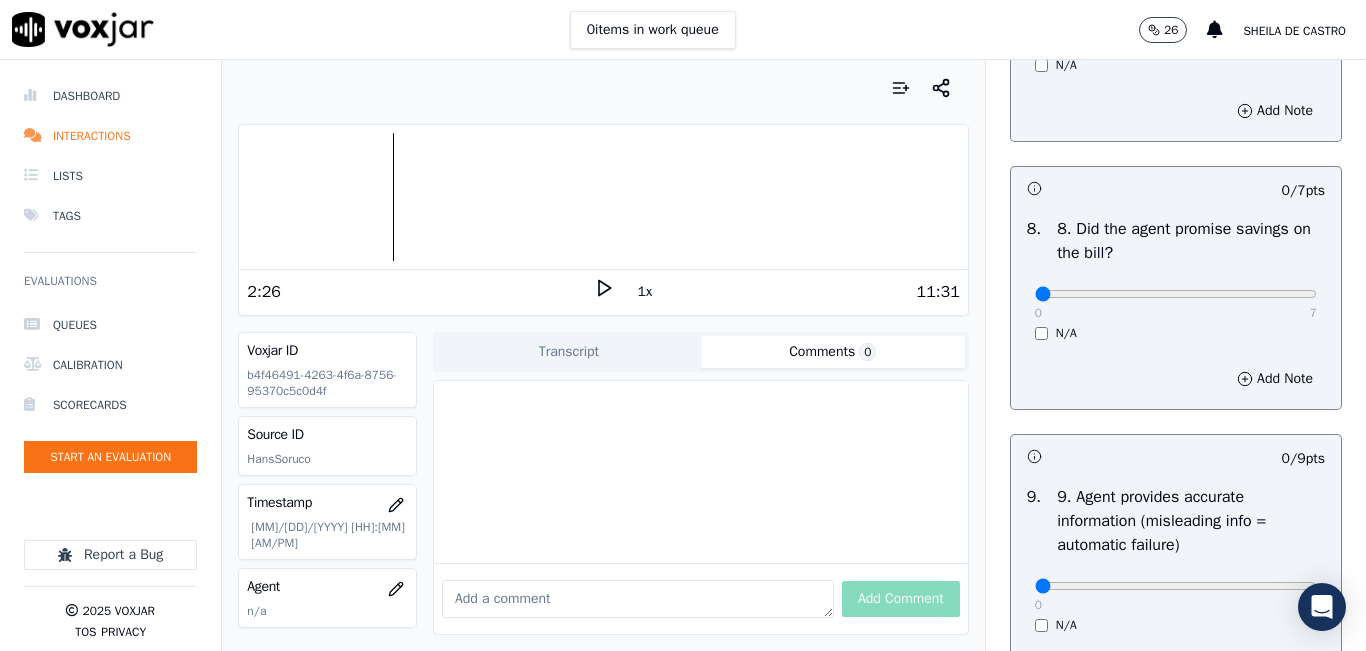 scroll, scrollTop: 2000, scrollLeft: 0, axis: vertical 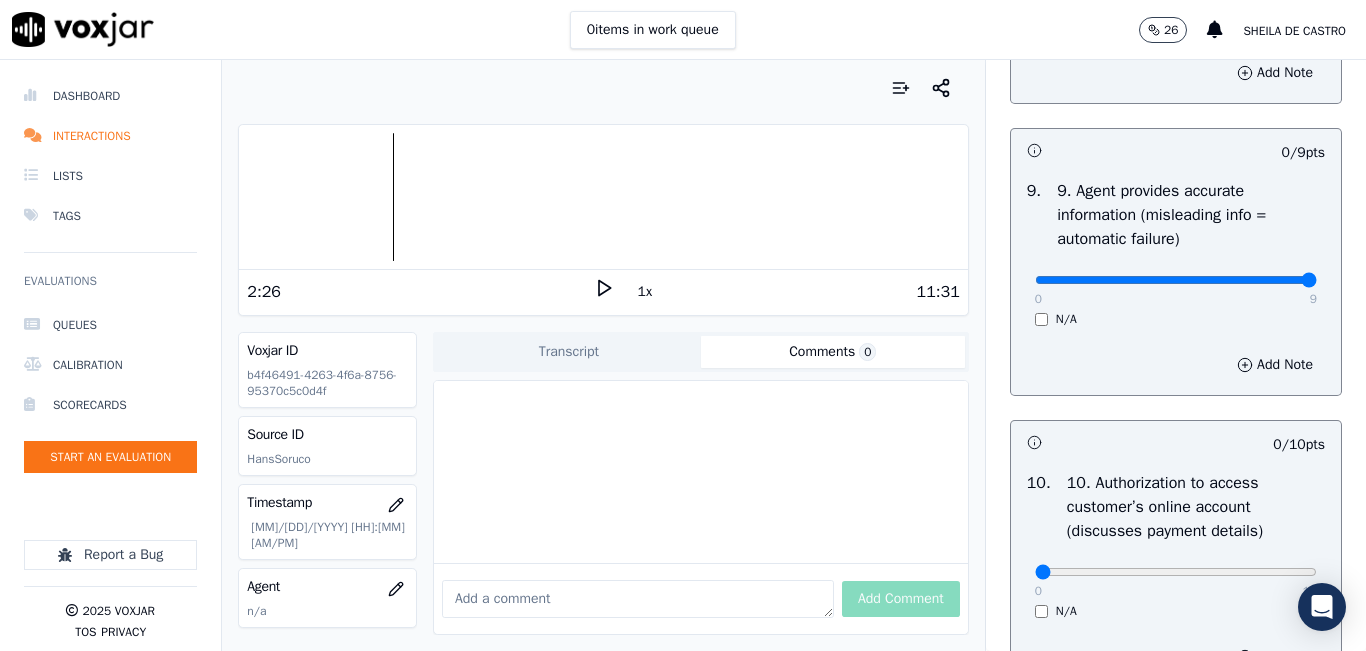 type on "9" 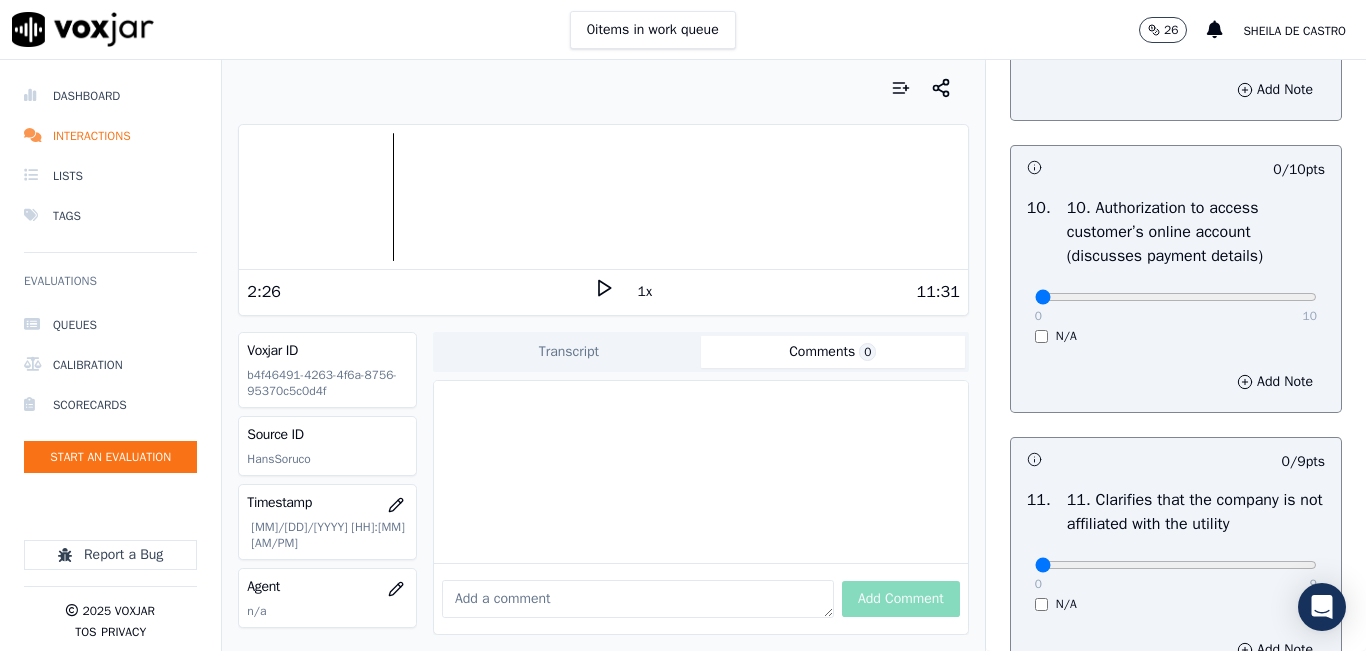 scroll, scrollTop: 2600, scrollLeft: 0, axis: vertical 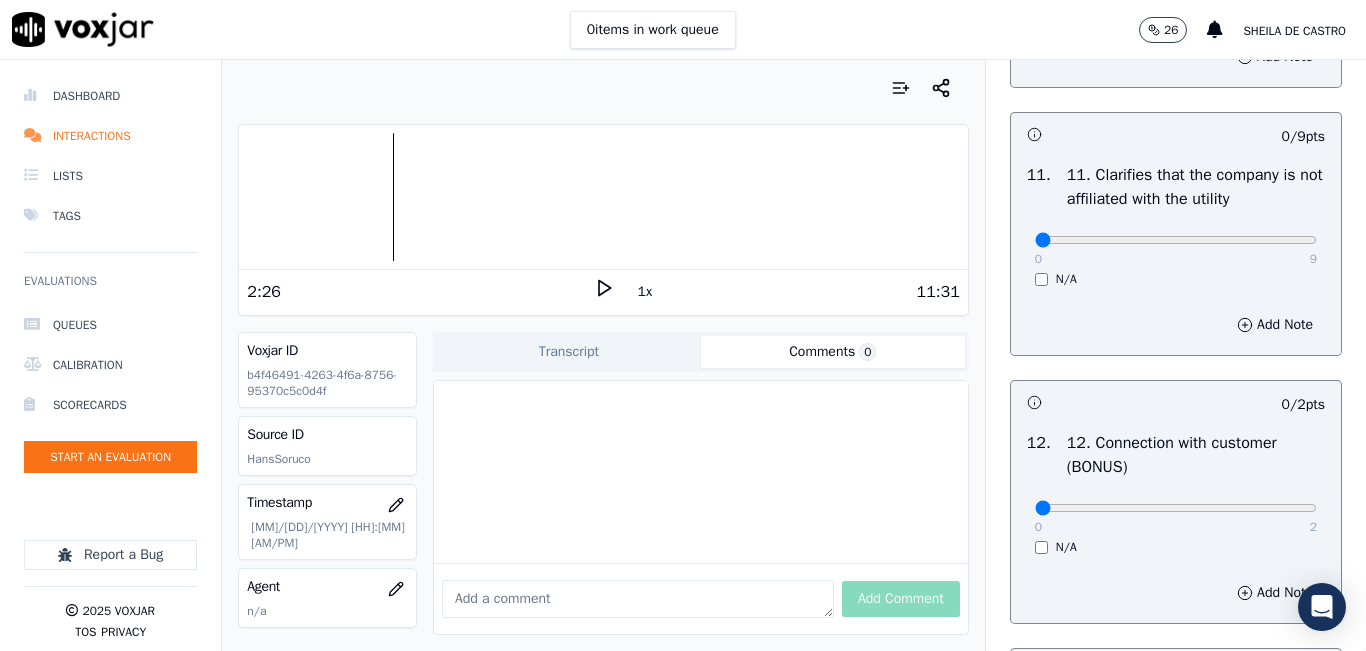 click on "0   9     N/A" at bounding box center [1176, 249] 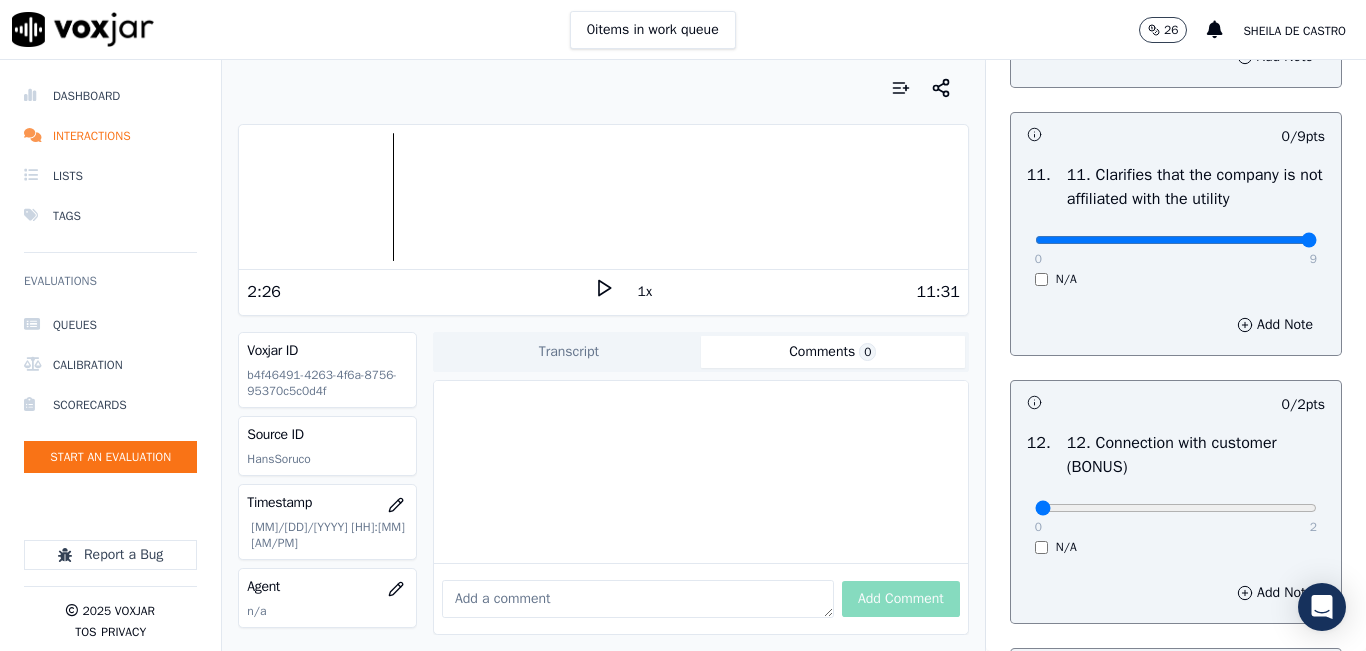 type on "9" 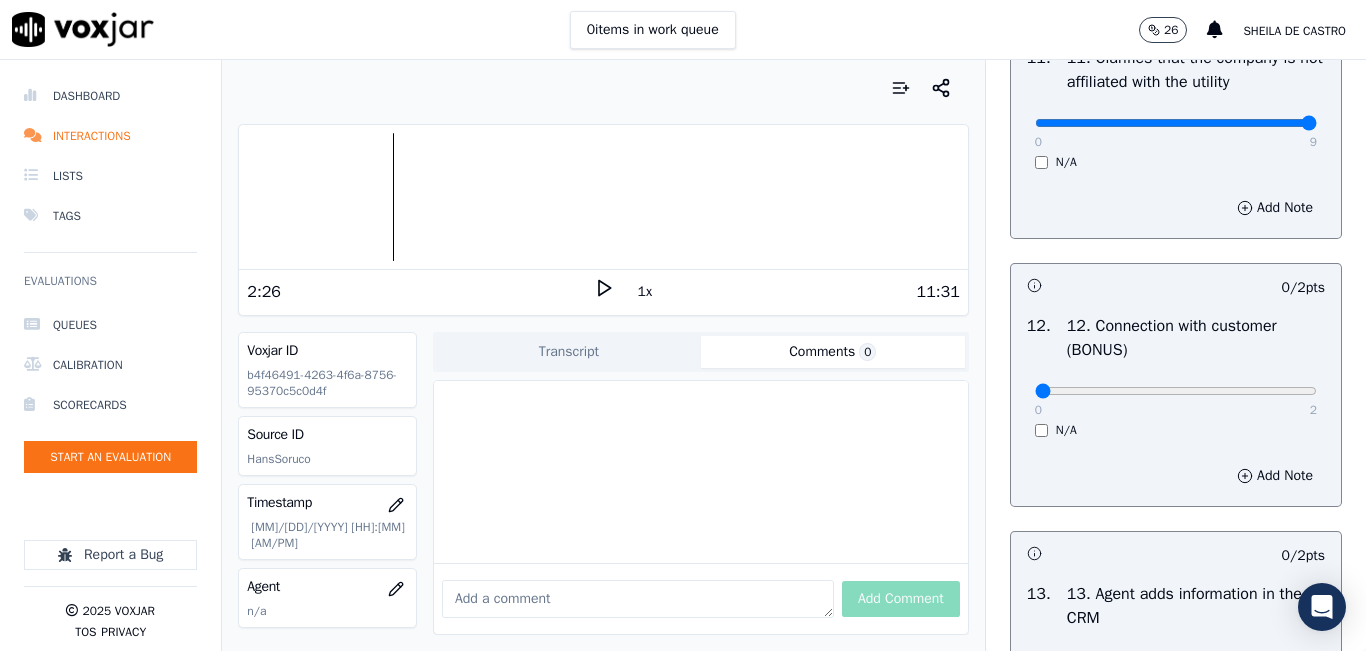 scroll, scrollTop: 3200, scrollLeft: 0, axis: vertical 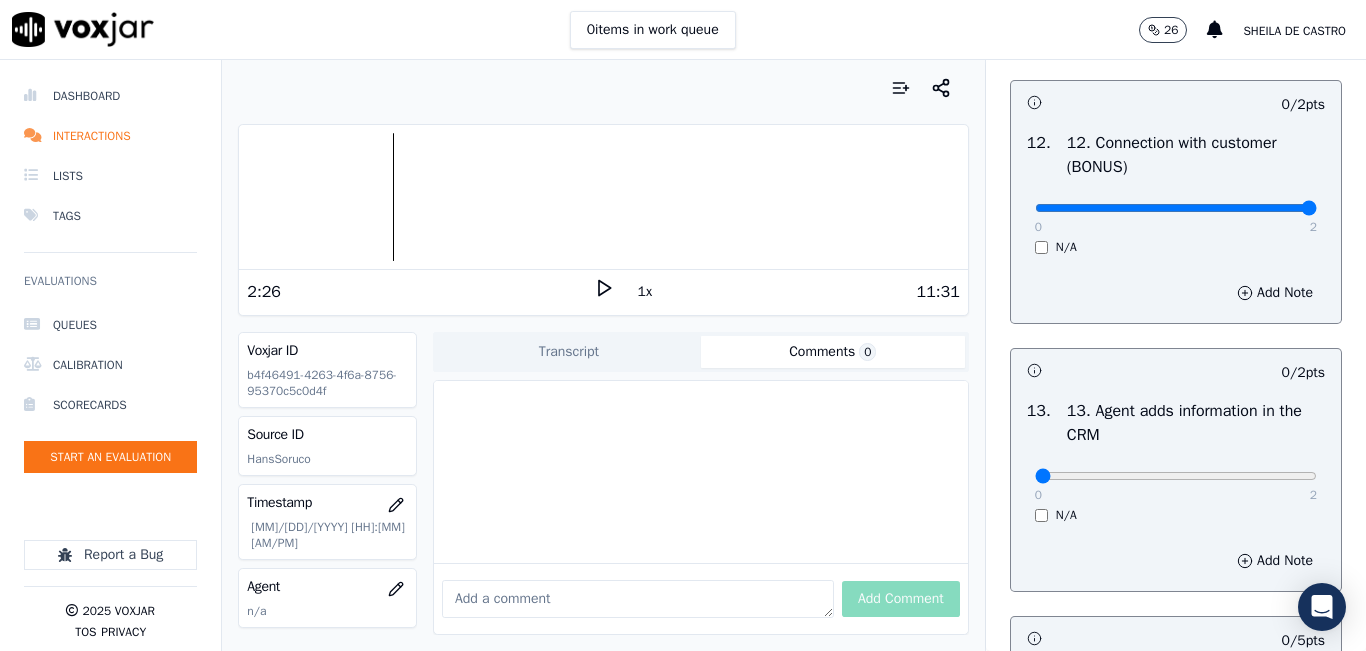 drag, startPoint x: 1265, startPoint y: 273, endPoint x: 1266, endPoint y: 284, distance: 11.045361 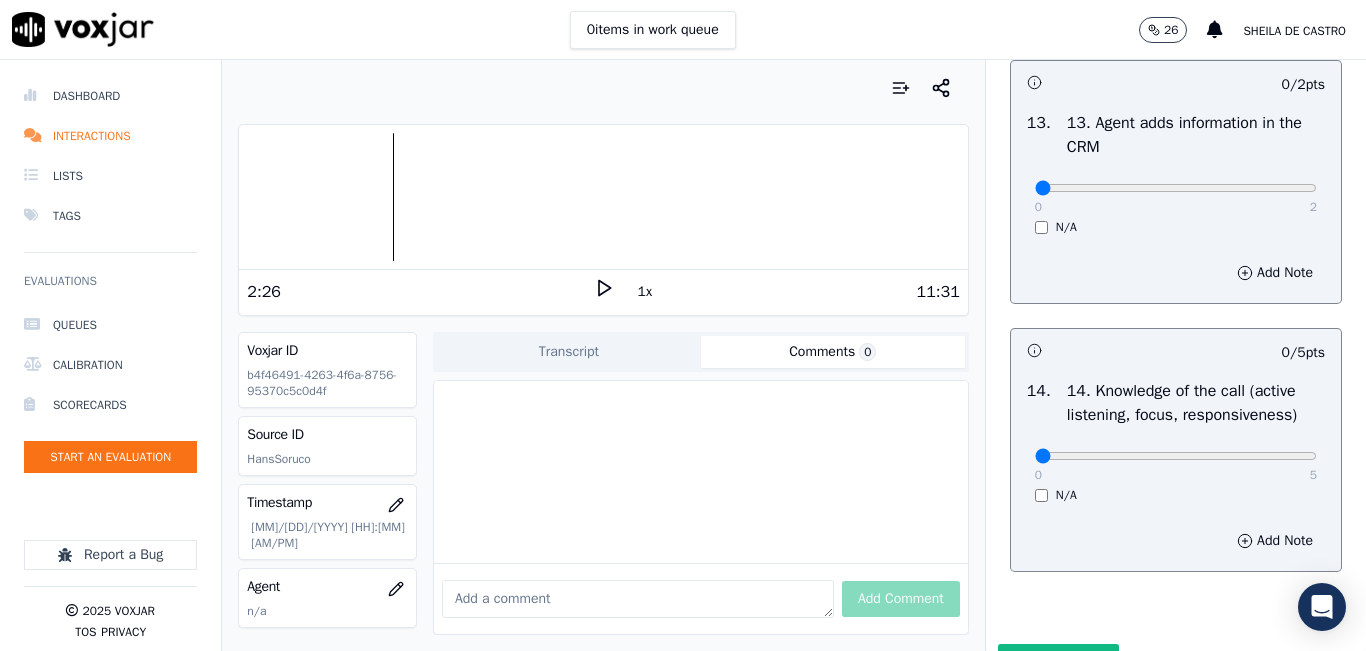 scroll, scrollTop: 3500, scrollLeft: 0, axis: vertical 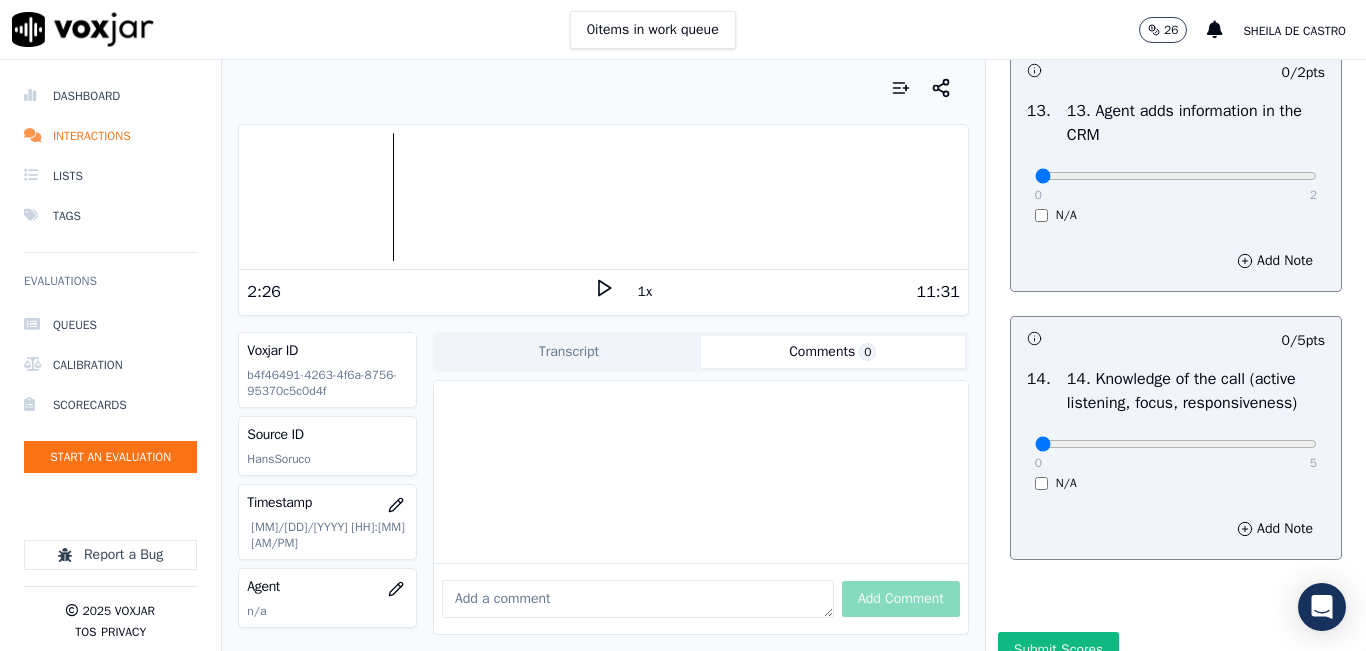 drag, startPoint x: 1263, startPoint y: 236, endPoint x: 1262, endPoint y: 250, distance: 14.035668 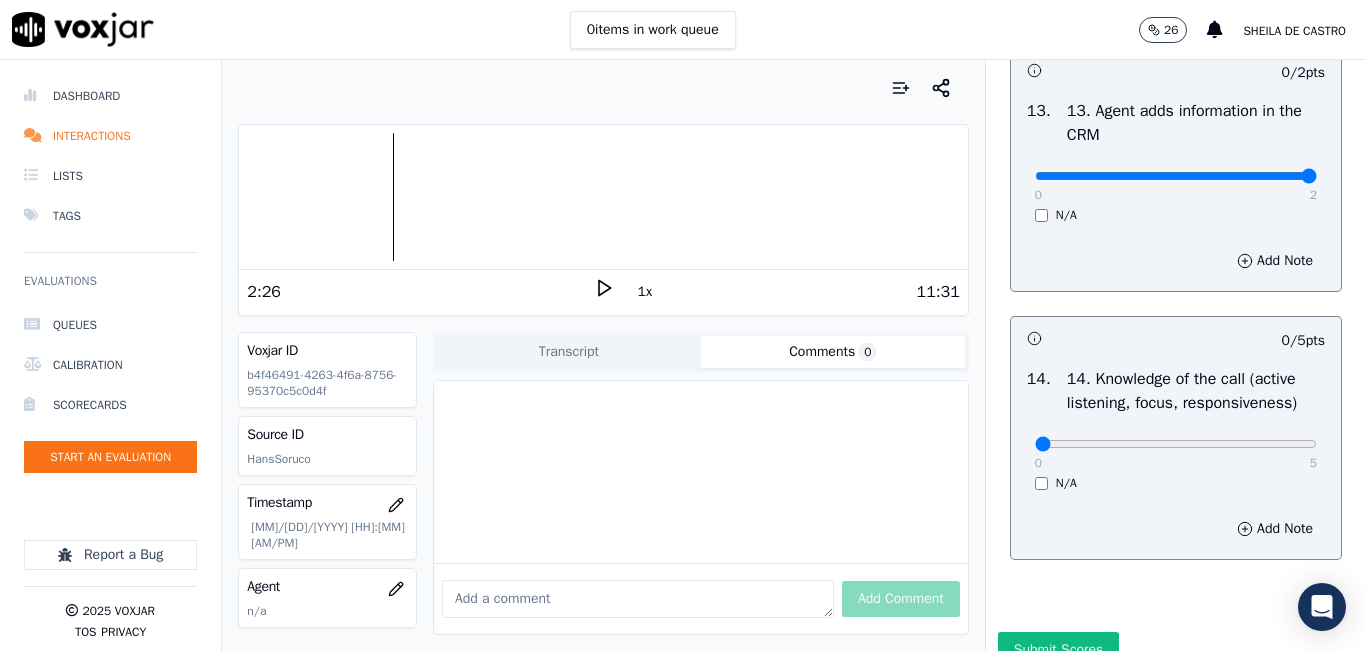 type on "2" 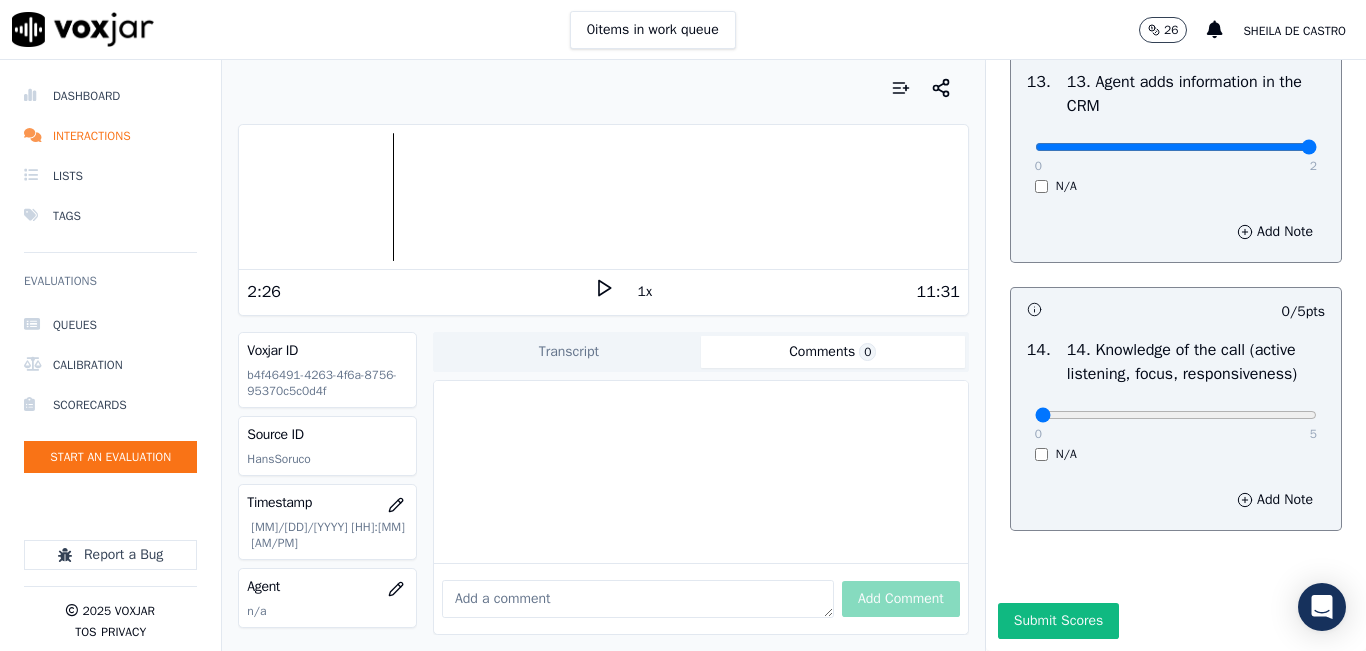 scroll, scrollTop: 3642, scrollLeft: 0, axis: vertical 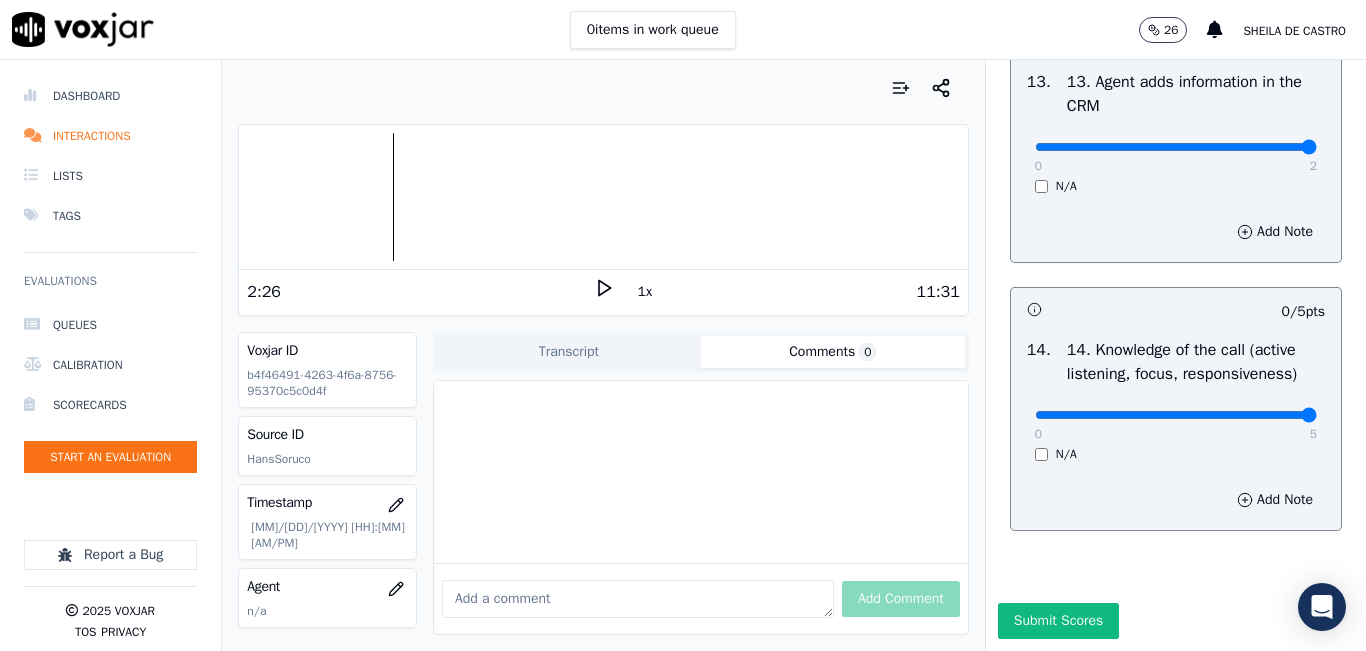 type on "5" 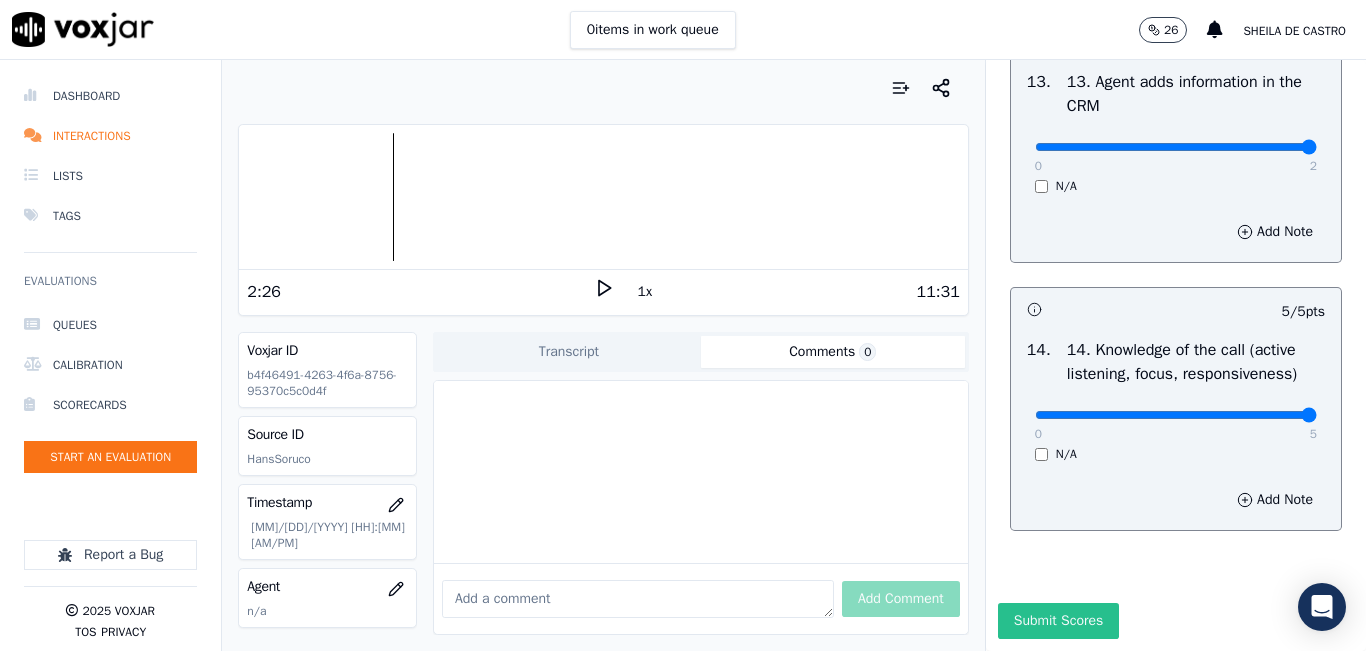 click on "Submit Scores" at bounding box center [1058, 621] 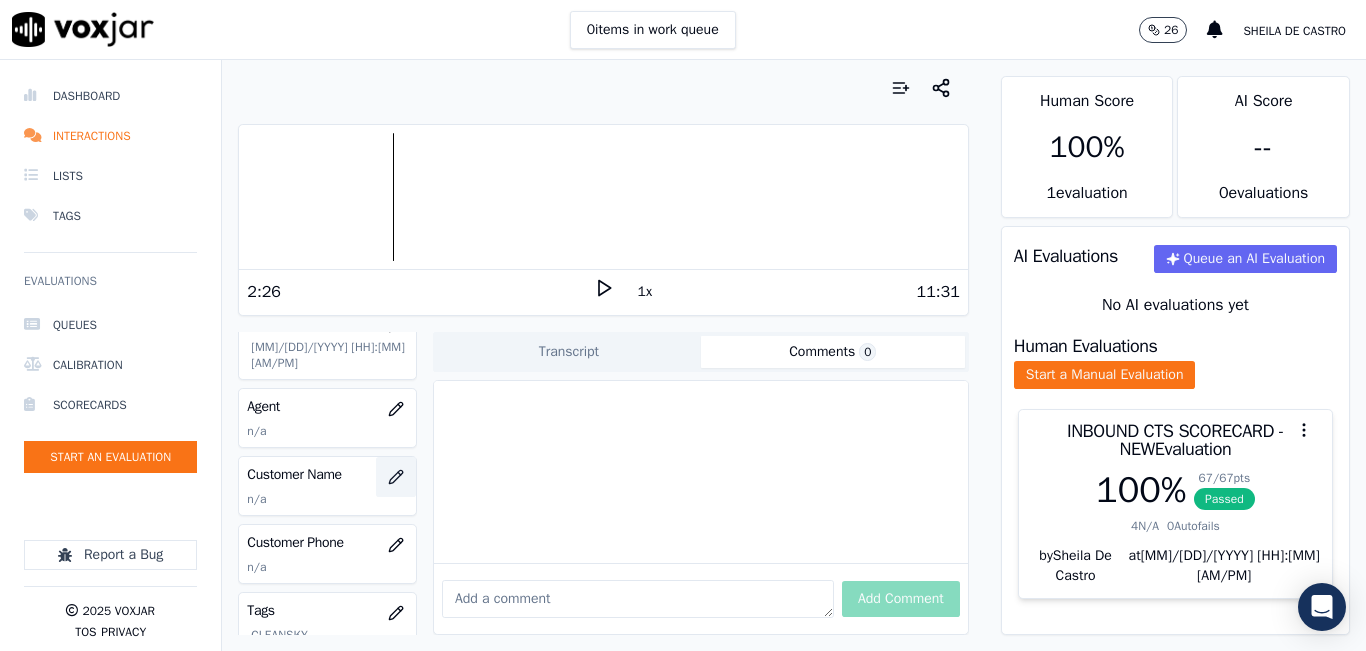 scroll, scrollTop: 200, scrollLeft: 0, axis: vertical 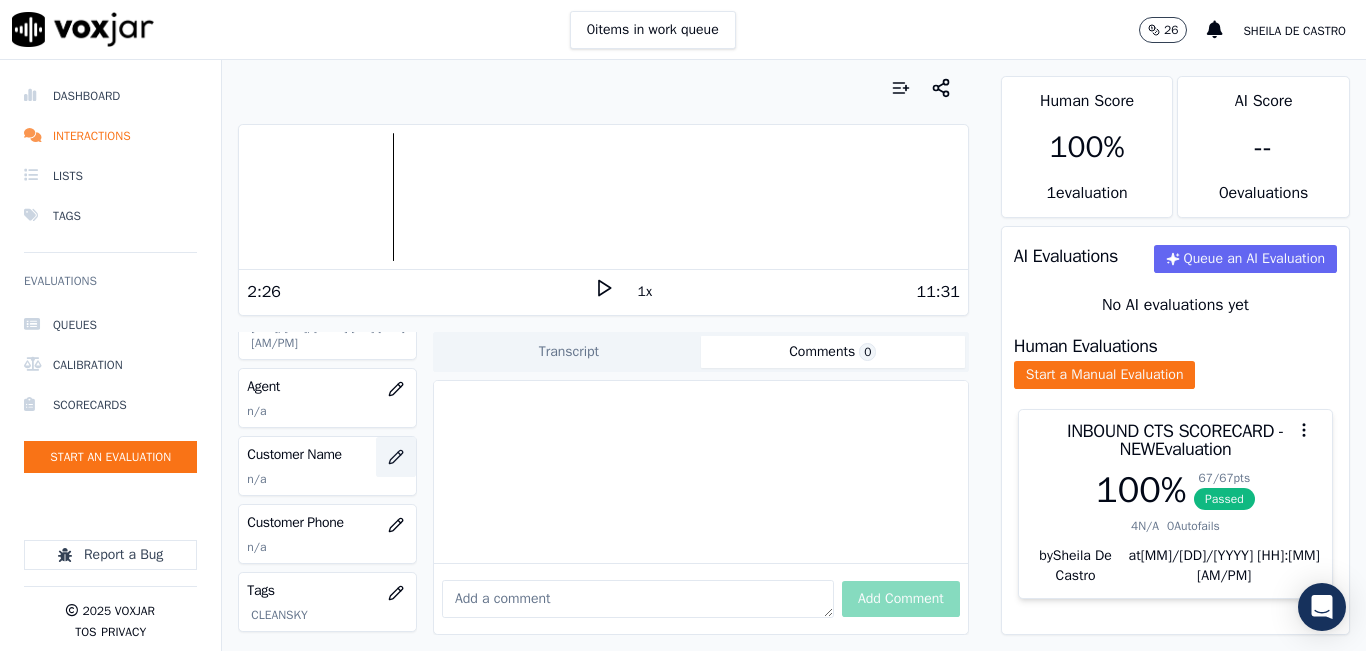 click 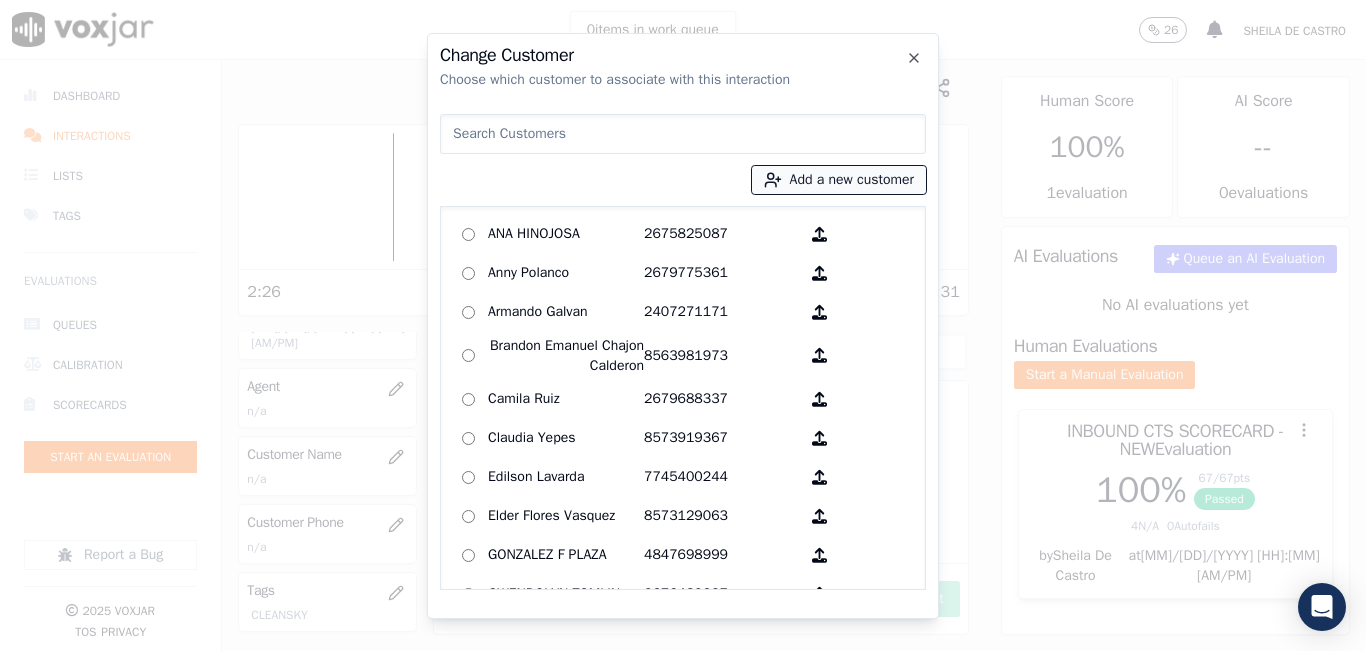 click on "Add a new customer" at bounding box center (839, 180) 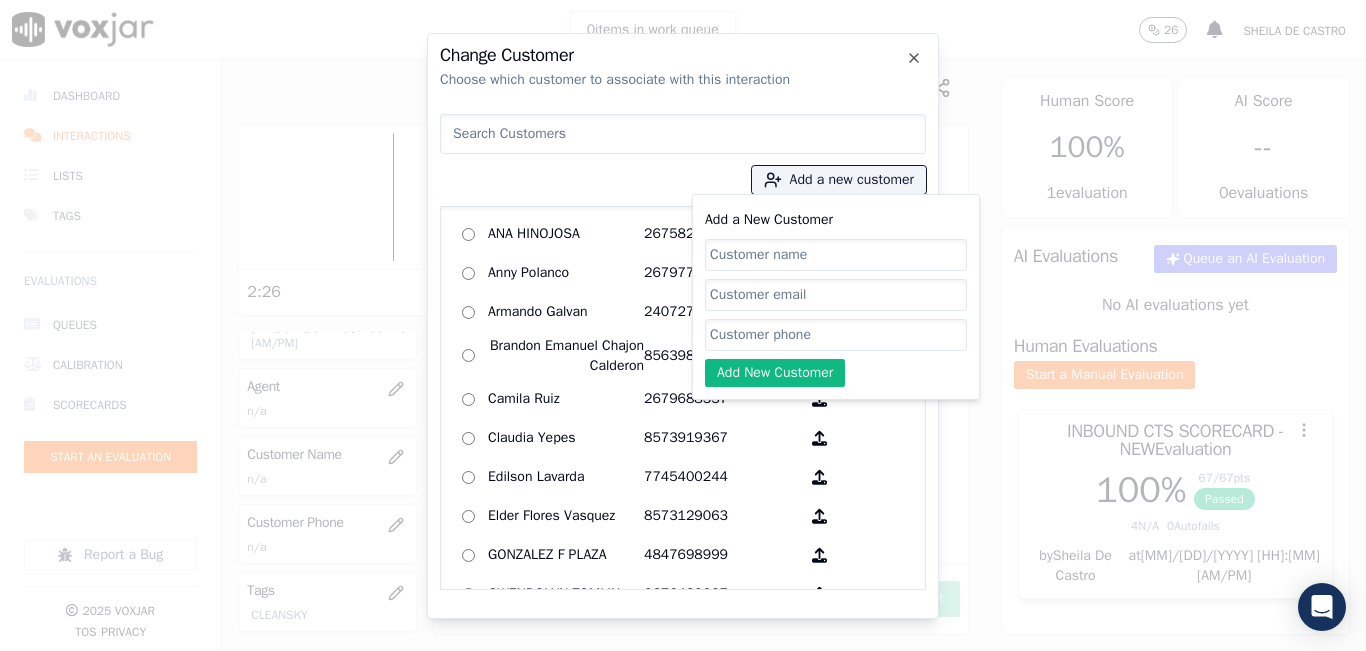 click on "Add a New Customer" 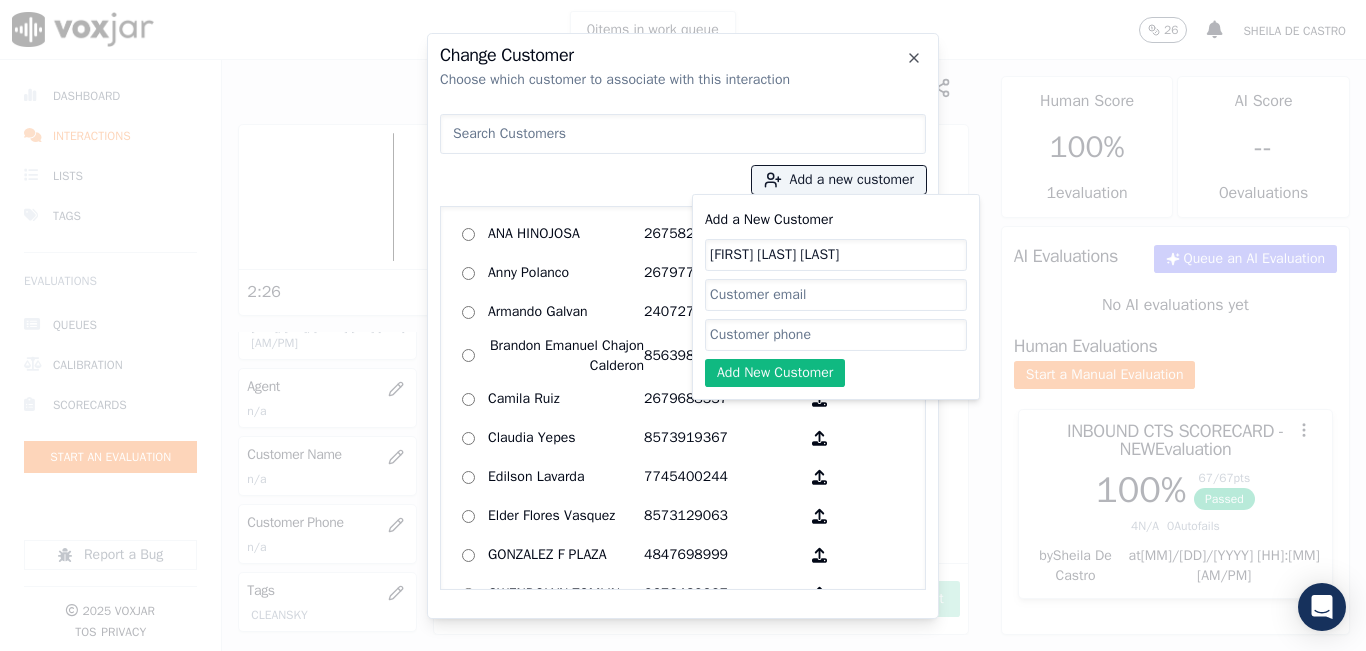 type on "[FIRST] [MIDDLE] [LAST]" 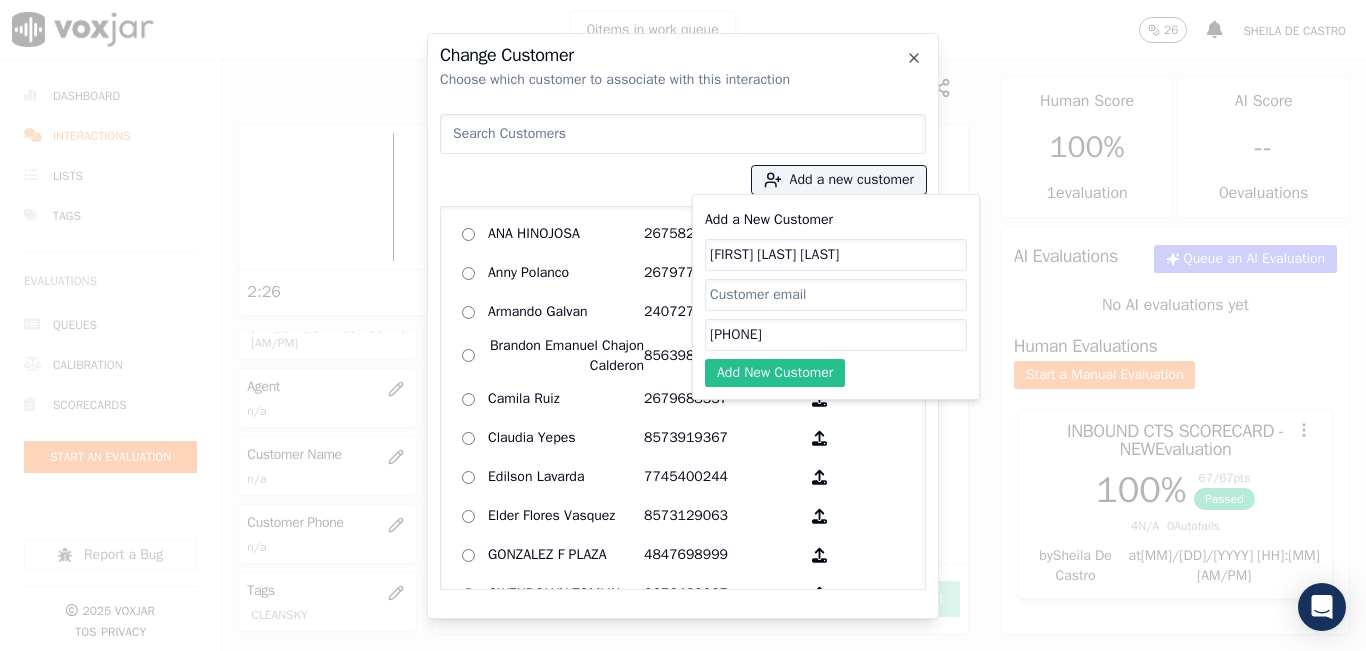 type on "[PHONE]" 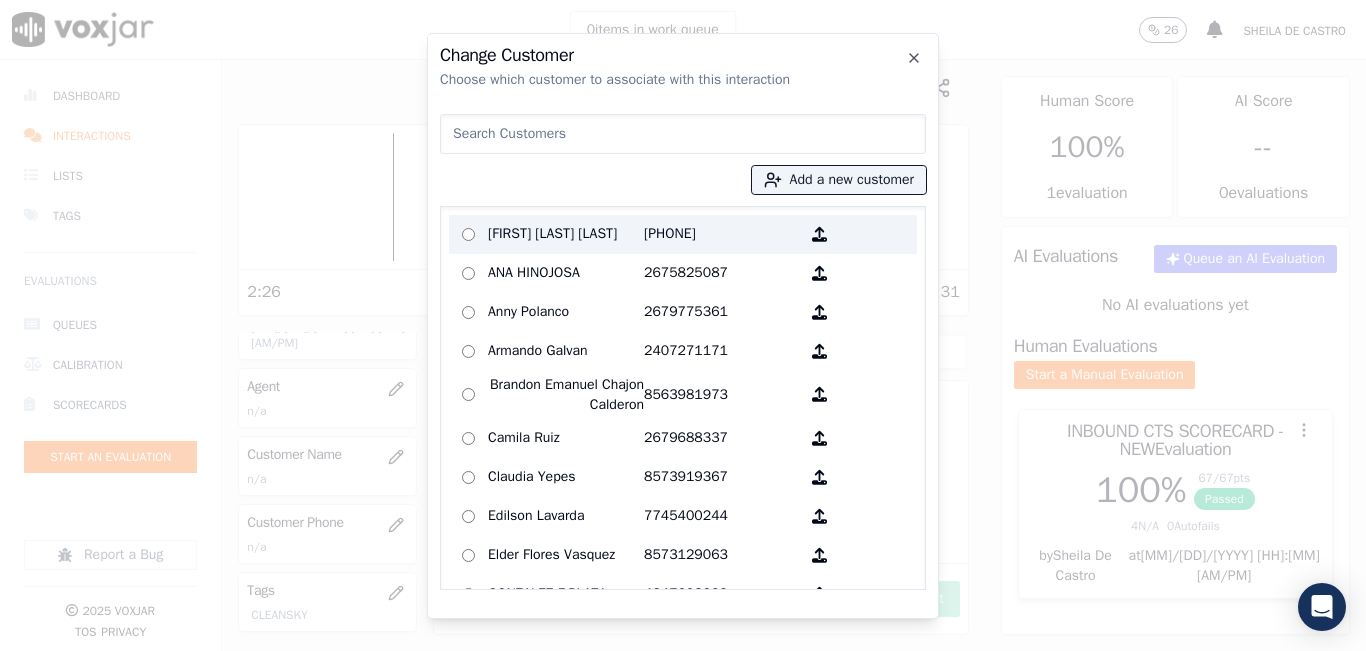 click on "[FIRST] [MIDDLE] [LAST]" at bounding box center (566, 234) 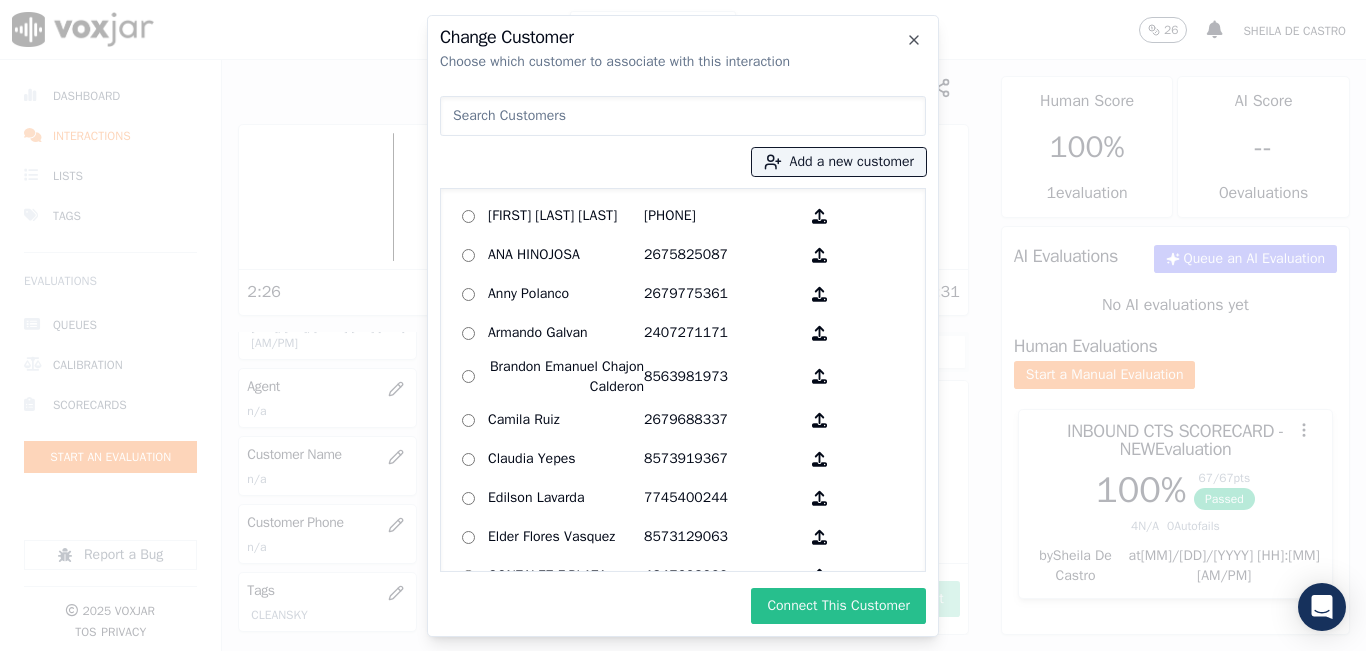 click on "Connect This Customer" at bounding box center (838, 606) 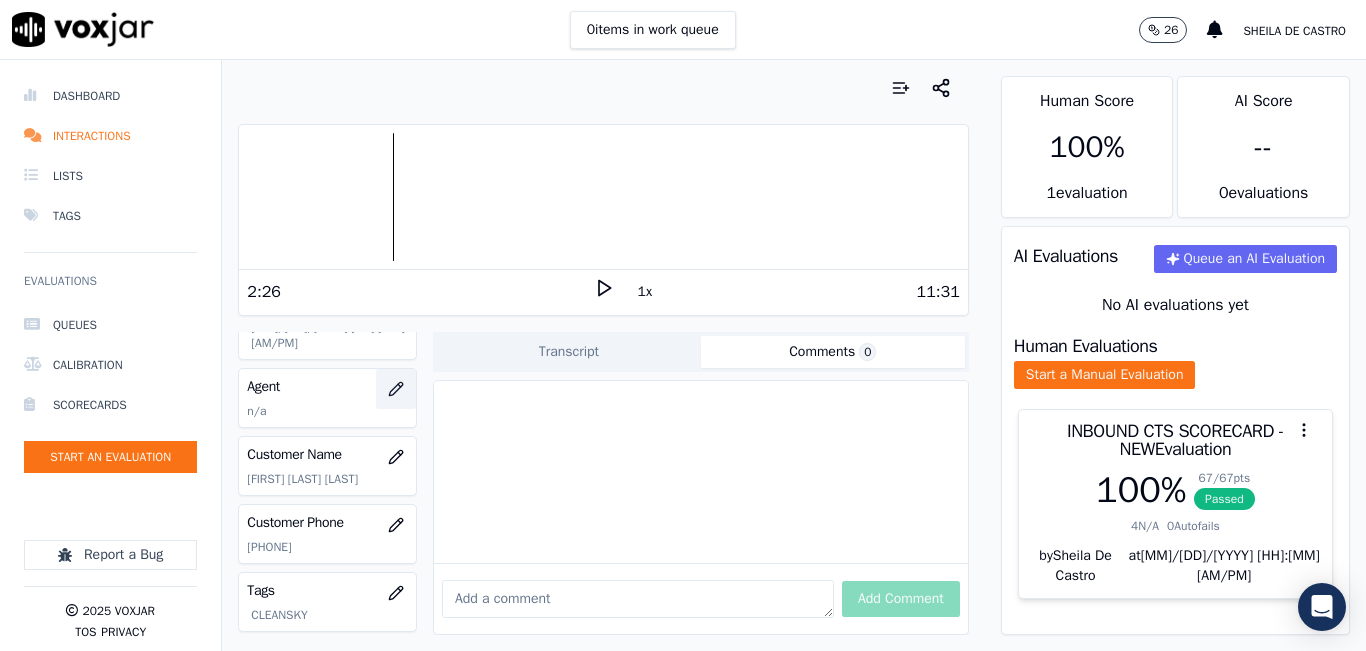 click at bounding box center [396, 389] 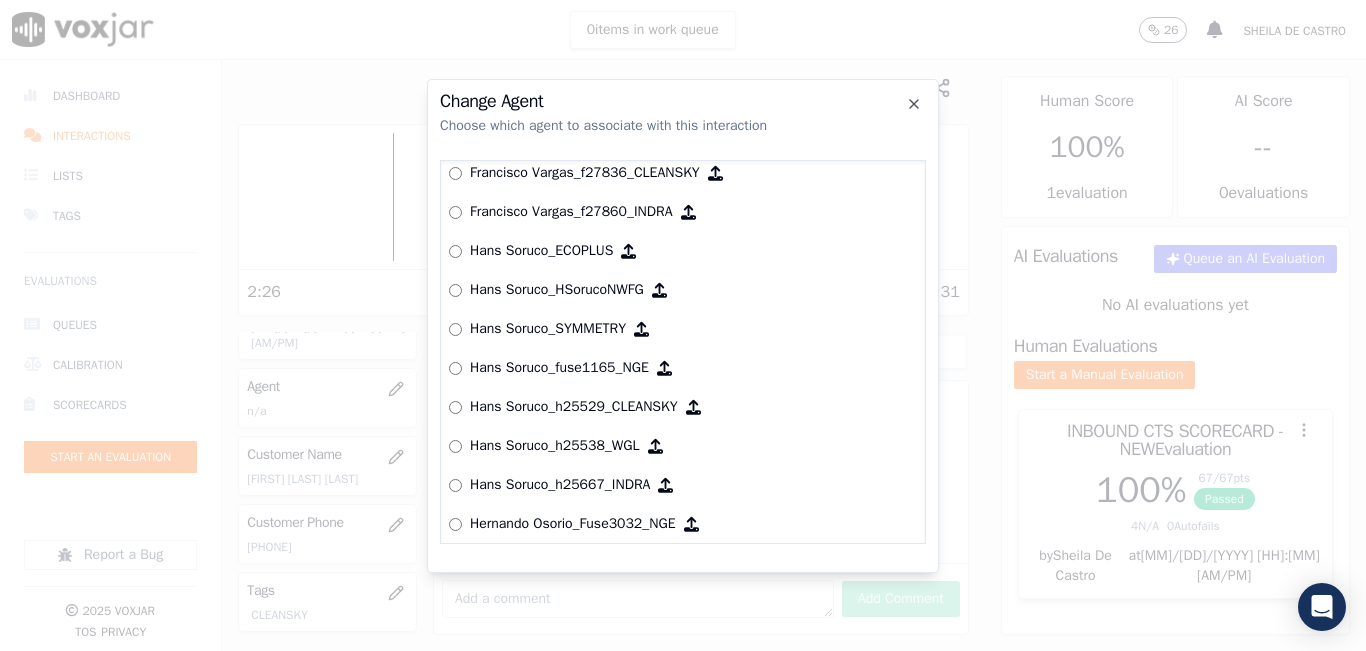 scroll, scrollTop: 3322, scrollLeft: 0, axis: vertical 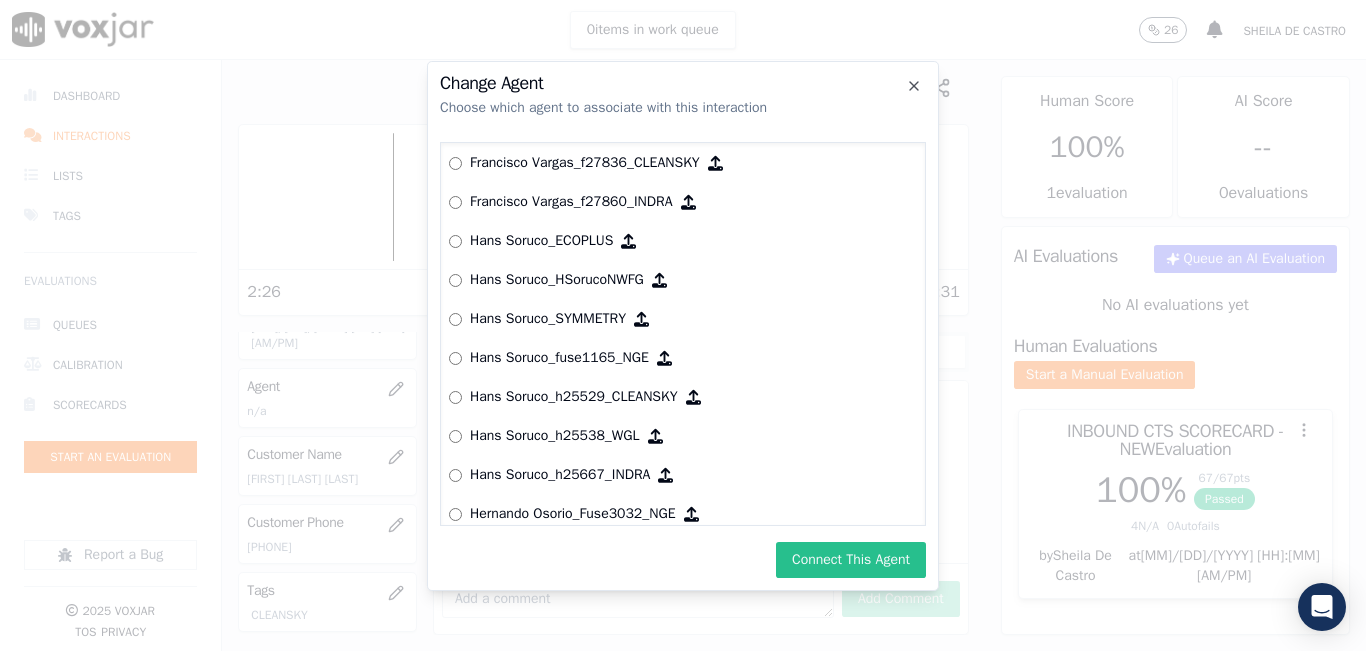 click on "Connect This Agent" at bounding box center (851, 560) 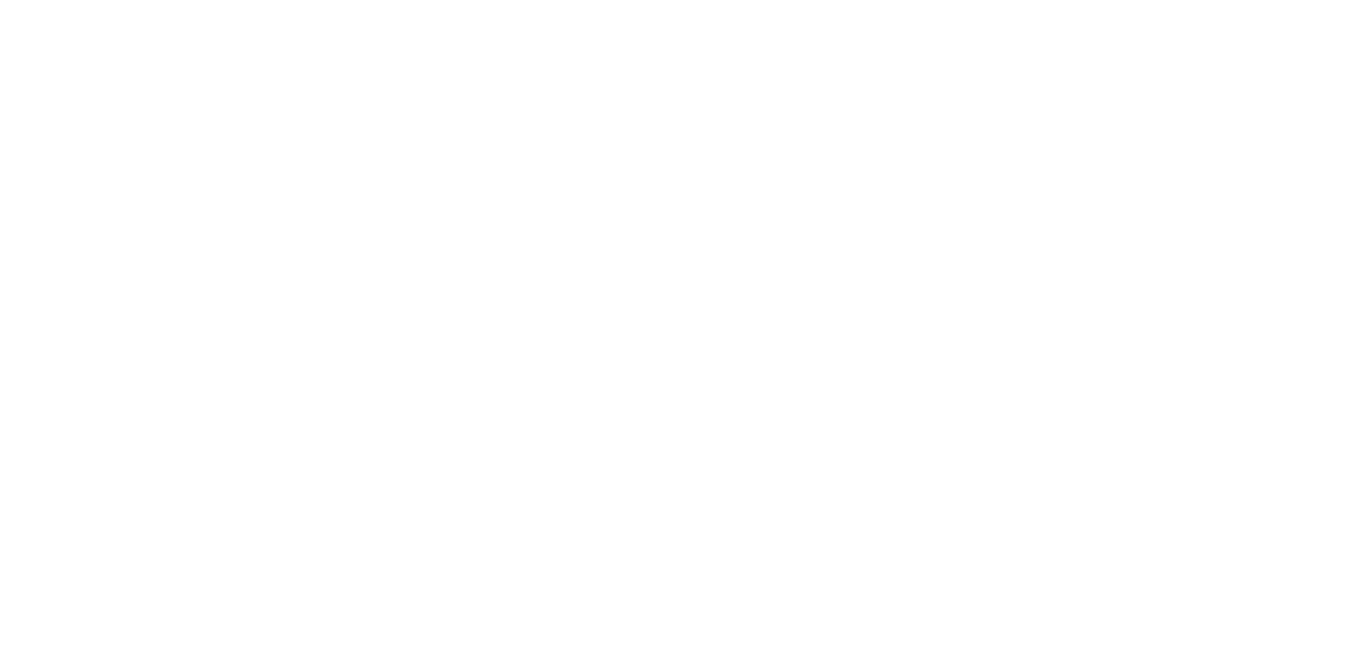 scroll, scrollTop: 0, scrollLeft: 0, axis: both 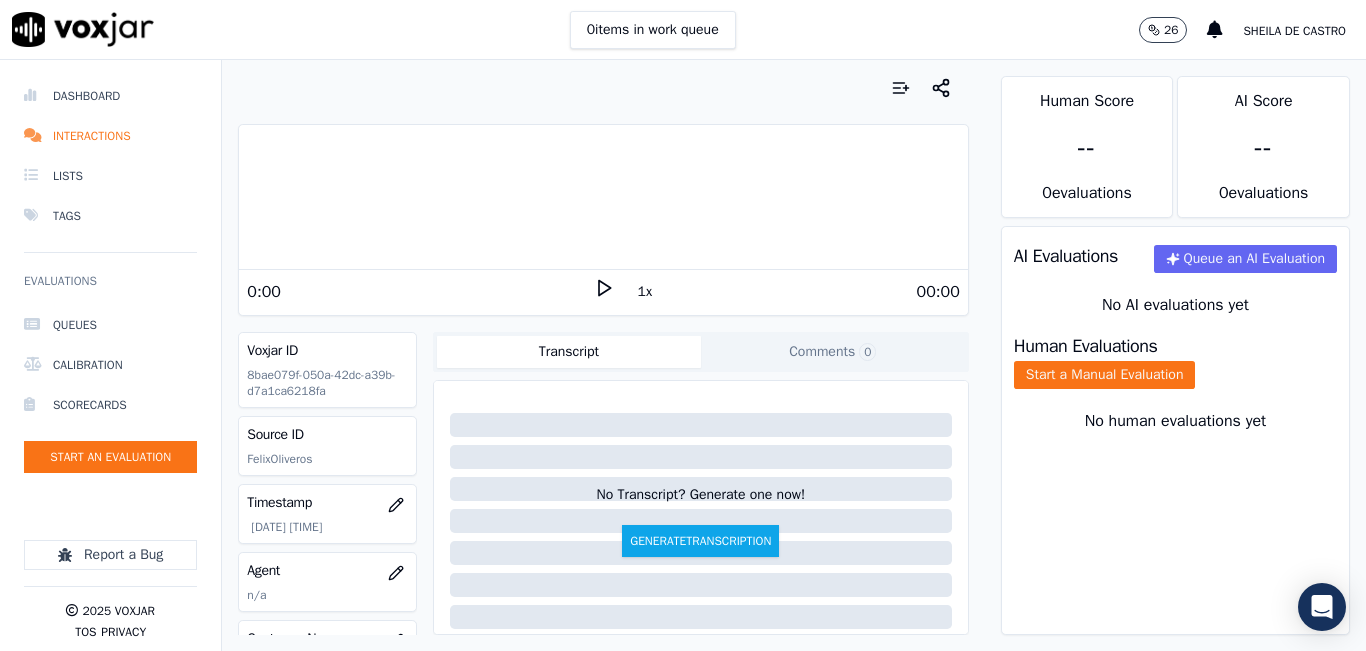click on "0  items in work queue     26         Sheila De Castro" at bounding box center [683, 30] 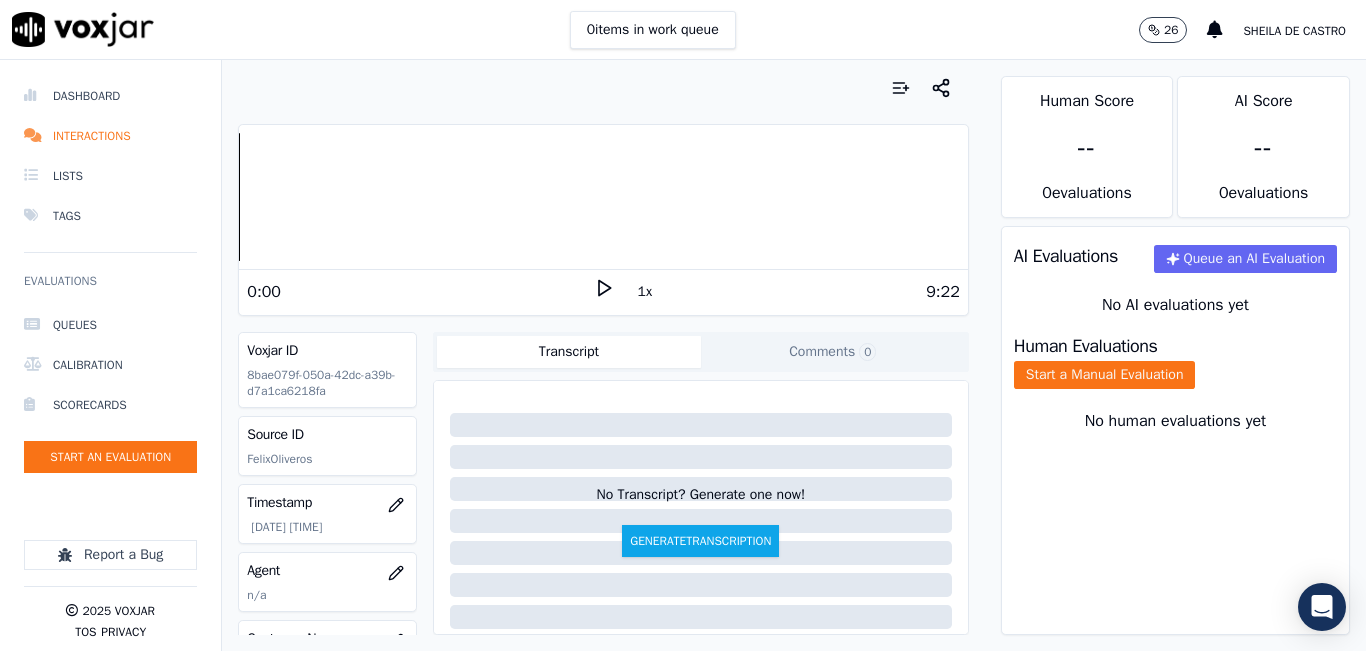 click 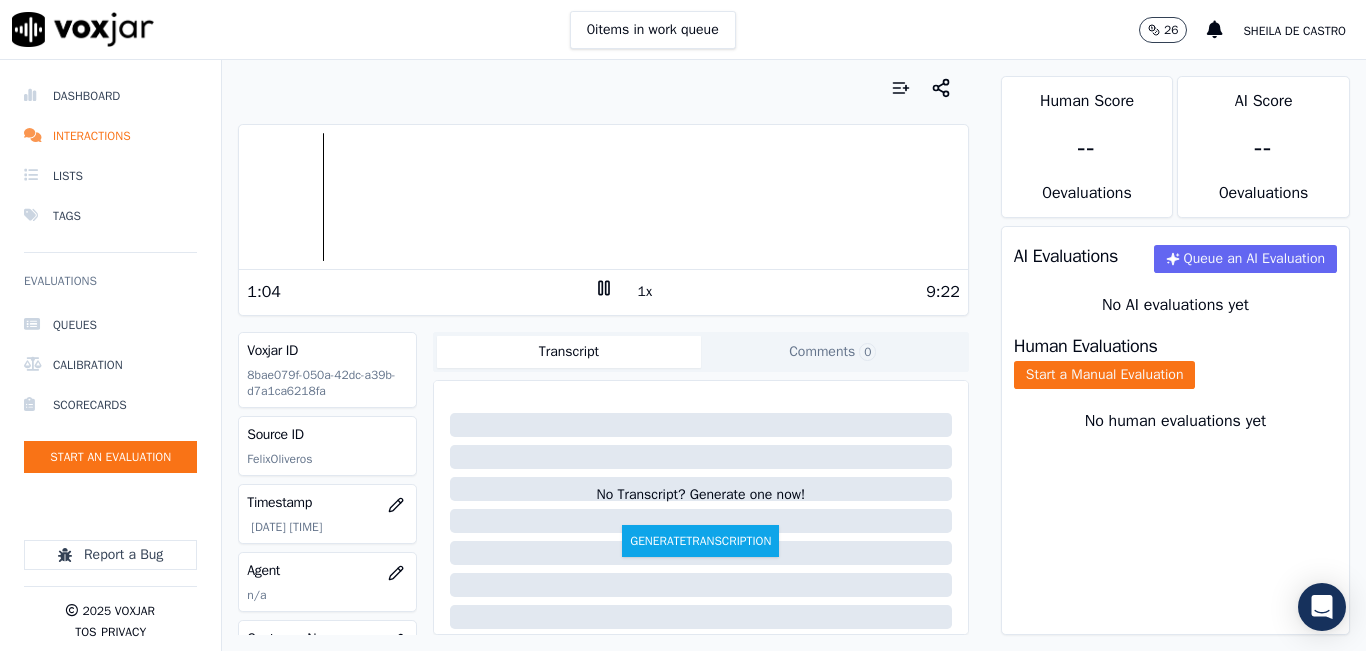 click on "Comments  0" 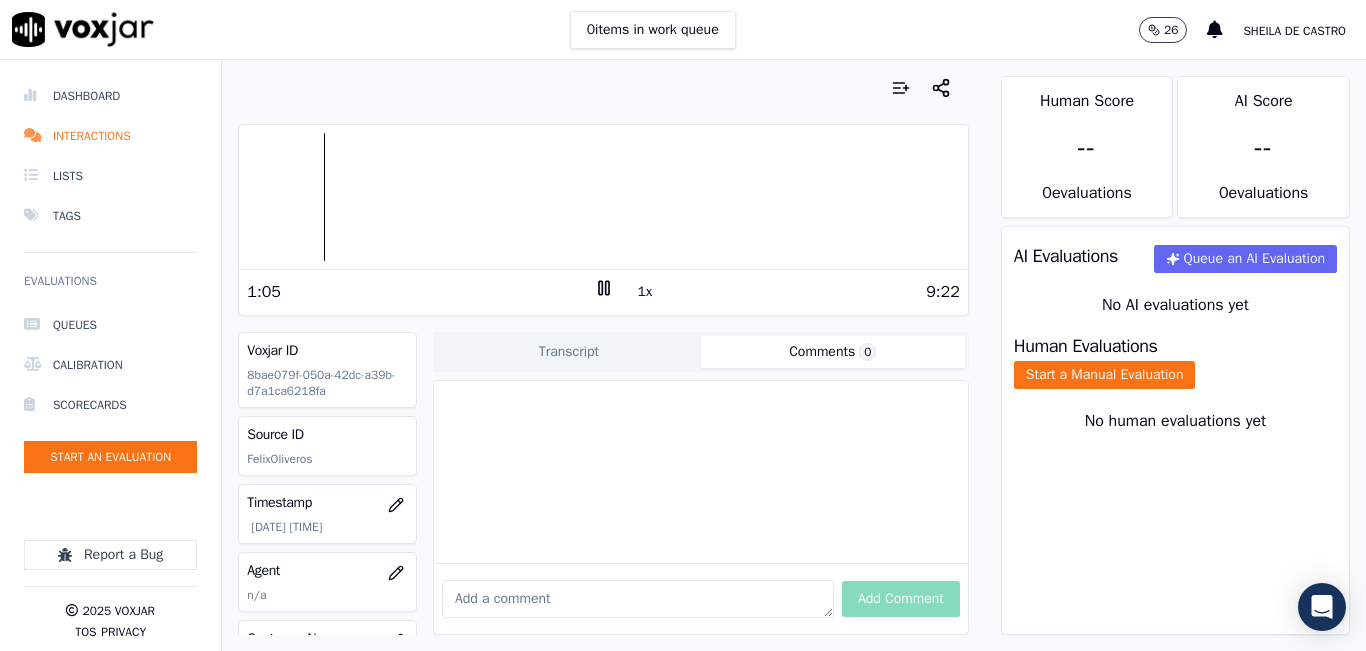 click at bounding box center [638, 599] 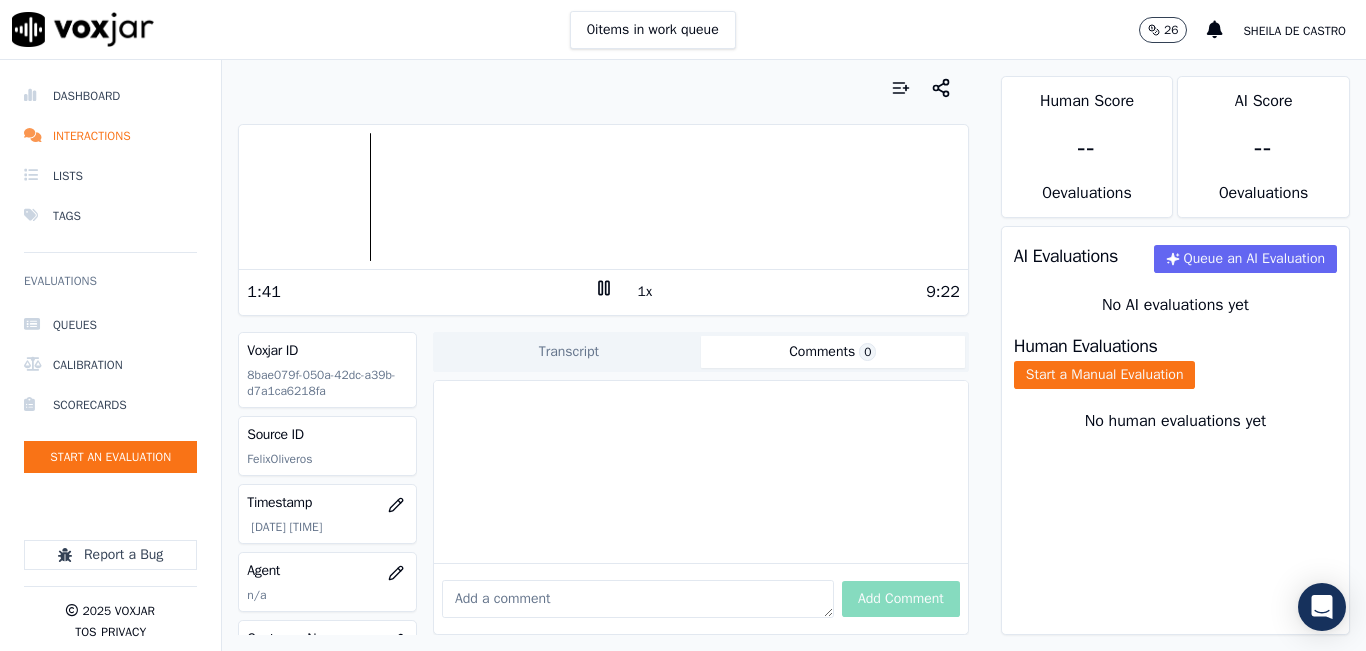 click 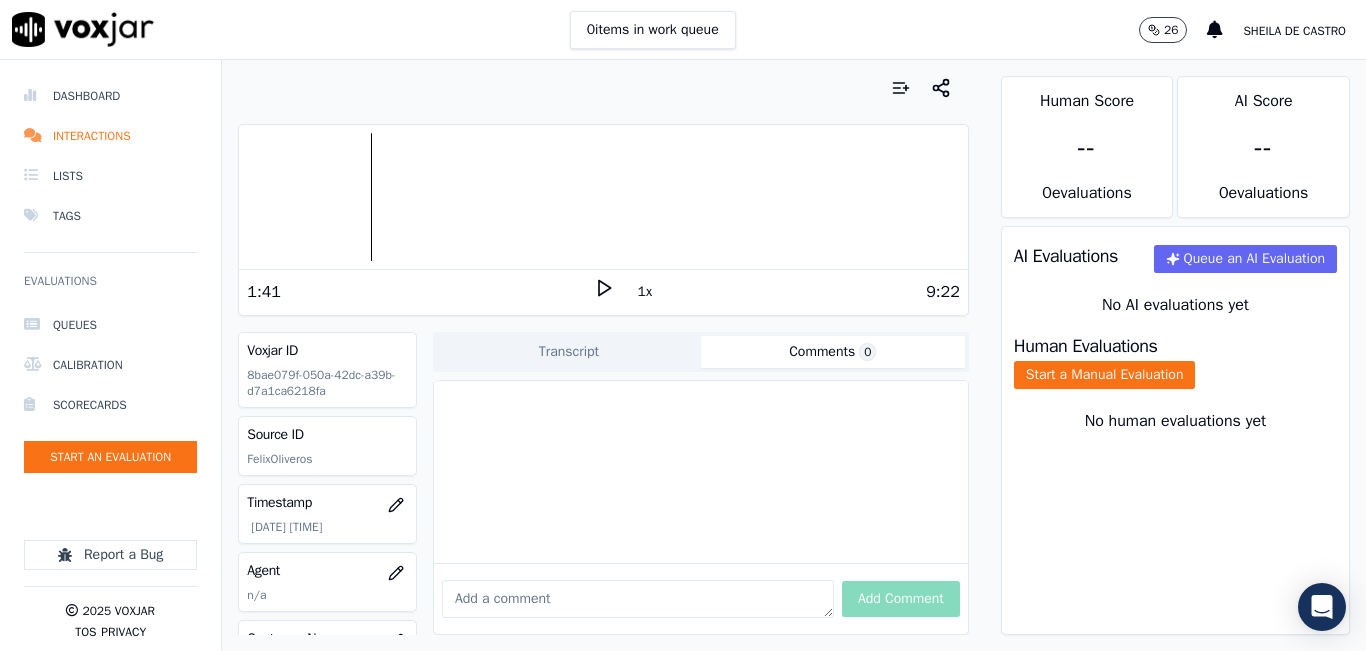click 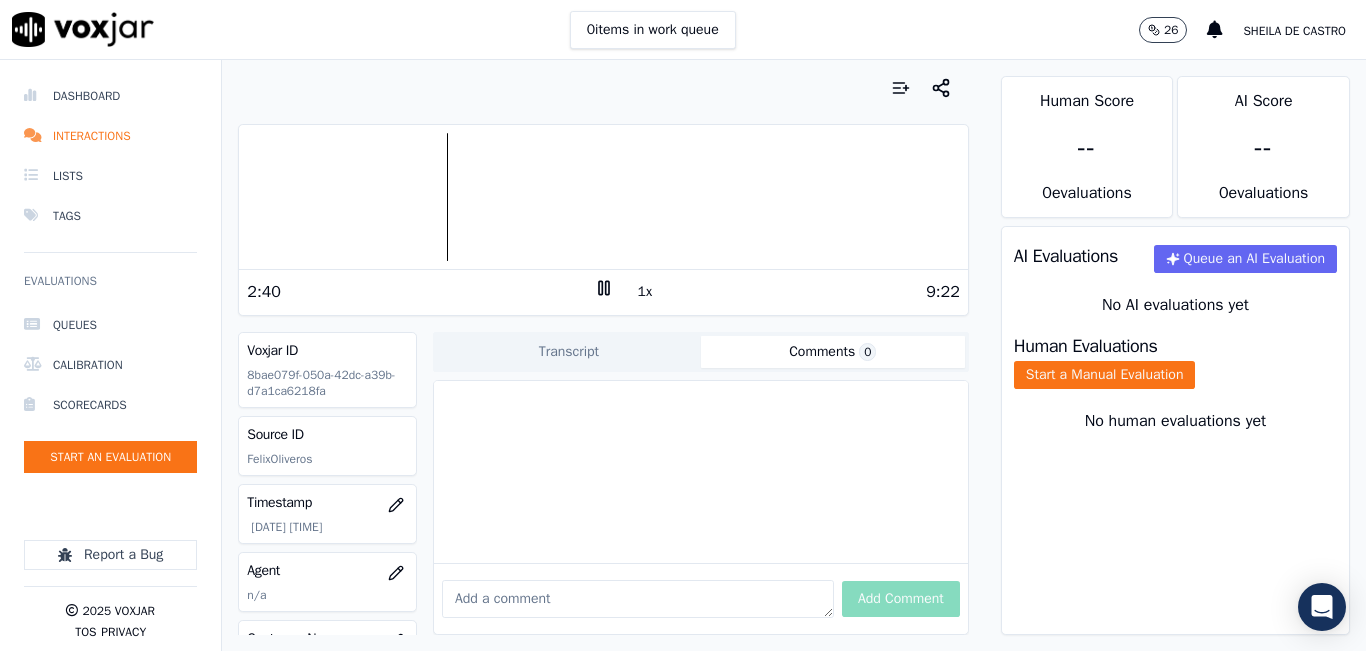 click 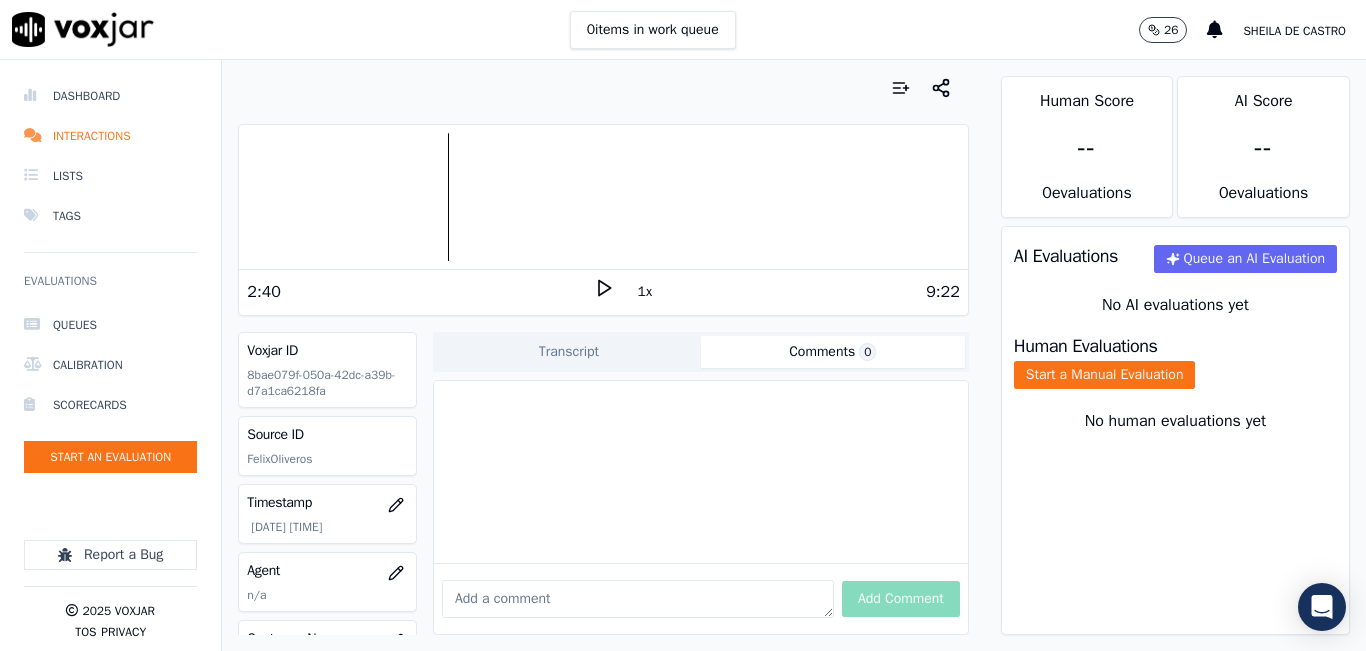 click 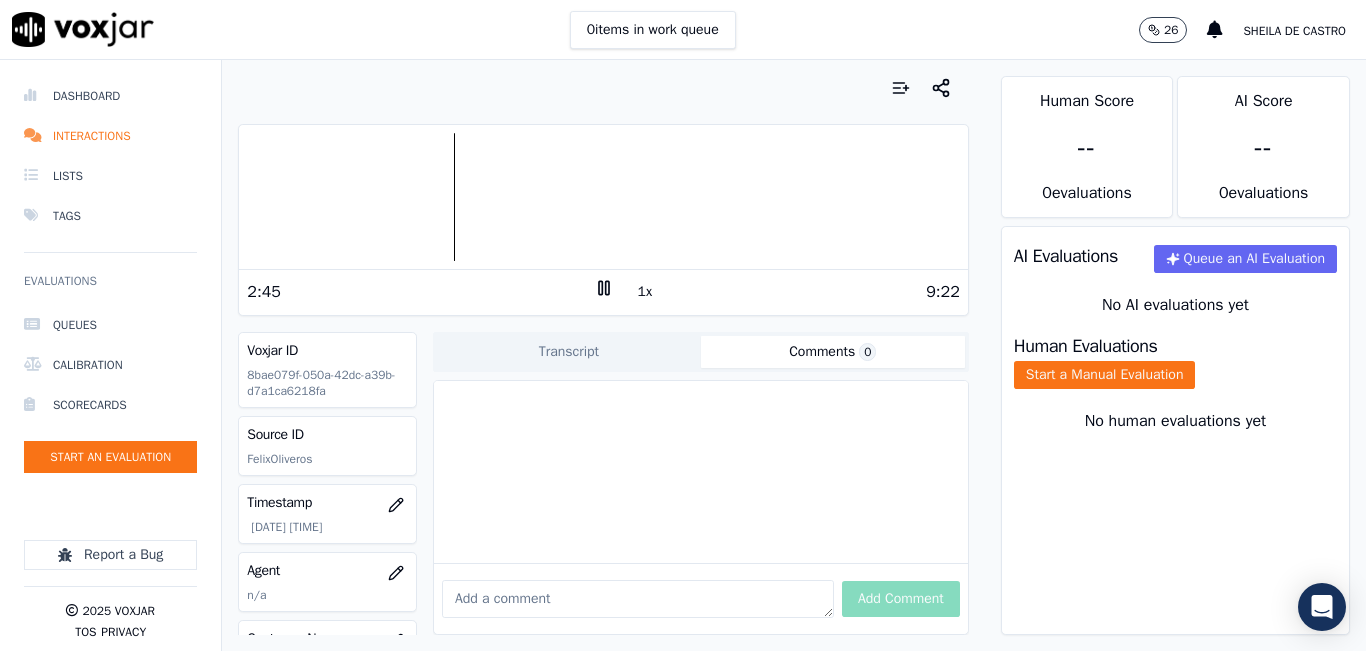 click 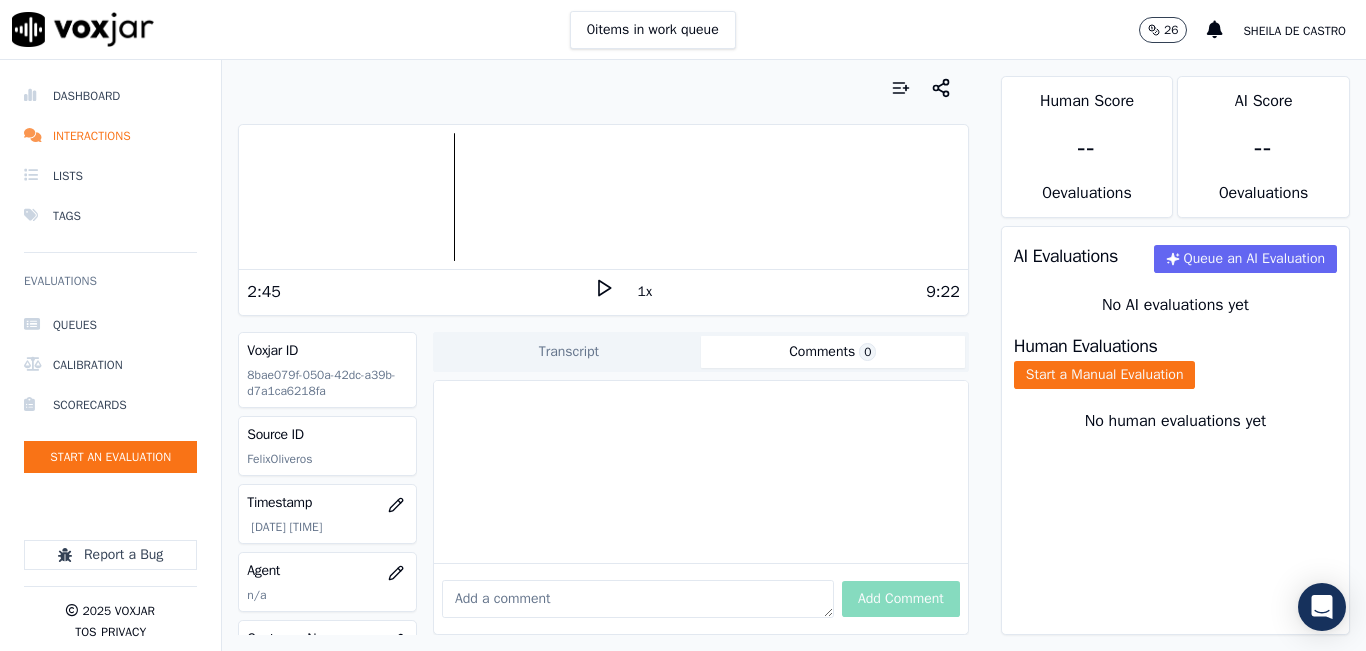 click on "Human Evaluations   Start a Manual Evaluation" at bounding box center [1175, 363] 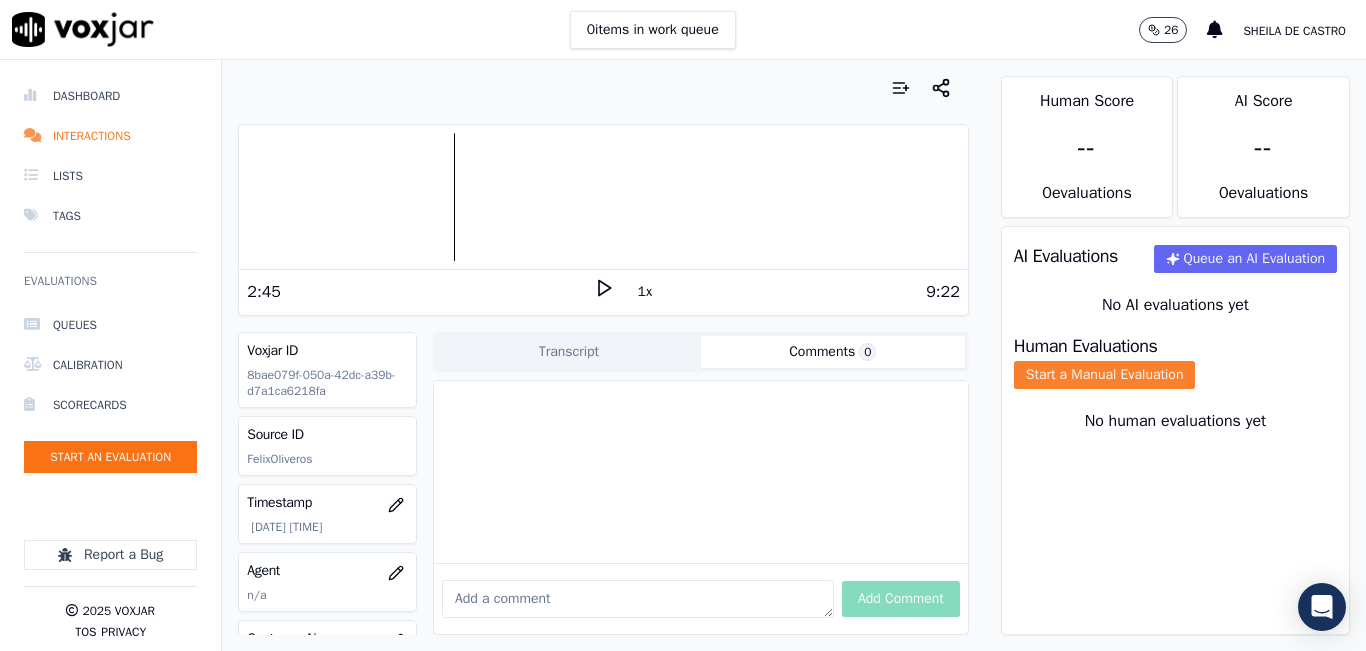 click on "Start a Manual Evaluation" 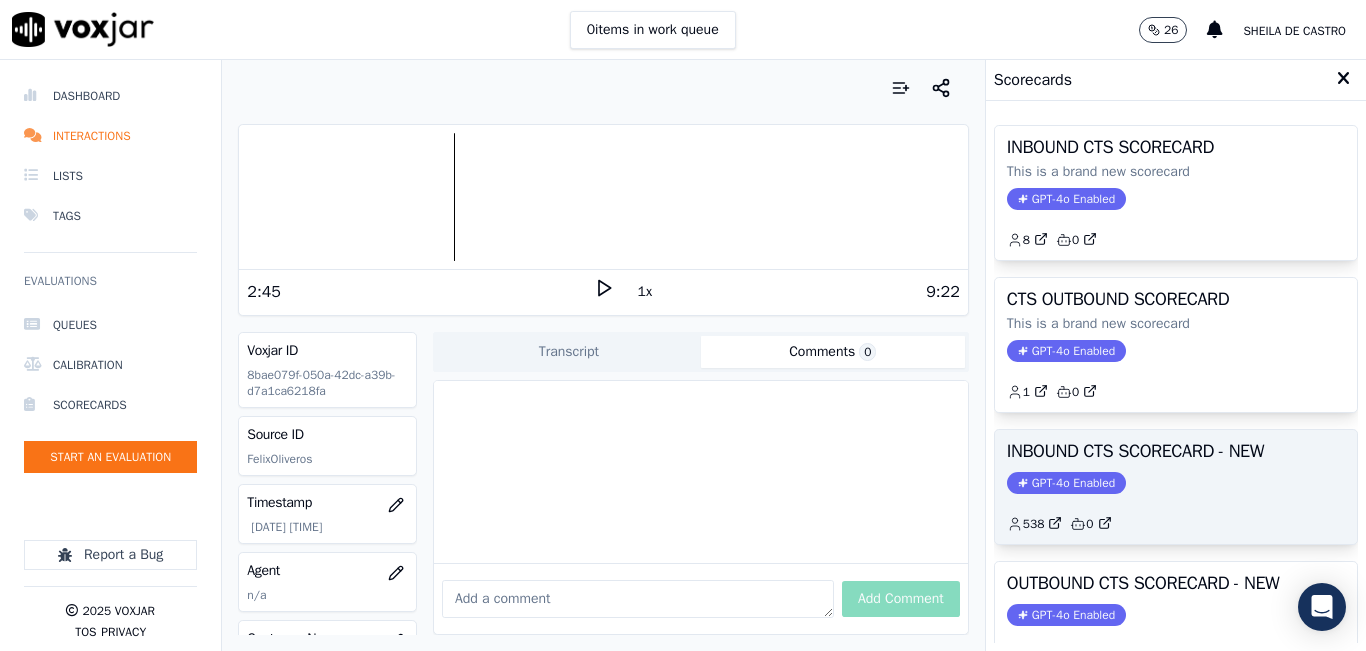 click on "INBOUND CTS SCORECARD - NEW        GPT-4o Enabled       538         0" at bounding box center [1176, 487] 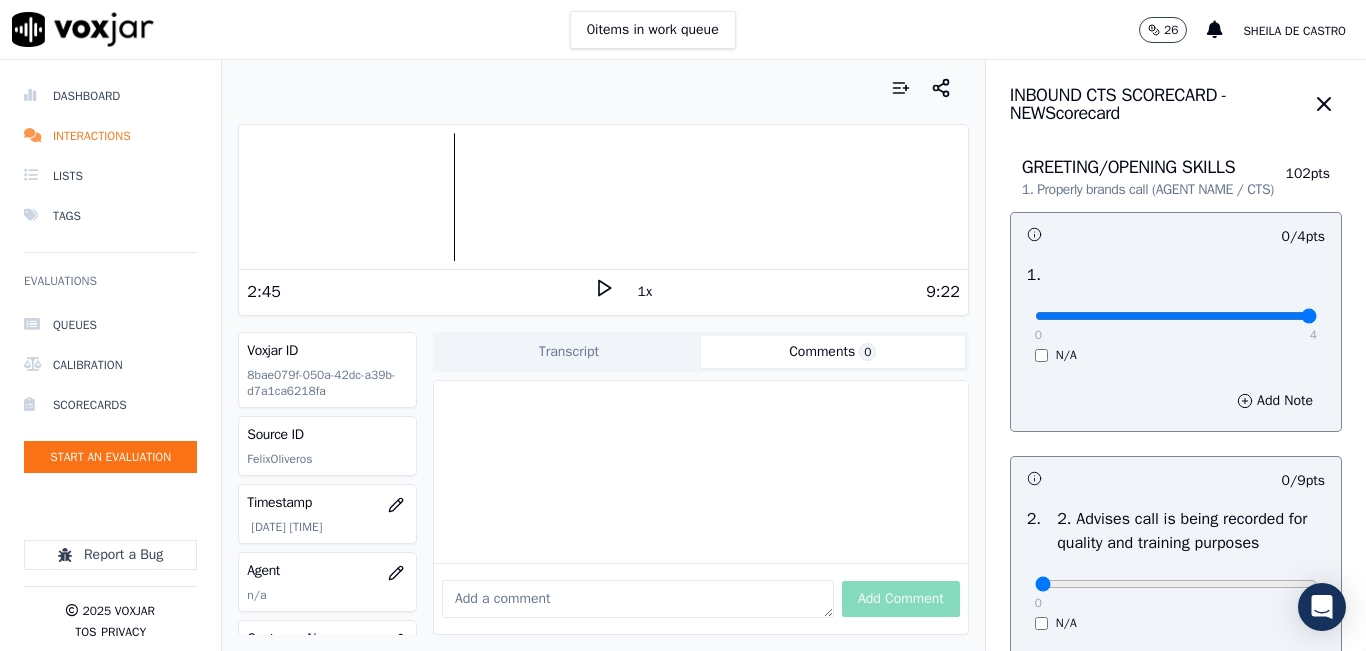 type on "4" 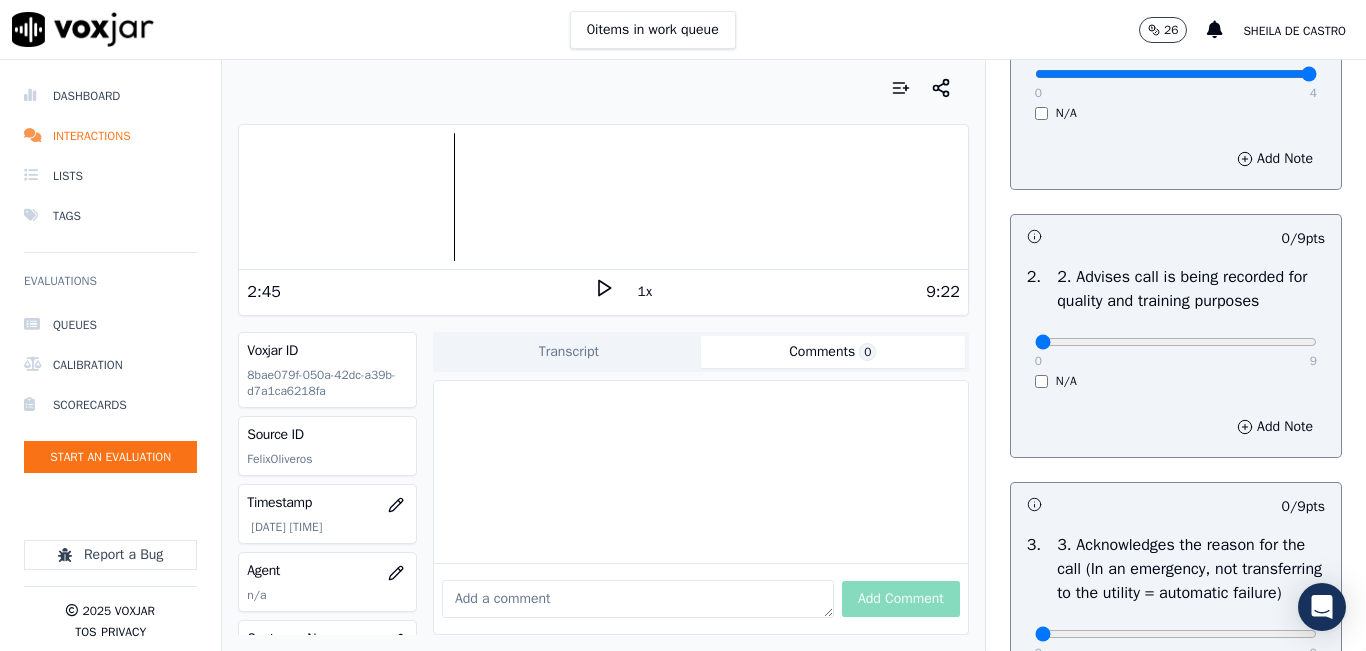 scroll, scrollTop: 300, scrollLeft: 0, axis: vertical 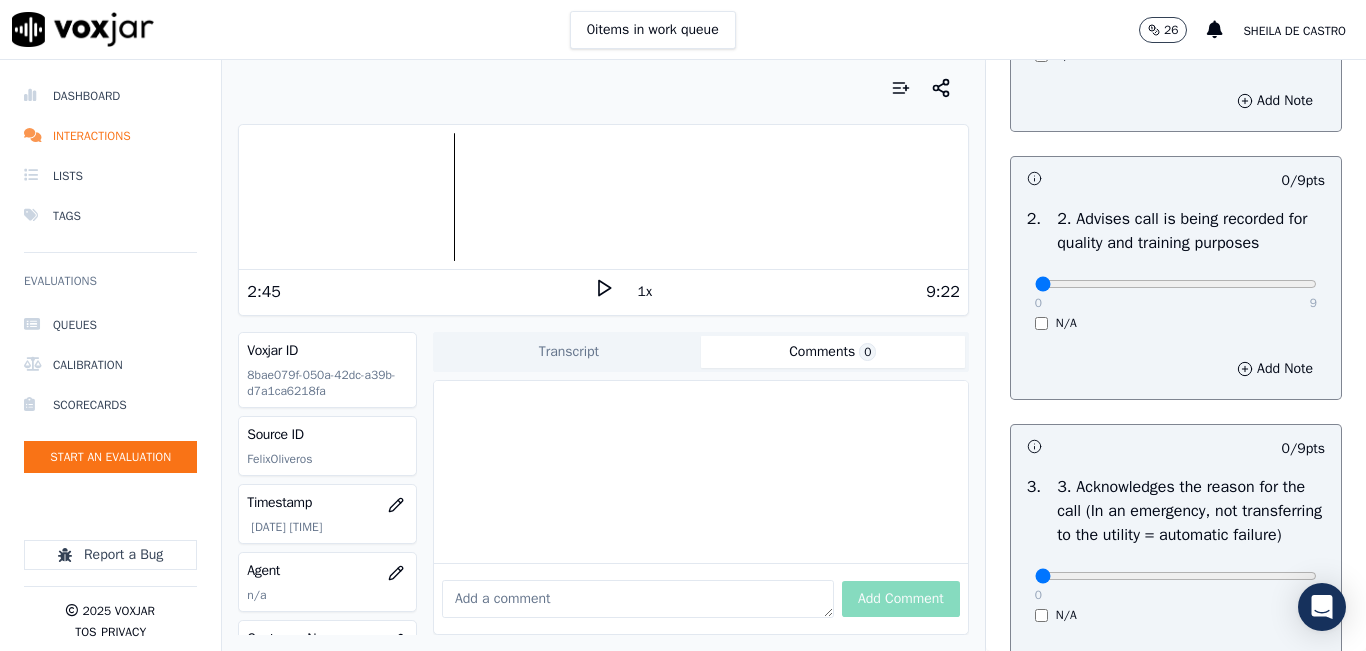 click on "0   9     N/A" at bounding box center [1176, 293] 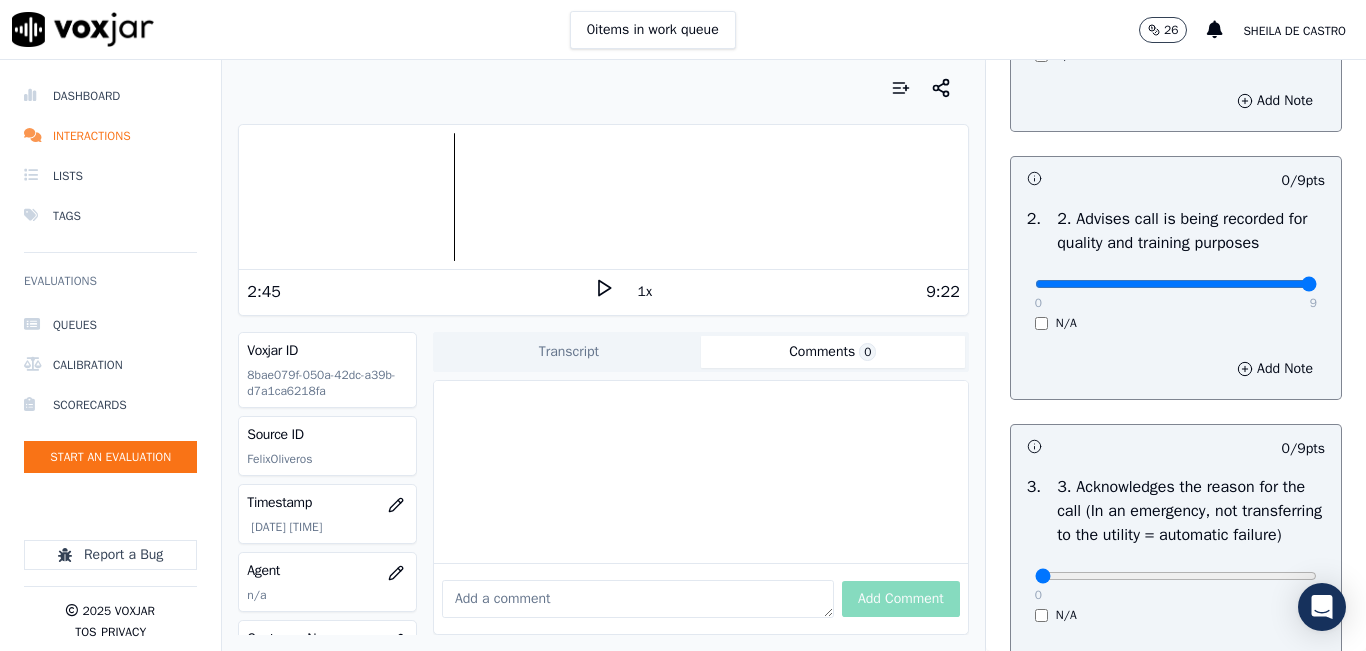type on "9" 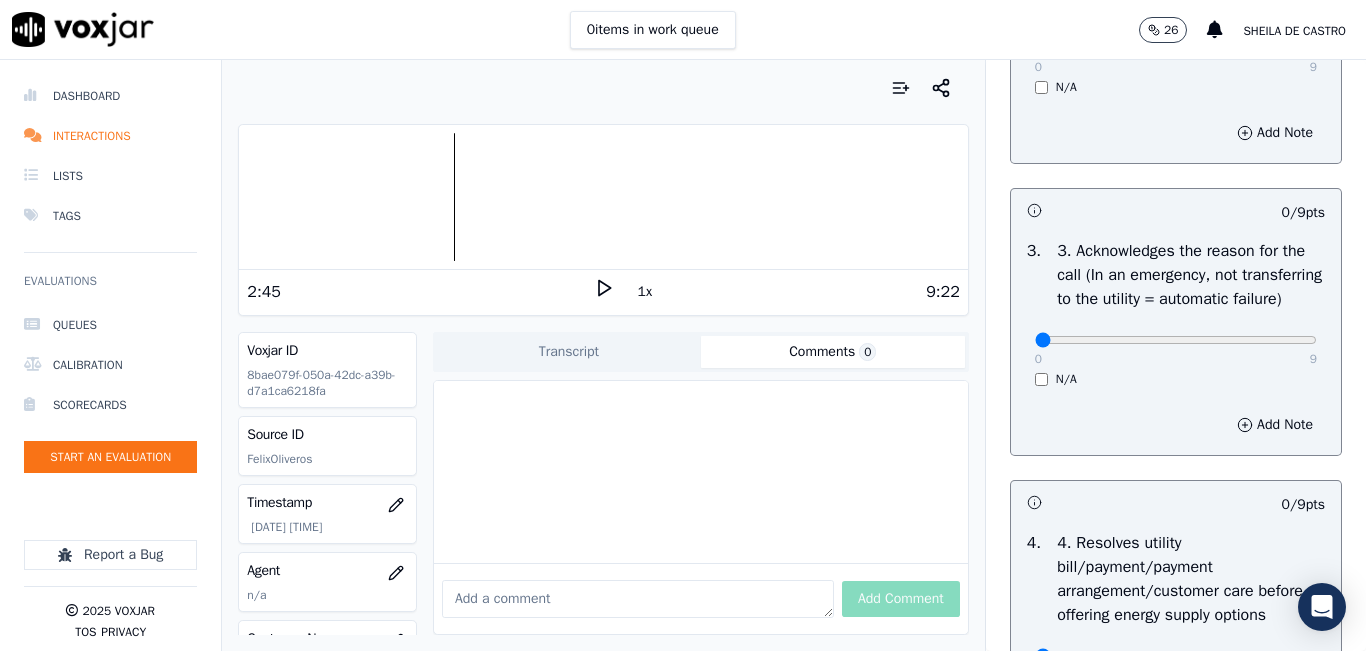 scroll, scrollTop: 600, scrollLeft: 0, axis: vertical 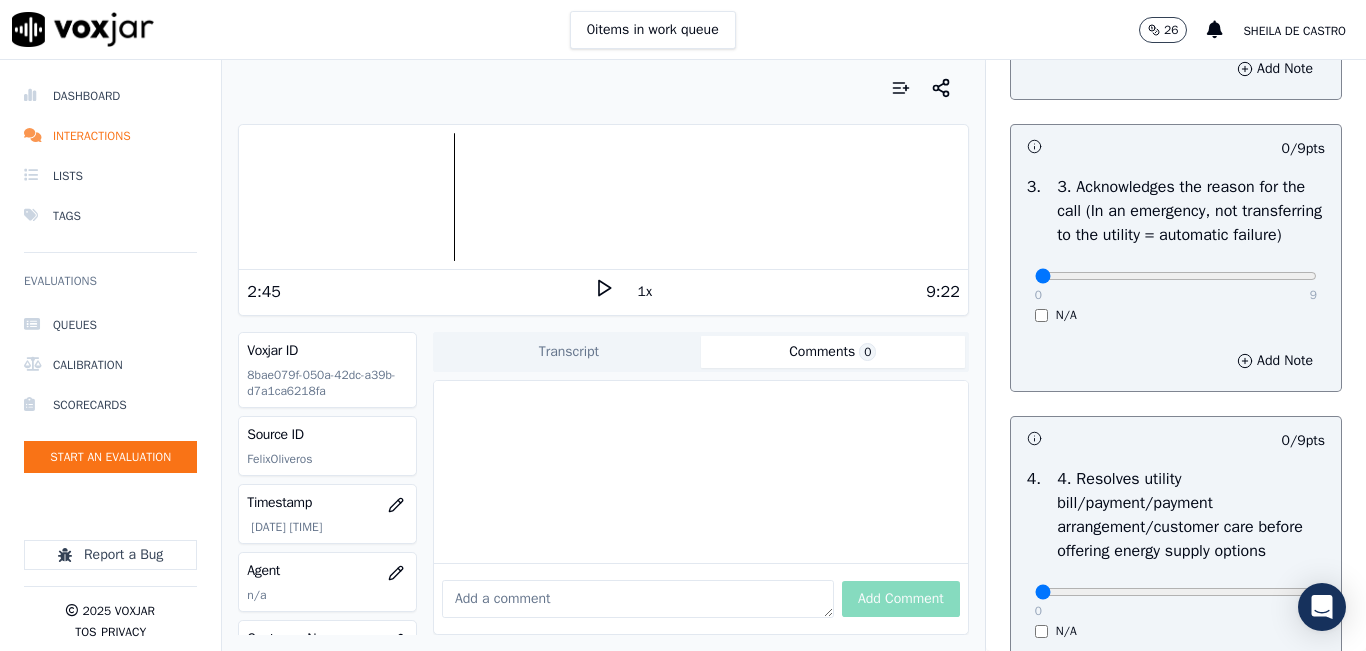 click on "0   9     N/A" at bounding box center [1176, 285] 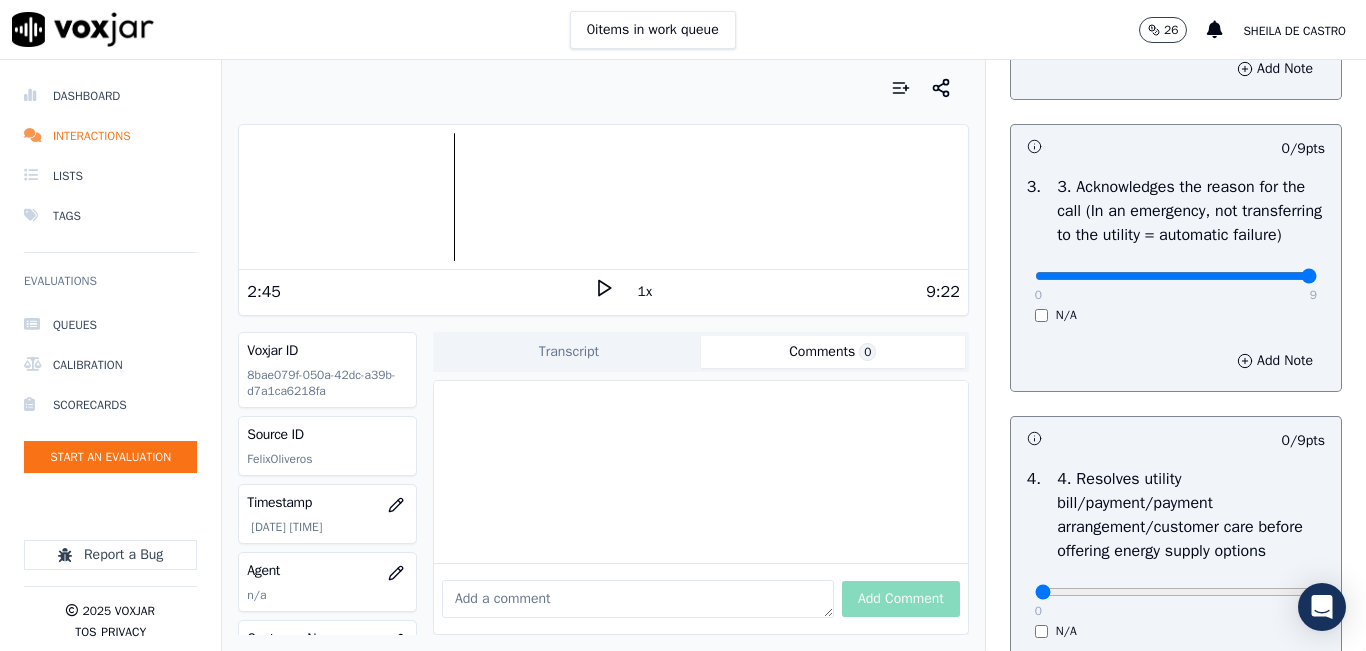 type on "9" 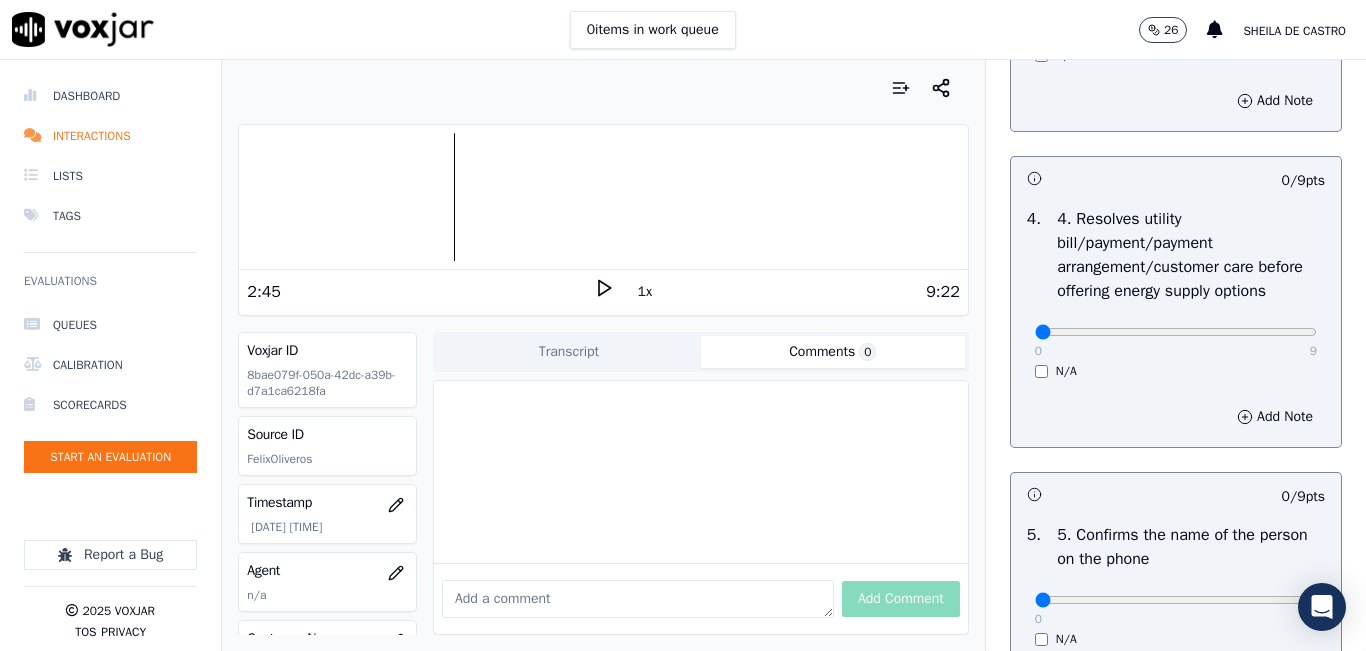 scroll, scrollTop: 900, scrollLeft: 0, axis: vertical 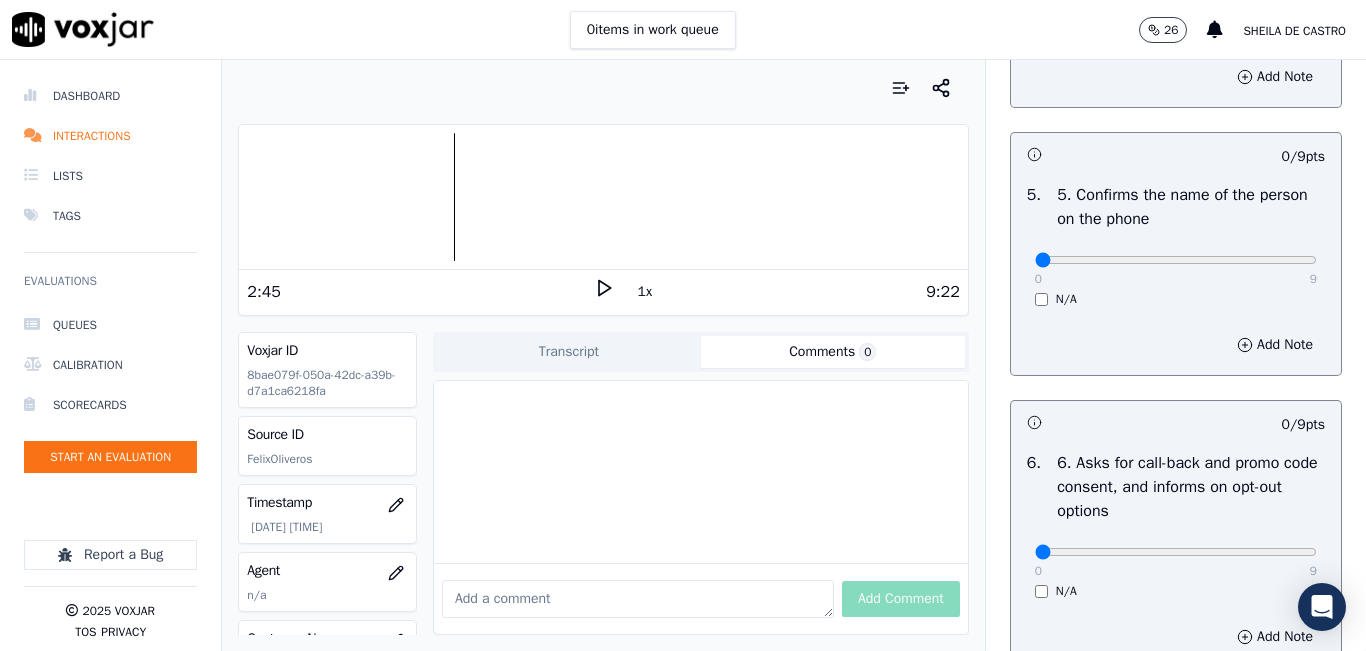 click on "0   9     N/A" at bounding box center [1176, 269] 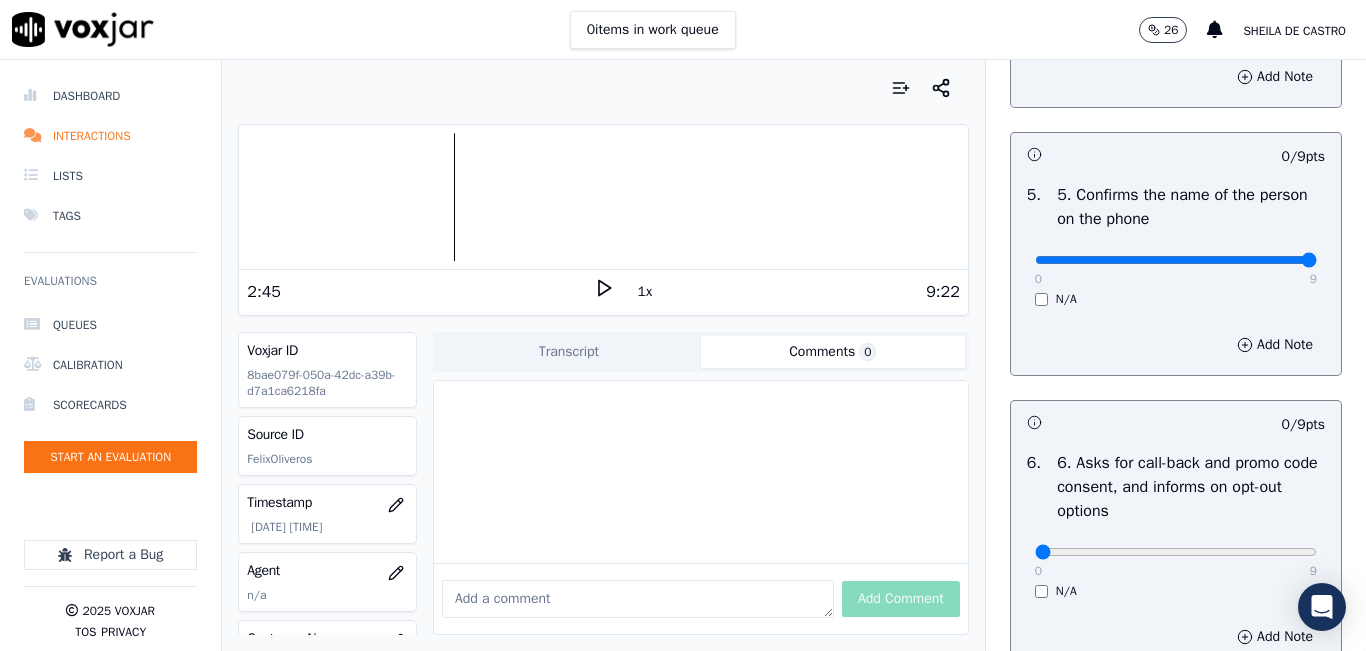 type on "9" 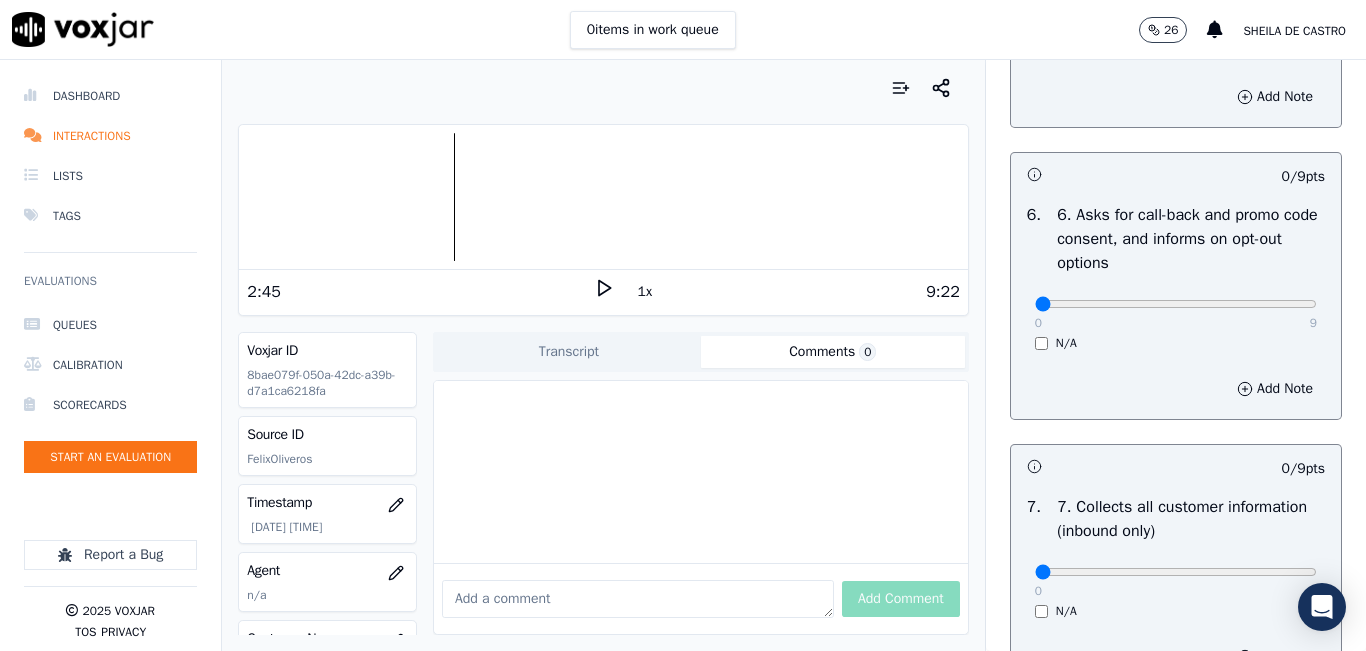 scroll, scrollTop: 1500, scrollLeft: 0, axis: vertical 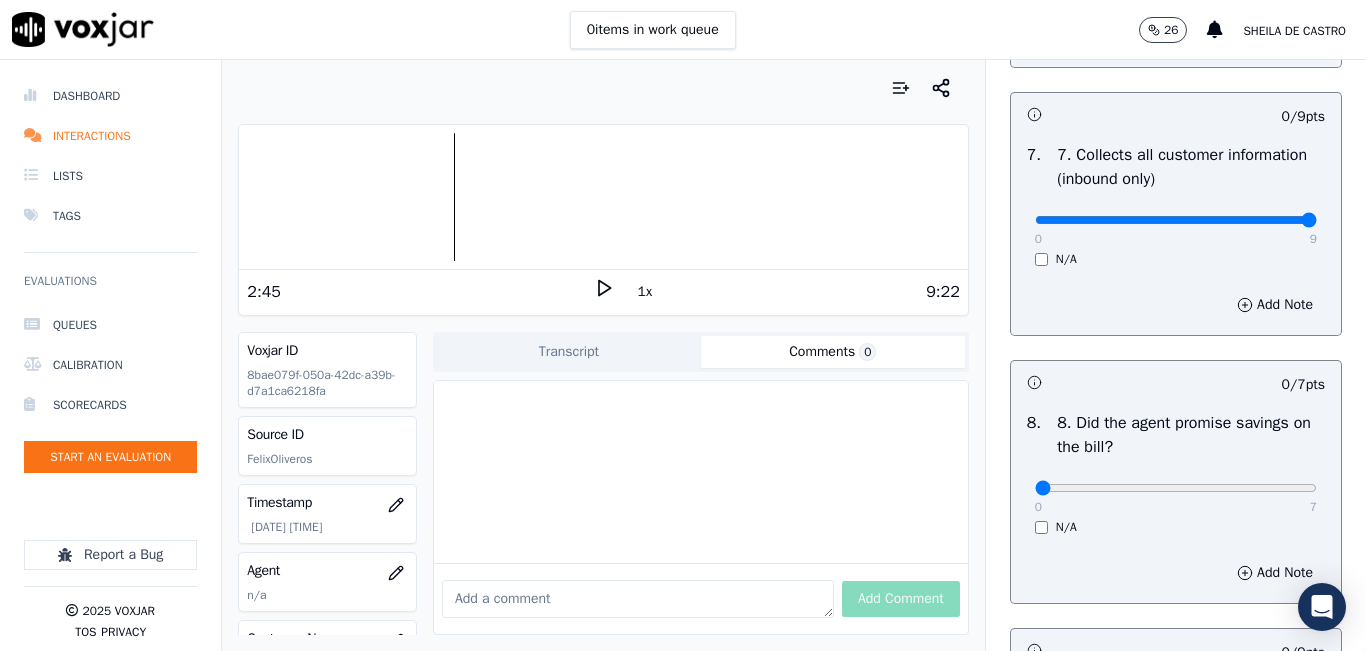type on "9" 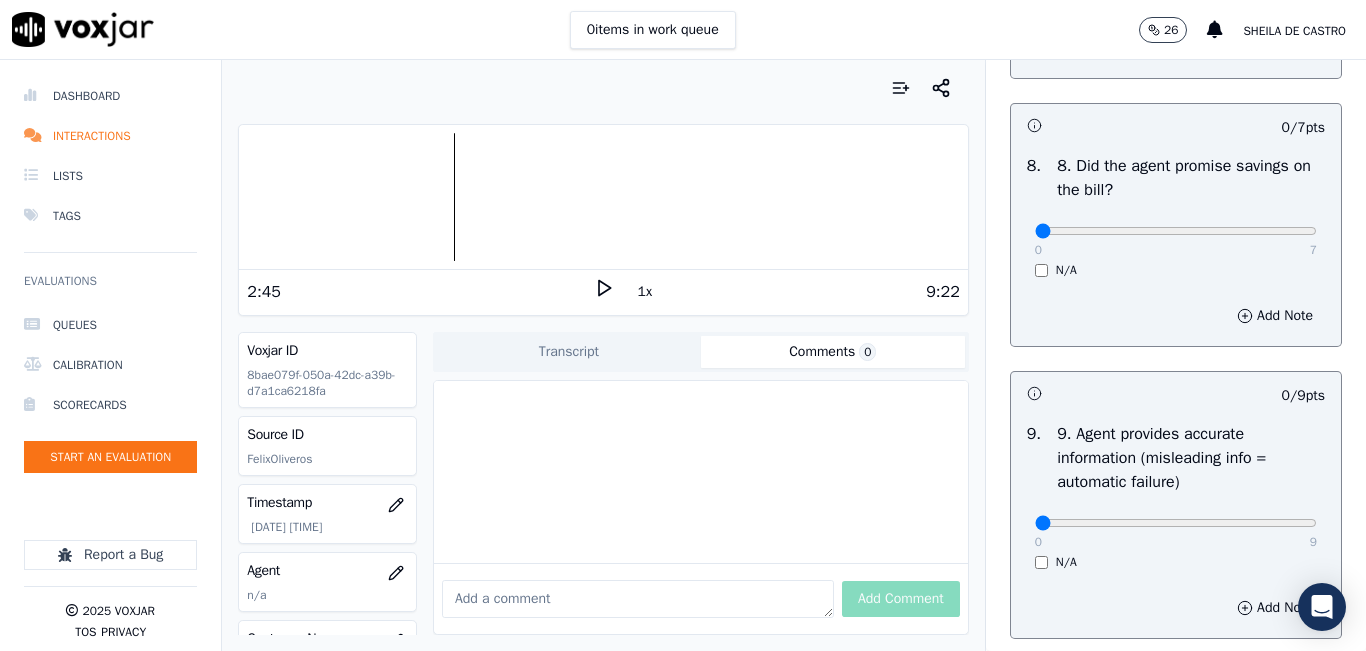 scroll, scrollTop: 2100, scrollLeft: 0, axis: vertical 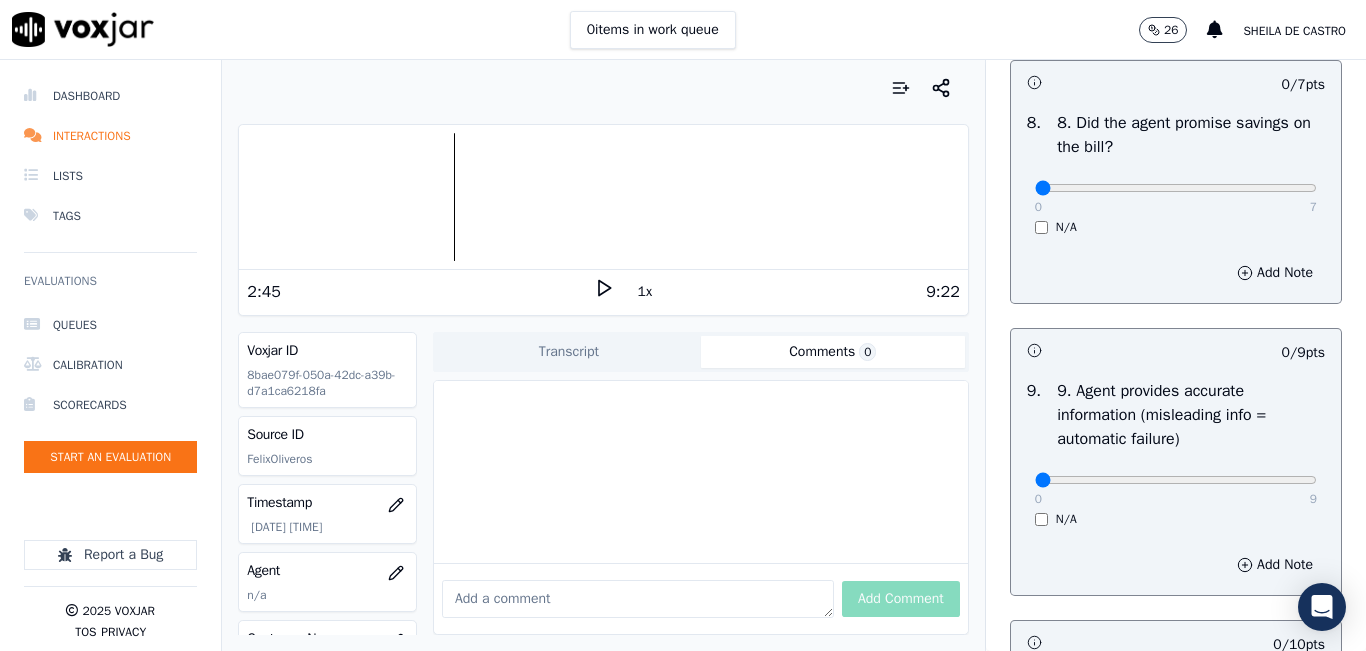 click on "N/A" at bounding box center (1176, 227) 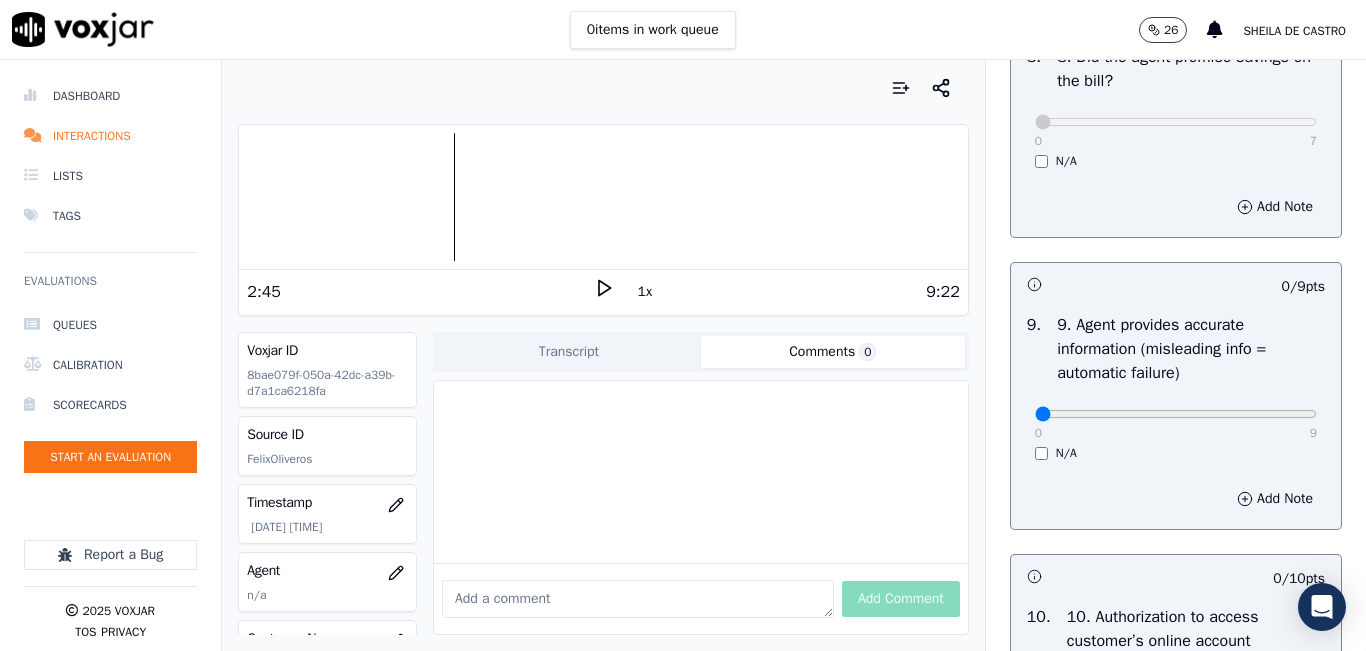 scroll, scrollTop: 2300, scrollLeft: 0, axis: vertical 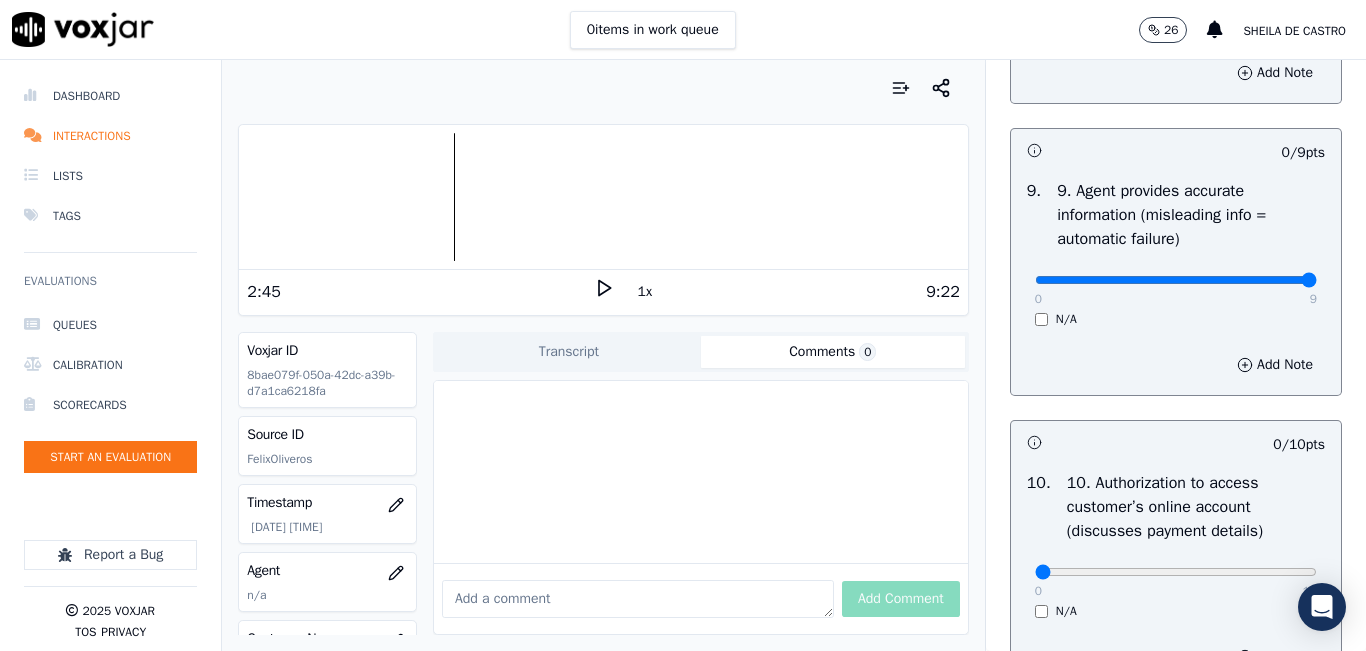 type on "9" 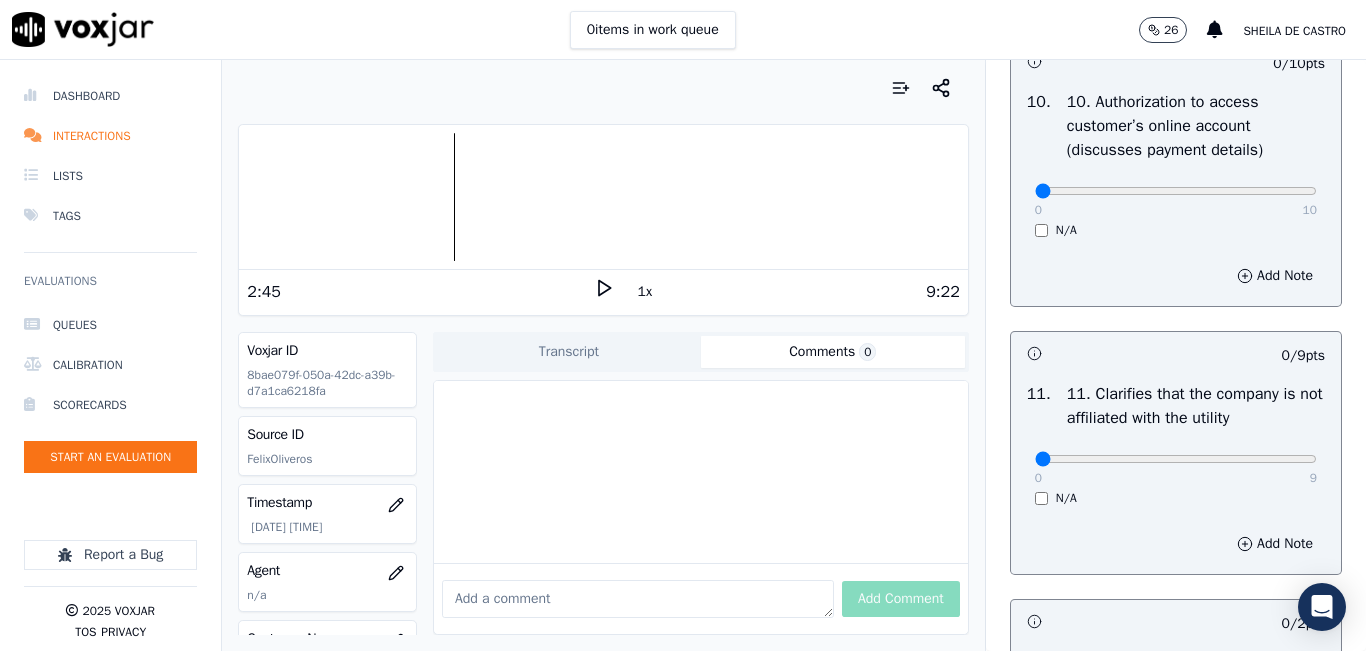 scroll, scrollTop: 2700, scrollLeft: 0, axis: vertical 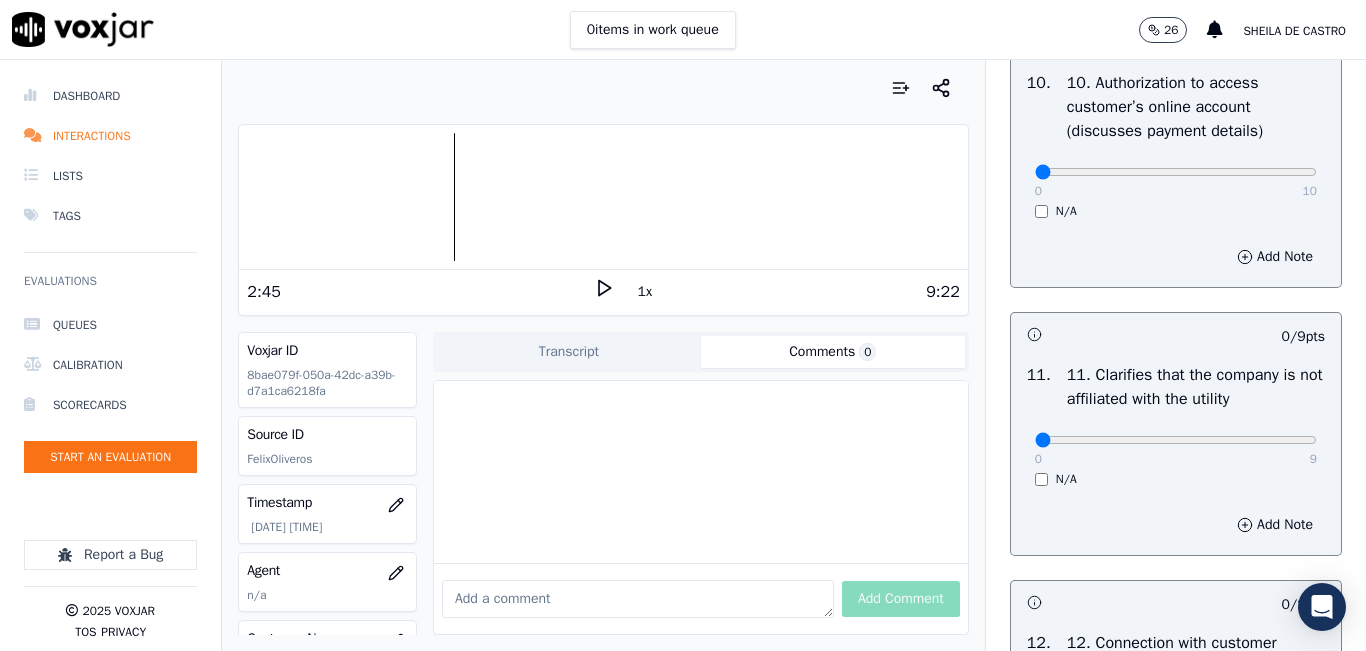 click on "N/A" at bounding box center (1176, 211) 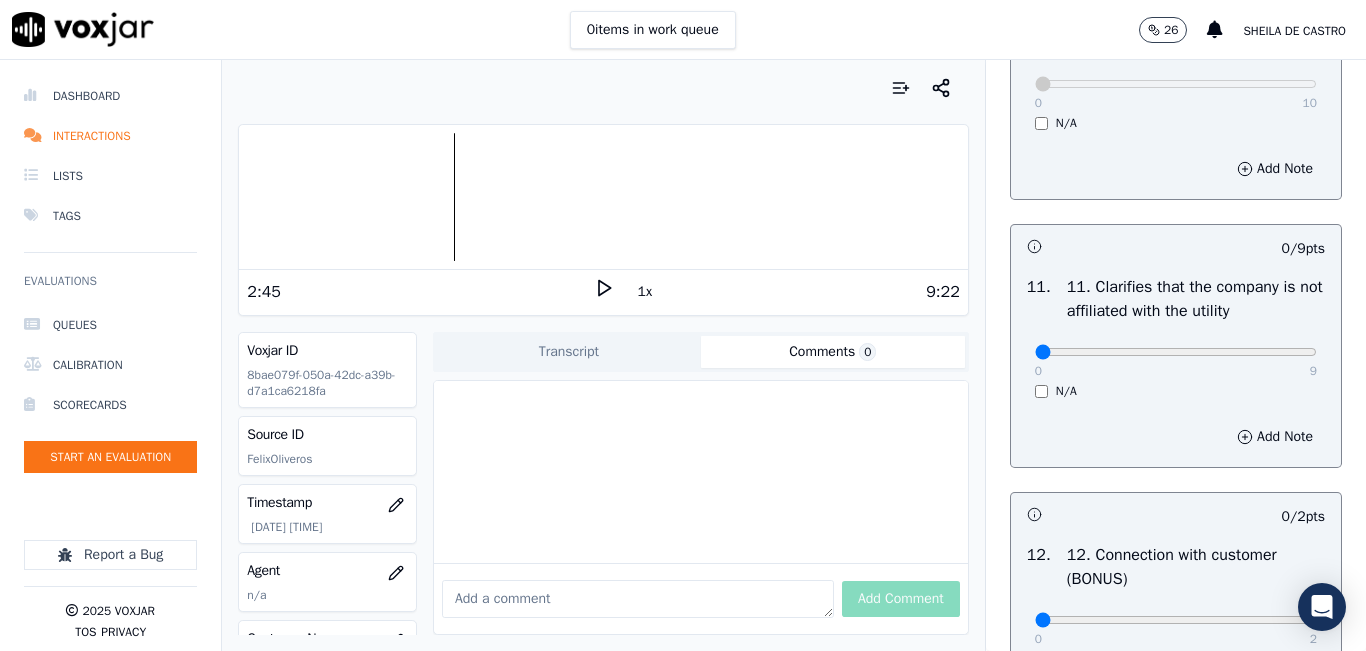 scroll, scrollTop: 2900, scrollLeft: 0, axis: vertical 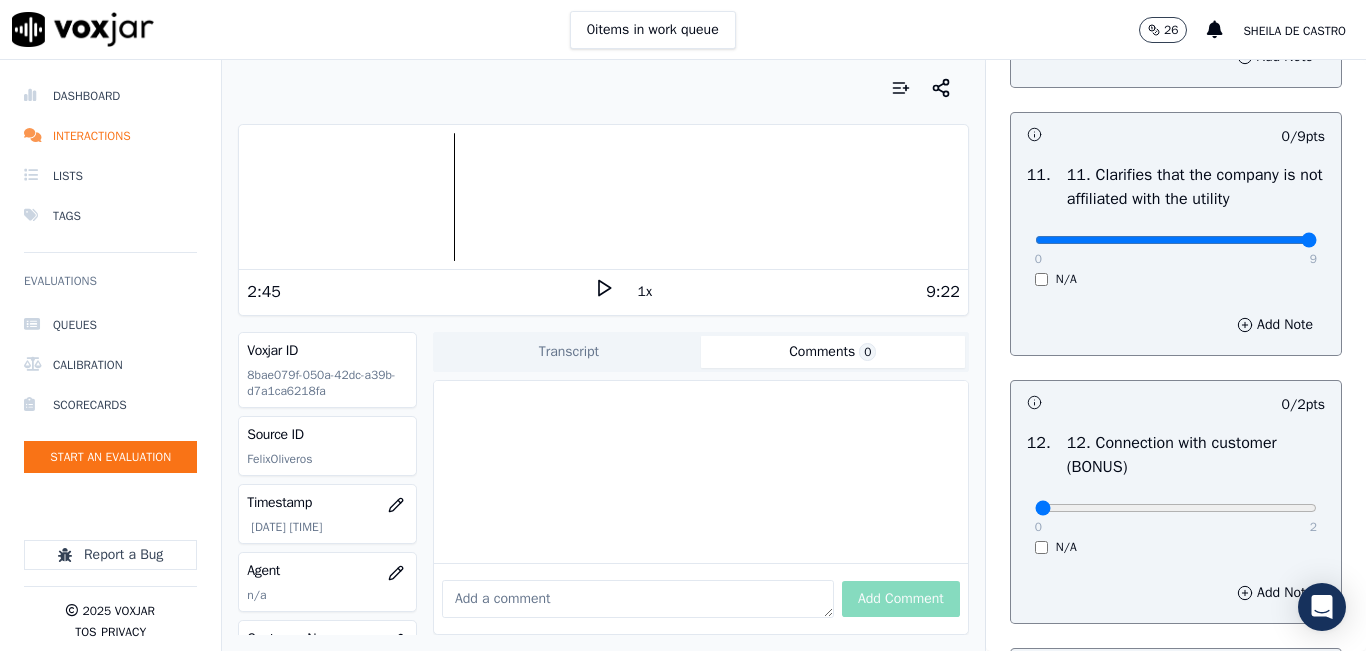 type on "9" 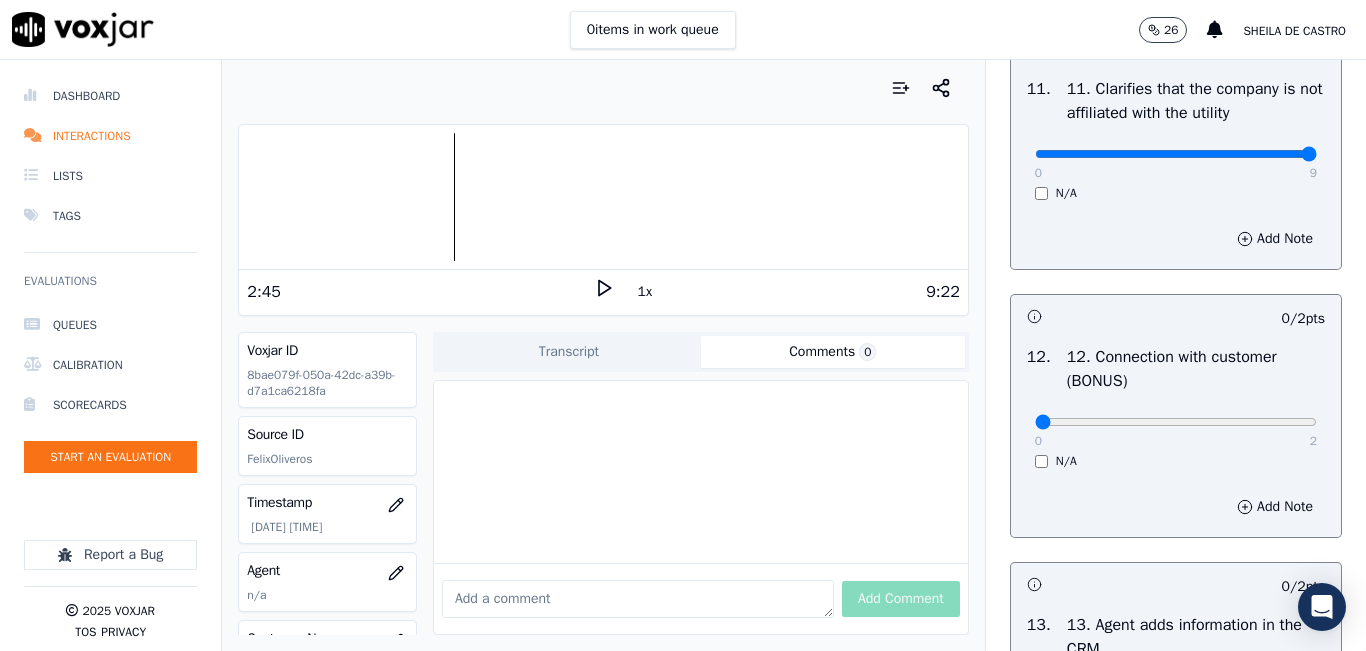 scroll, scrollTop: 3100, scrollLeft: 0, axis: vertical 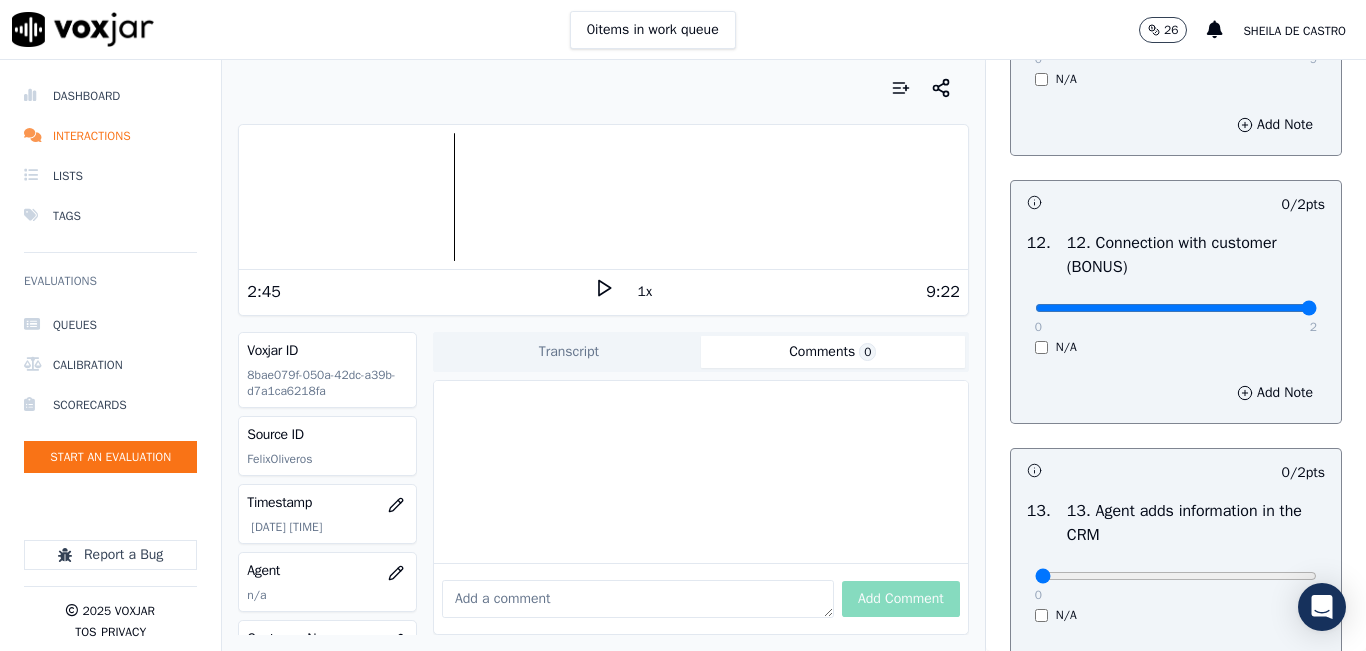 type on "2" 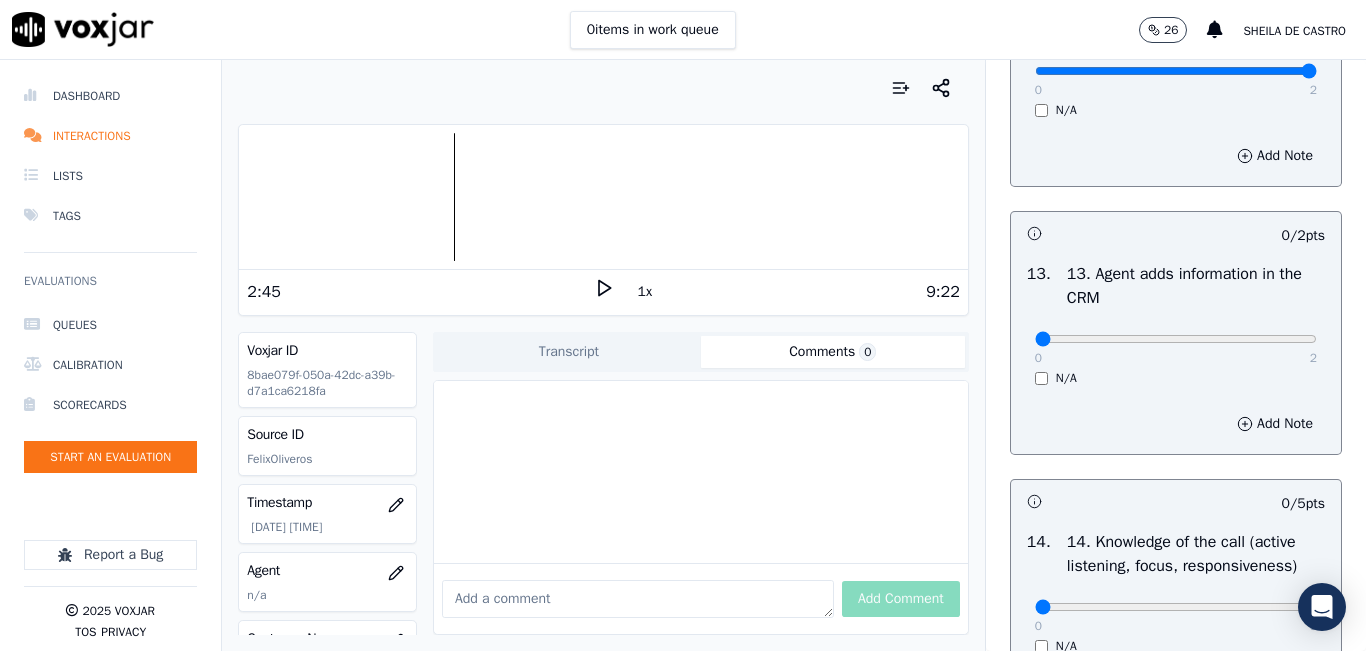 scroll, scrollTop: 3400, scrollLeft: 0, axis: vertical 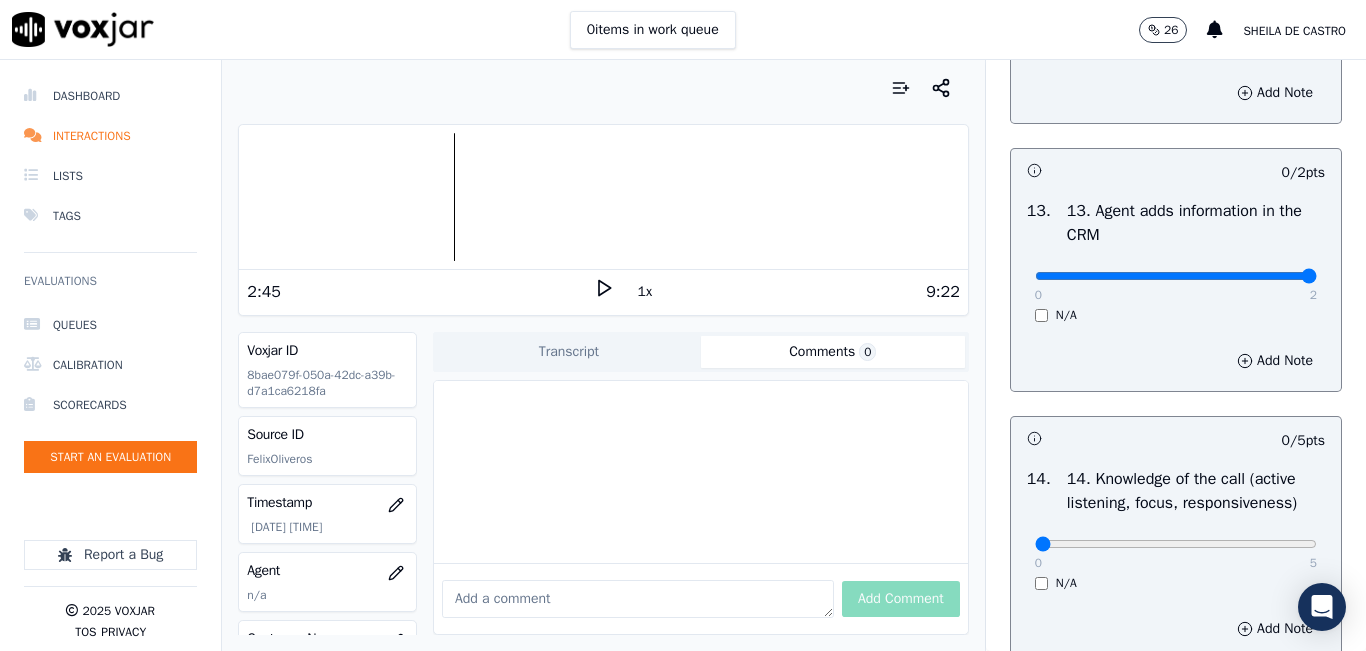 type on "2" 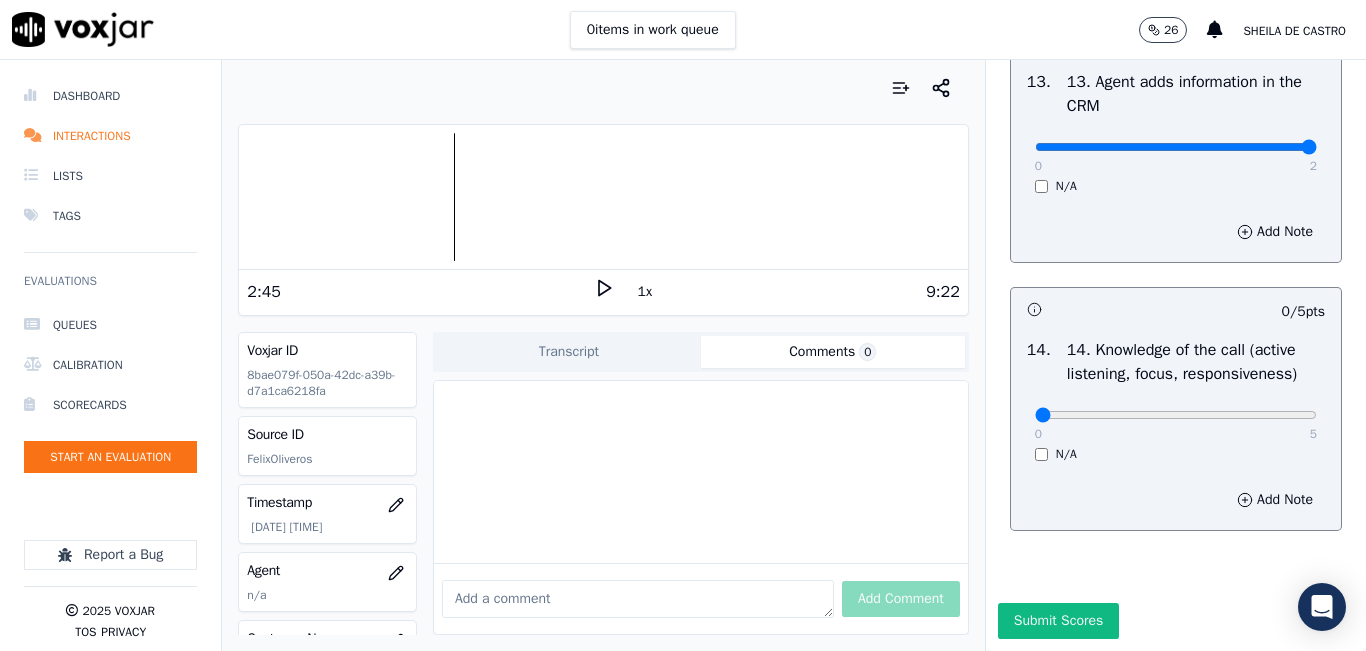 scroll, scrollTop: 3600, scrollLeft: 0, axis: vertical 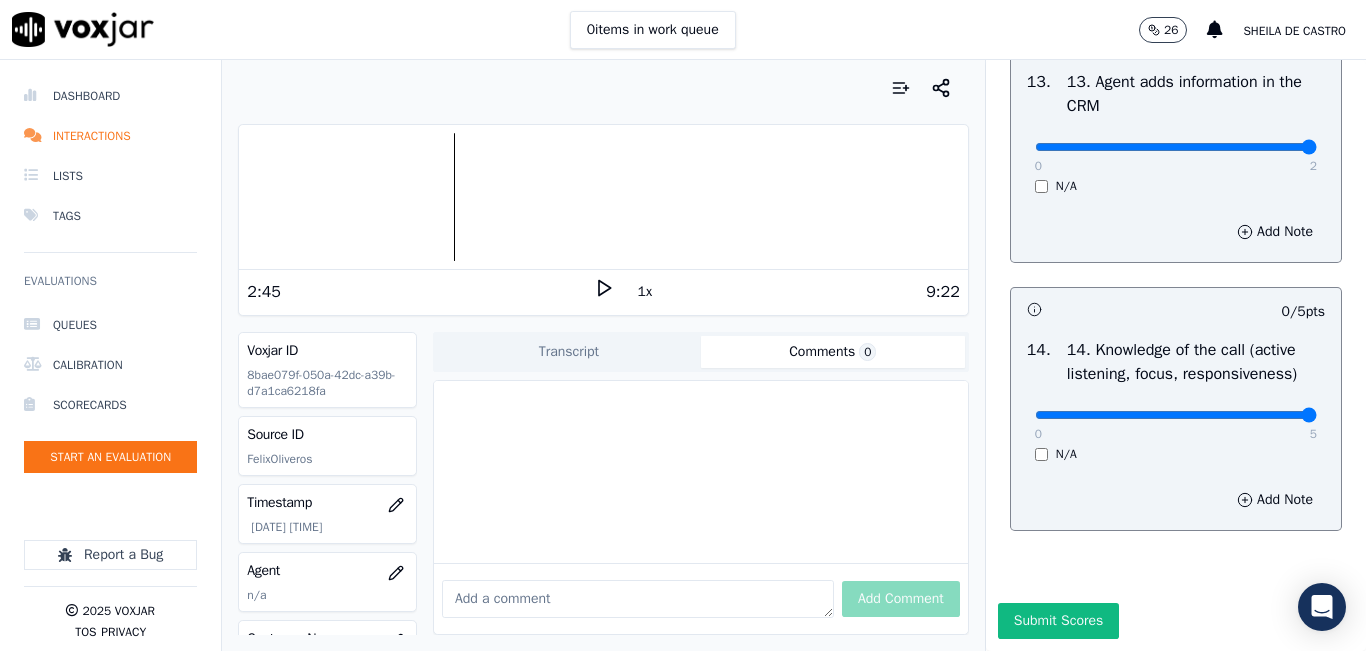 type on "5" 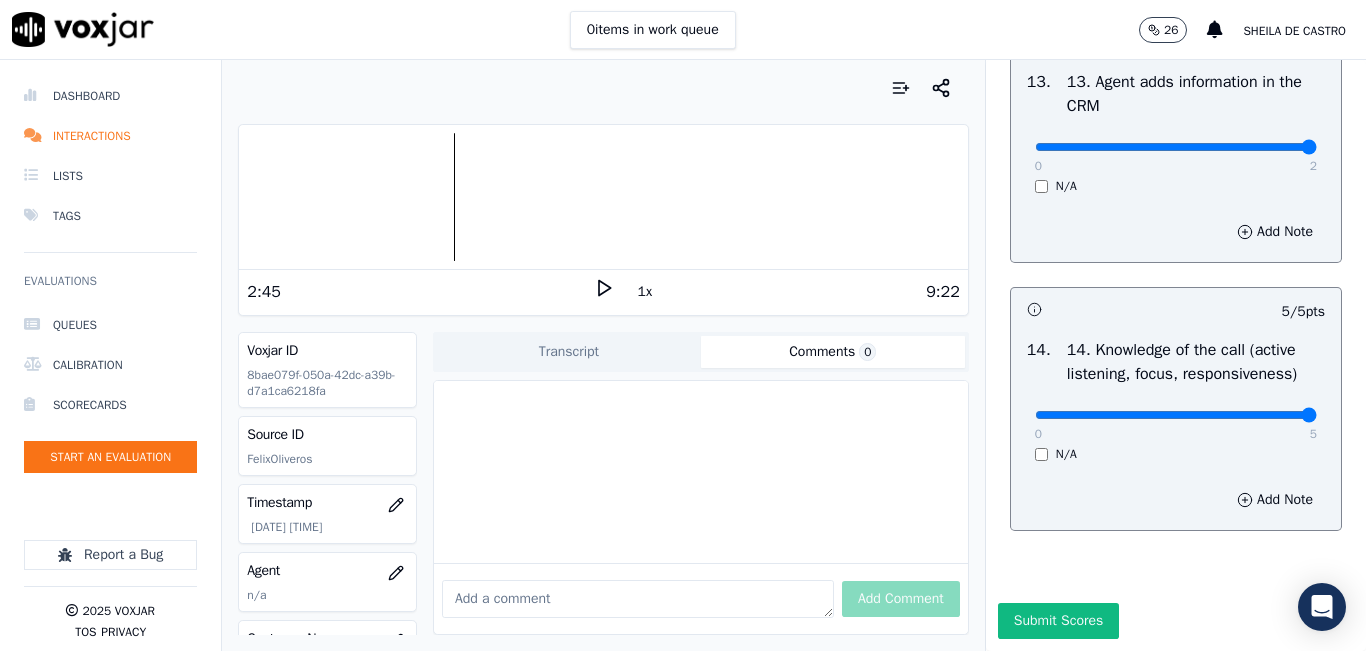scroll, scrollTop: 3642, scrollLeft: 0, axis: vertical 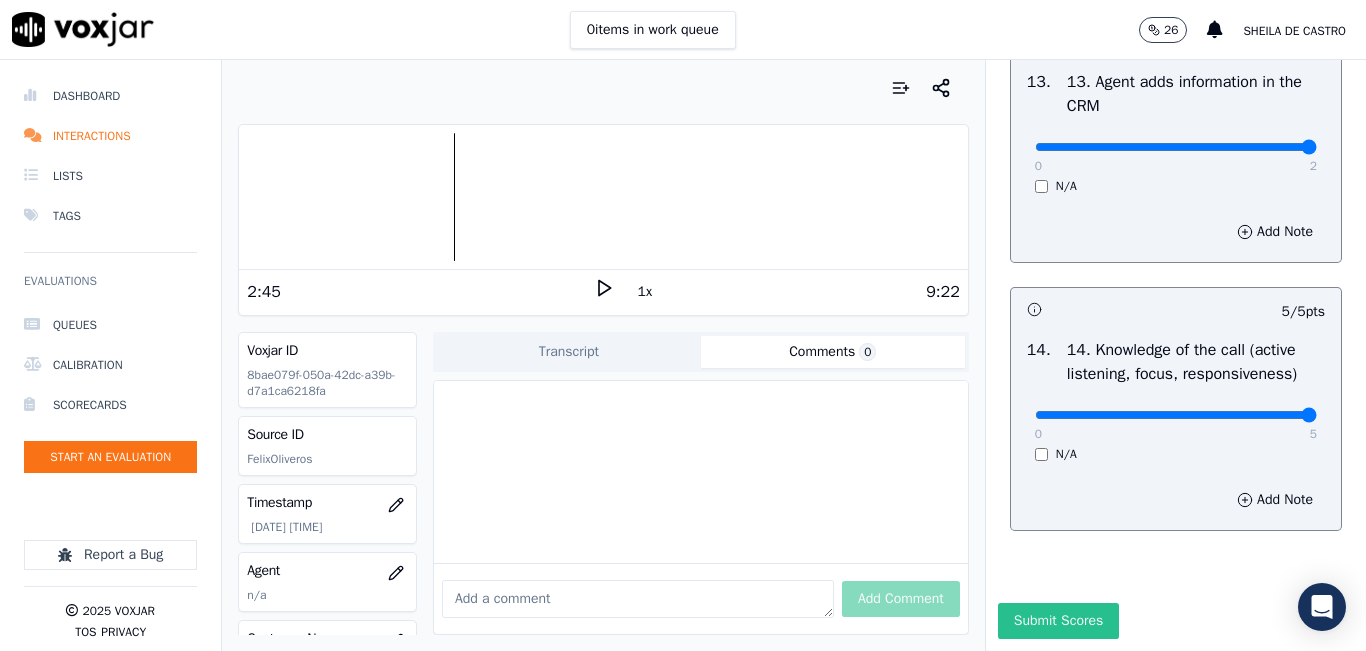 click on "Submit Scores" at bounding box center [1058, 621] 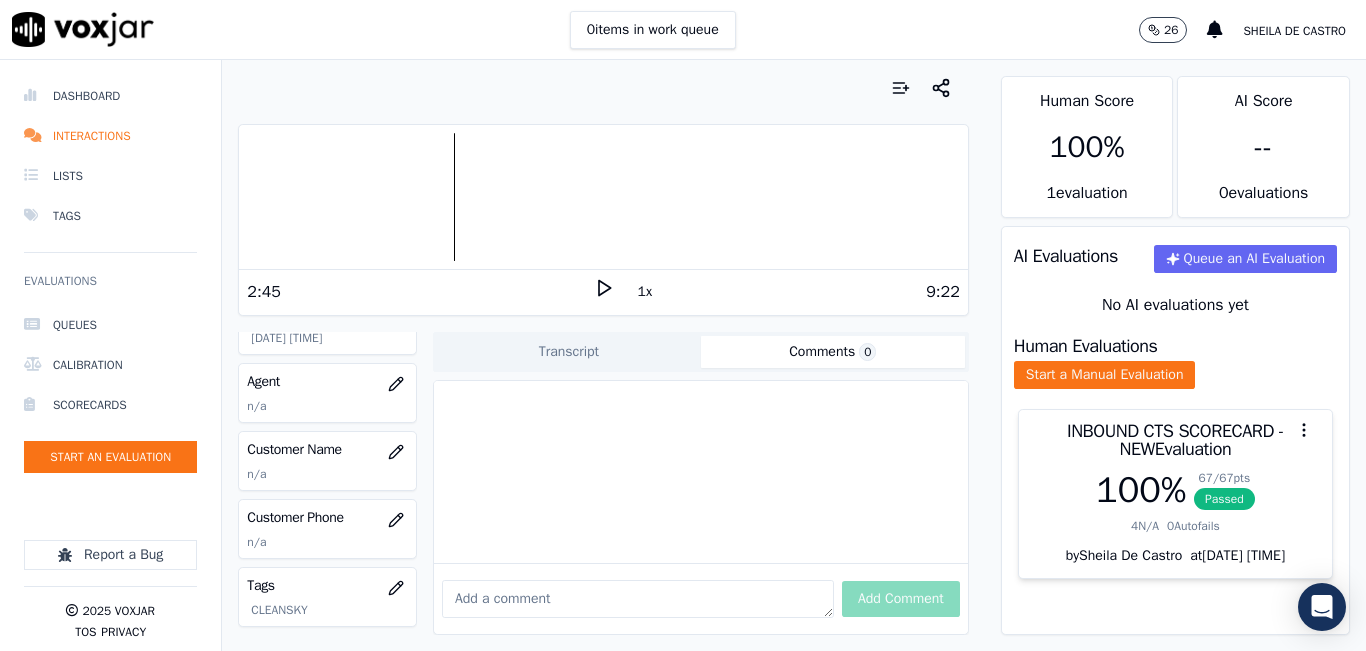 scroll, scrollTop: 200, scrollLeft: 0, axis: vertical 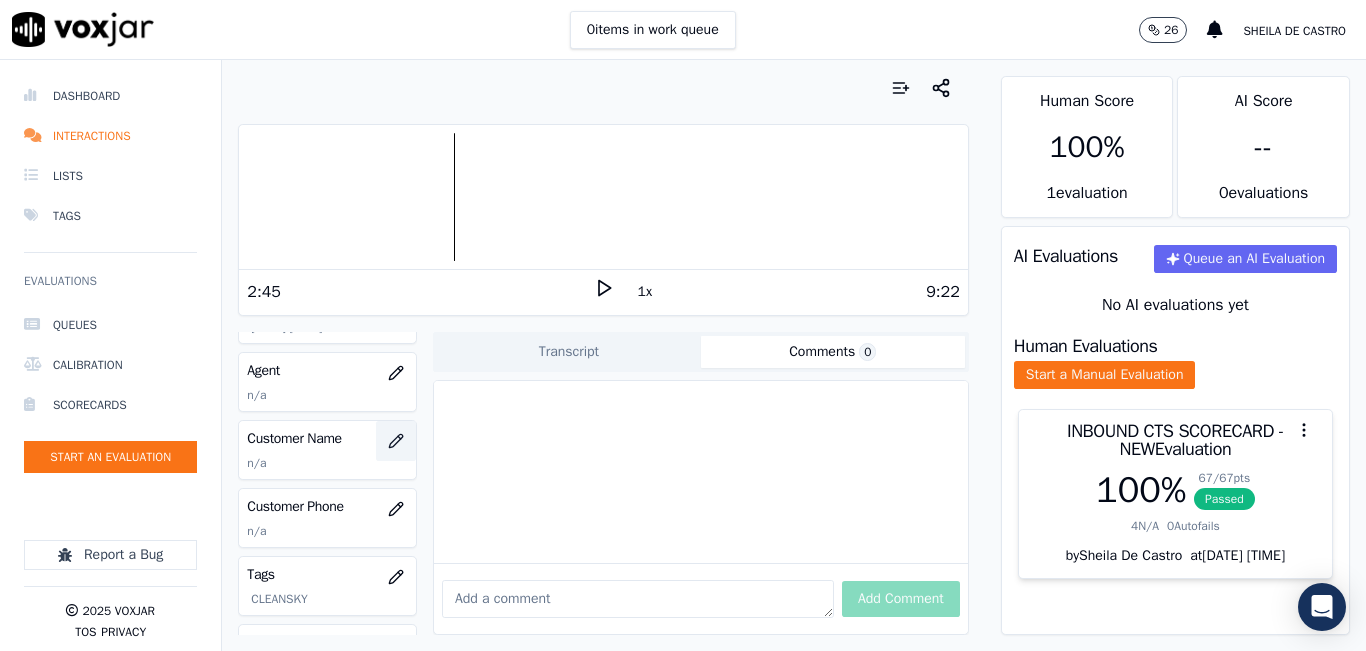 click 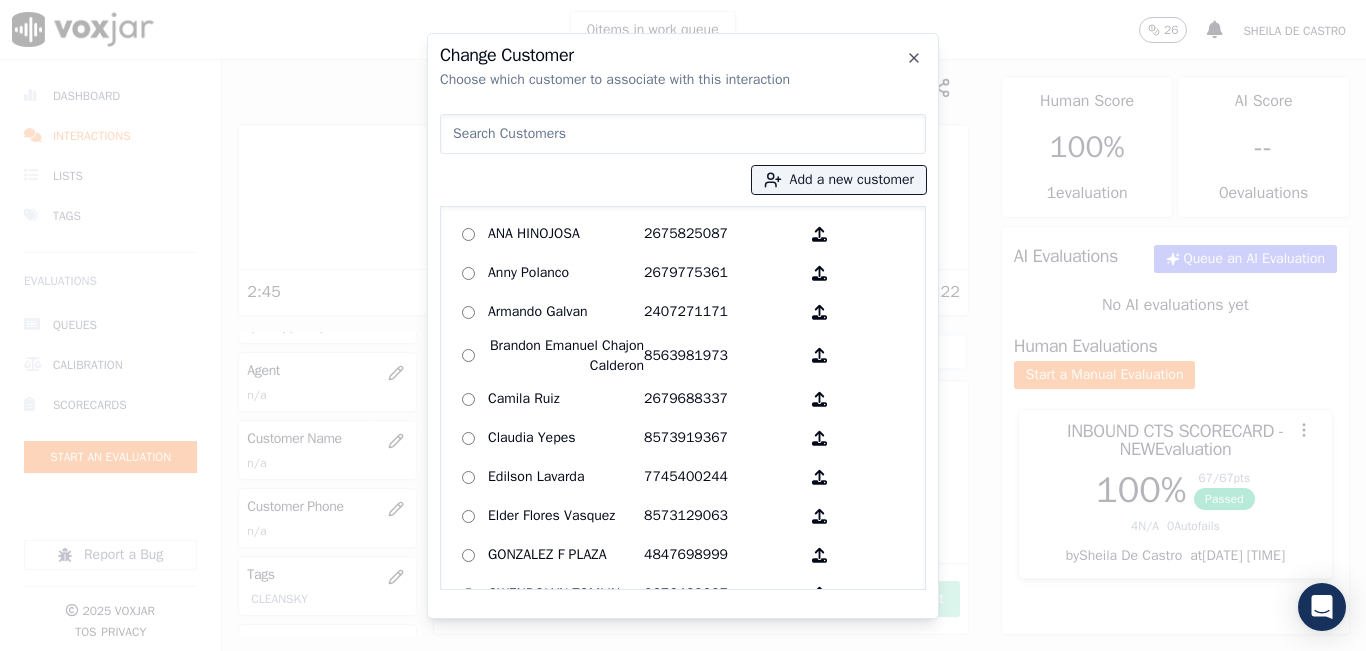 click at bounding box center [683, 134] 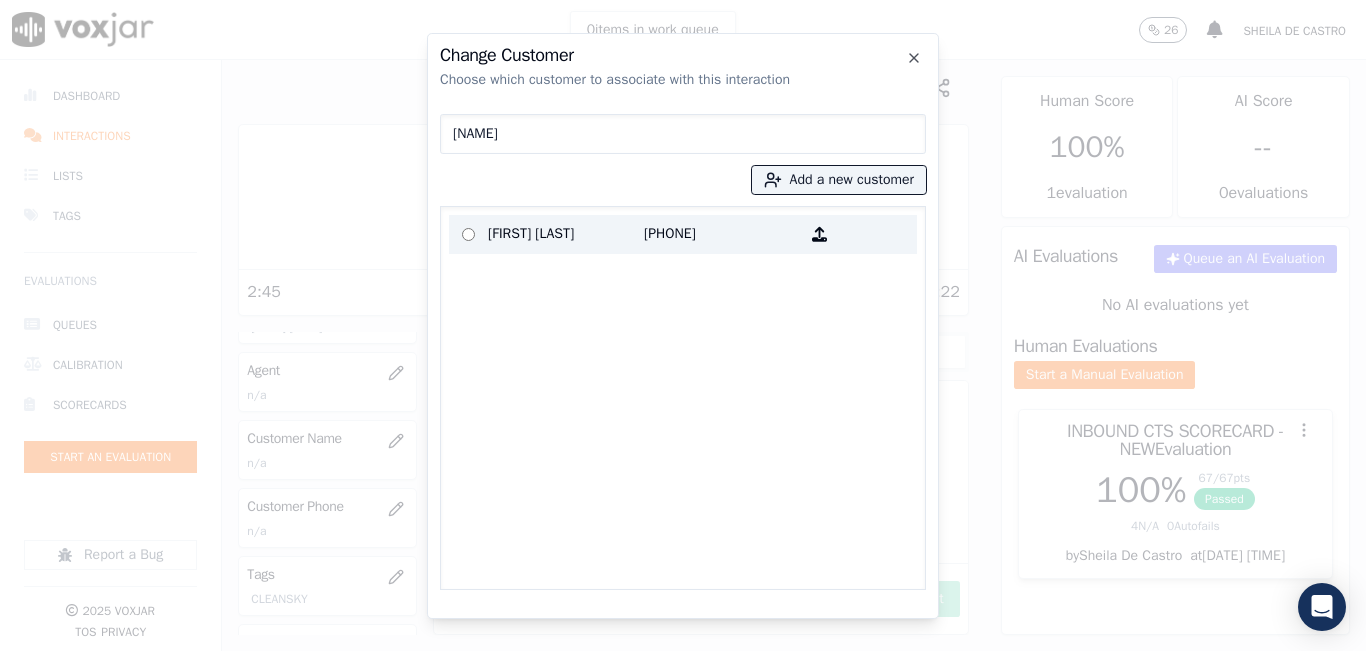 type on "faustino" 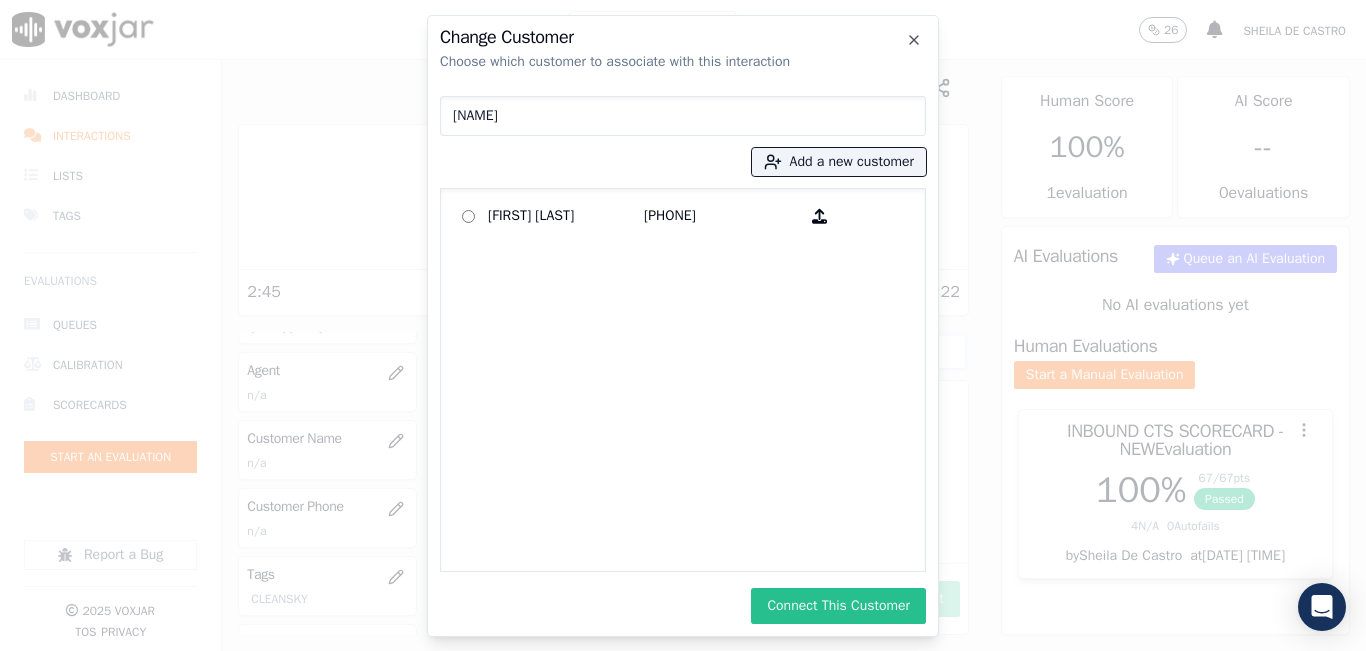 click on "Connect This Customer" at bounding box center [838, 606] 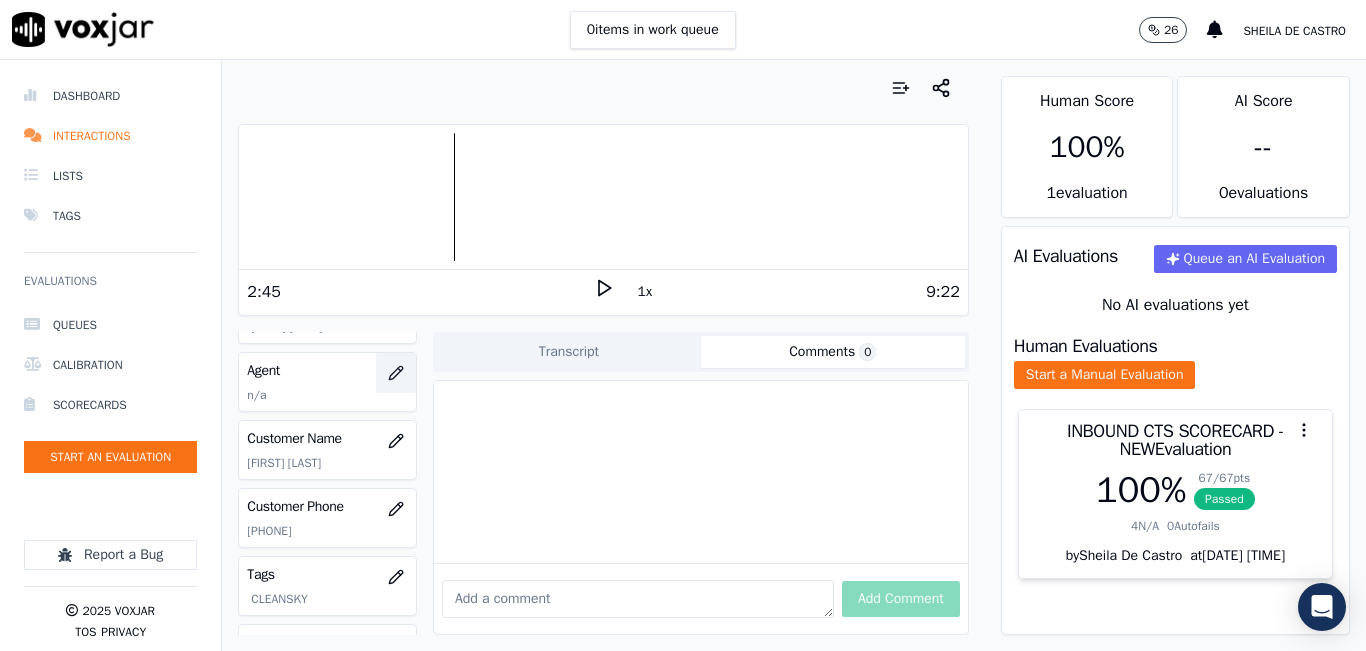 click at bounding box center [396, 373] 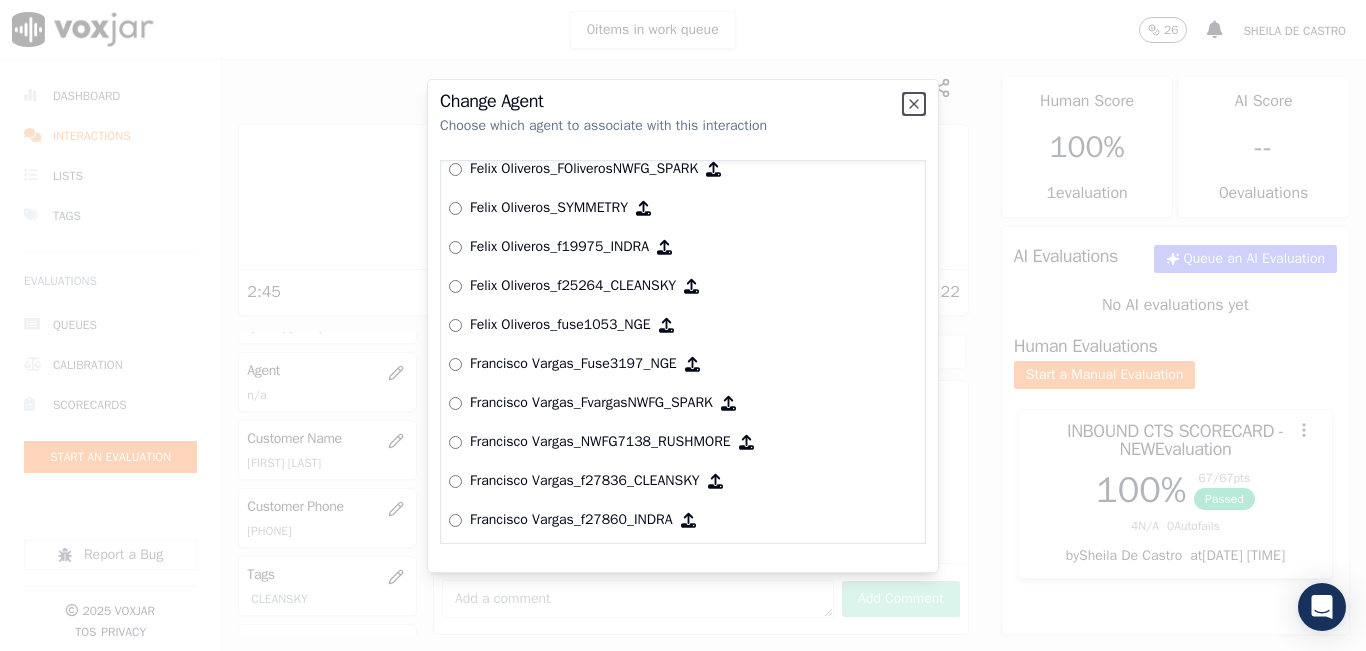 scroll, scrollTop: 2922, scrollLeft: 0, axis: vertical 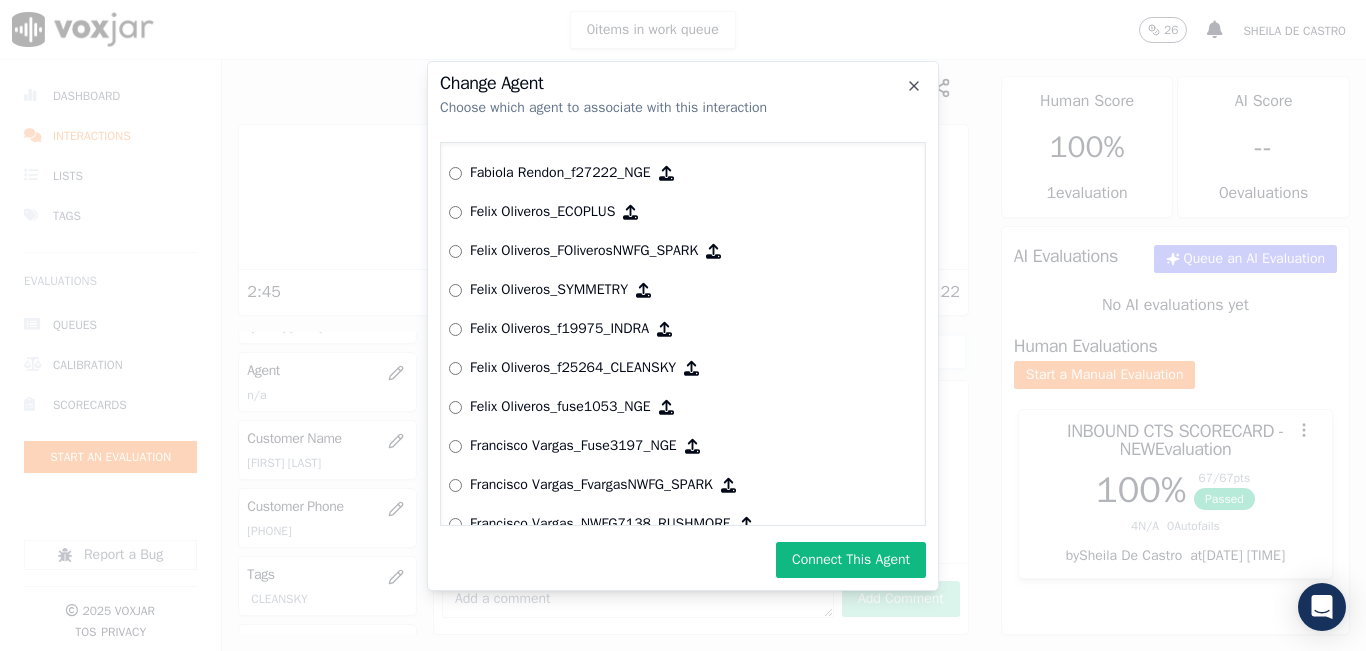 drag, startPoint x: 812, startPoint y: 555, endPoint x: 763, endPoint y: 524, distance: 57.982758 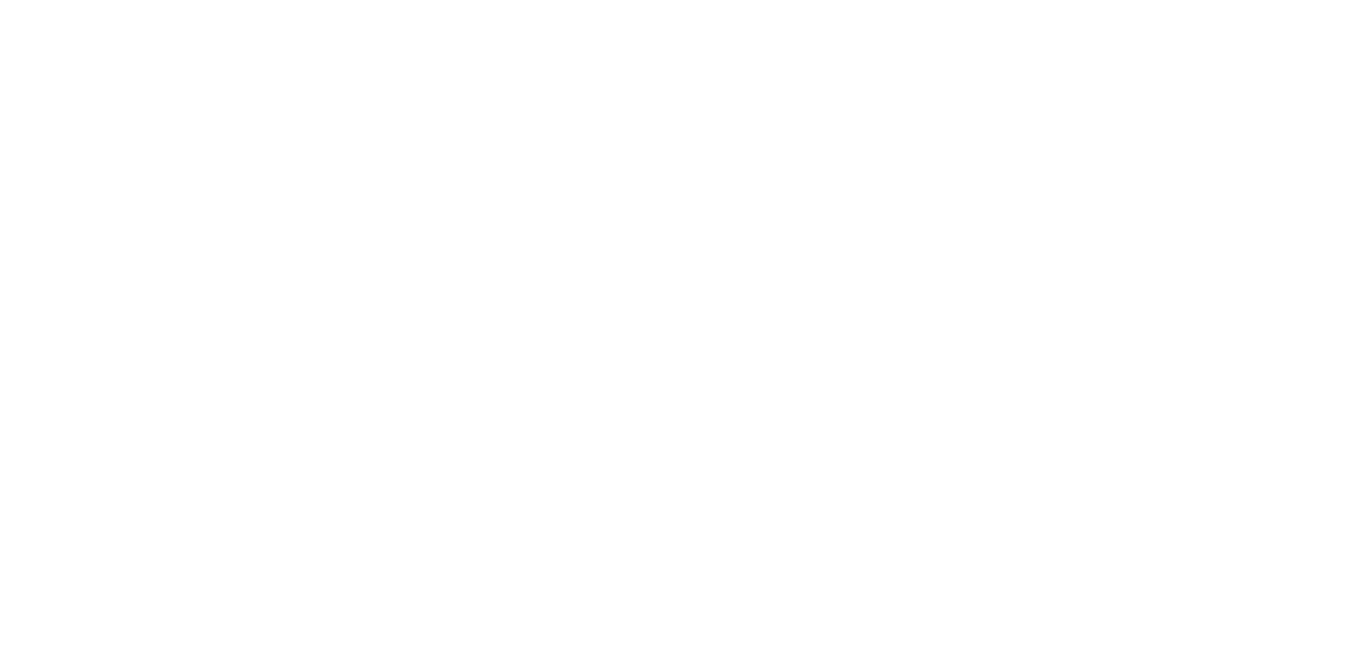 scroll, scrollTop: 0, scrollLeft: 0, axis: both 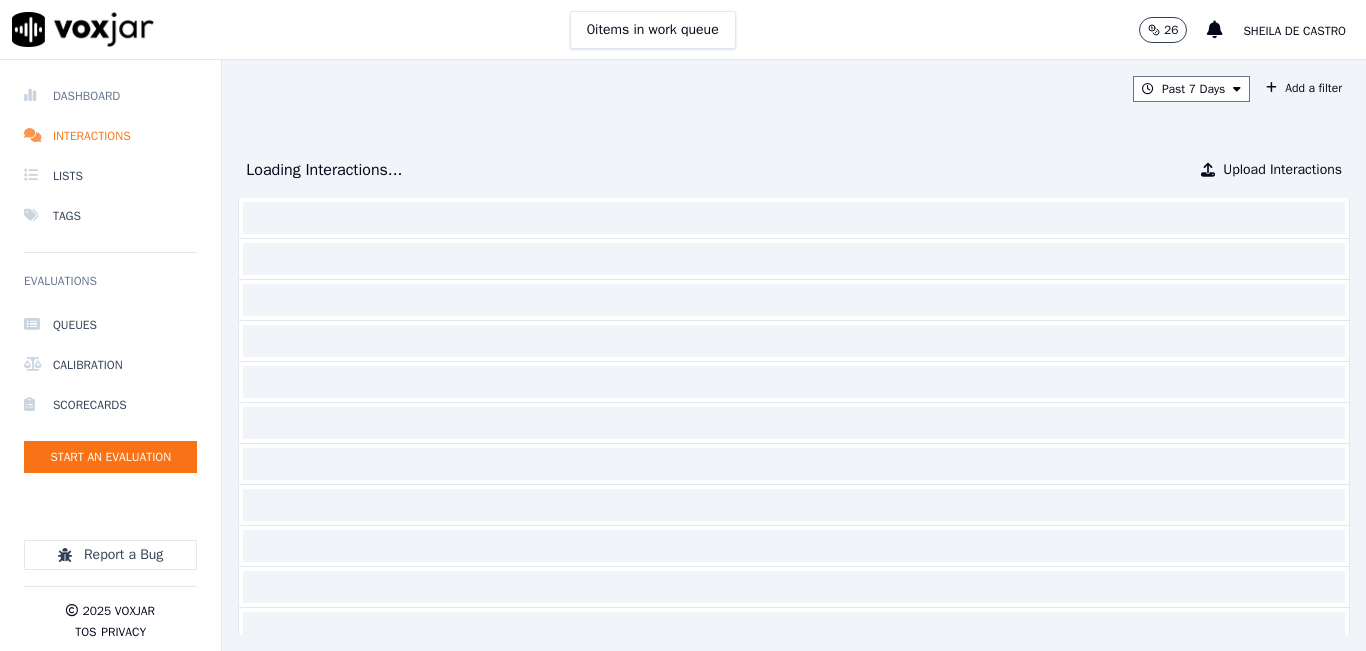 drag, startPoint x: 0, startPoint y: 0, endPoint x: 108, endPoint y: 92, distance: 141.87318 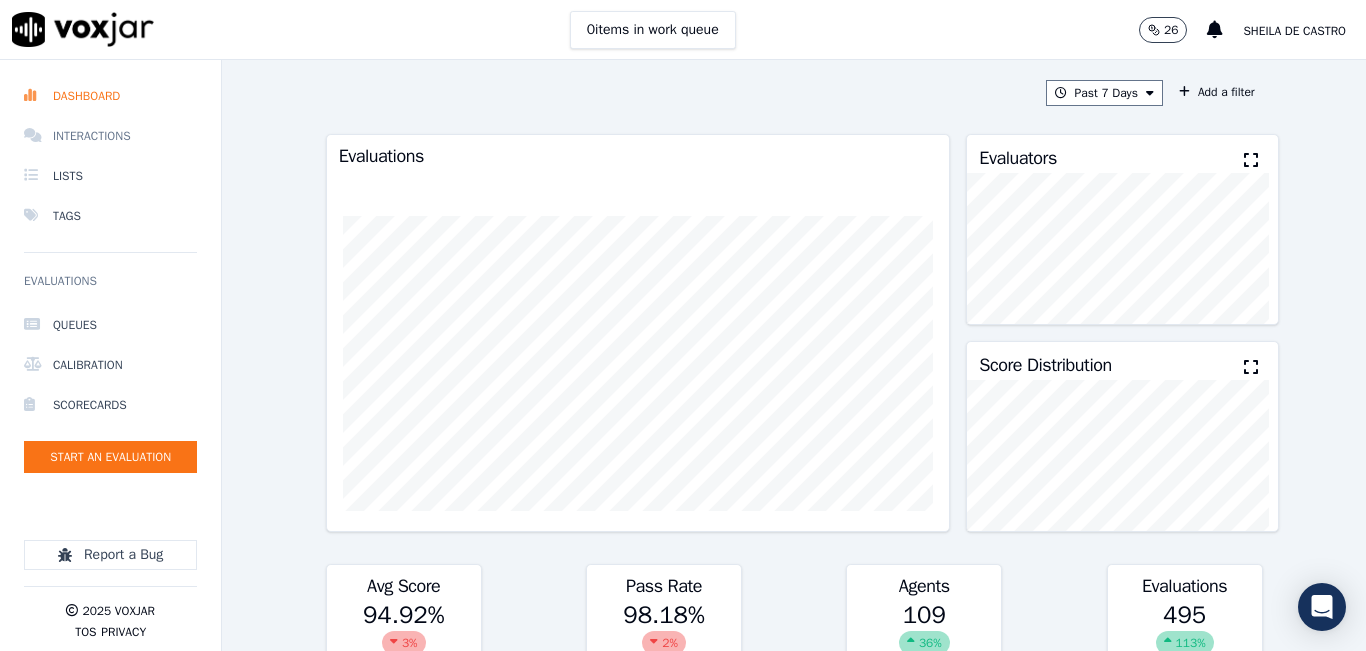 click on "Interactions" at bounding box center (110, 136) 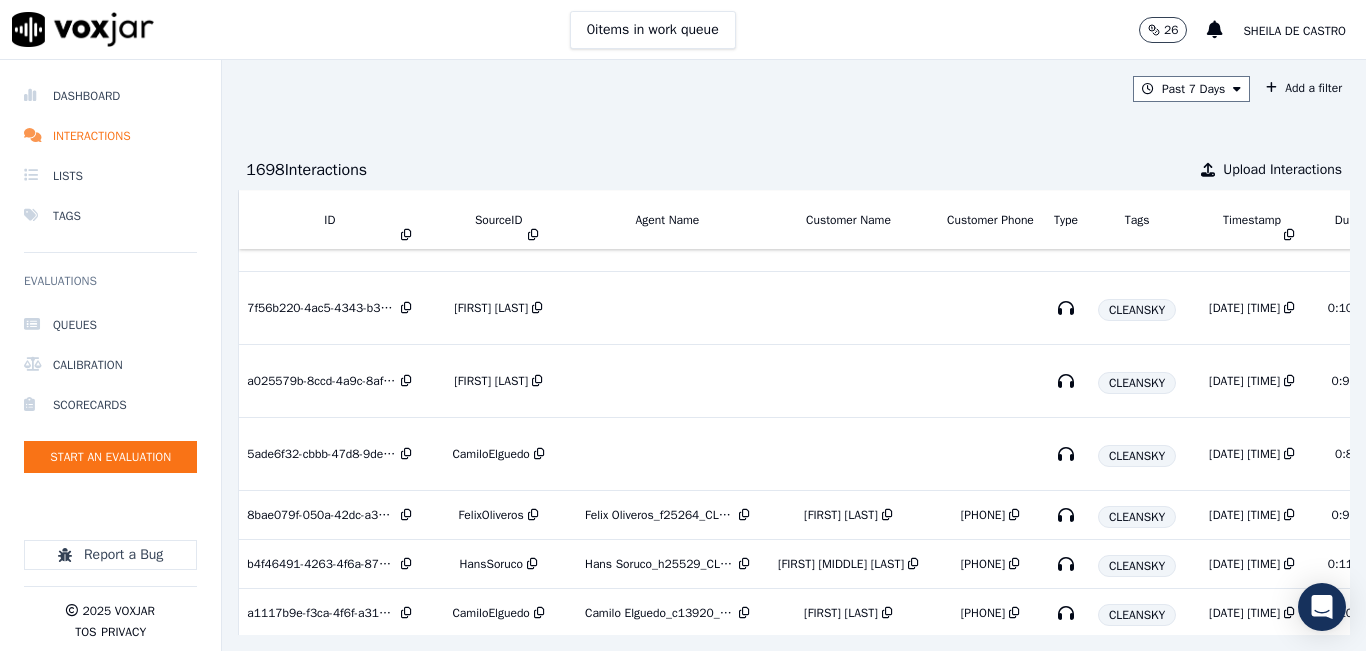 scroll, scrollTop: 2427, scrollLeft: 0, axis: vertical 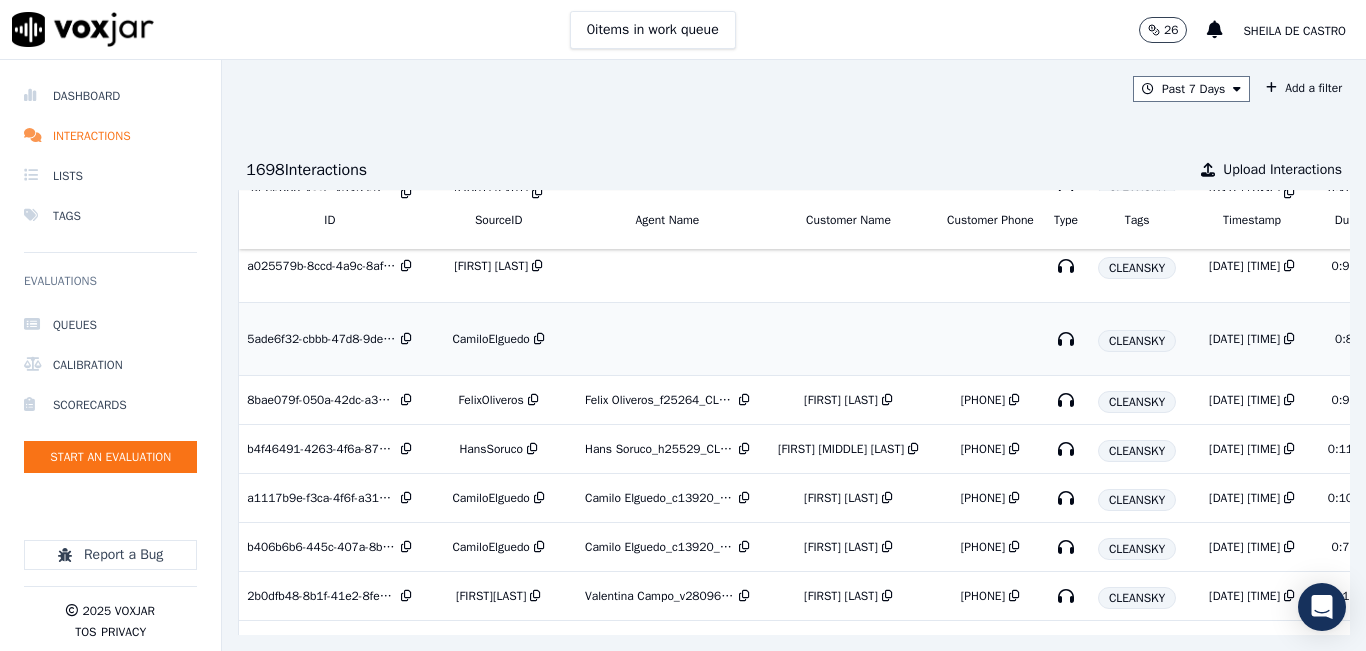 click on "CamiloElguedo" at bounding box center (490, 339) 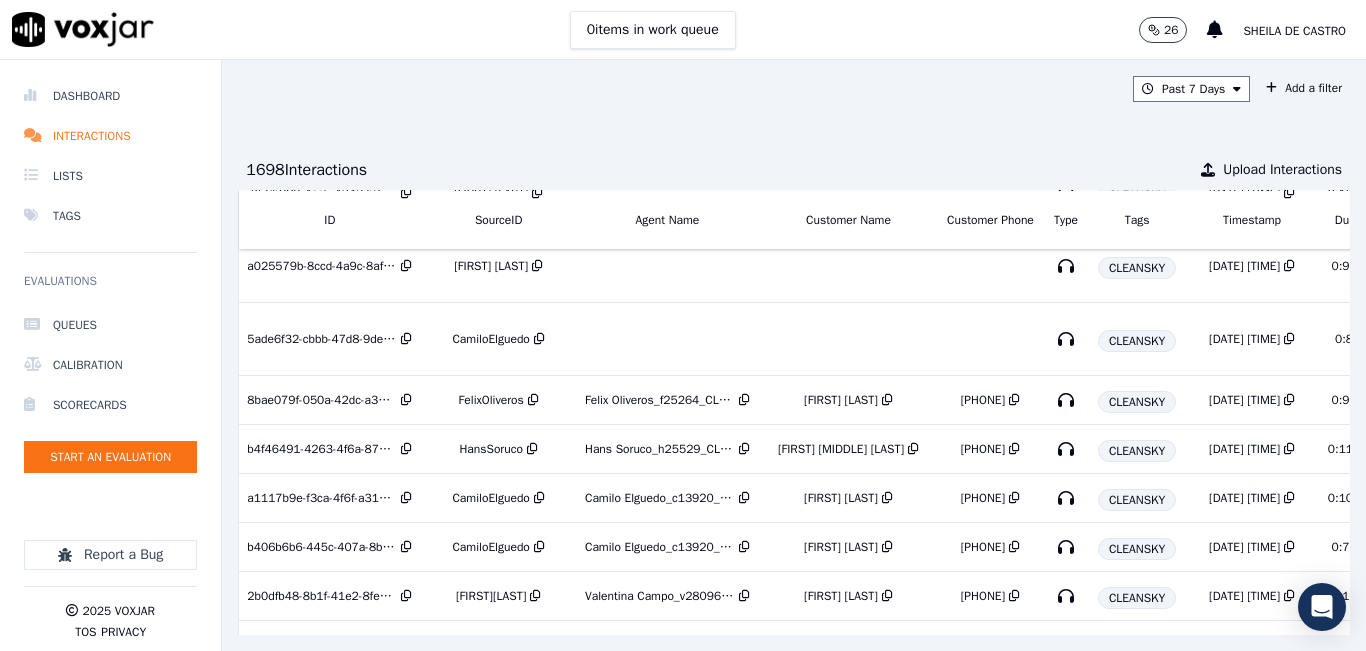 click on "Dashboard   Interactions   Lists   Tags       Evaluations     Queues   Calibration   Scorecards   Start an Evaluation
Report a Bug       2025   Voxjar   TOS   Privacy" at bounding box center [110, 351] 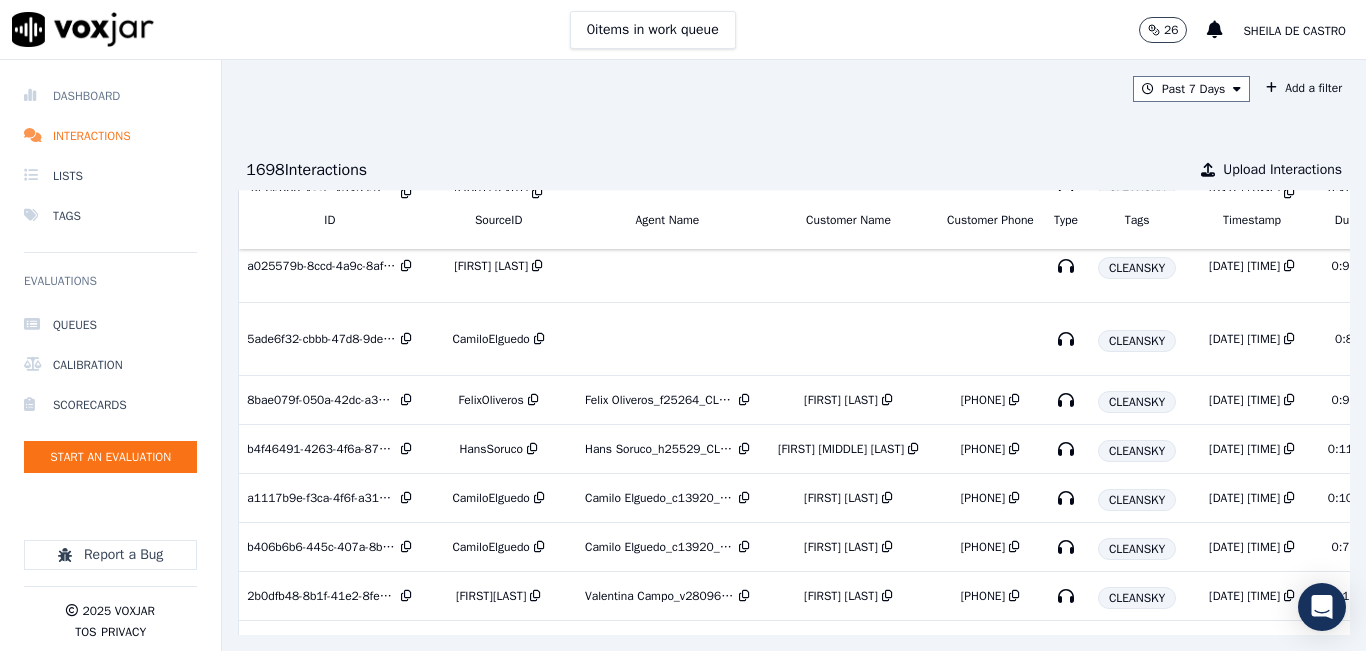click on "Dashboard" at bounding box center (110, 96) 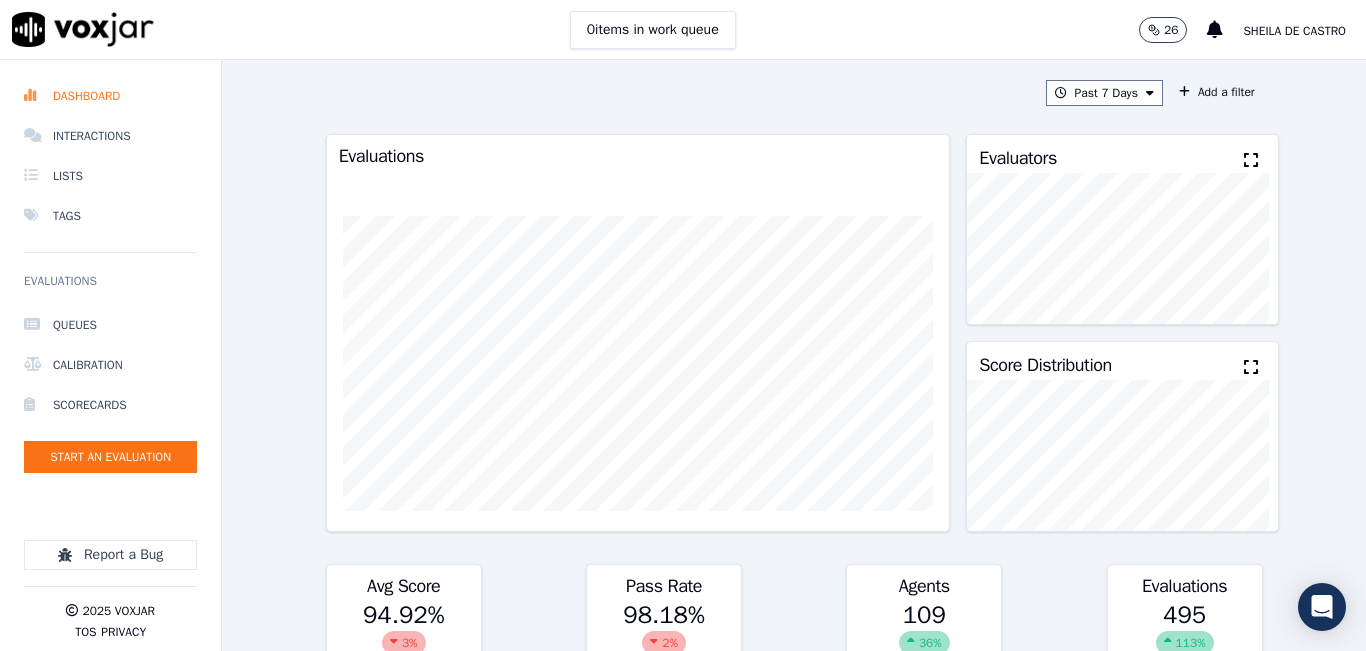 click at bounding box center (1251, 160) 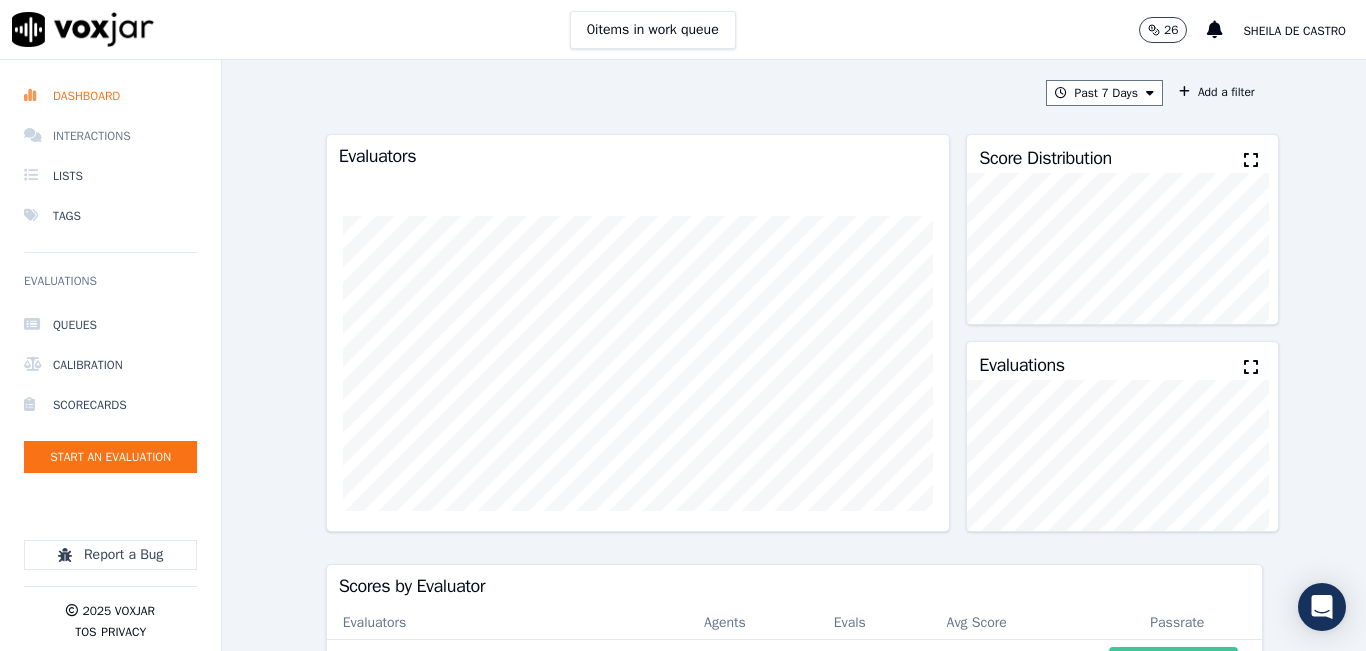click on "Interactions" at bounding box center [110, 136] 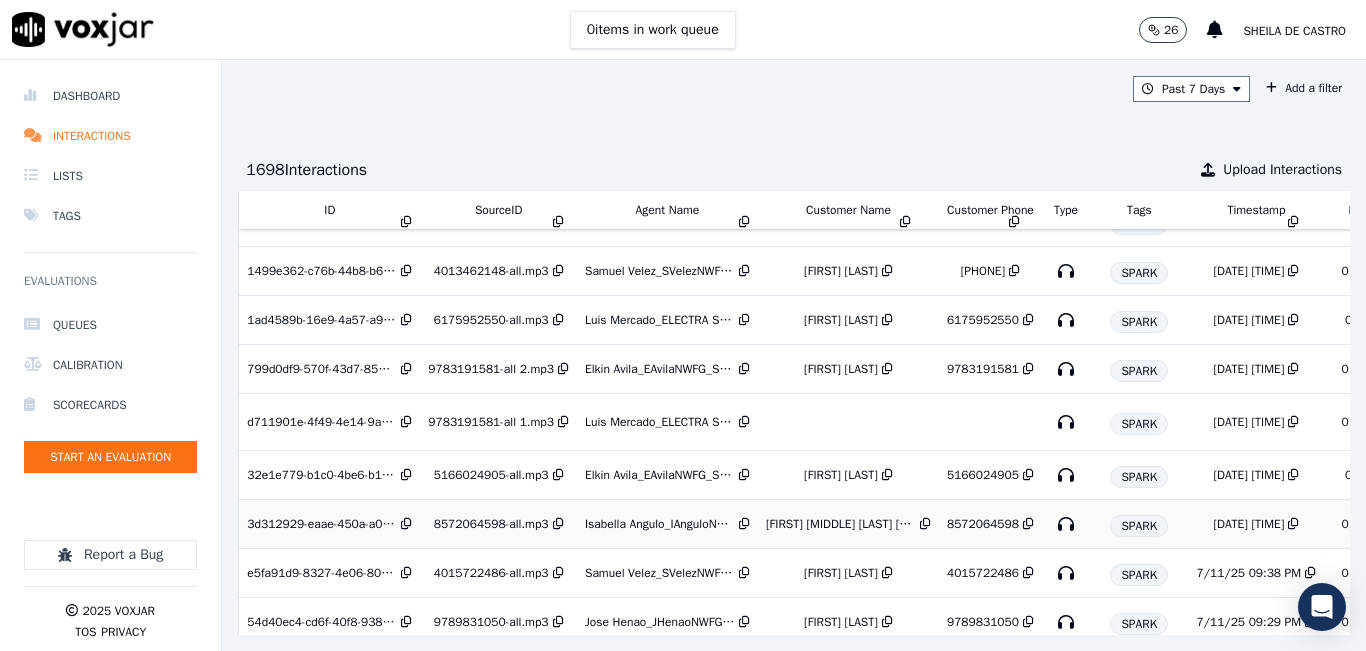 scroll, scrollTop: 0, scrollLeft: 0, axis: both 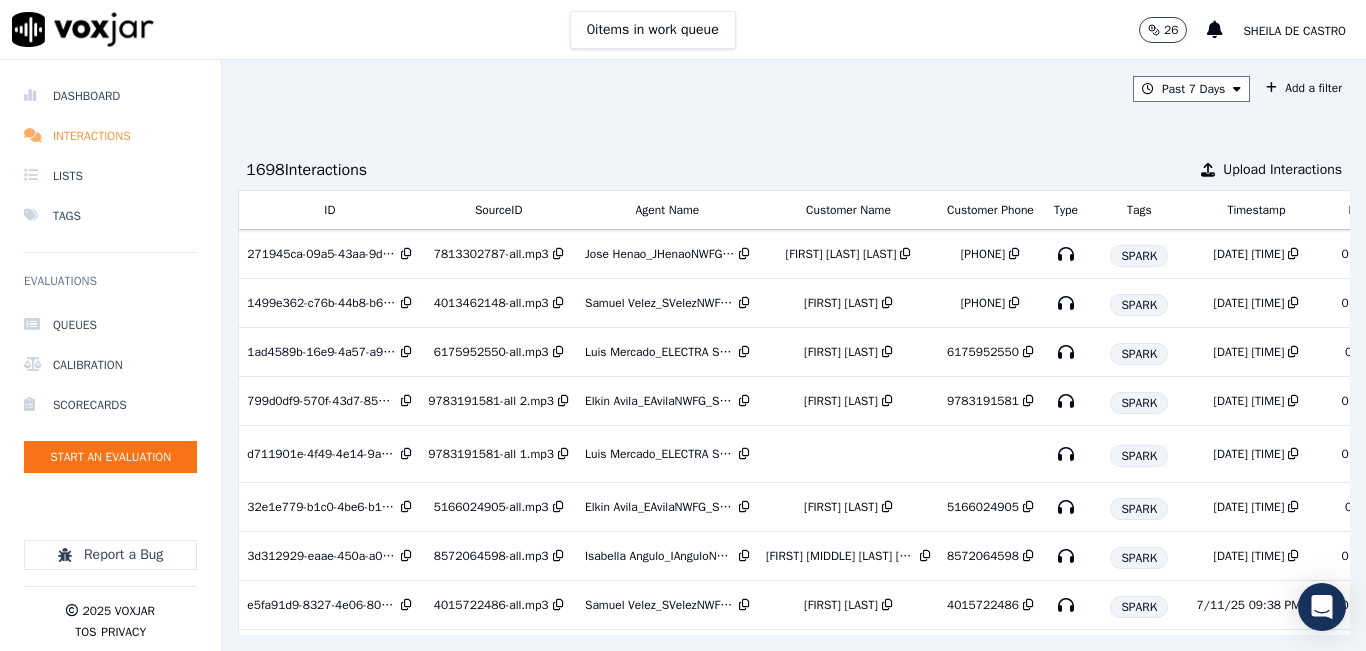 click on "Interactions" at bounding box center [110, 136] 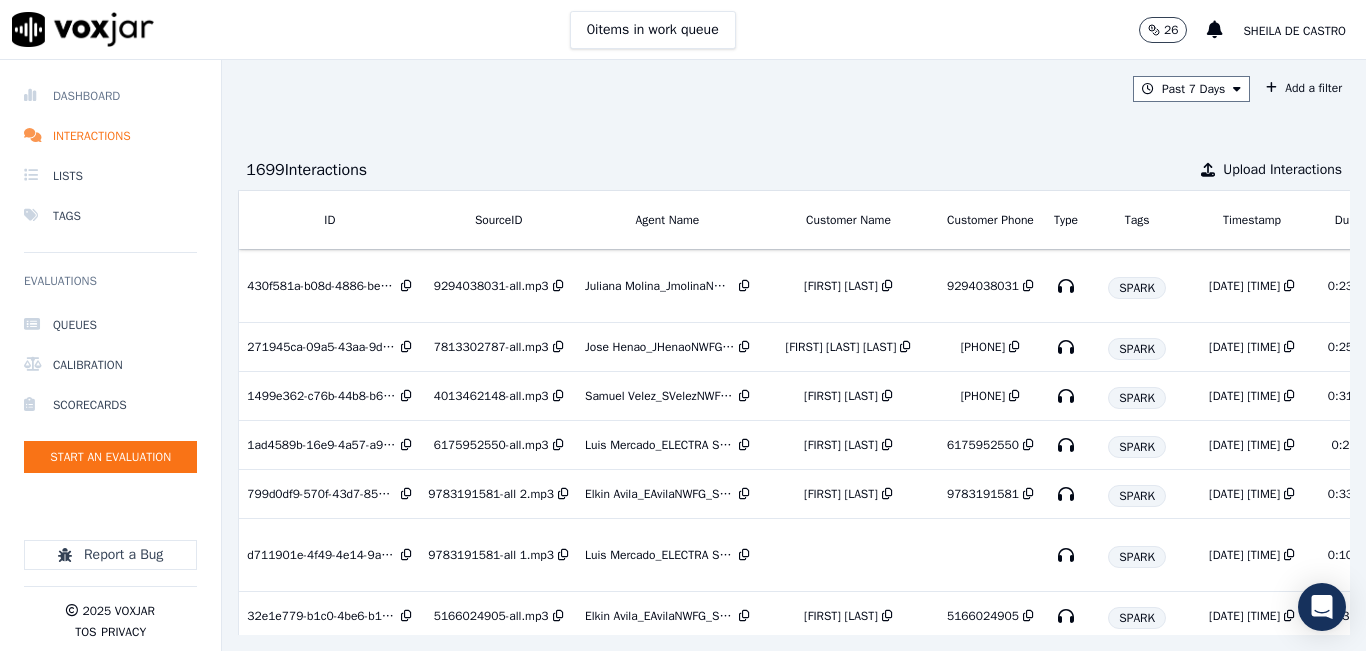 click on "Dashboard" at bounding box center [110, 96] 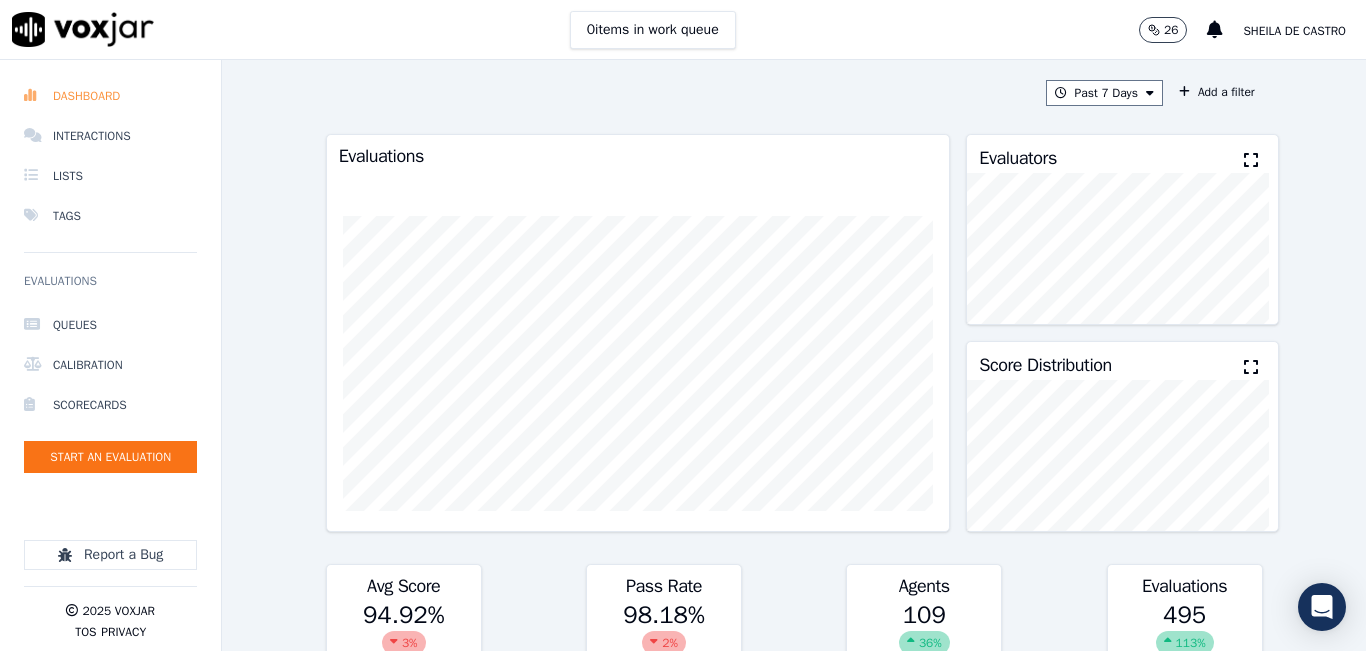 click on "Dashboard" at bounding box center [110, 96] 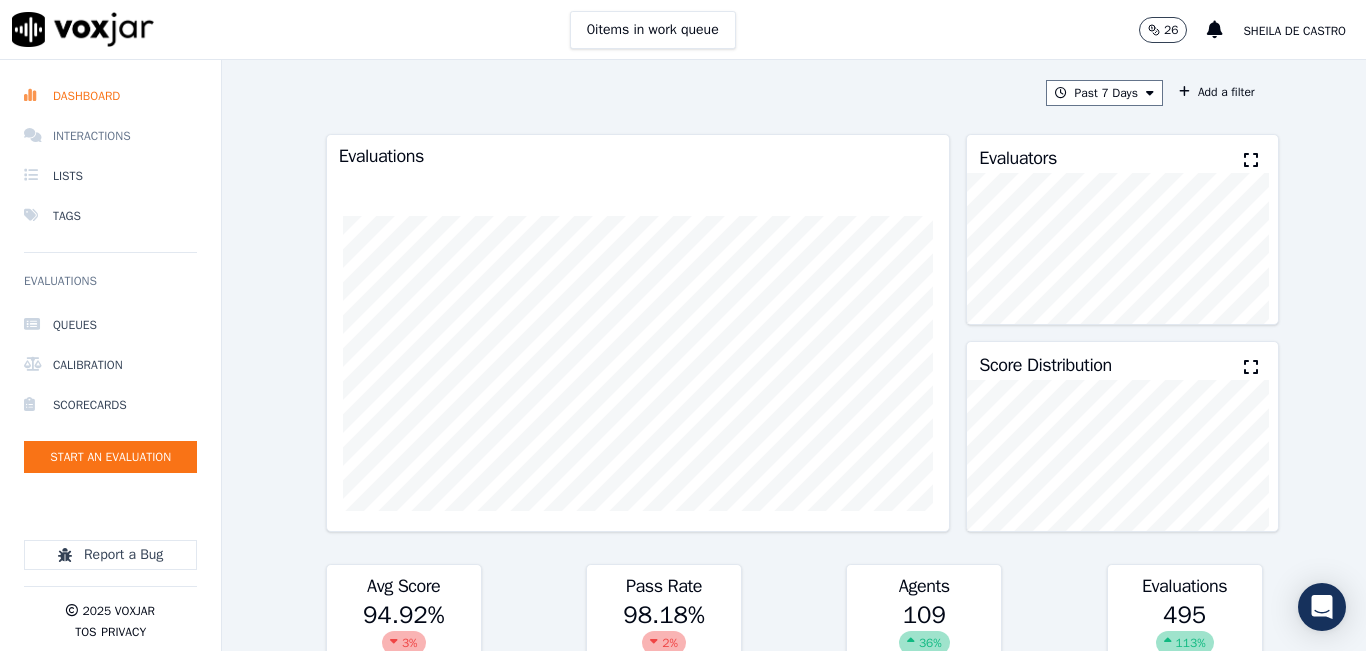 click on "Interactions" at bounding box center (110, 136) 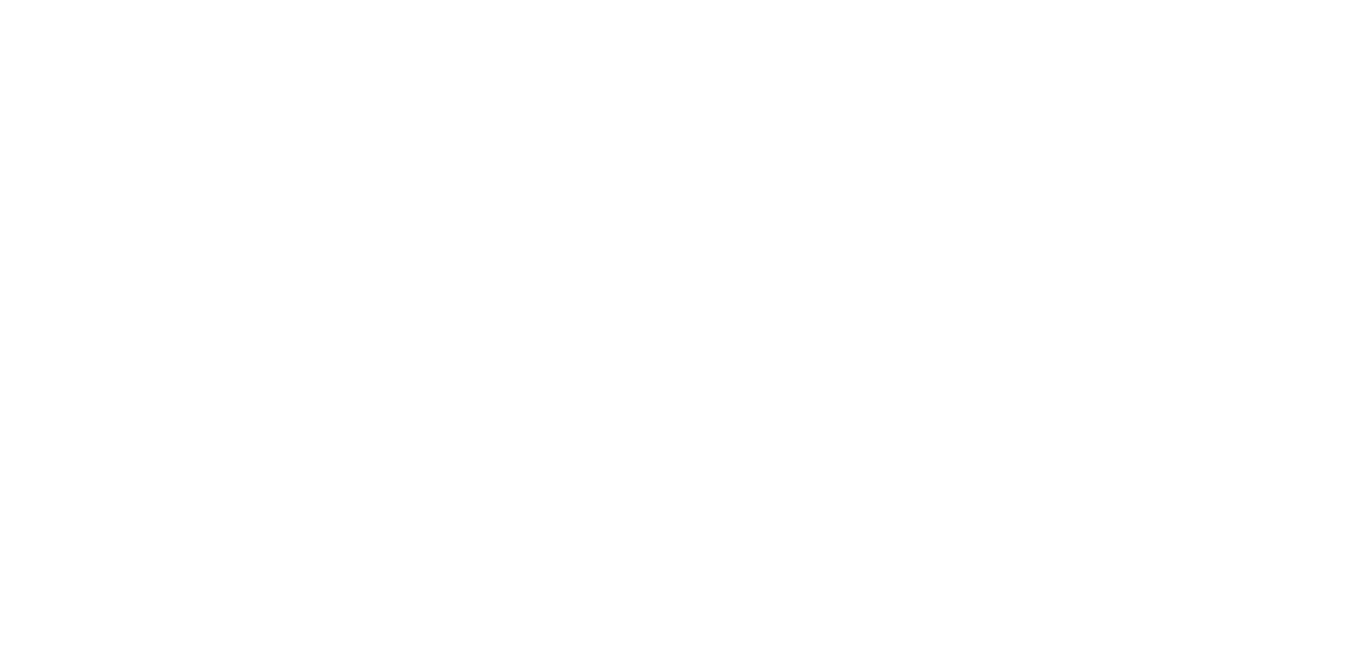 scroll, scrollTop: 0, scrollLeft: 0, axis: both 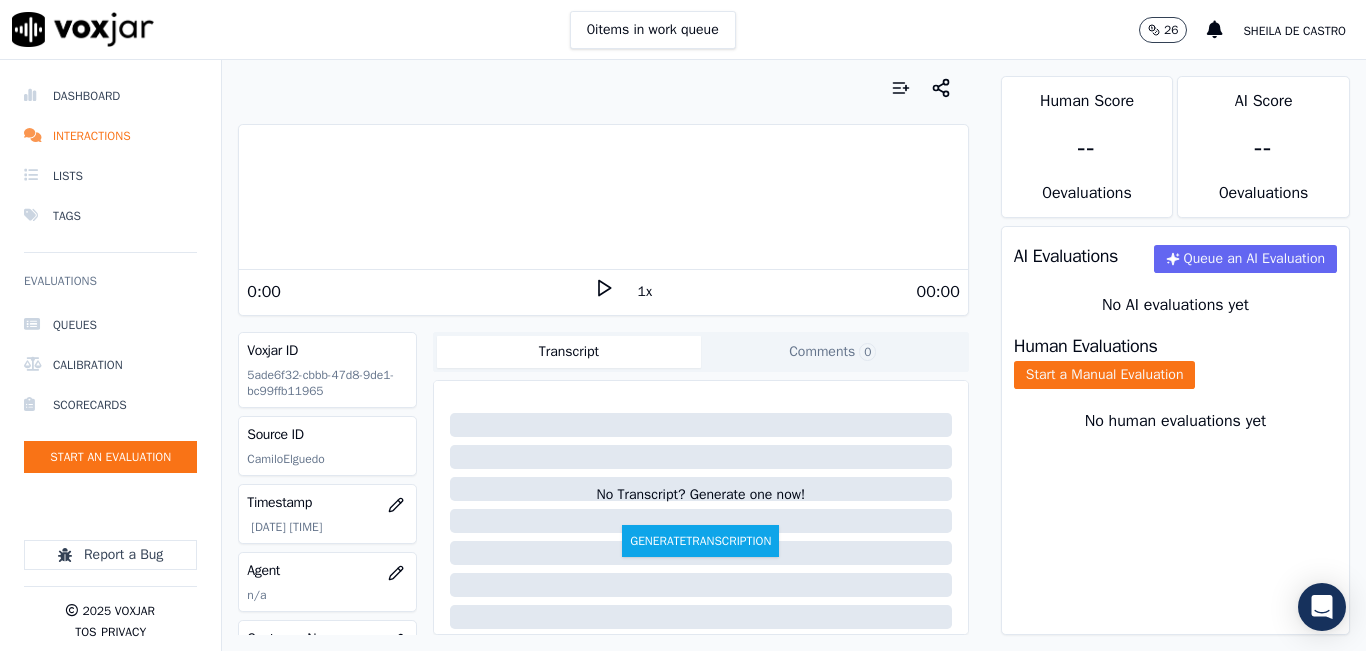 click on "0  items in work queue     26         Sheila De Castro" at bounding box center [683, 30] 